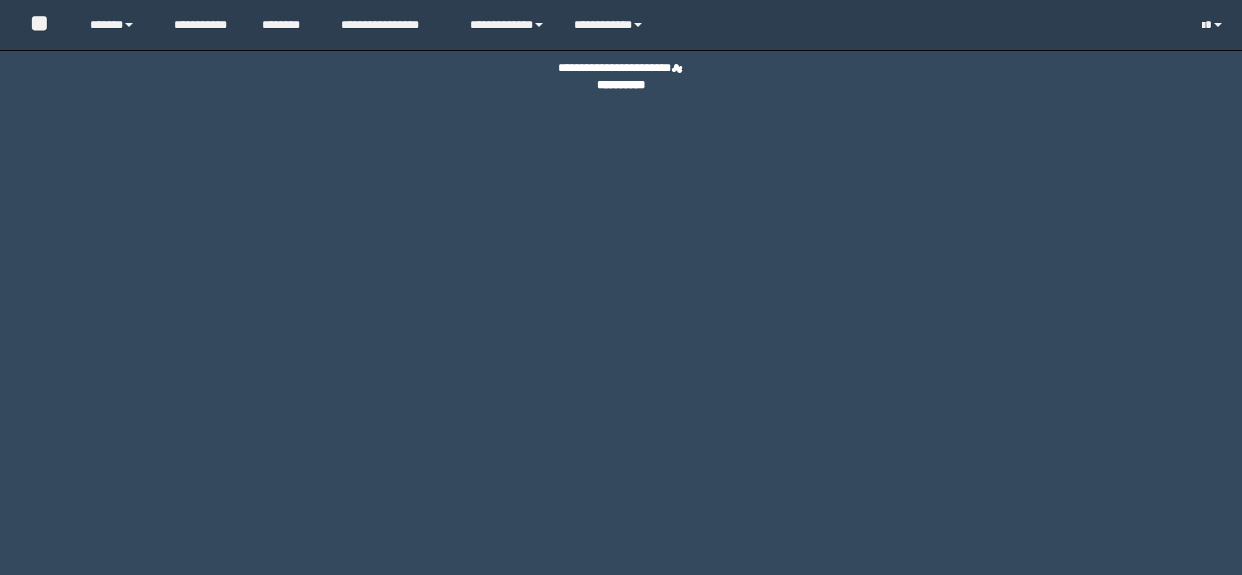 scroll, scrollTop: 0, scrollLeft: 0, axis: both 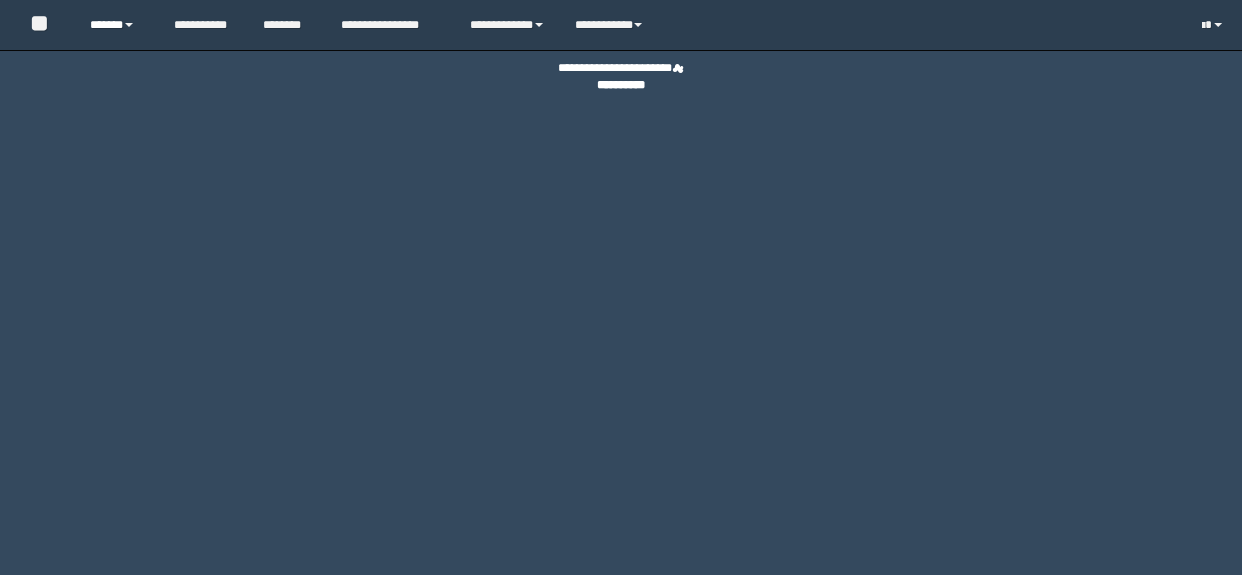 click on "******" at bounding box center [117, 25] 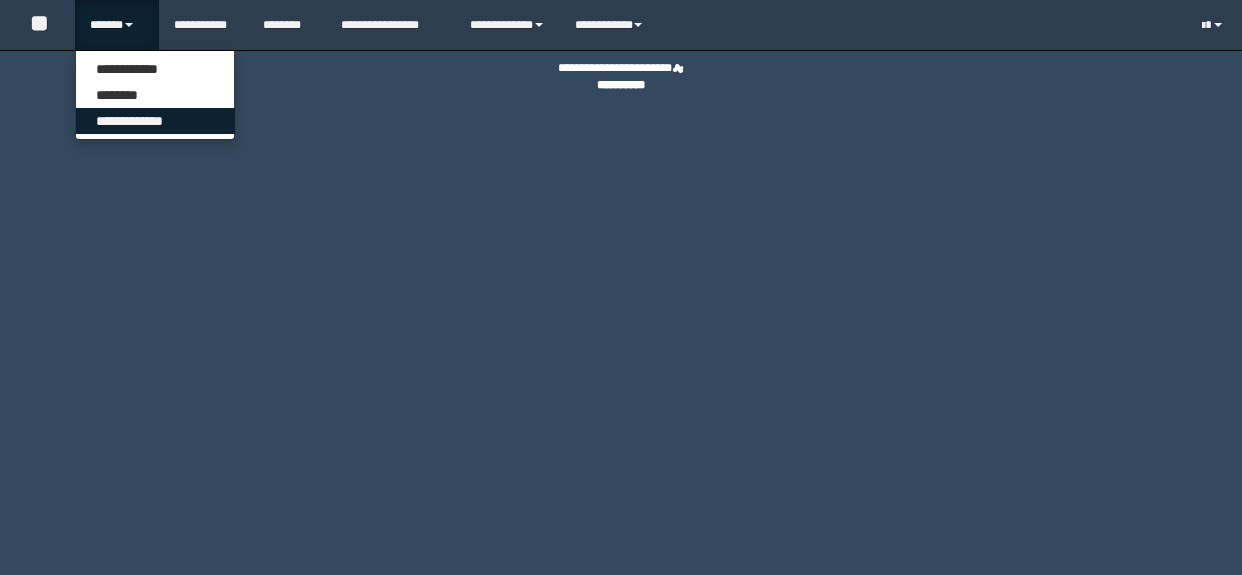 scroll, scrollTop: 0, scrollLeft: 0, axis: both 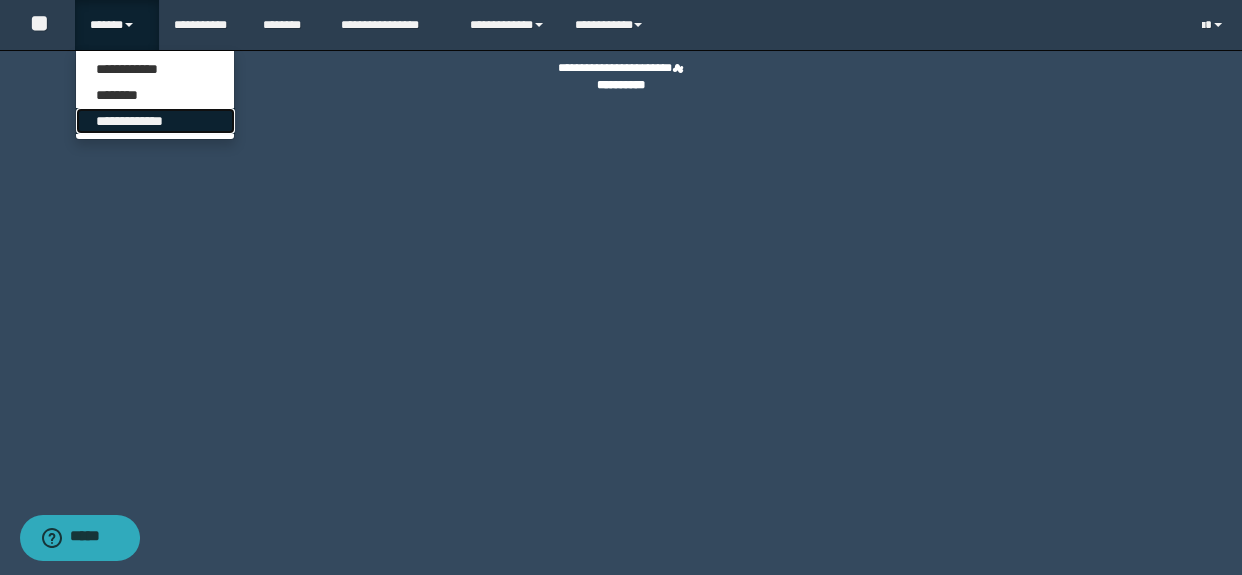 click on "**********" at bounding box center [155, 121] 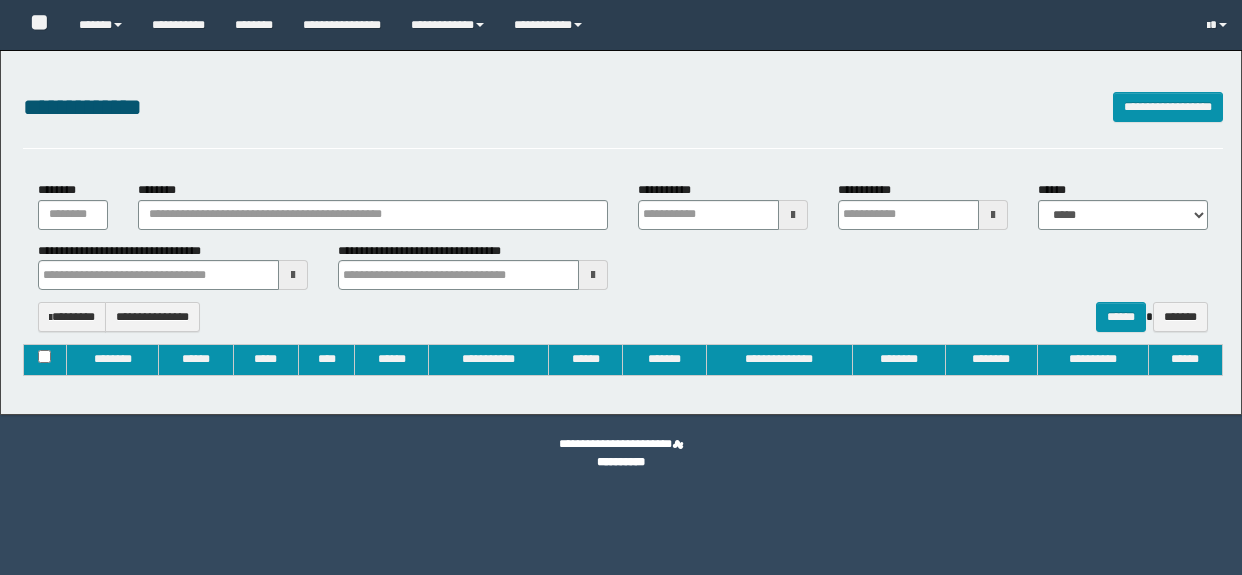 type on "**********" 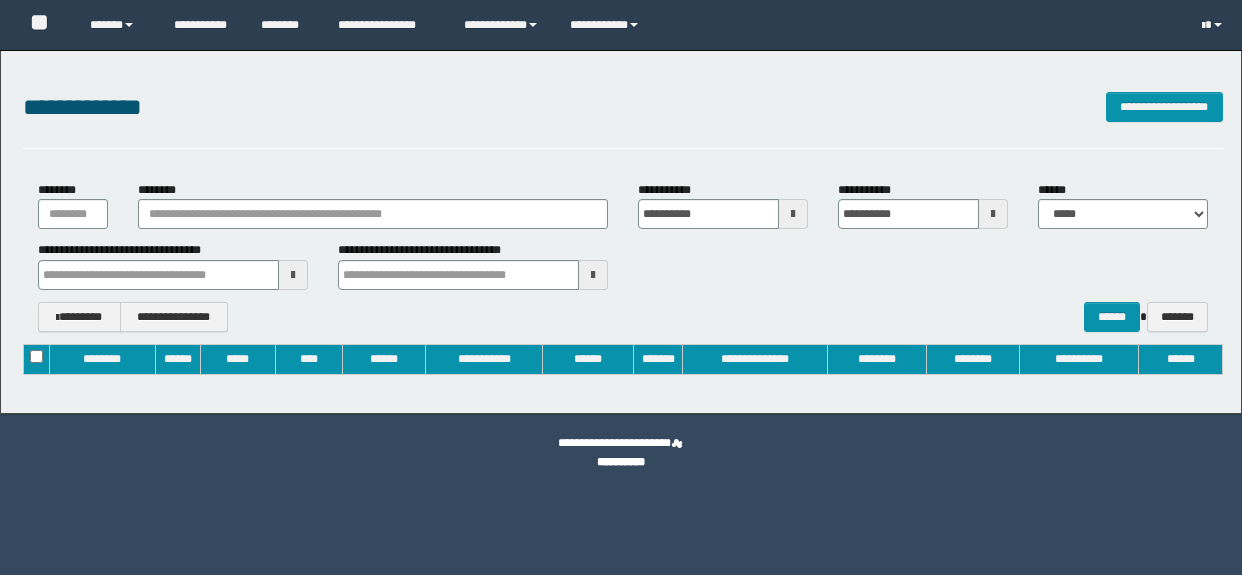 scroll, scrollTop: 0, scrollLeft: 0, axis: both 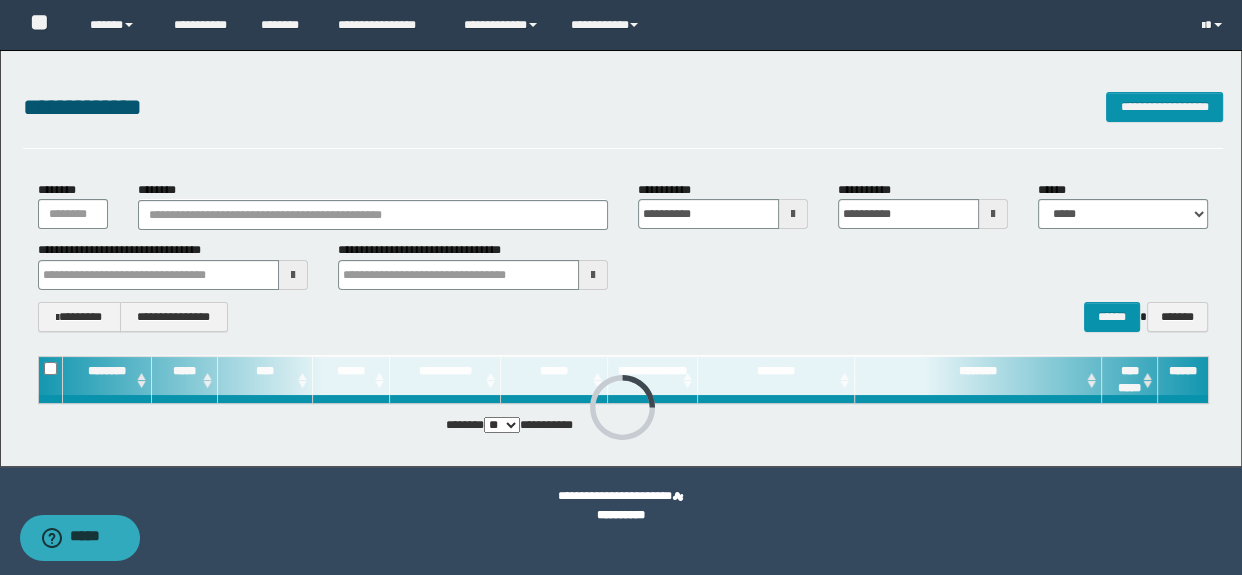 drag, startPoint x: 241, startPoint y: 208, endPoint x: 1080, endPoint y: 131, distance: 842.52594 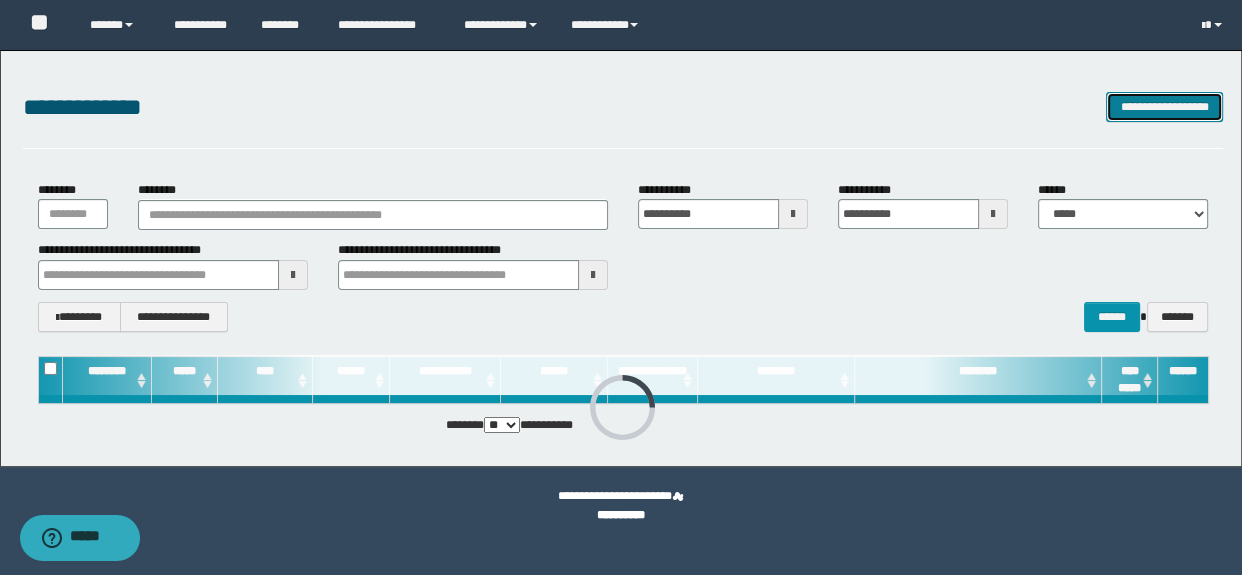 click on "**********" at bounding box center [1164, 107] 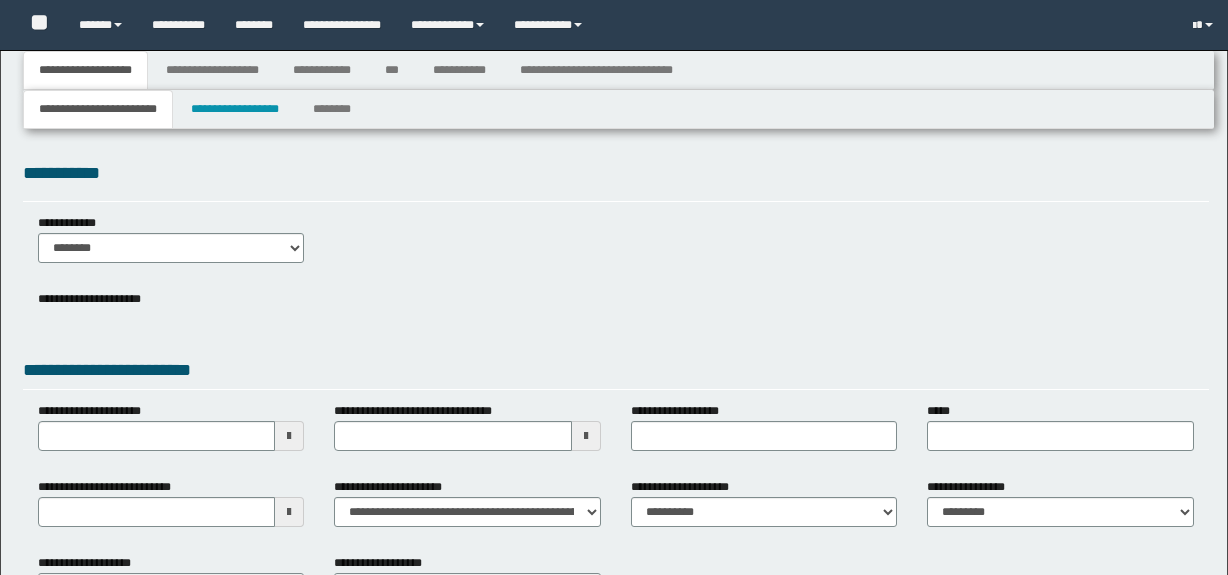 type 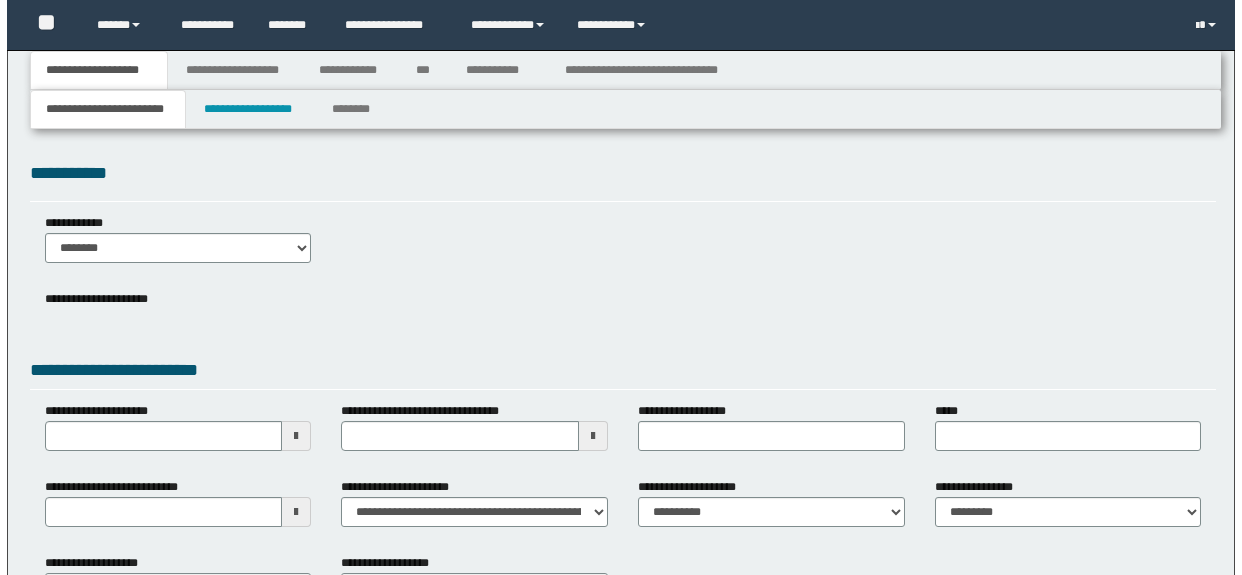scroll, scrollTop: 0, scrollLeft: 0, axis: both 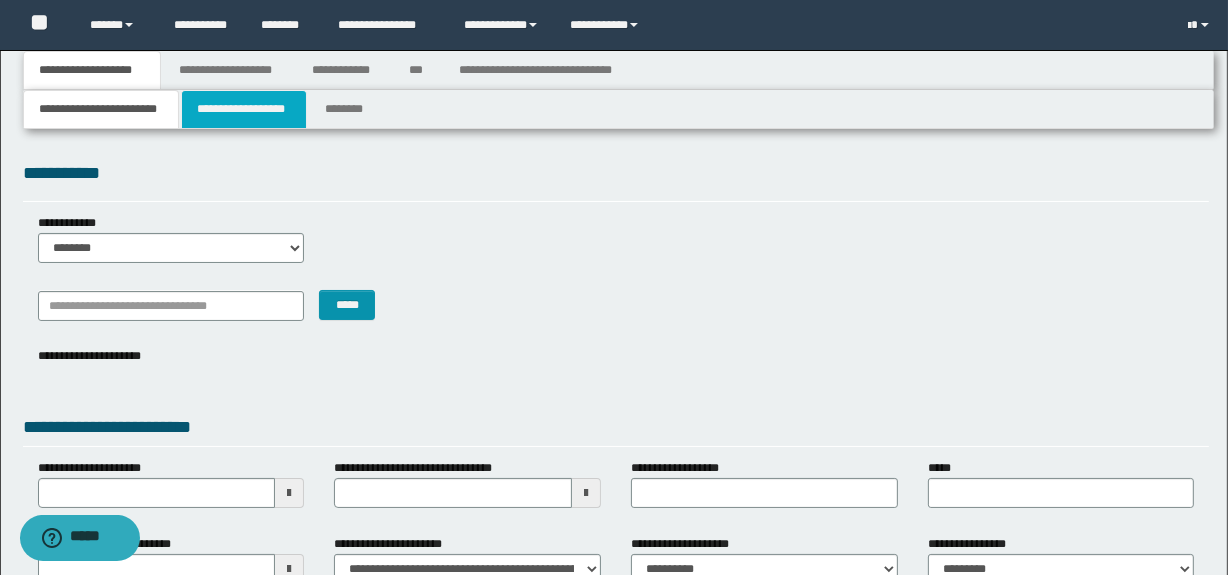 click on "**********" at bounding box center (244, 109) 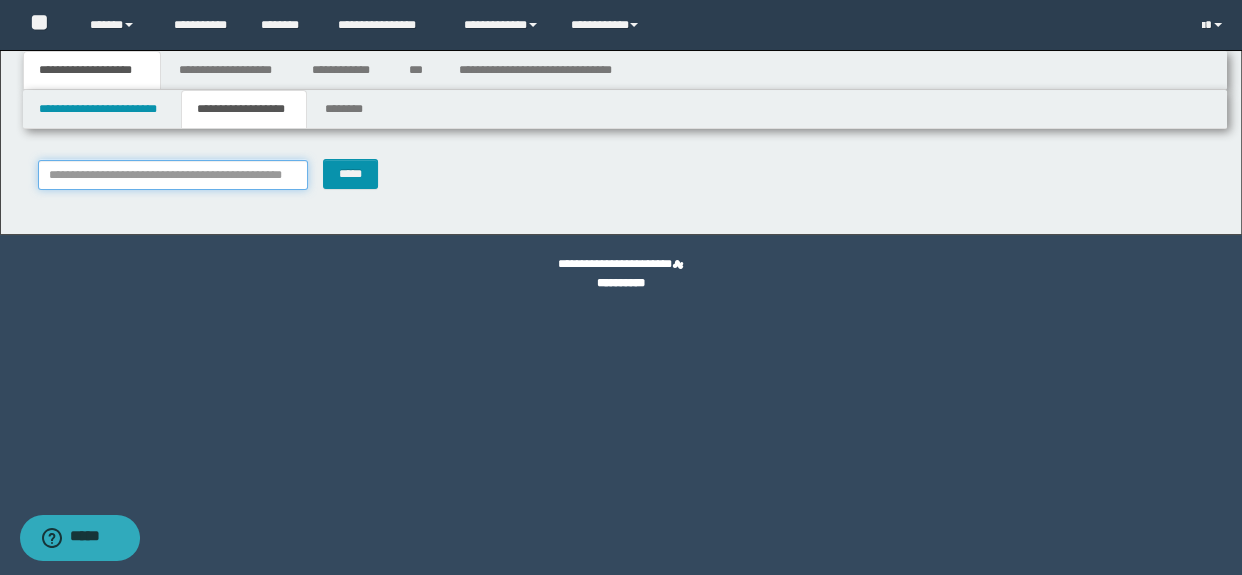 paste on "*********" 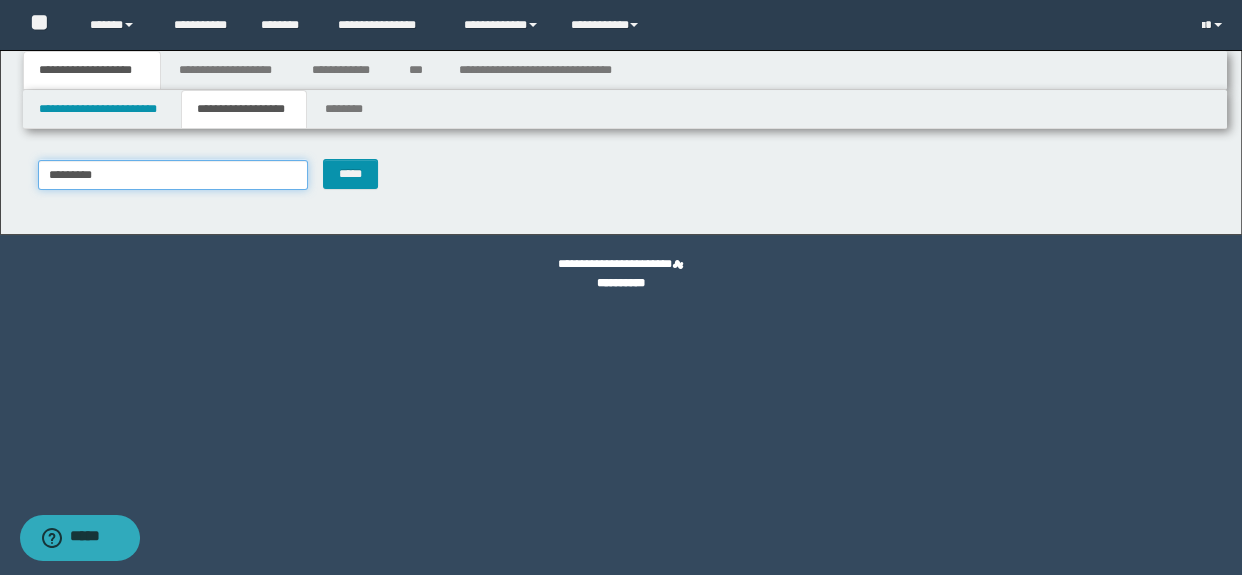 type on "*********" 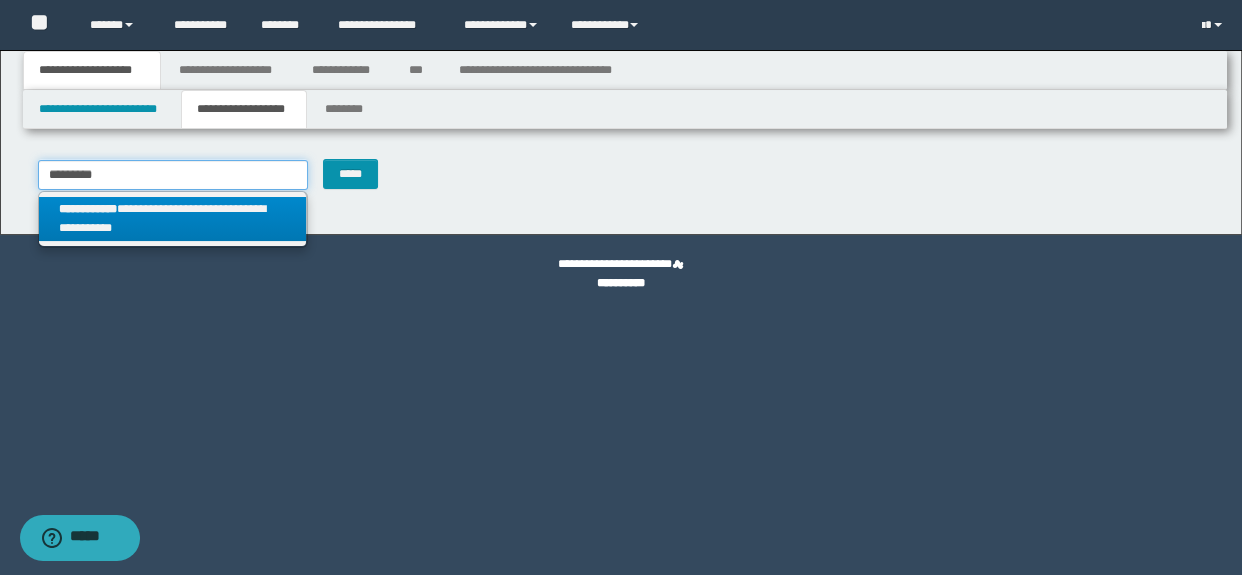 type on "*********" 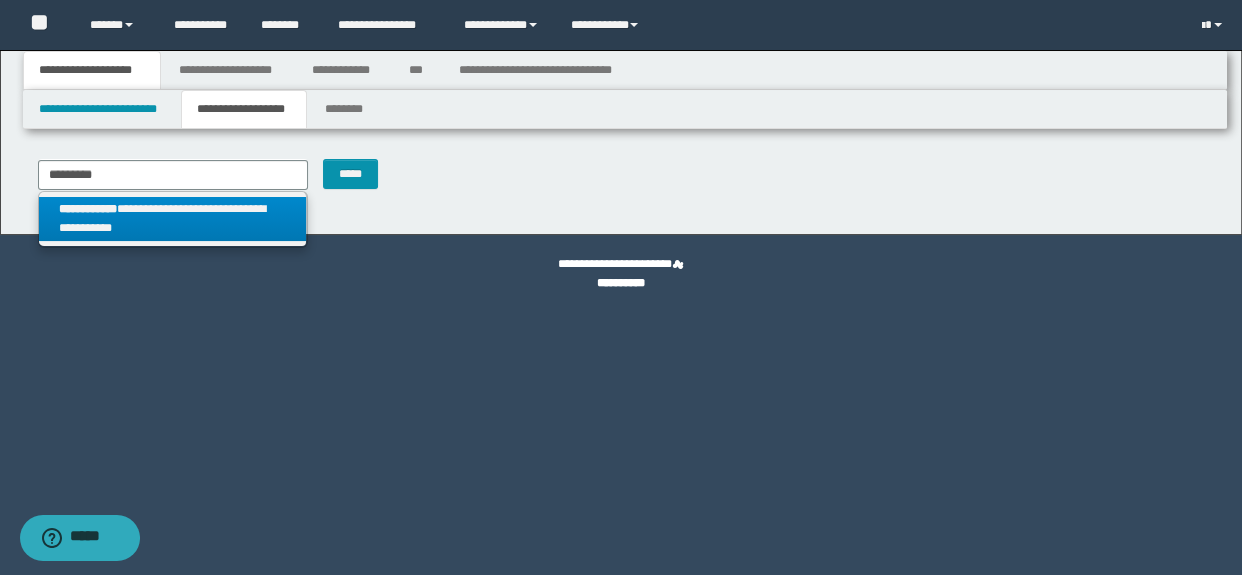 click on "**********" at bounding box center (172, 219) 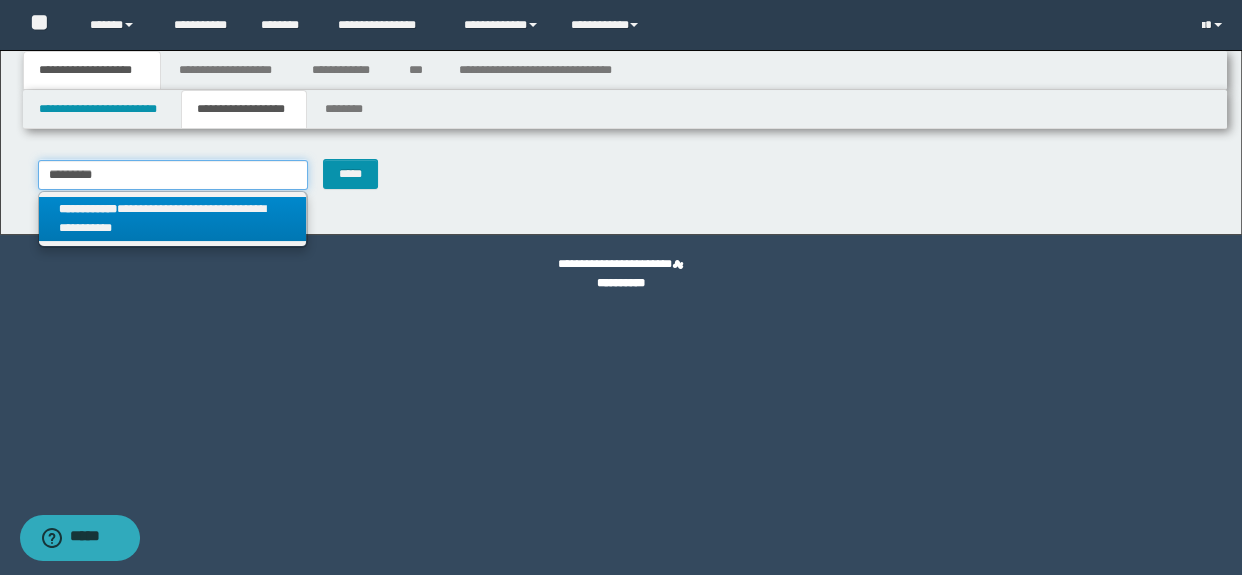 type 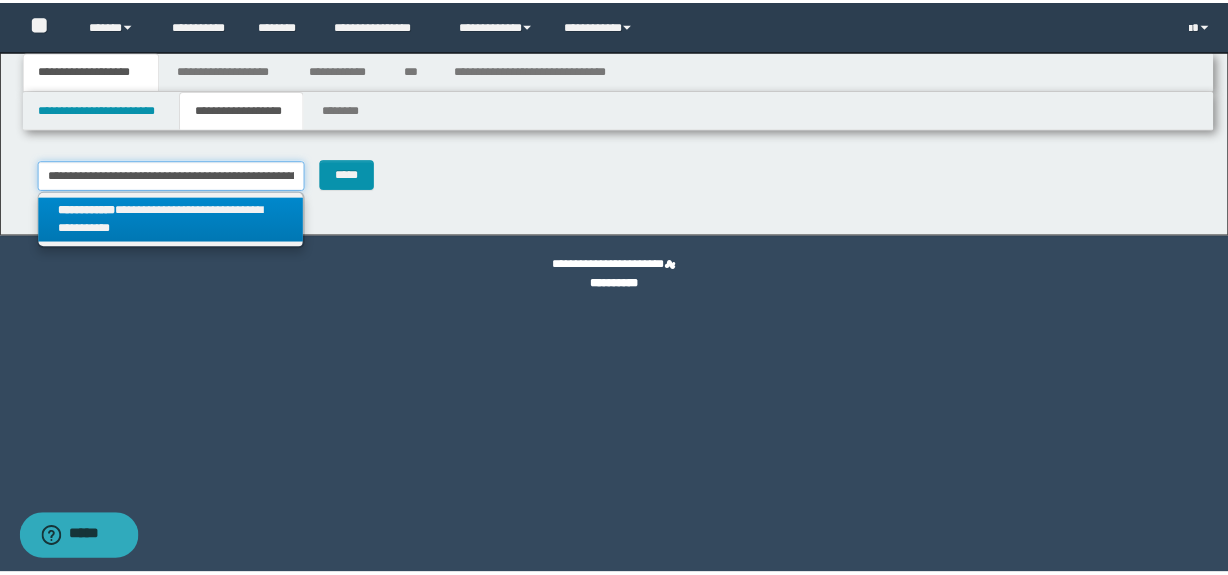 scroll, scrollTop: 0, scrollLeft: 81, axis: horizontal 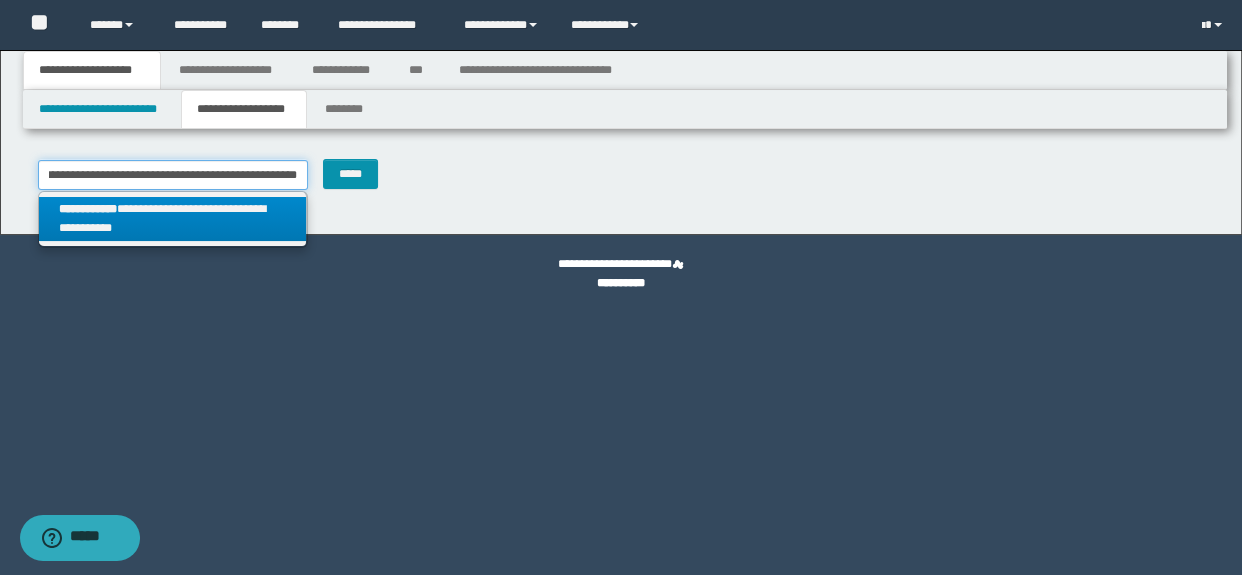 type on "*********" 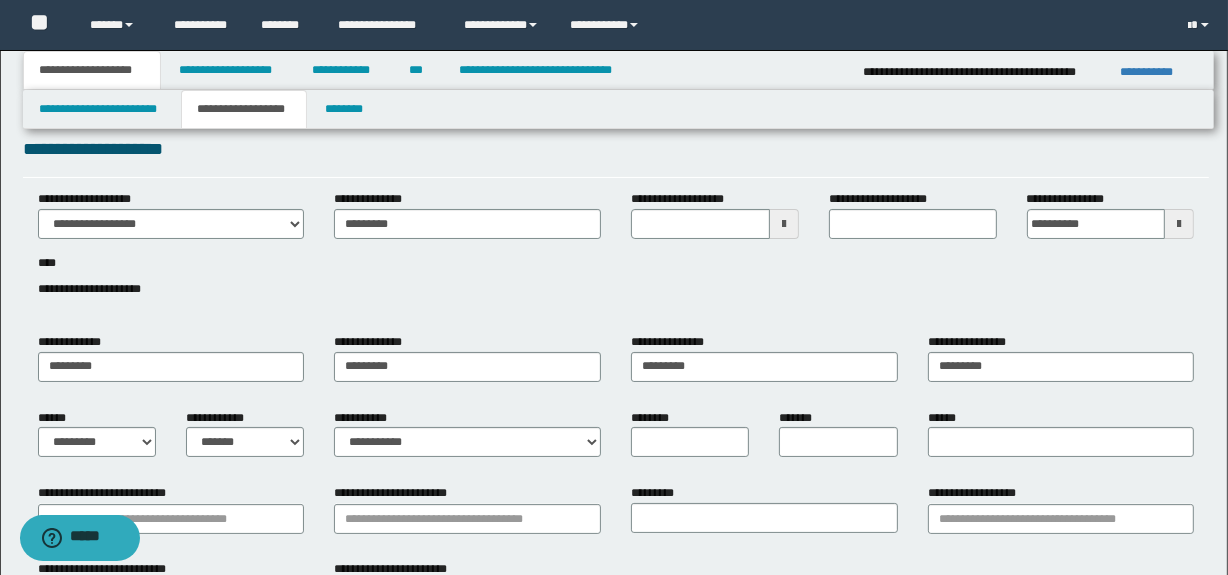 scroll, scrollTop: 0, scrollLeft: 0, axis: both 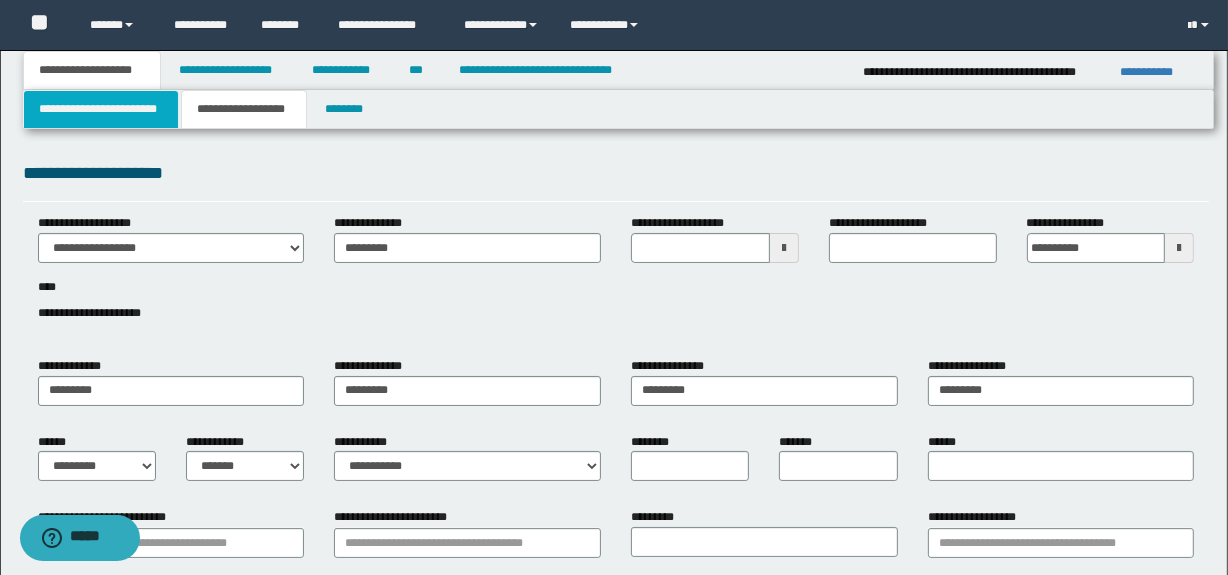 click on "**********" at bounding box center (101, 109) 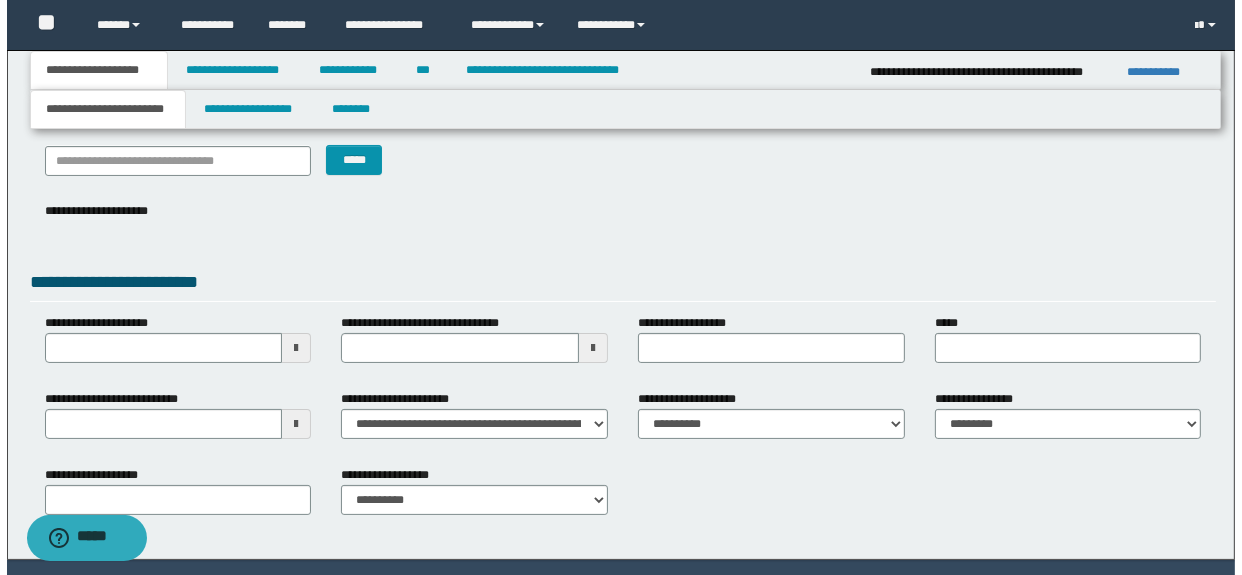 scroll, scrollTop: 207, scrollLeft: 0, axis: vertical 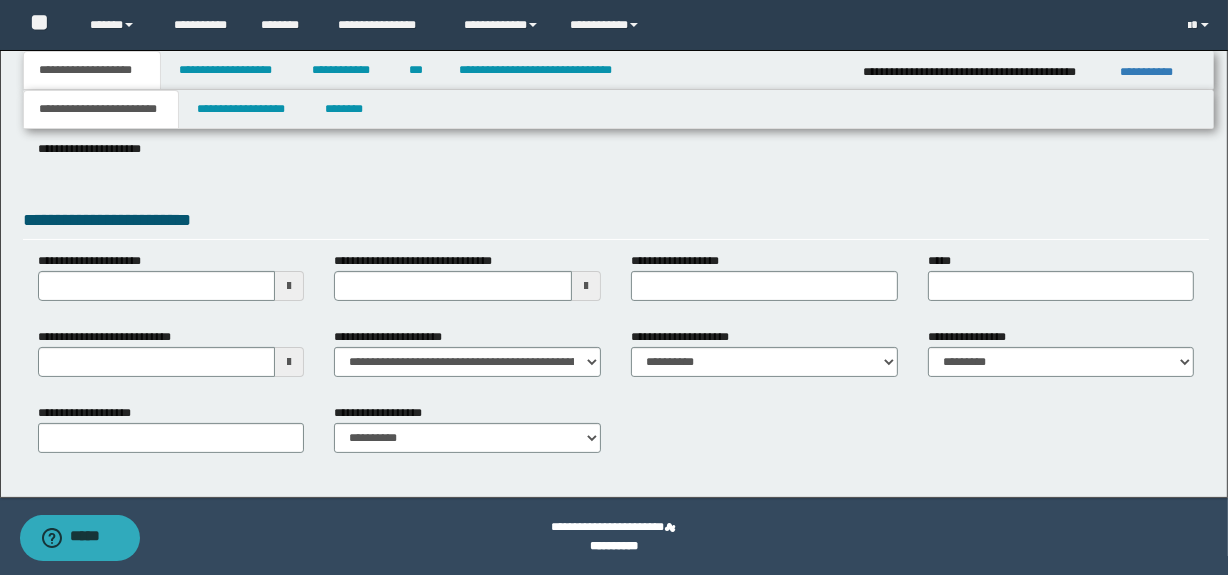 click at bounding box center (289, 362) 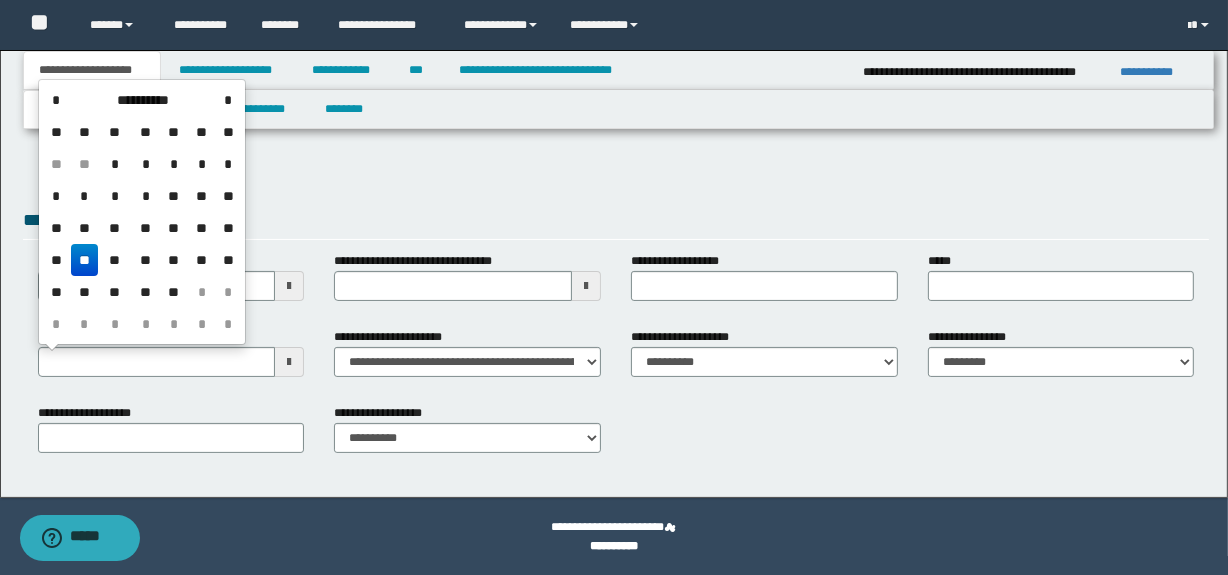 click on "**" at bounding box center [85, 260] 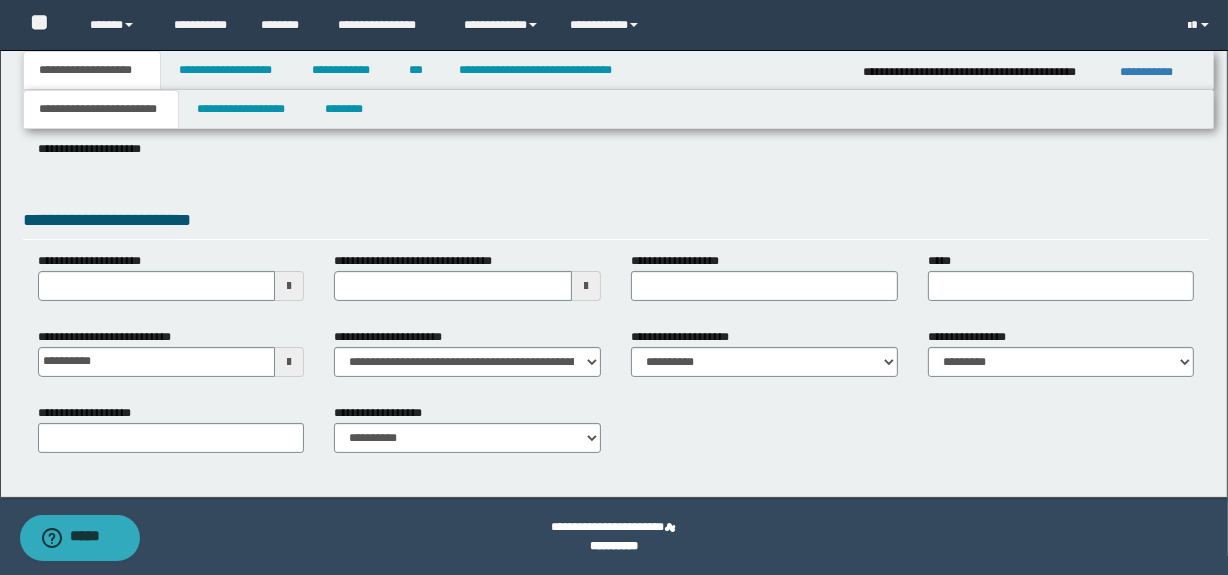 type 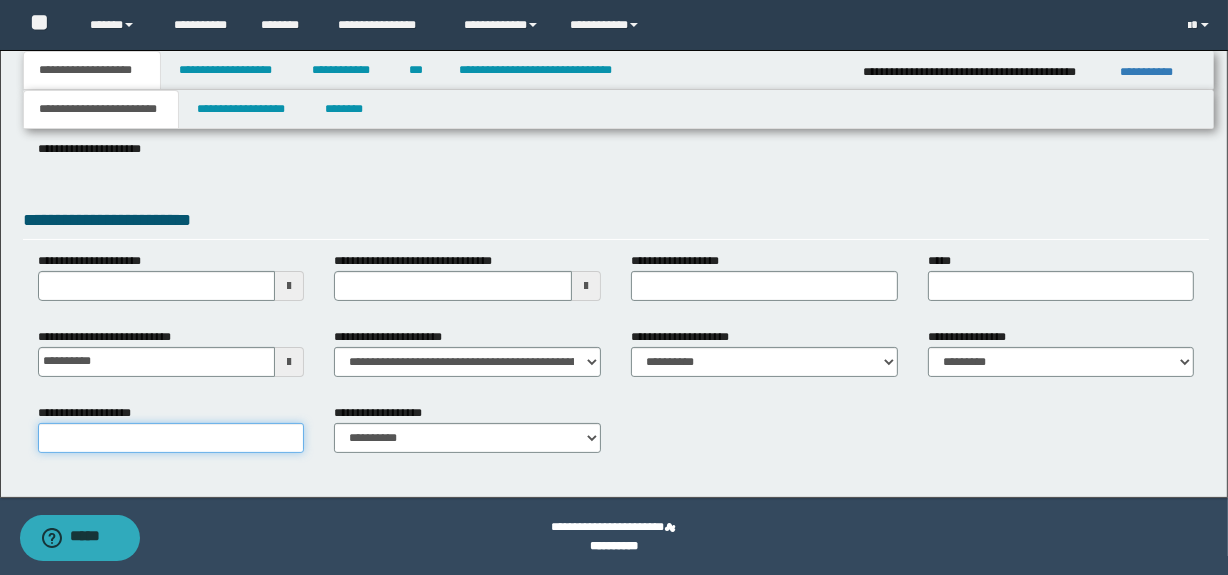 paste on "*********" 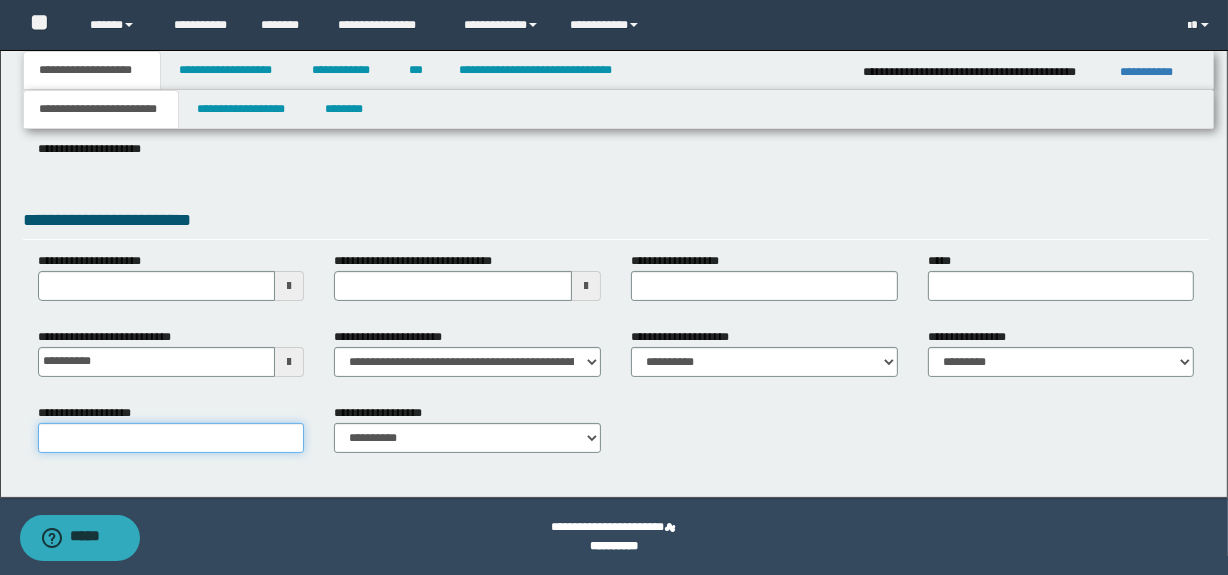 type on "*********" 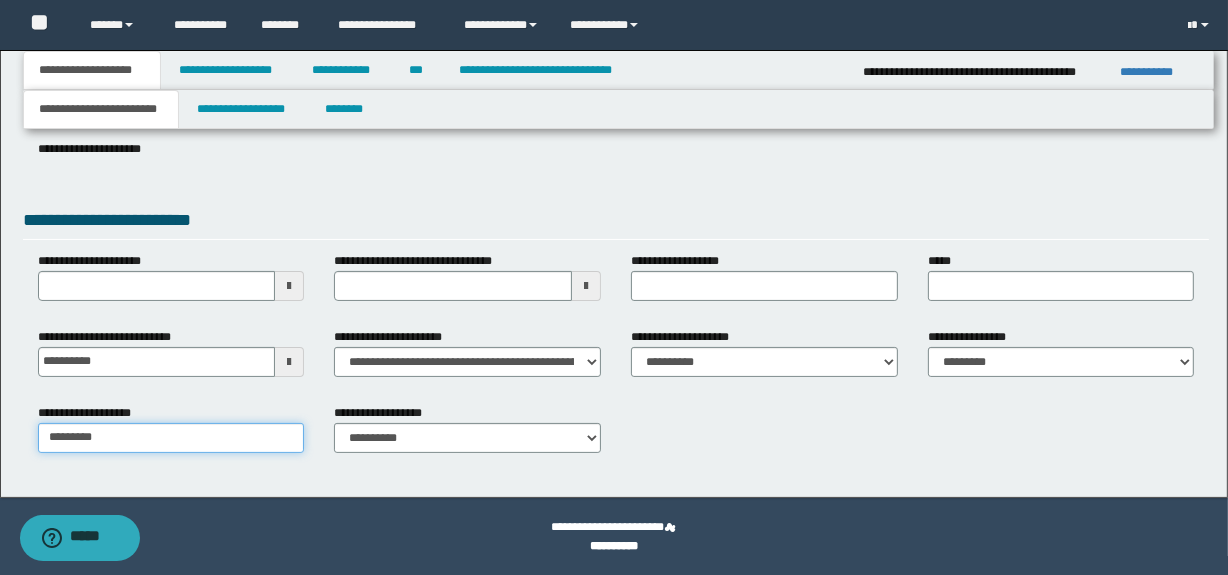type 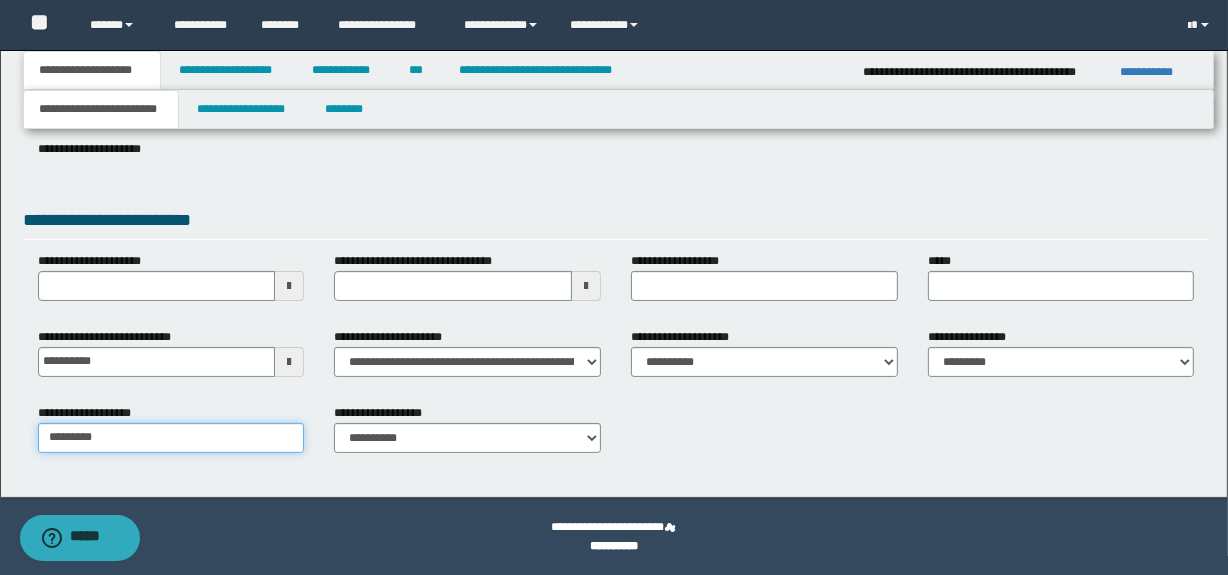 click on "*********" at bounding box center (171, 438) 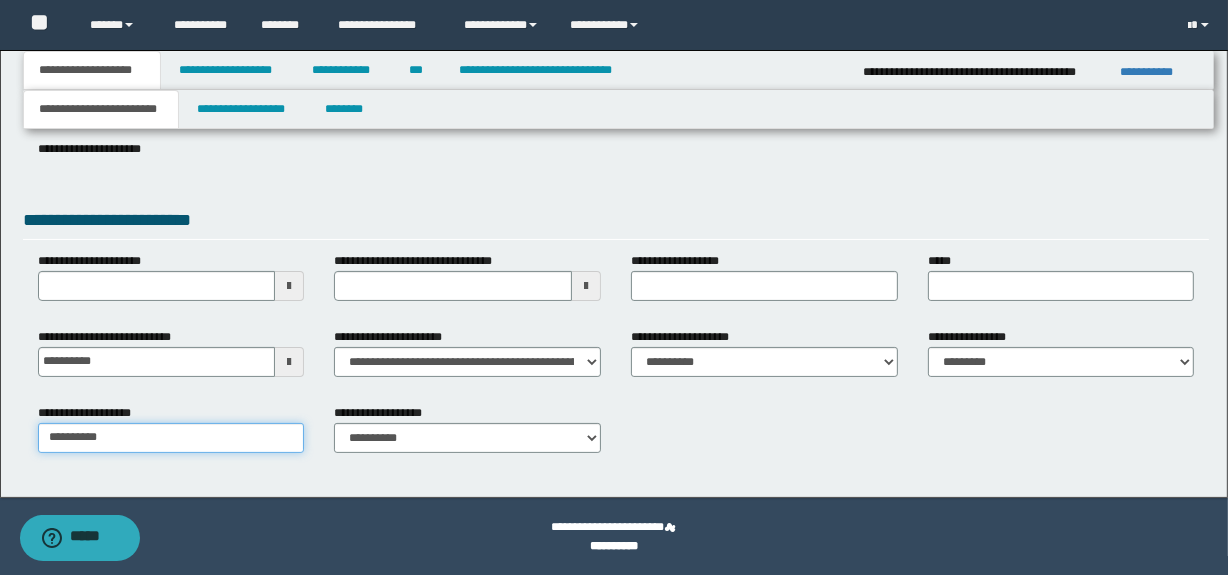 type 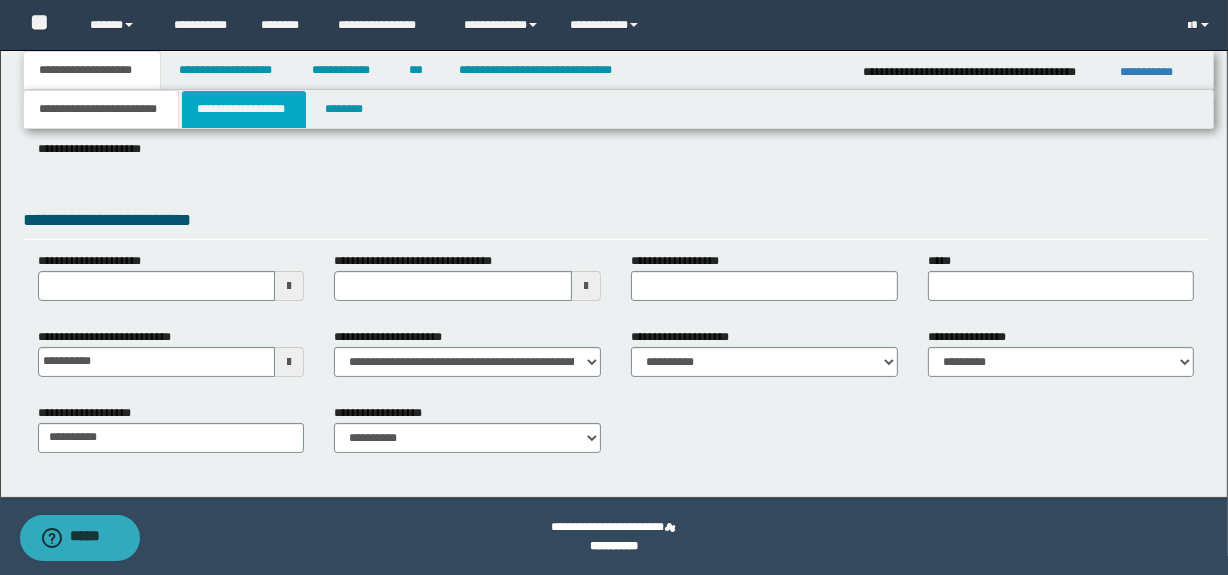 click on "**********" at bounding box center [244, 109] 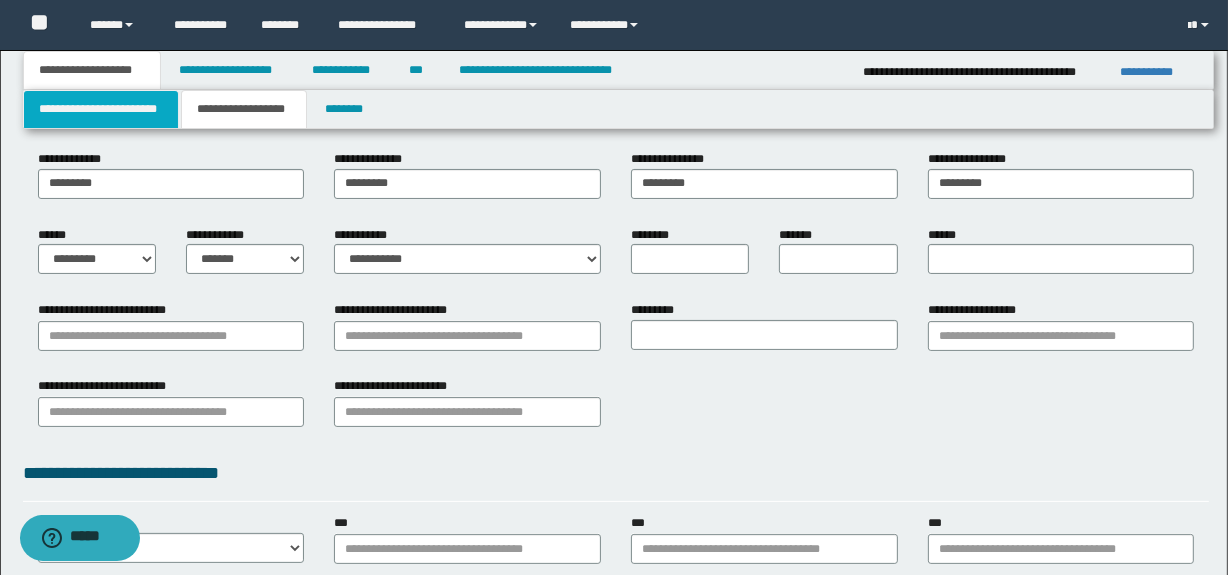 click on "**********" at bounding box center [101, 109] 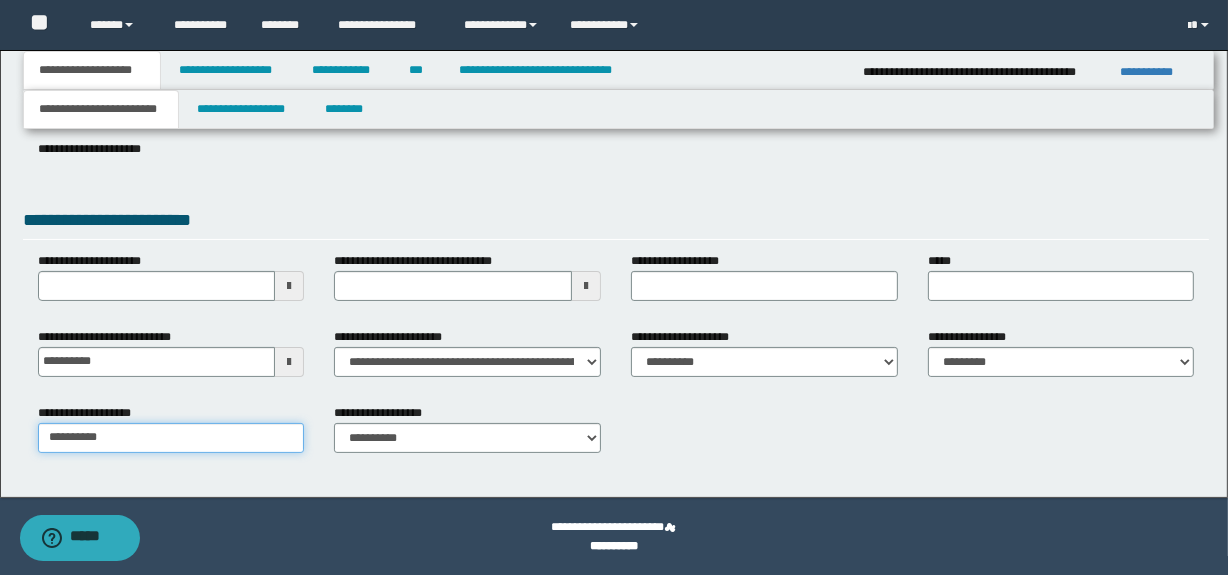 click on "**********" at bounding box center (171, 438) 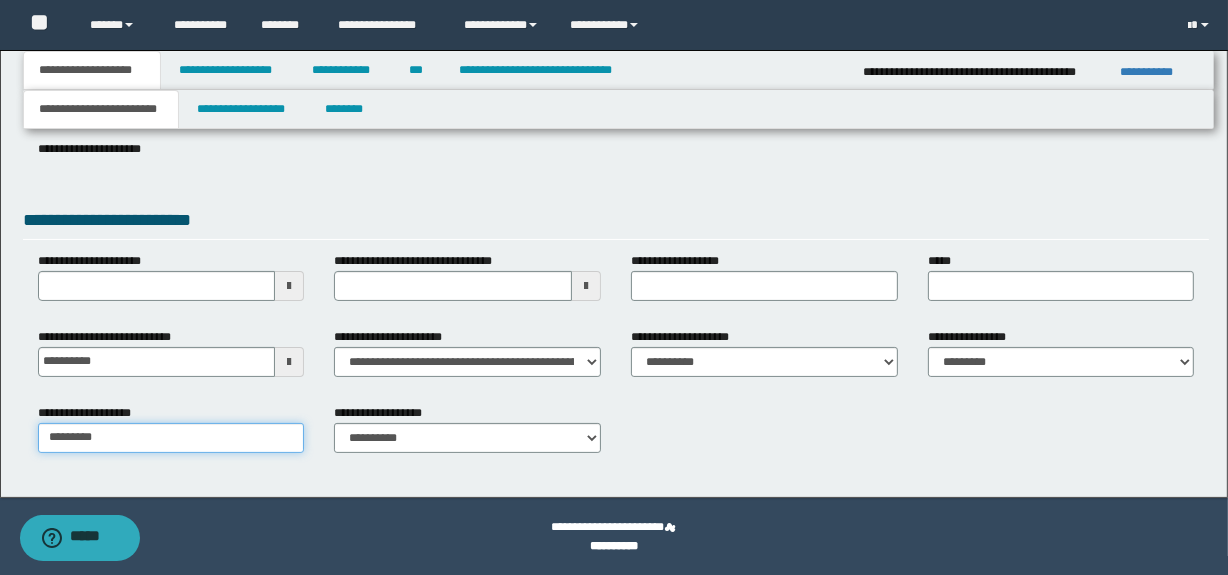 type on "**********" 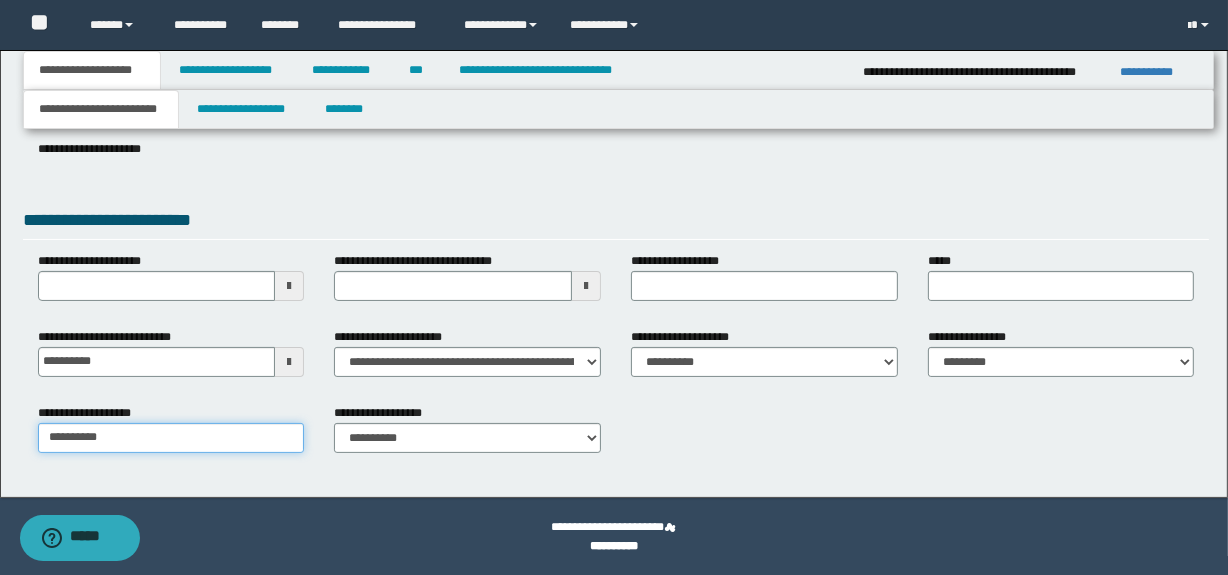 type 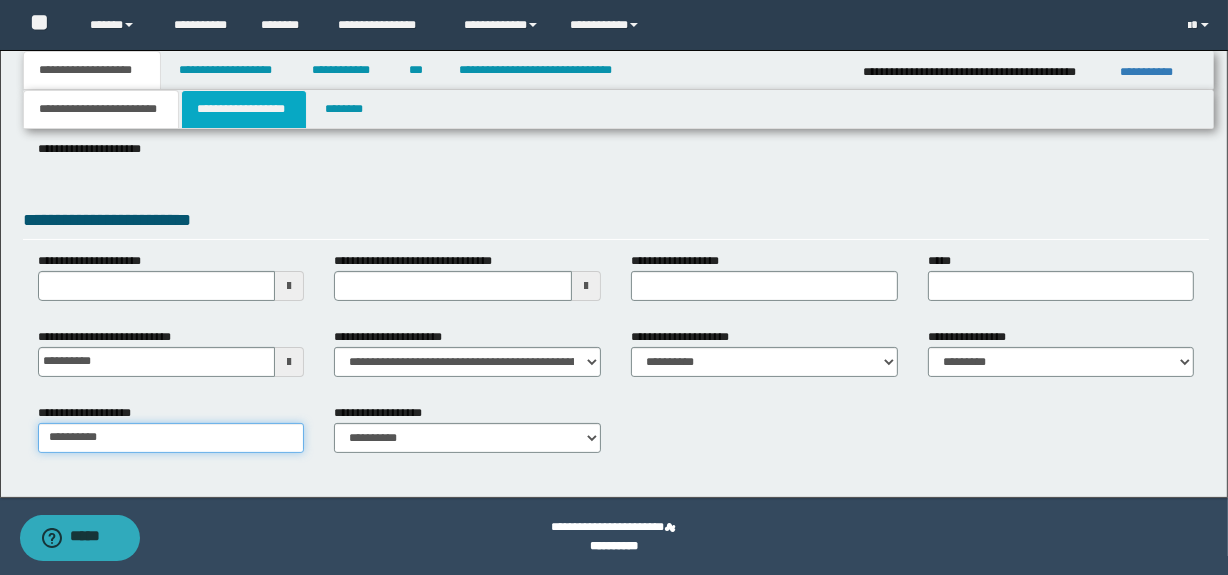 type on "**********" 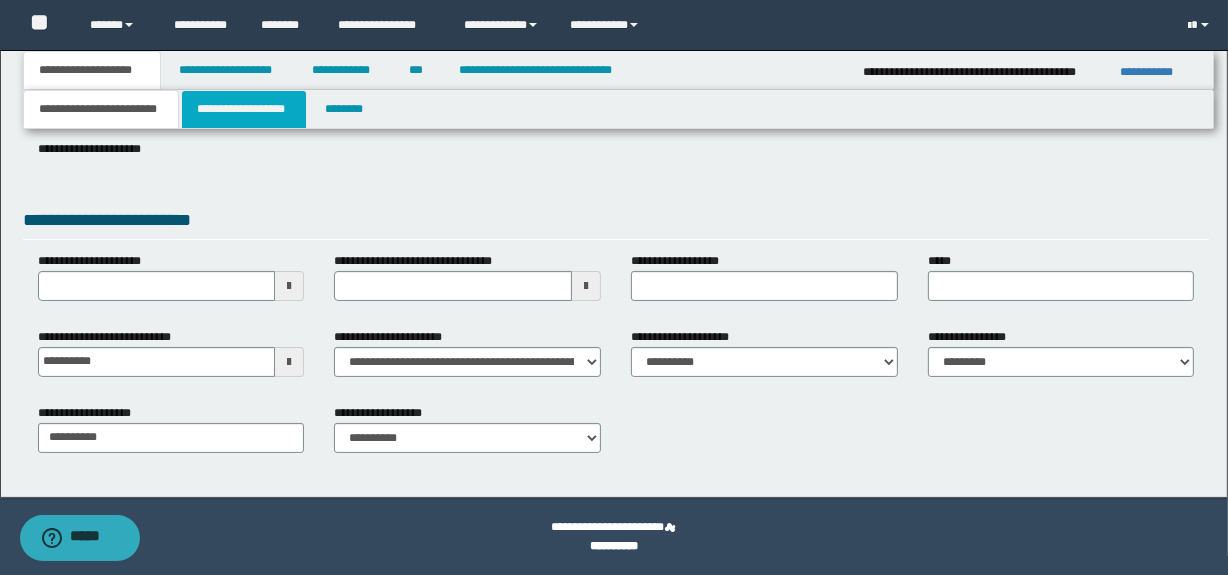 click on "**********" at bounding box center [244, 109] 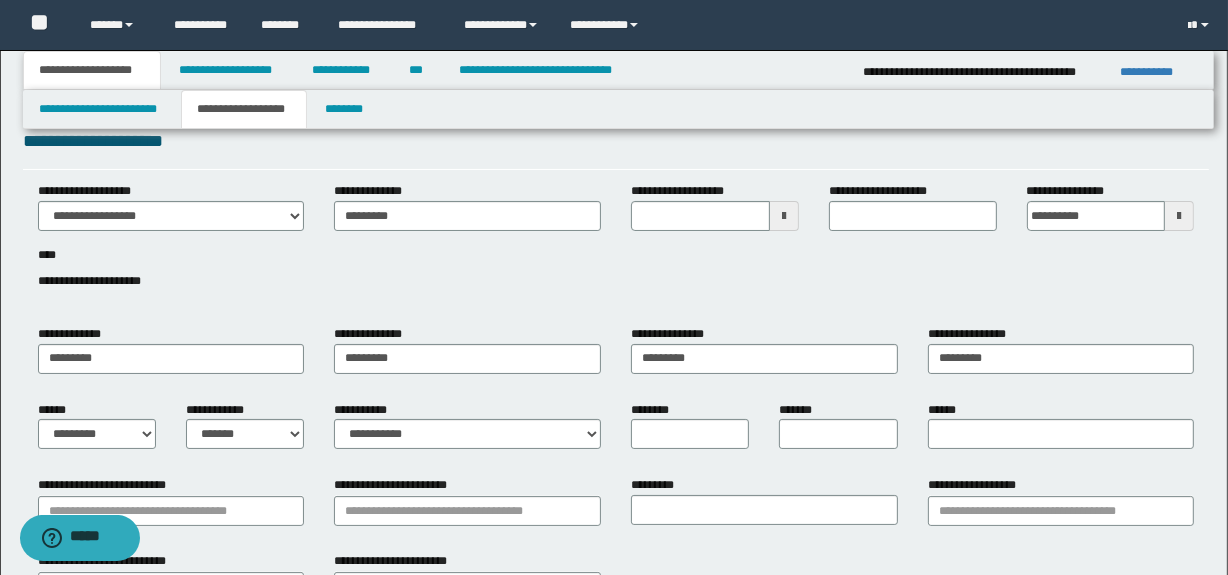 scroll, scrollTop: 25, scrollLeft: 0, axis: vertical 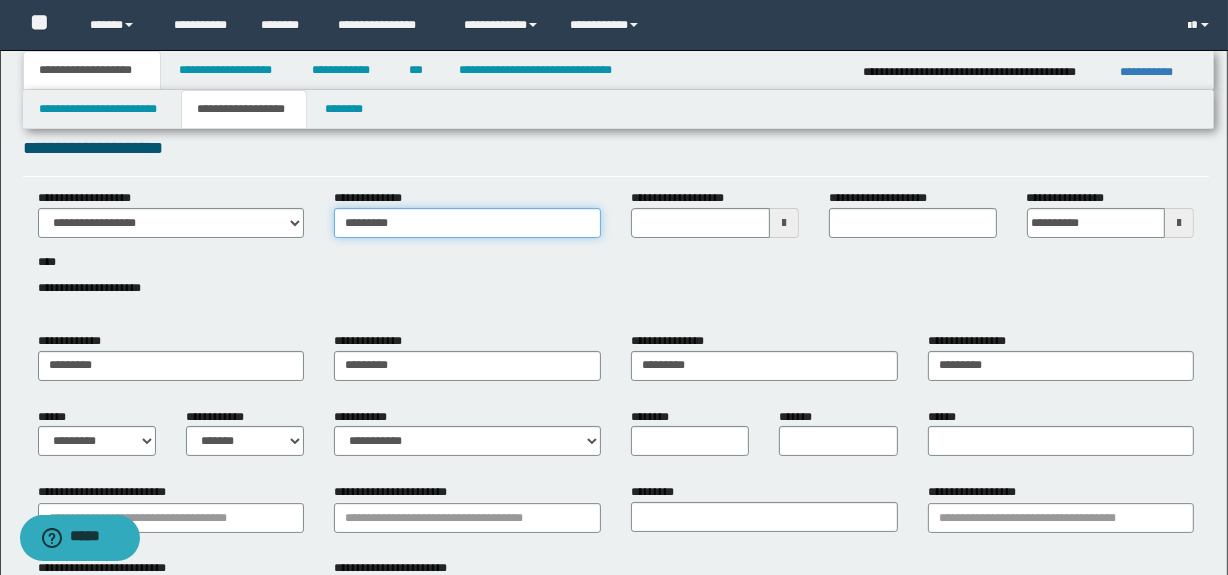 click on "*********" at bounding box center [467, 223] 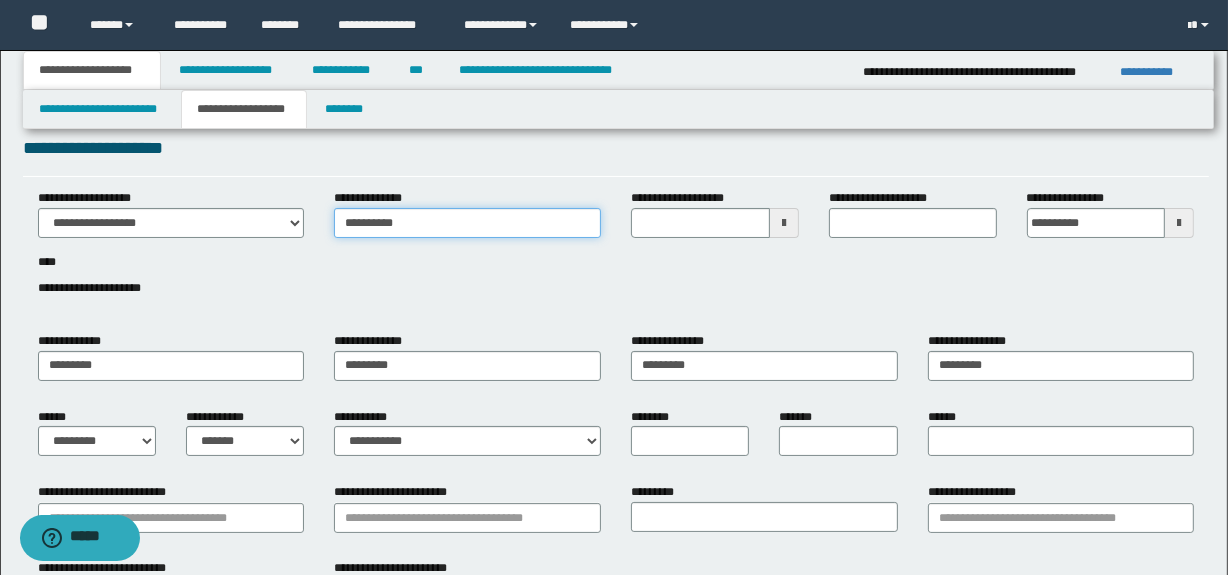 type on "**********" 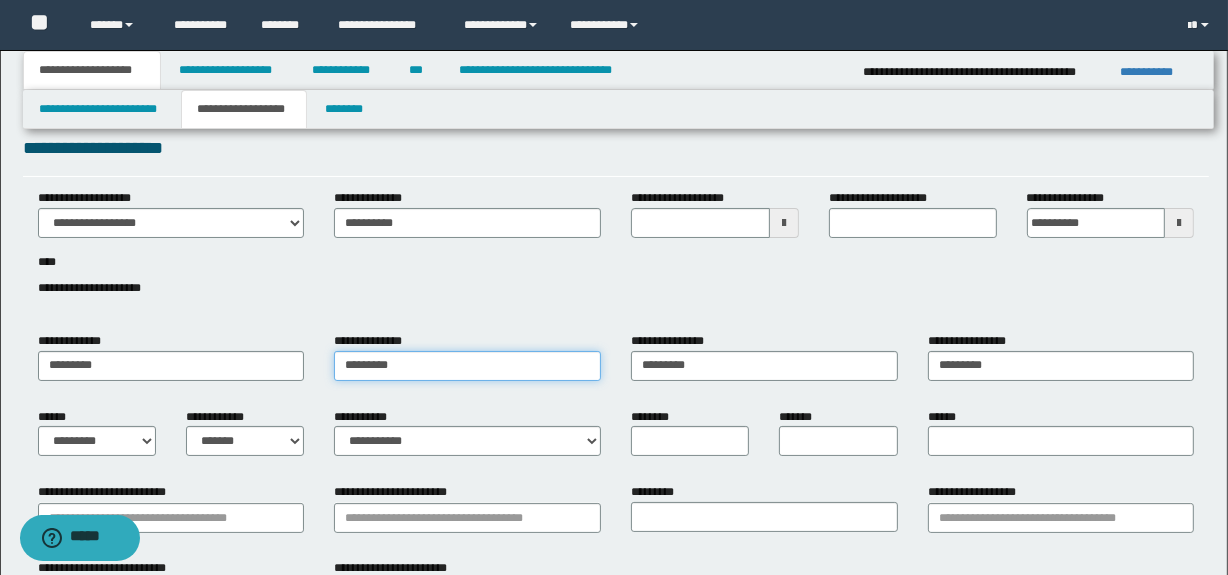 click on "*********" at bounding box center [467, 366] 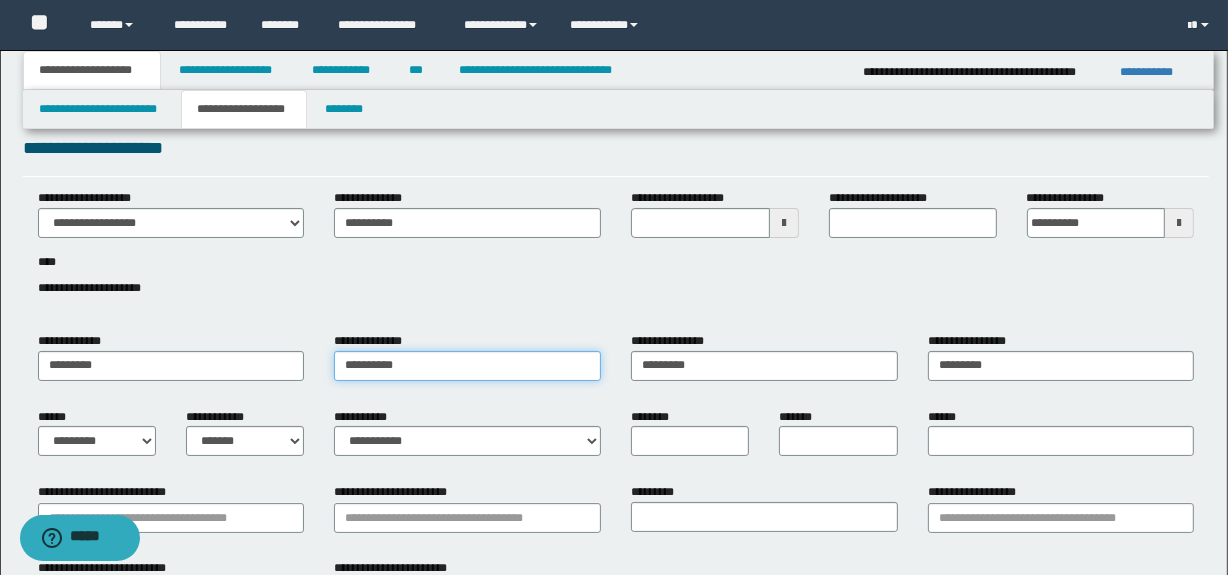 type on "**********" 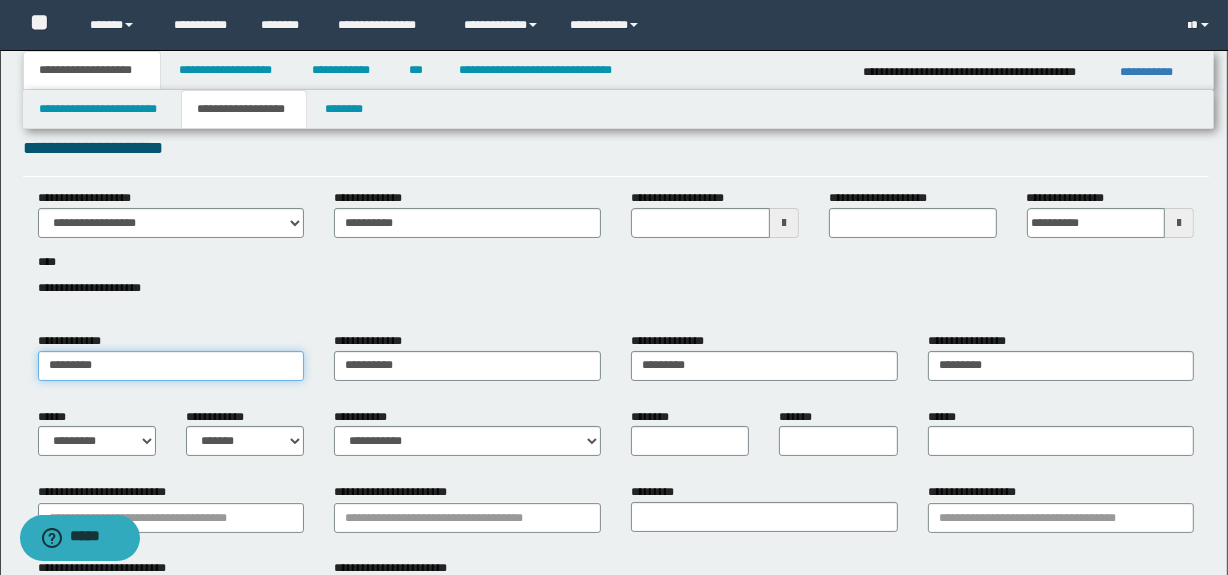 click on "*********" at bounding box center [171, 366] 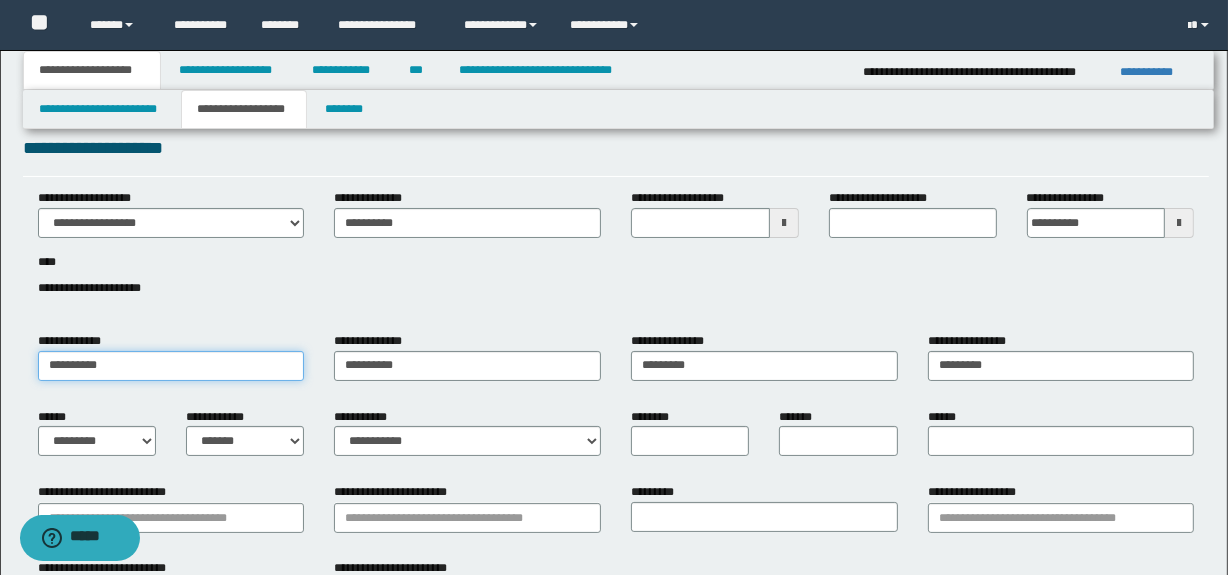 type on "**********" 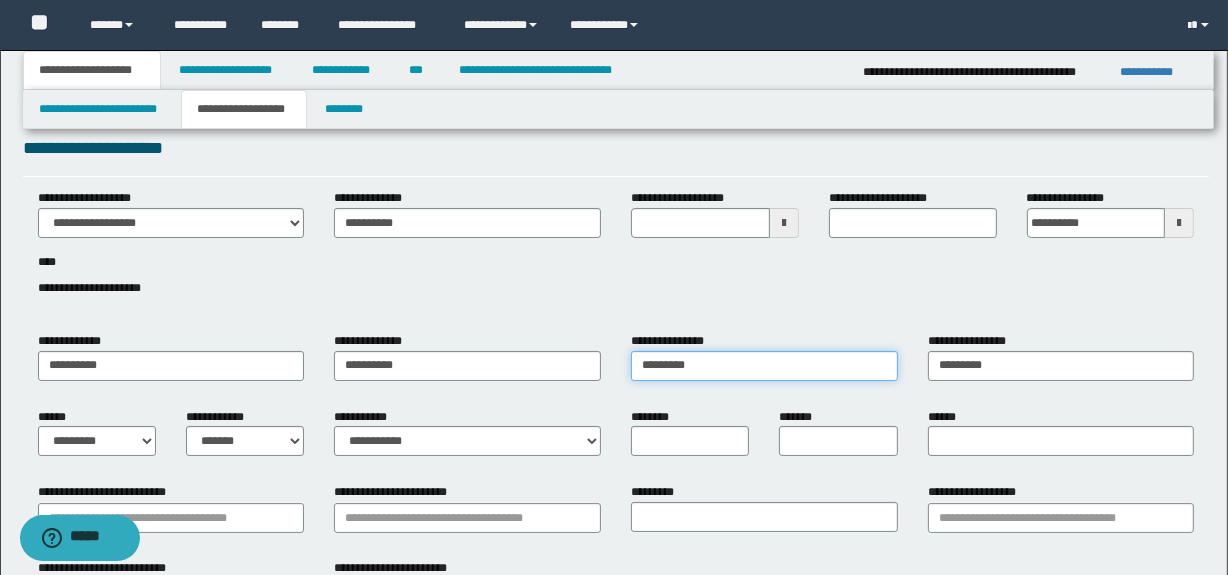 click on "*********" at bounding box center [764, 366] 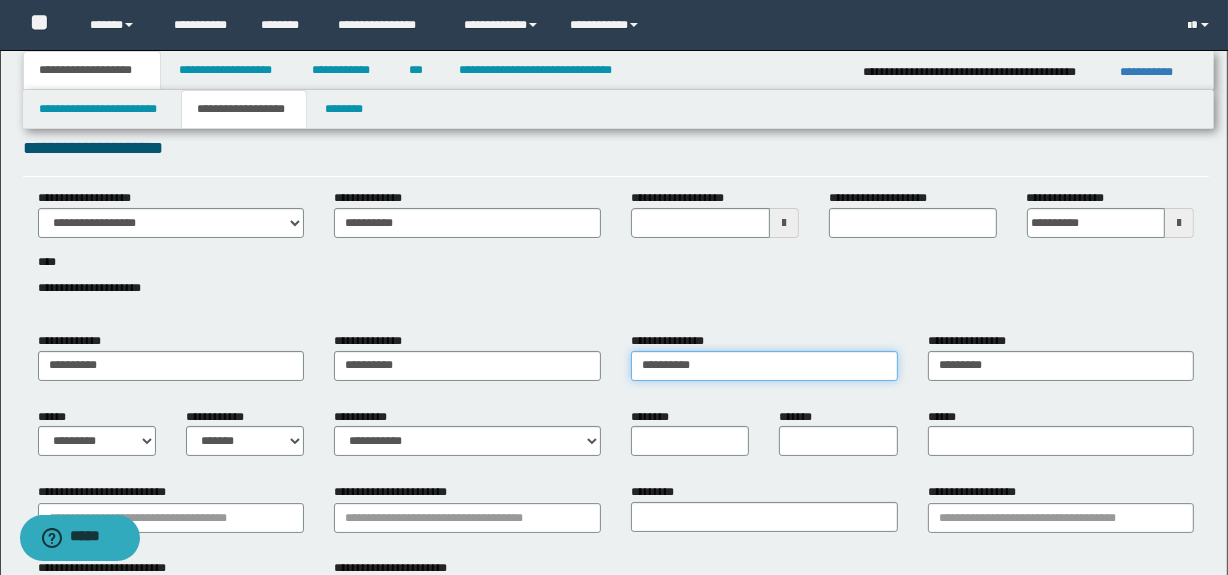 type on "**********" 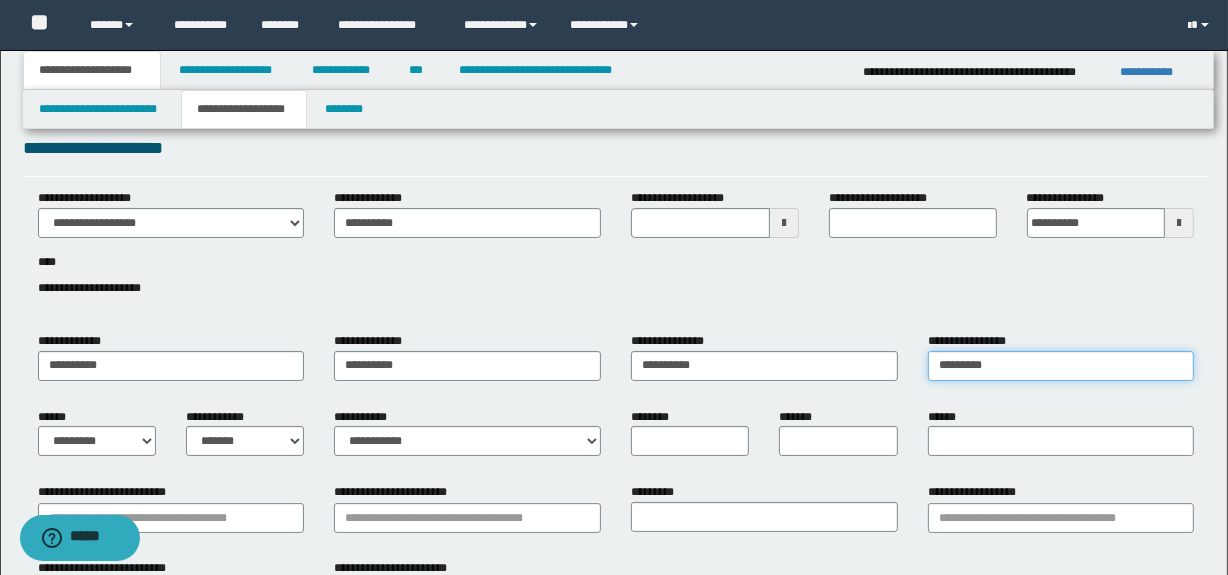 click on "*********" at bounding box center (1061, 366) 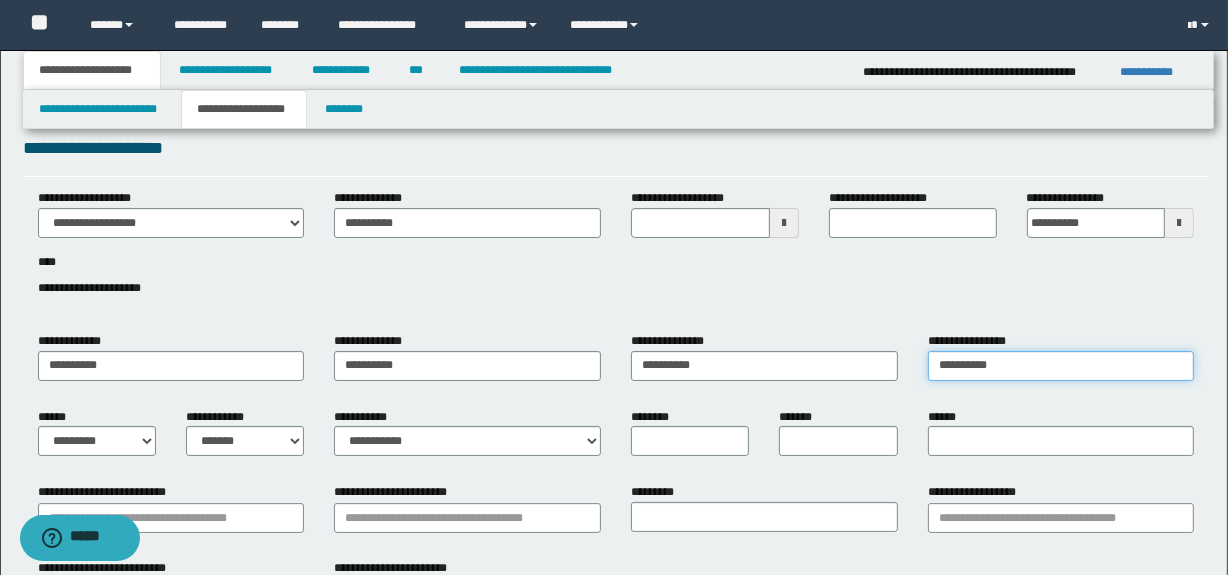 type 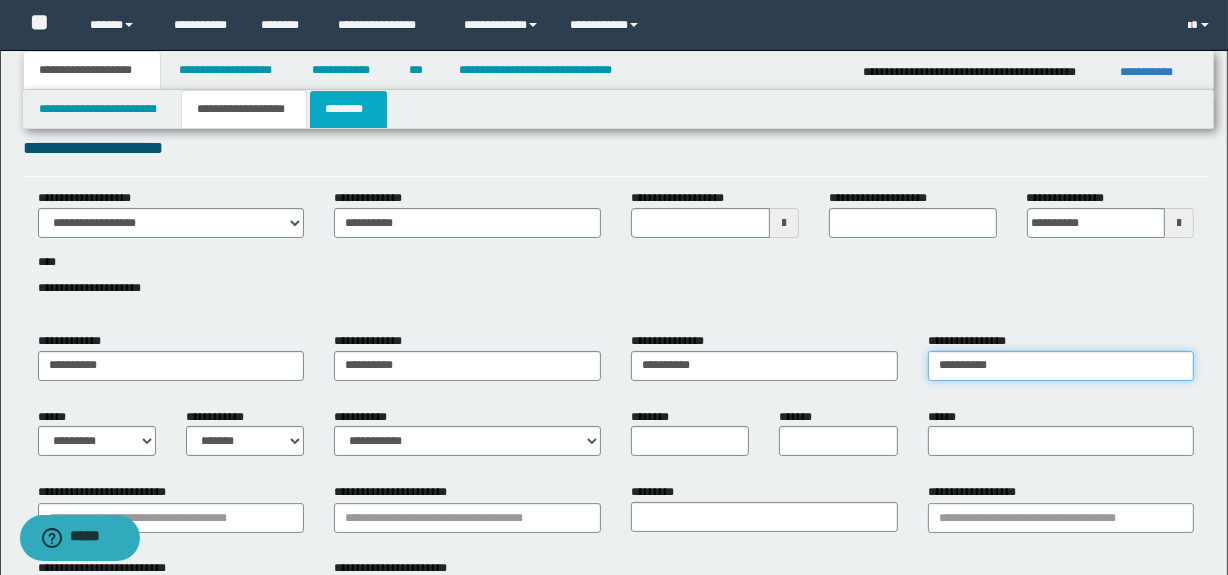 type on "**********" 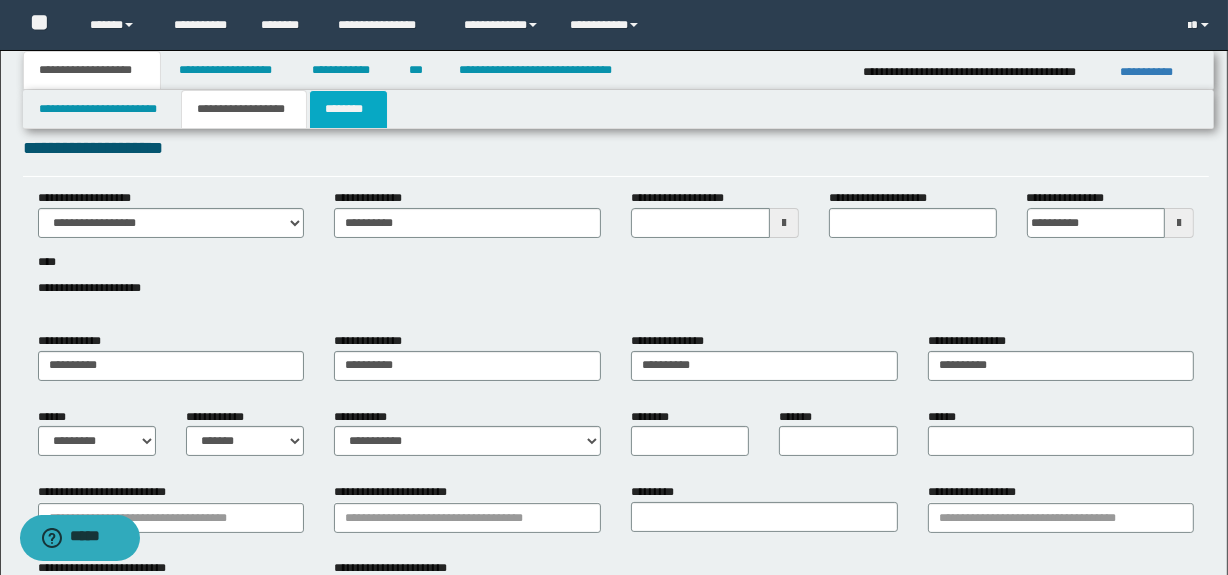 click on "********" at bounding box center [348, 109] 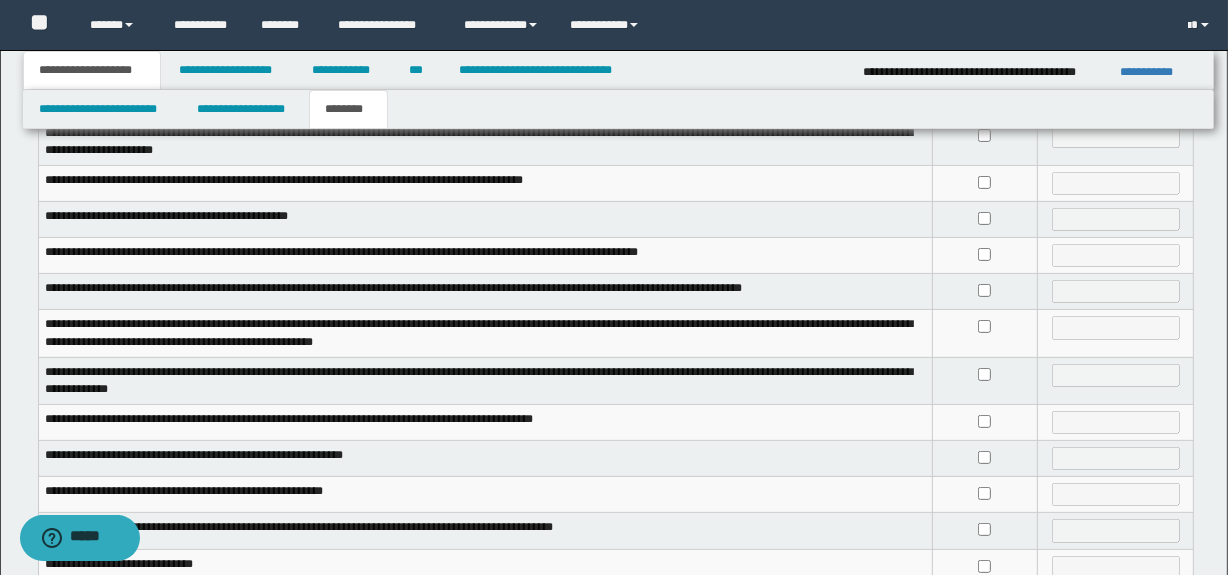 scroll, scrollTop: 363, scrollLeft: 0, axis: vertical 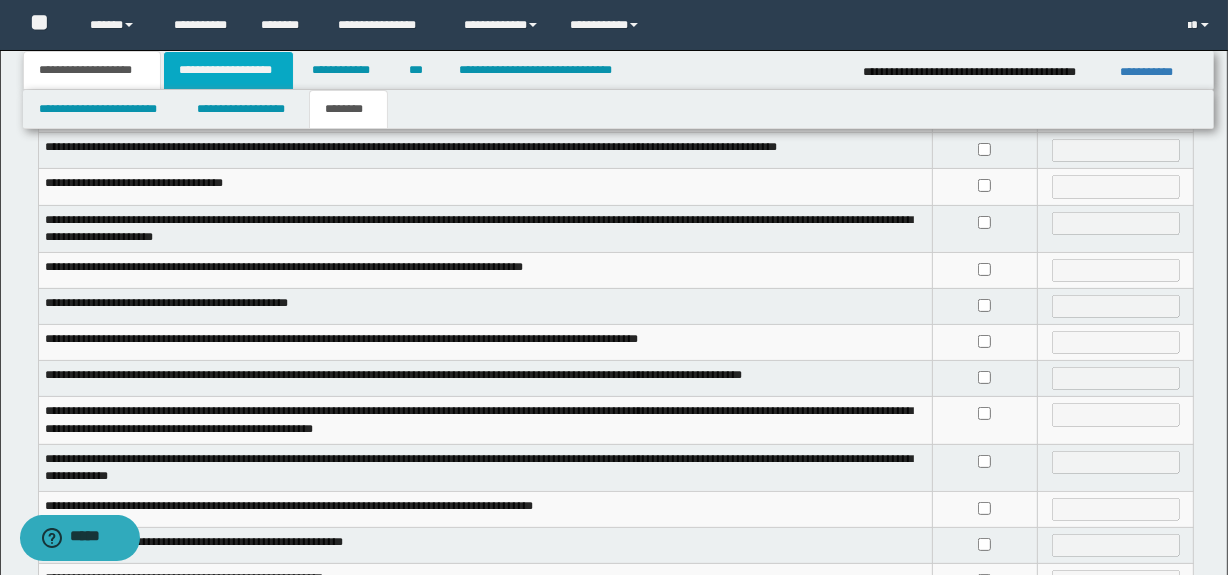 click on "**********" at bounding box center [228, 70] 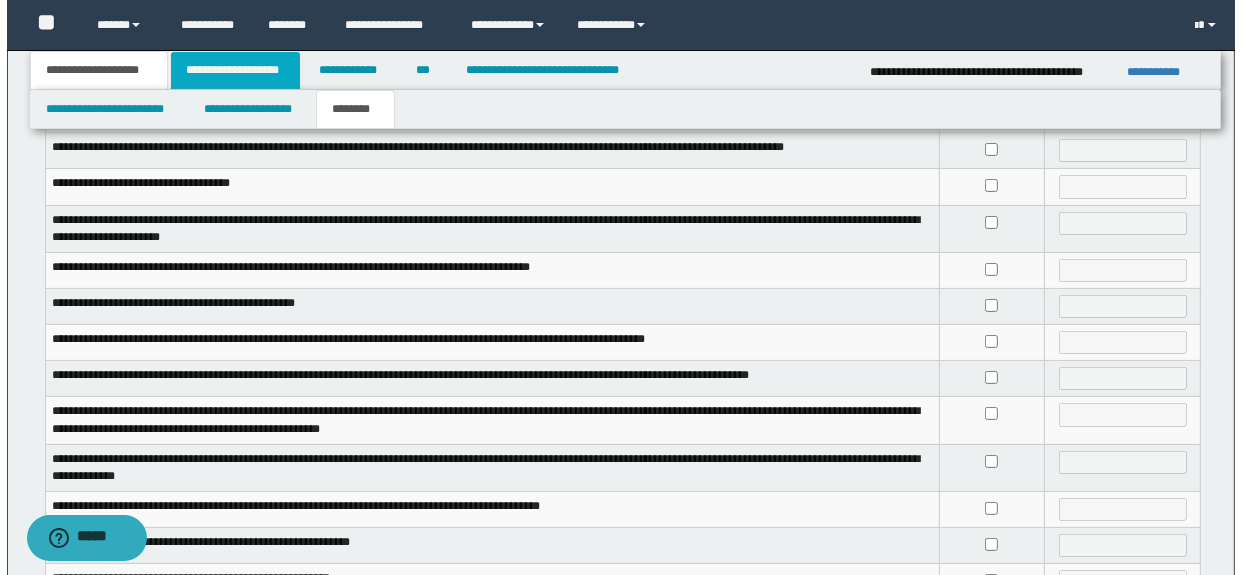 scroll, scrollTop: 0, scrollLeft: 0, axis: both 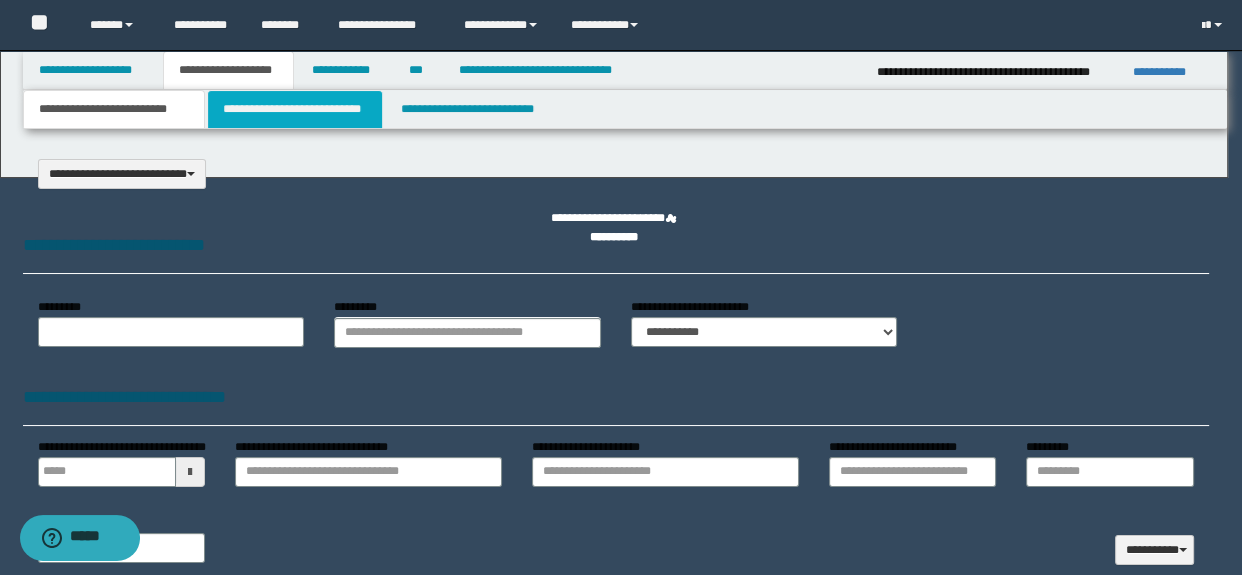 type on "**********" 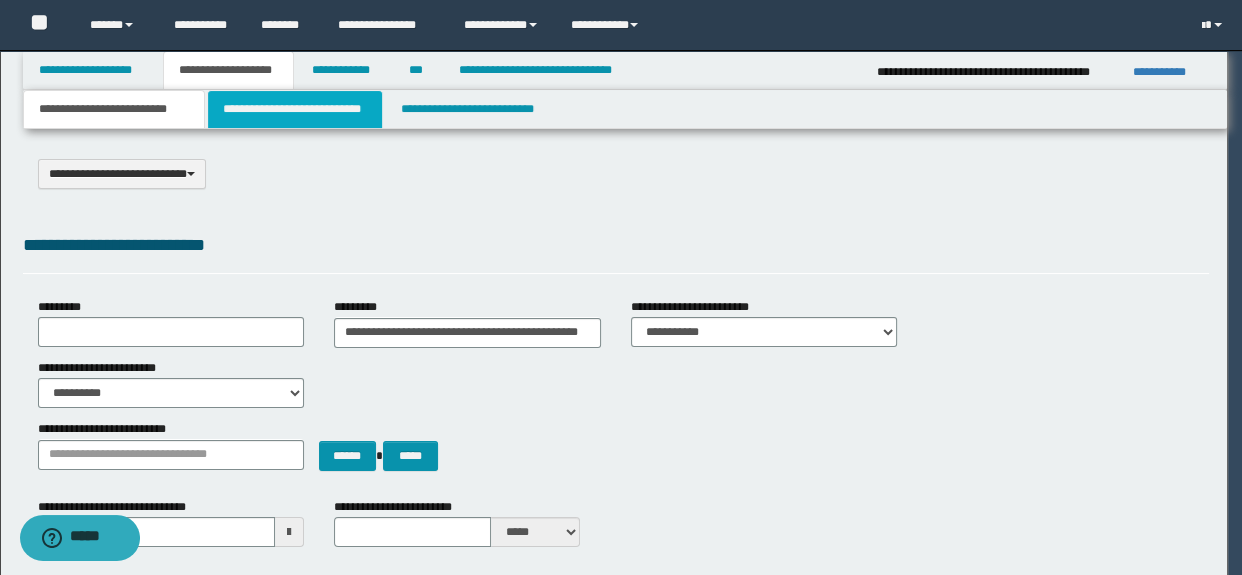 scroll, scrollTop: 0, scrollLeft: 0, axis: both 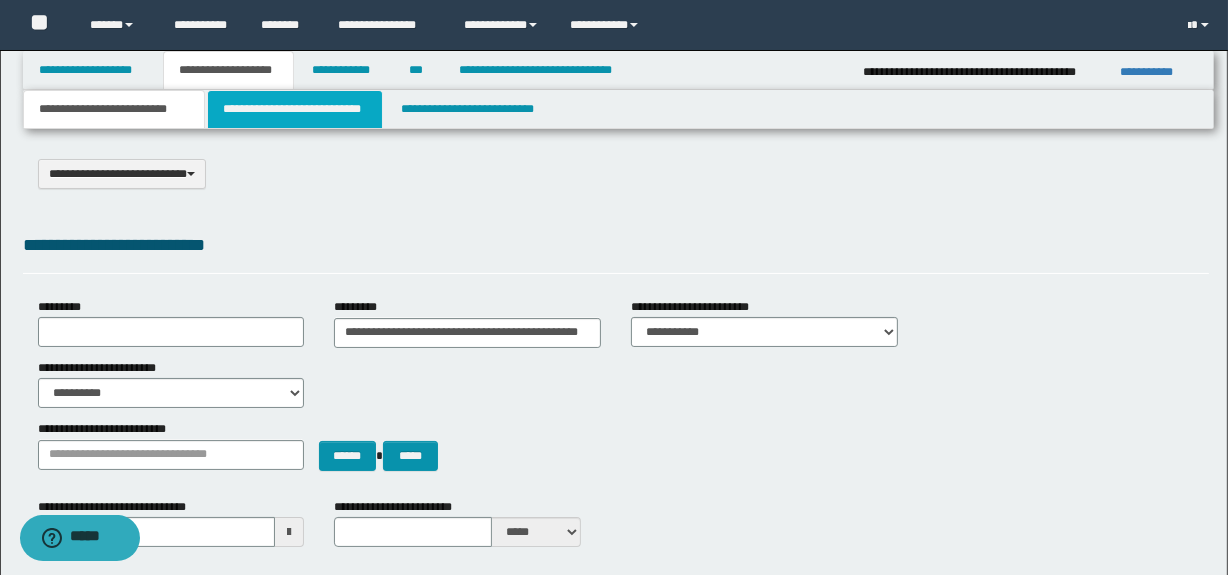 click on "**********" at bounding box center [294, 109] 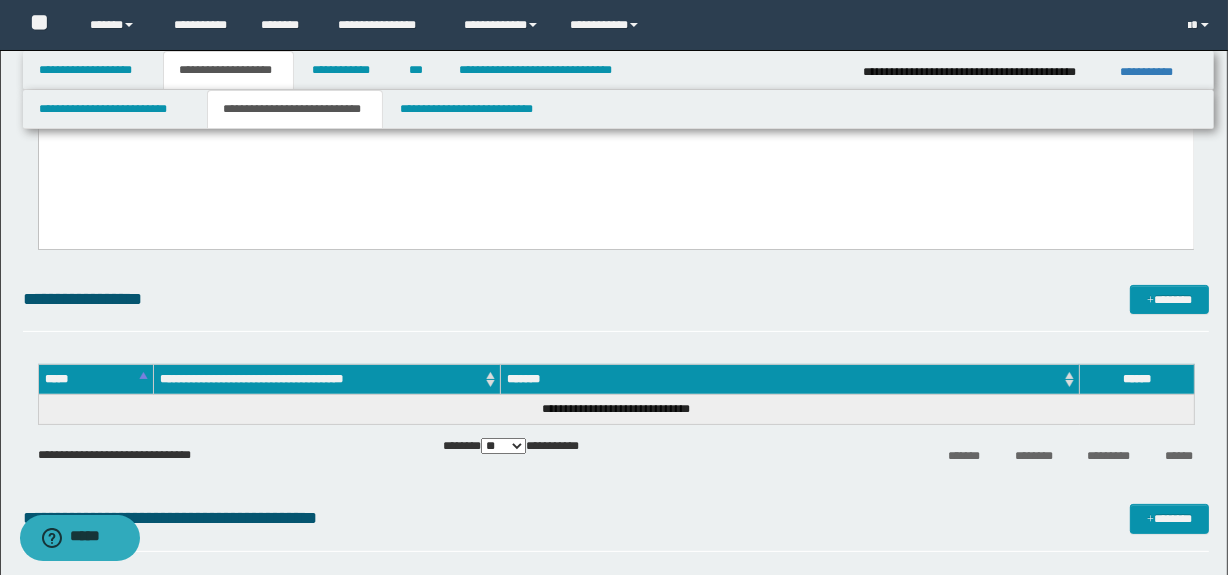 scroll, scrollTop: 272, scrollLeft: 0, axis: vertical 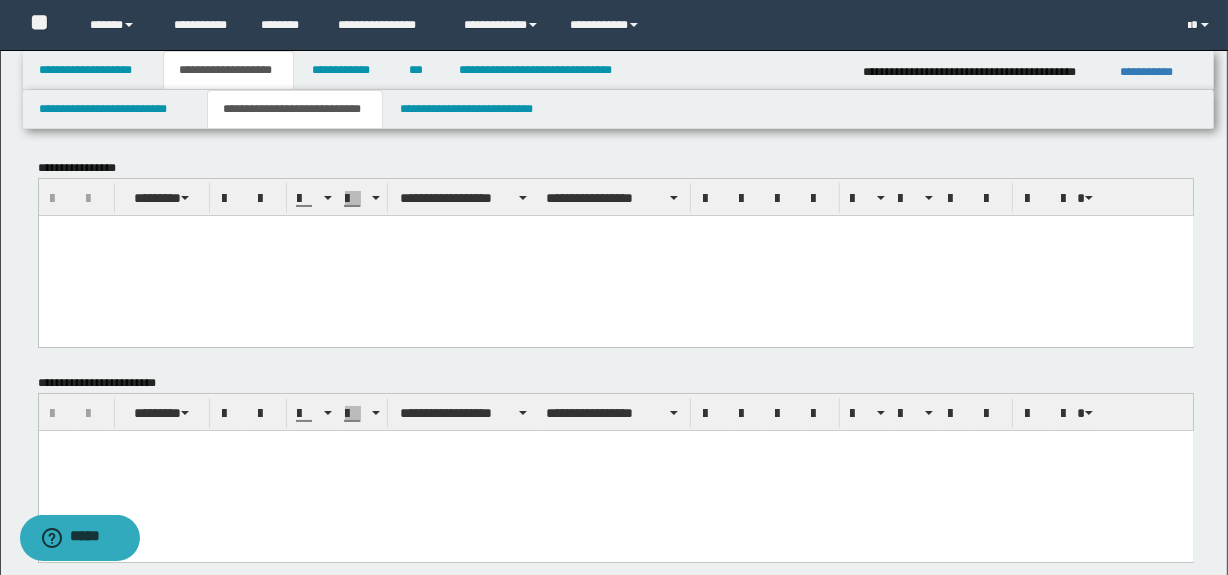 click at bounding box center [615, 255] 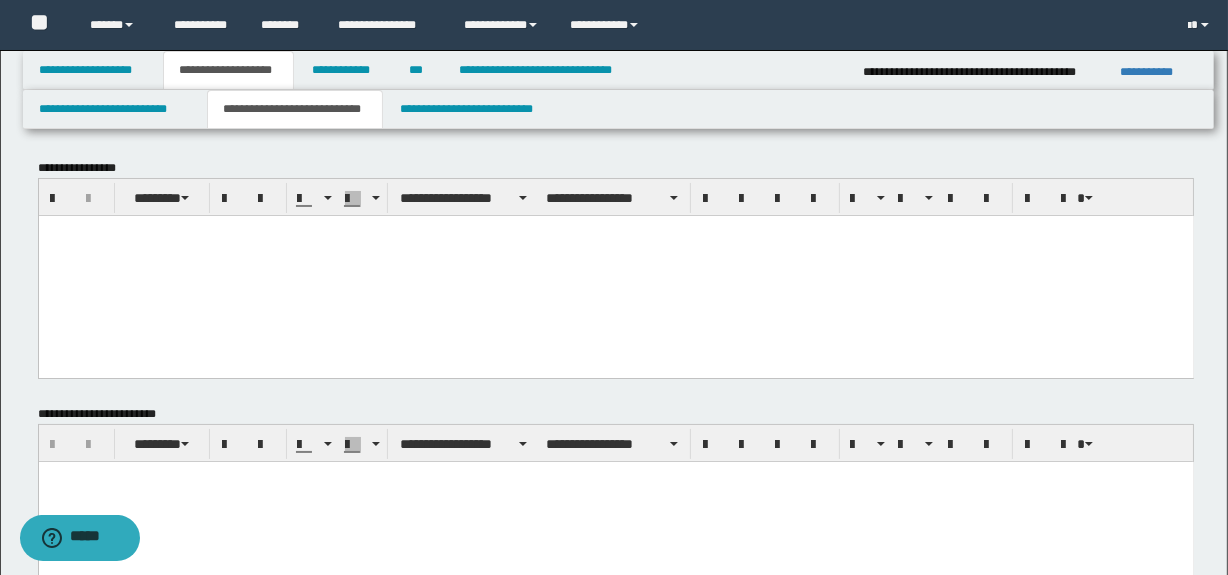 type 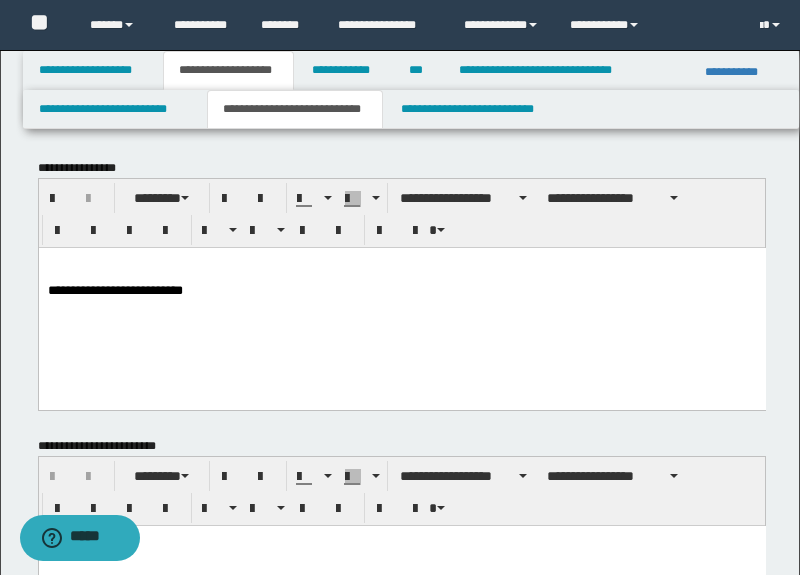 click at bounding box center (401, 276) 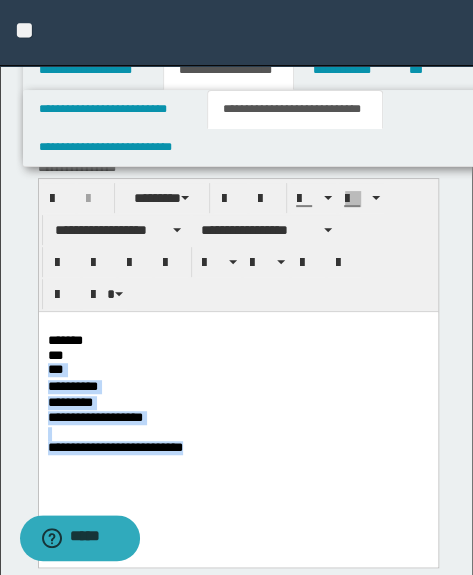 drag, startPoint x: 245, startPoint y: 455, endPoint x: 70, endPoint y: 680, distance: 285.04385 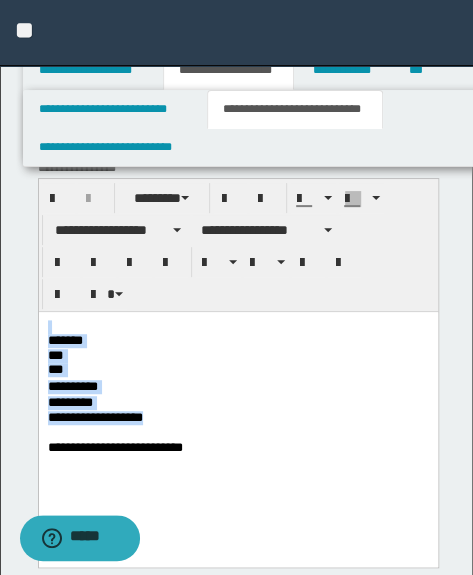 drag, startPoint x: 255, startPoint y: 414, endPoint x: 82, endPoint y: 322, distance: 195.94131 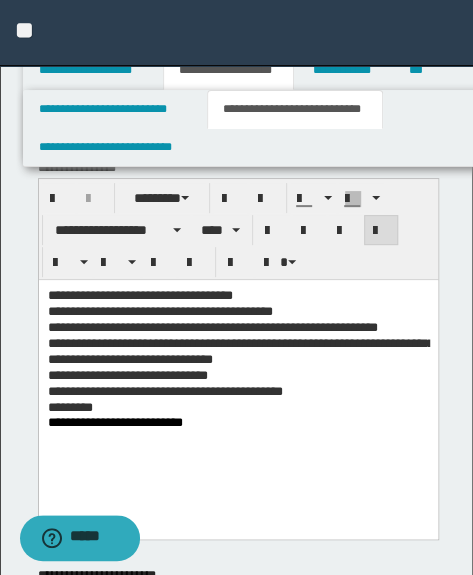 drag, startPoint x: 219, startPoint y: 412, endPoint x: 140, endPoint y: 421, distance: 79.51101 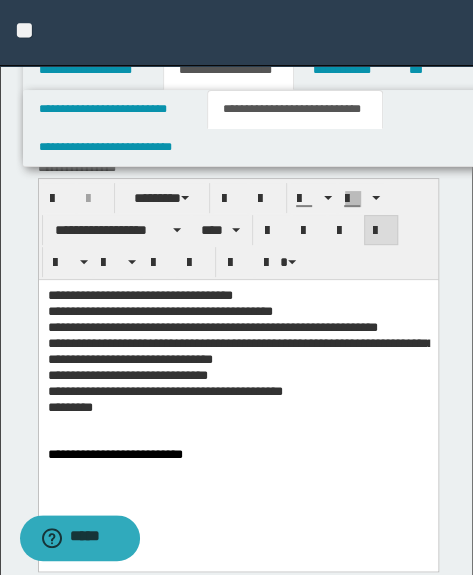 click on "**********" at bounding box center [139, 295] 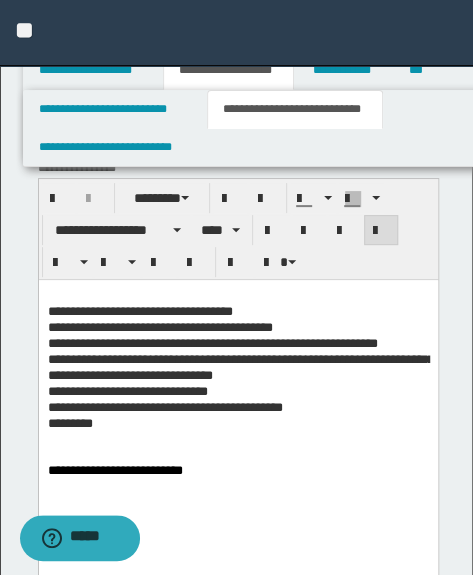 drag, startPoint x: 323, startPoint y: 517, endPoint x: 295, endPoint y: 470, distance: 54.708317 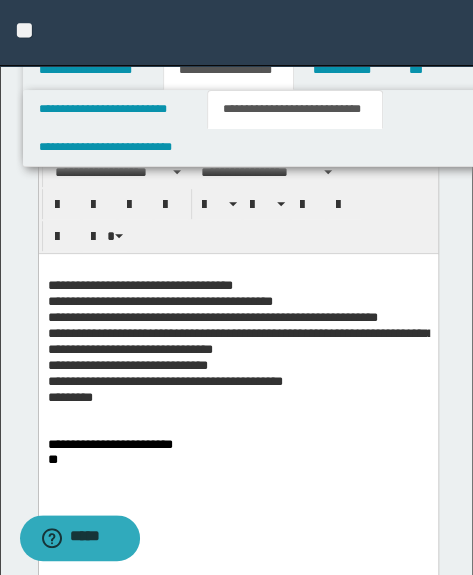 scroll, scrollTop: 90, scrollLeft: 0, axis: vertical 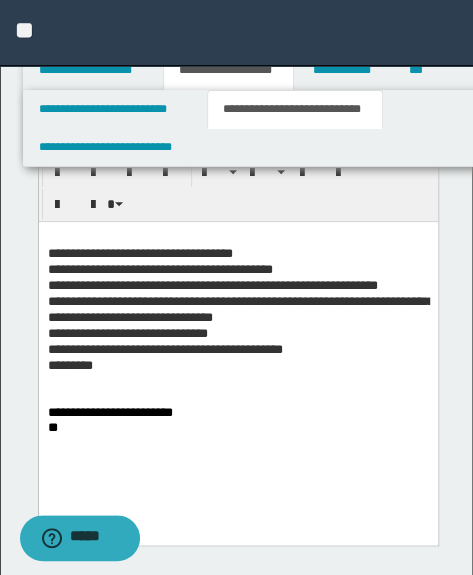 click on "**********" at bounding box center [237, 357] 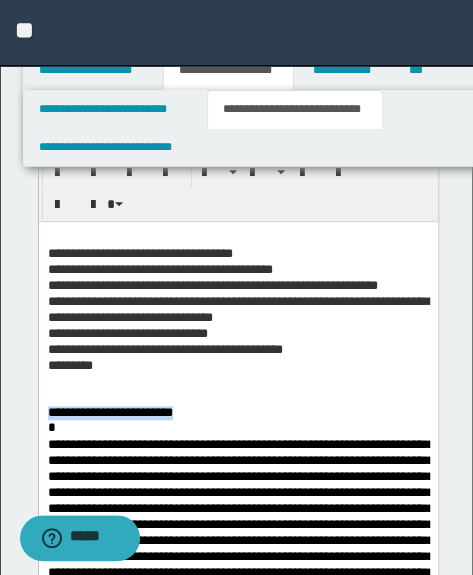 drag, startPoint x: 220, startPoint y: 412, endPoint x: 28, endPoint y: 382, distance: 194.32962 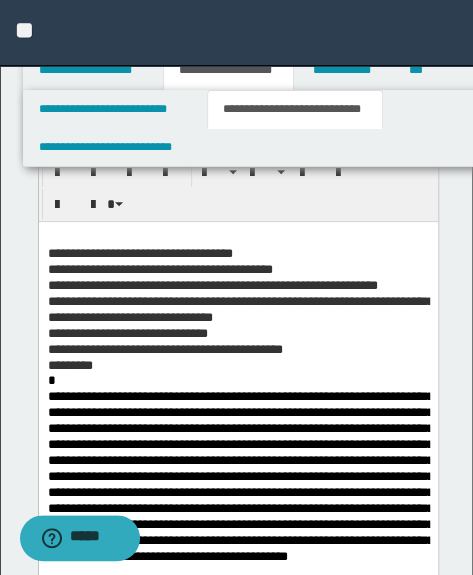 click on "*" at bounding box center (237, 380) 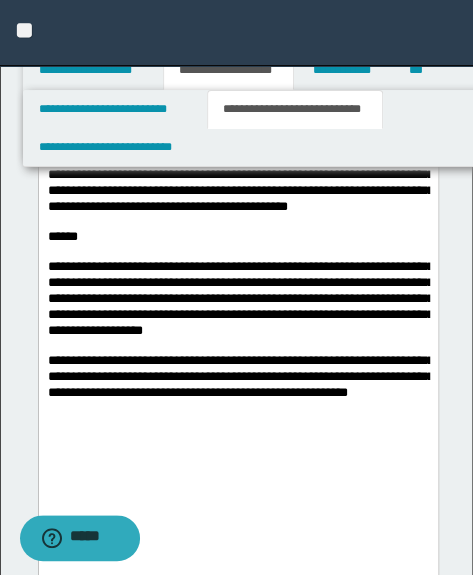 drag, startPoint x: 238, startPoint y: 358, endPoint x: 234, endPoint y: 342, distance: 16.492422 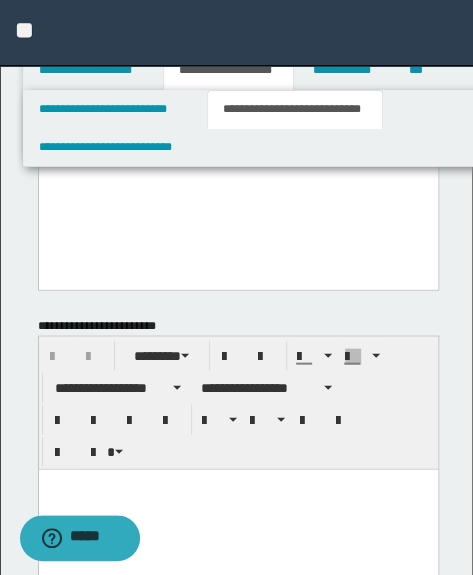 scroll, scrollTop: 818, scrollLeft: 0, axis: vertical 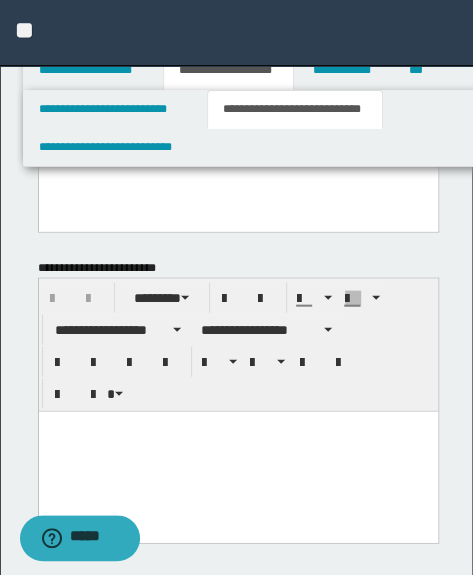click at bounding box center (237, 450) 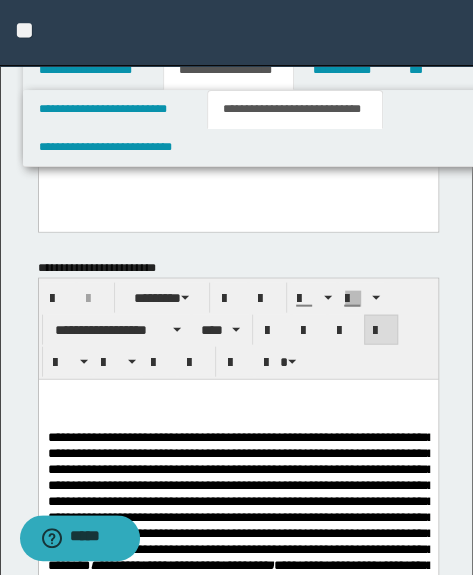 click on "**********" at bounding box center (237, 6811) 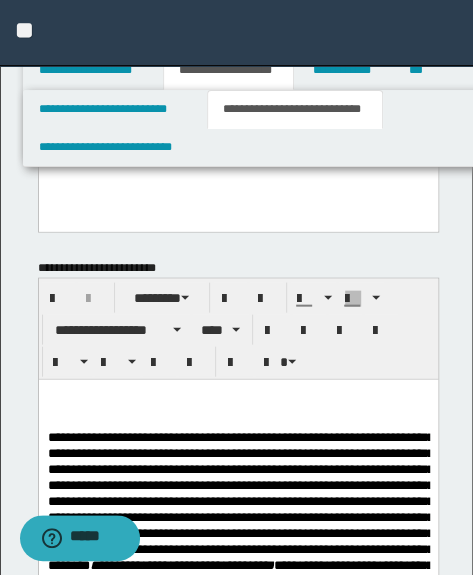 type 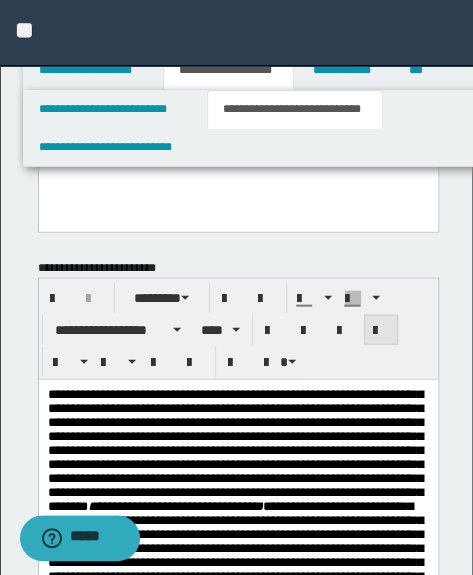 click at bounding box center (381, 330) 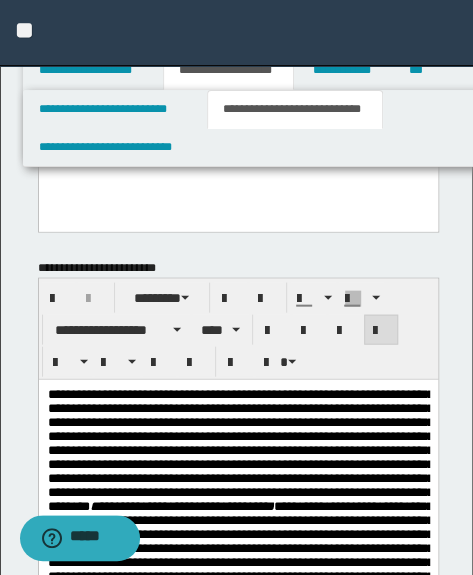 click on "**********" at bounding box center (240, 448) 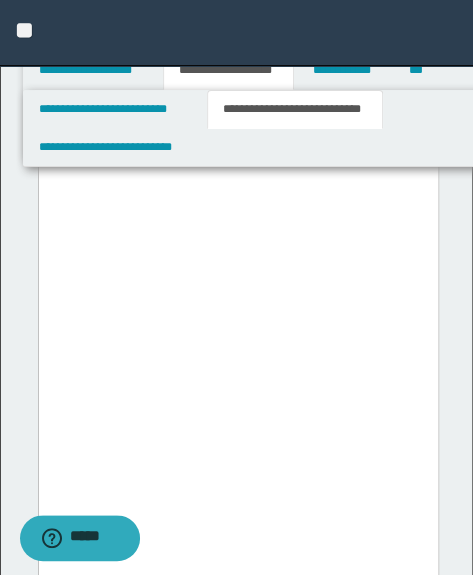 scroll, scrollTop: 14747, scrollLeft: 0, axis: vertical 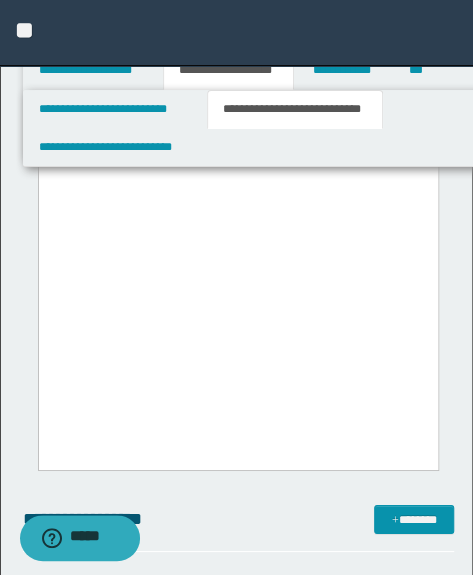 click on "**********" at bounding box center [237, -7625] 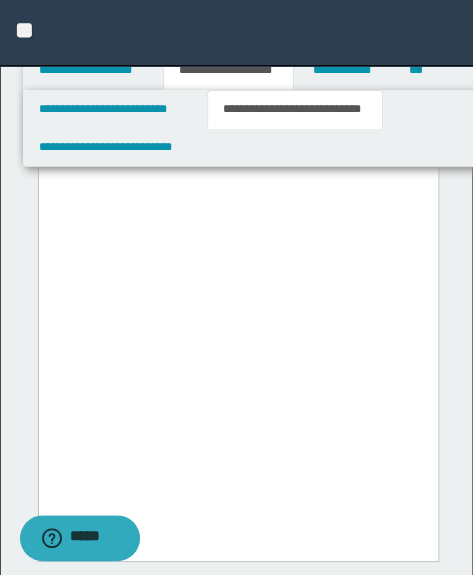 scroll, scrollTop: 15110, scrollLeft: 0, axis: vertical 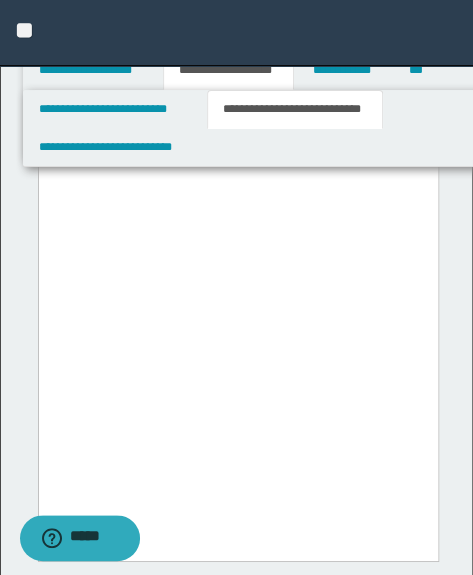 drag, startPoint x: 232, startPoint y: 455, endPoint x: 46, endPoint y: 255, distance: 273.12268 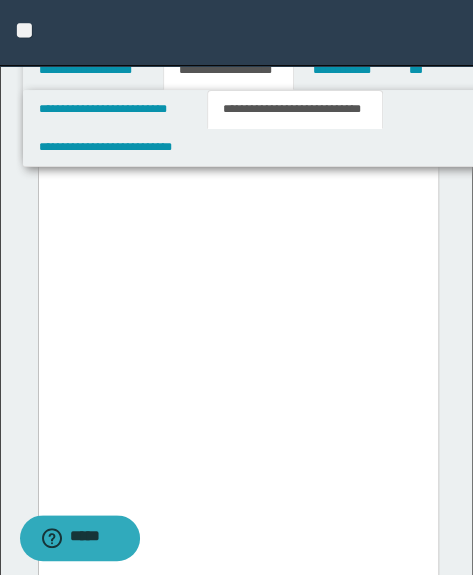 scroll, scrollTop: 15340, scrollLeft: 0, axis: vertical 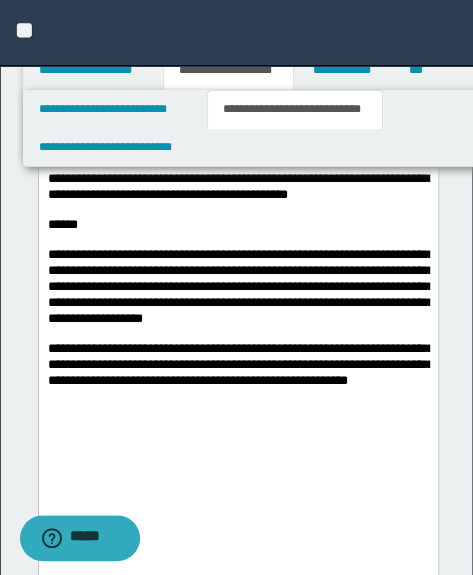 click at bounding box center [237, 396] 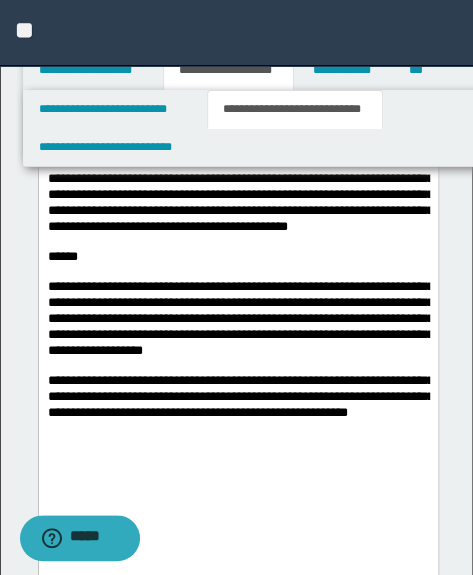click on "**********" at bounding box center [237, 397] 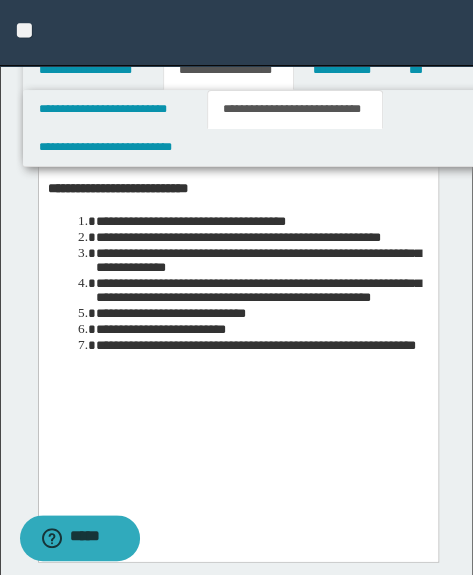 scroll, scrollTop: 707, scrollLeft: 0, axis: vertical 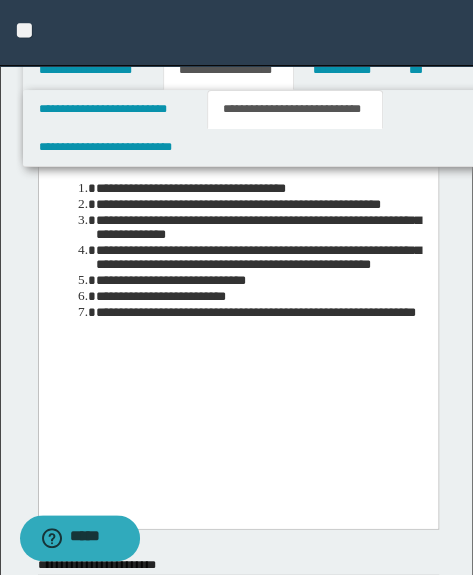 click on "**********" at bounding box center [255, 311] 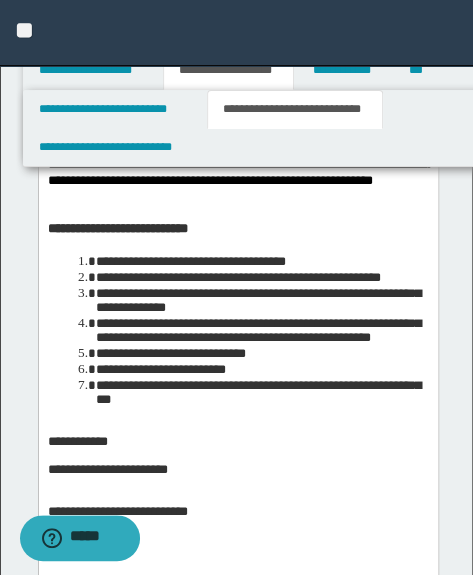 scroll, scrollTop: 525, scrollLeft: 0, axis: vertical 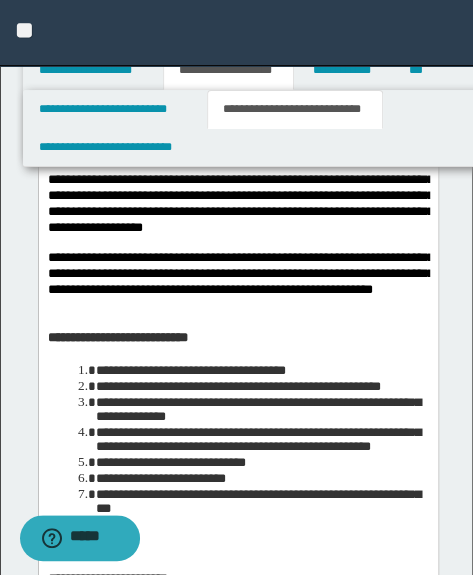 click on "**********" at bounding box center [237, 274] 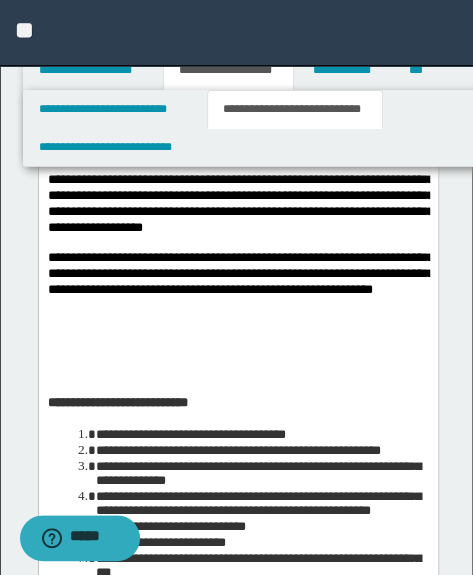 click at bounding box center (237, 338) 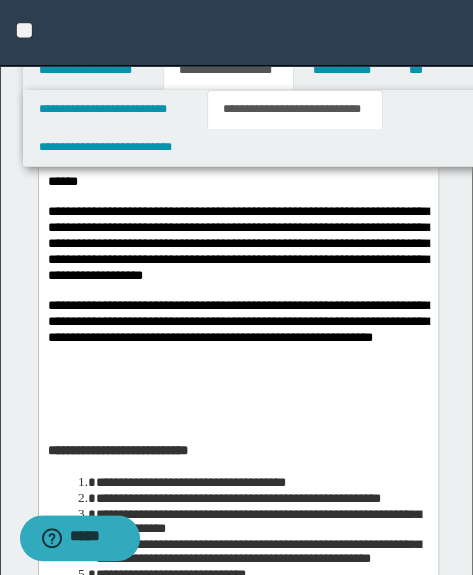 scroll, scrollTop: 434, scrollLeft: 0, axis: vertical 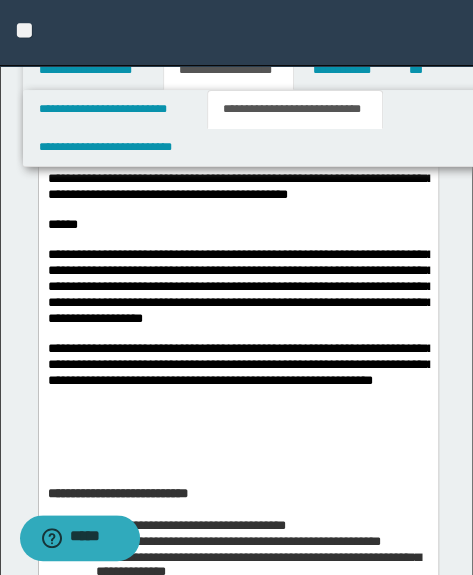 click on "******" at bounding box center [237, 225] 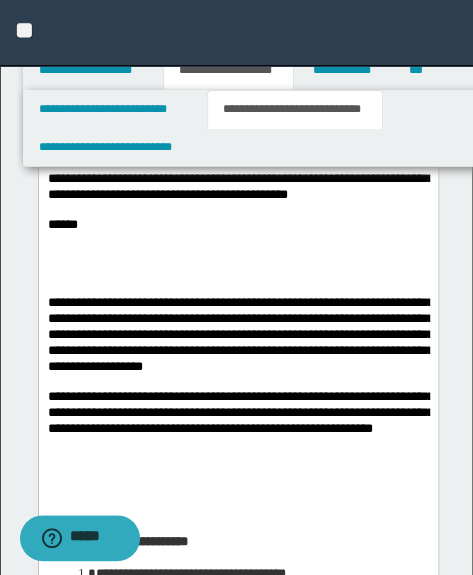 click on "**********" at bounding box center [240, 334] 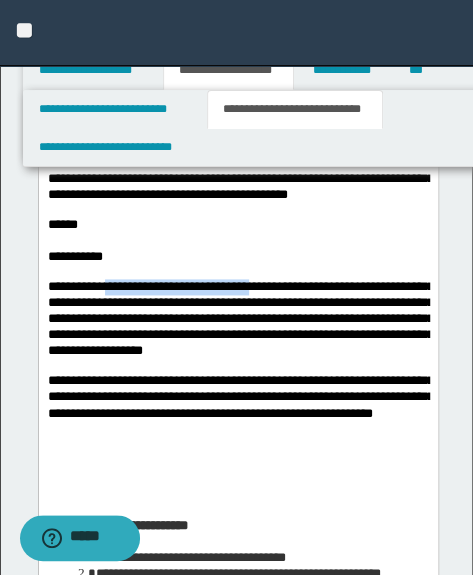 scroll, scrollTop: 434, scrollLeft: 0, axis: vertical 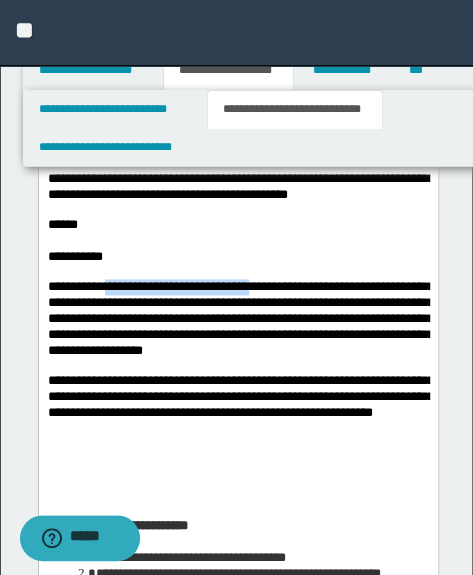 drag, startPoint x: 327, startPoint y: 322, endPoint x: 117, endPoint y: 319, distance: 210.02142 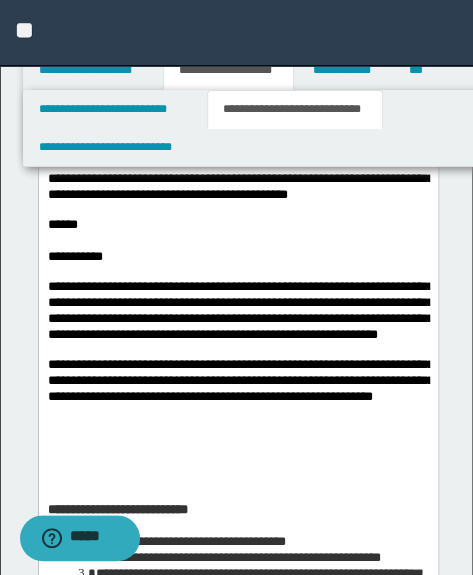 click on "**********" at bounding box center (240, 310) 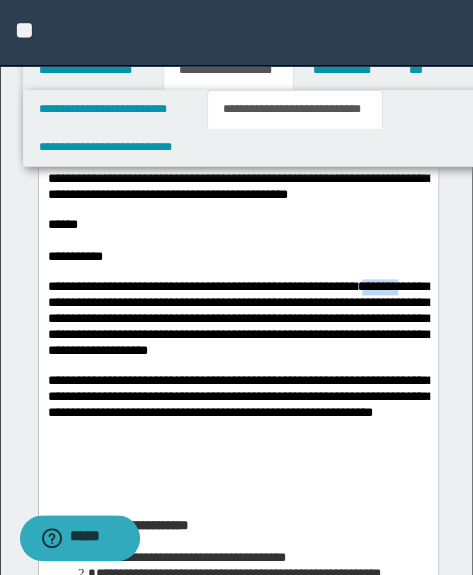 drag, startPoint x: 184, startPoint y: 338, endPoint x: 125, endPoint y: 334, distance: 59.135437 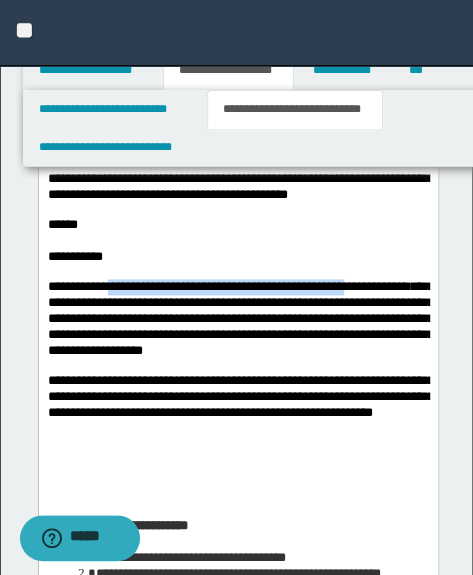 drag, startPoint x: 120, startPoint y: 325, endPoint x: 106, endPoint y: 343, distance: 22.803509 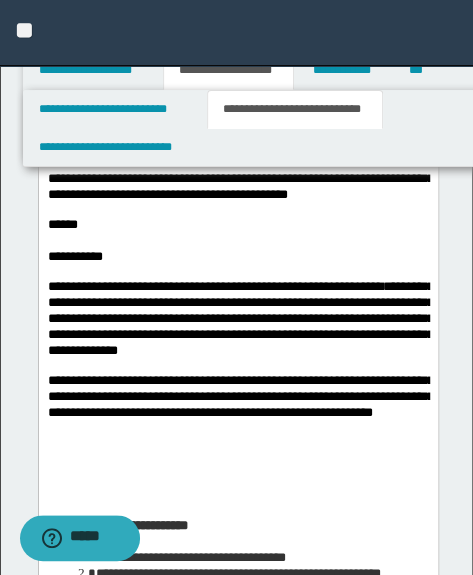 click on "**********" at bounding box center (237, 401) 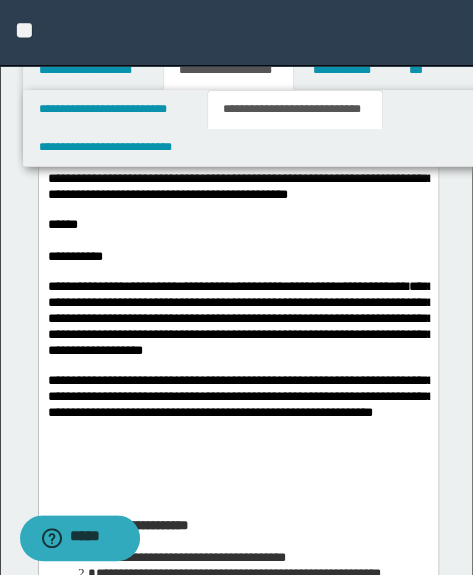 click on "**********" at bounding box center [240, 318] 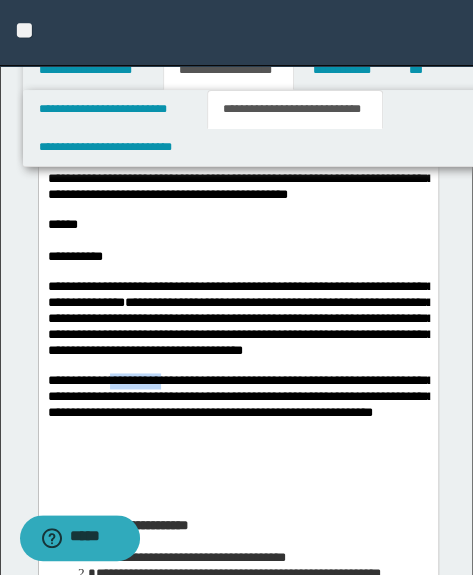 drag, startPoint x: 122, startPoint y: 437, endPoint x: 204, endPoint y: 432, distance: 82.1523 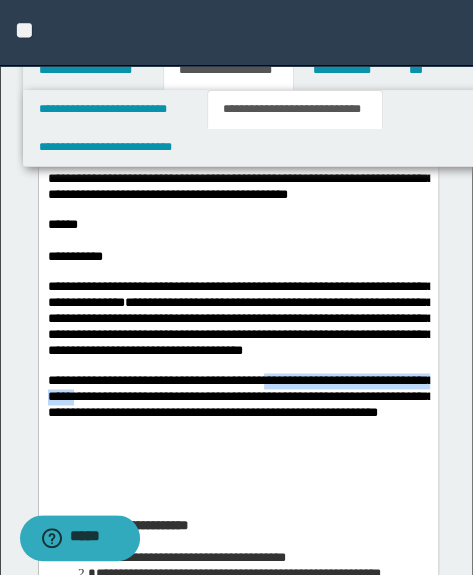 drag, startPoint x: 333, startPoint y: 433, endPoint x: 258, endPoint y: 455, distance: 78.160095 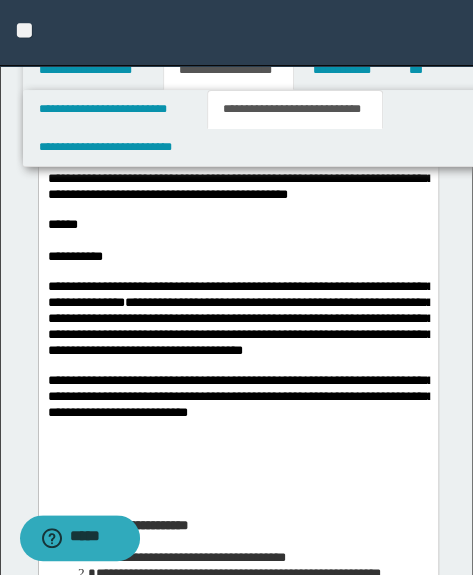 click on "**********" at bounding box center [240, 396] 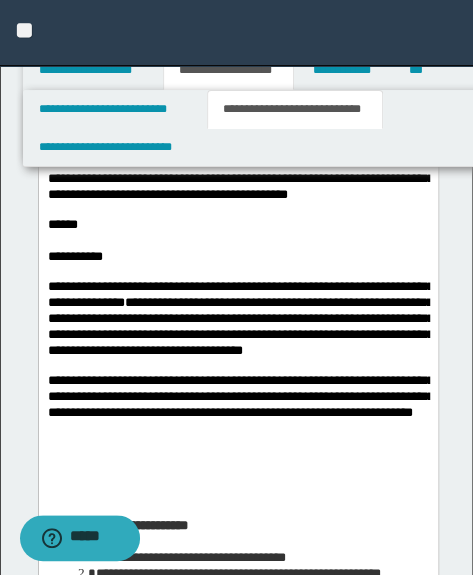 click on "**********" at bounding box center [240, 396] 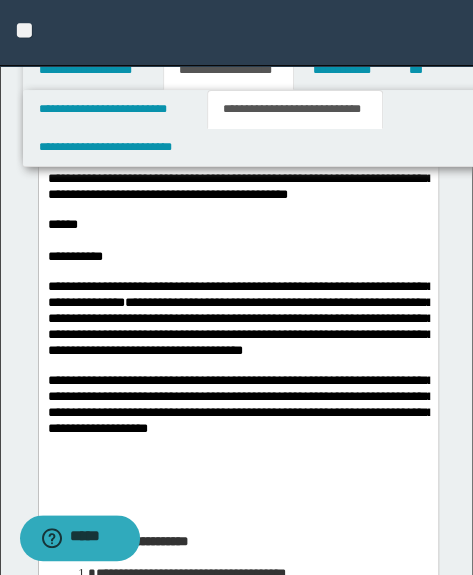 click on "**********" at bounding box center [237, 405] 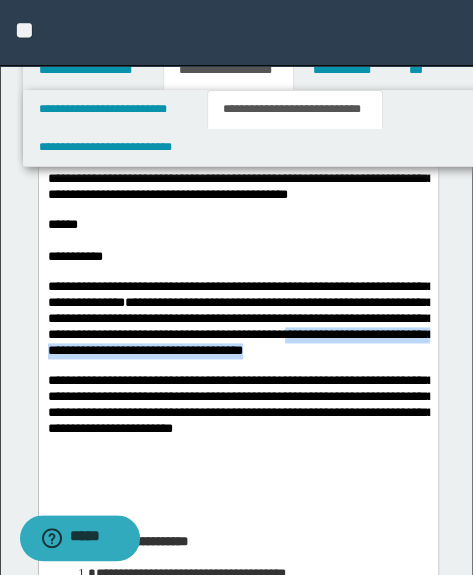 drag, startPoint x: 85, startPoint y: 391, endPoint x: 92, endPoint y: 400, distance: 11.401754 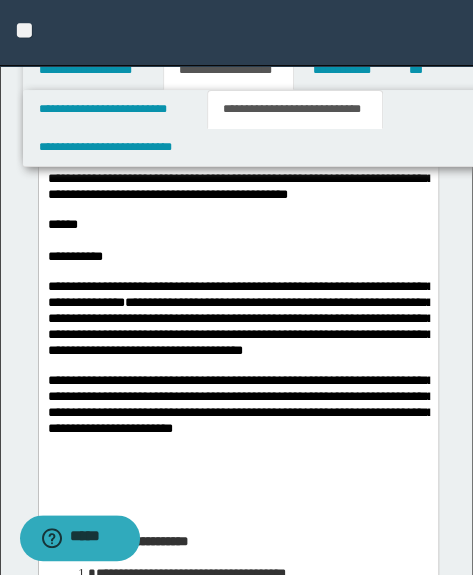 click on "**********" at bounding box center (237, 405) 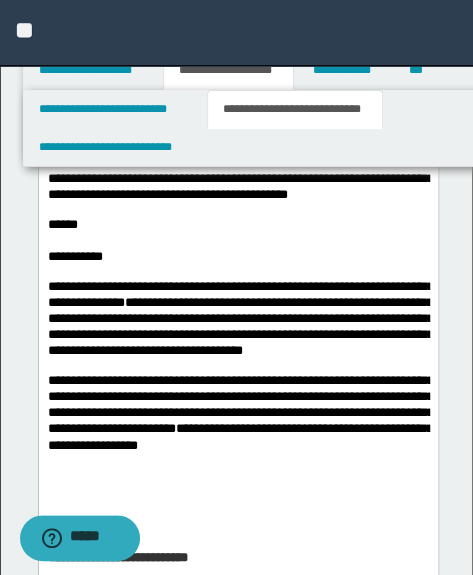 click on "**********" at bounding box center (74, 256) 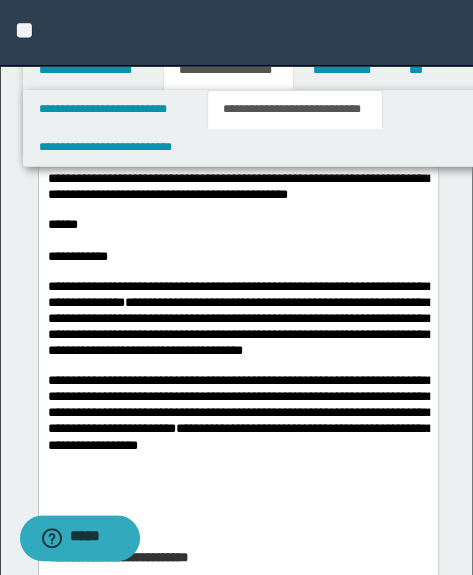 click on "**********" at bounding box center [77, 256] 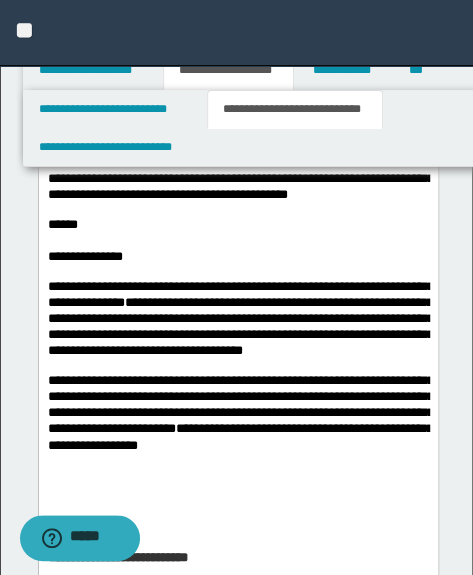 click on "**********" at bounding box center (84, 256) 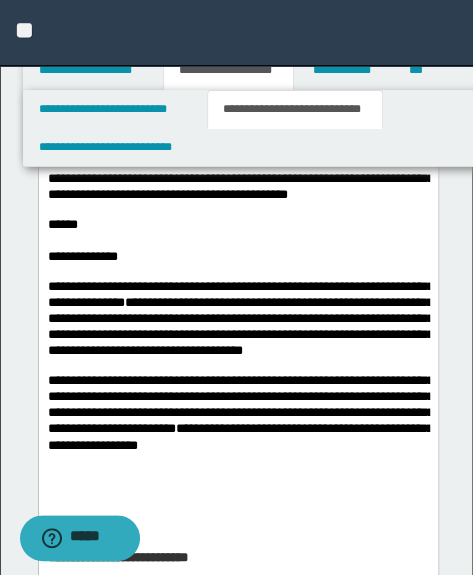 click on "**********" at bounding box center [237, 257] 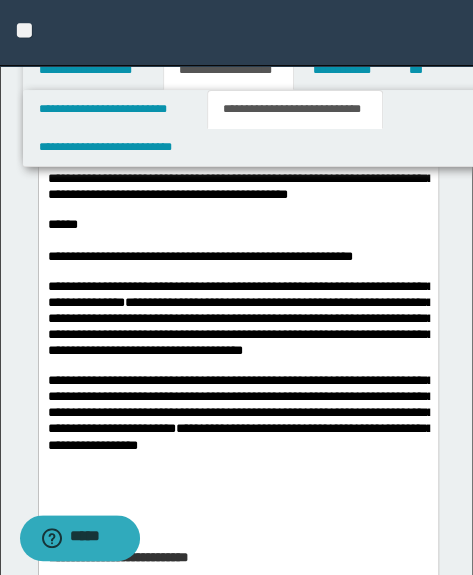 click on "**********" at bounding box center [237, 257] 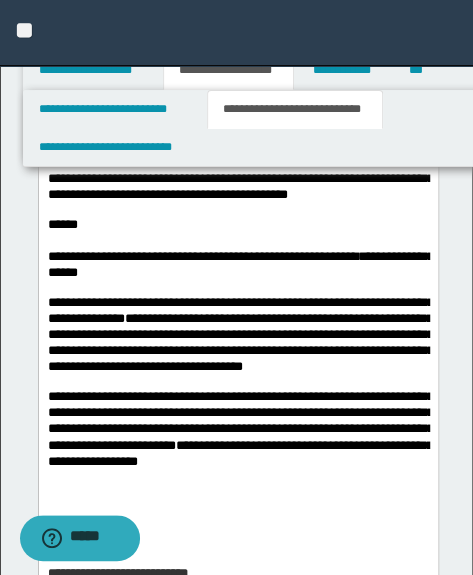 click at bounding box center (237, 288) 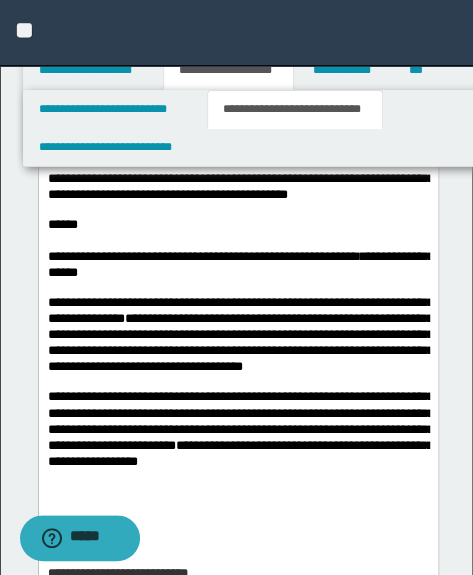 scroll, scrollTop: 434, scrollLeft: 0, axis: vertical 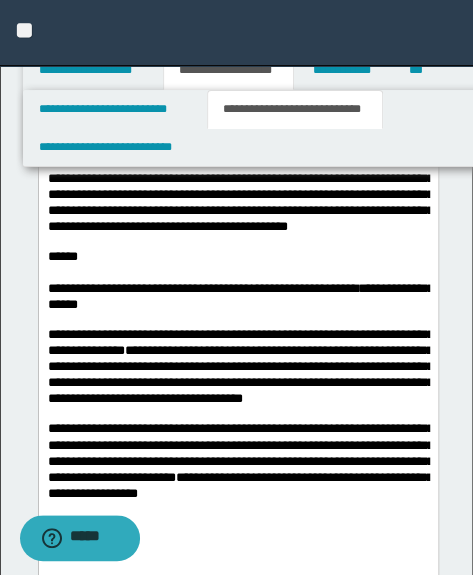 click on "**********" at bounding box center [237, 297] 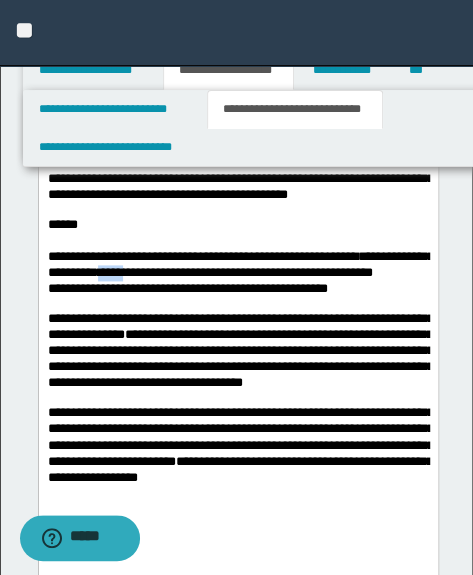 drag, startPoint x: 211, startPoint y: 310, endPoint x: 240, endPoint y: 312, distance: 29.068884 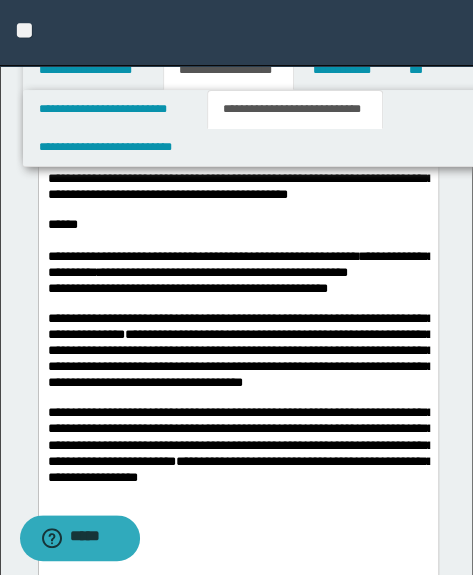 click on "**********" at bounding box center [240, 272] 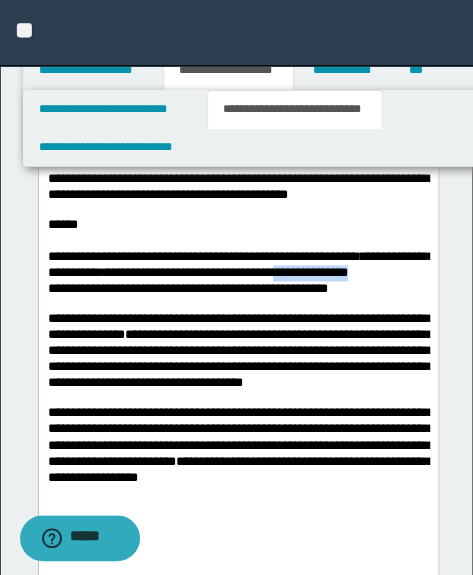 drag, startPoint x: 185, startPoint y: 330, endPoint x: 243, endPoint y: 330, distance: 58 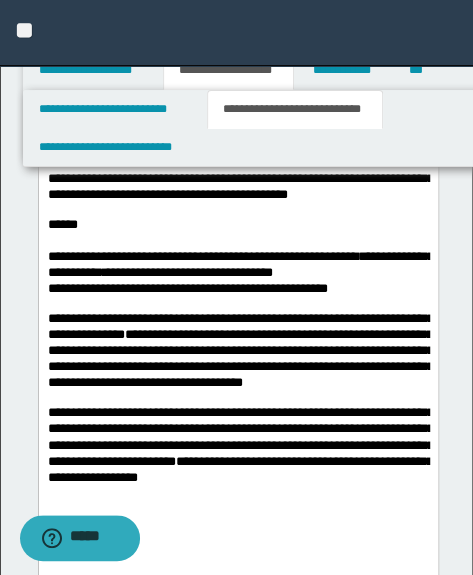 click on "**********" at bounding box center (240, 272) 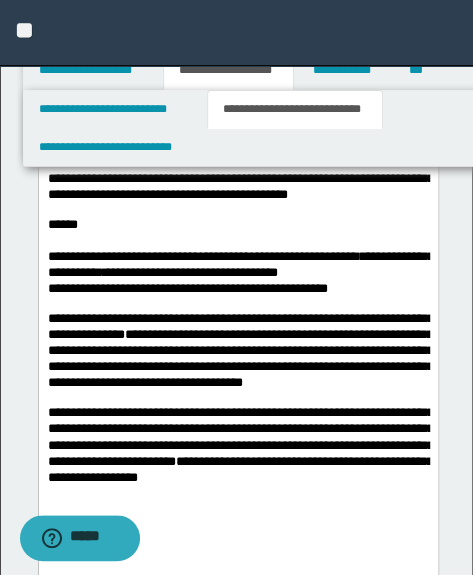 click on "**********" at bounding box center [237, 273] 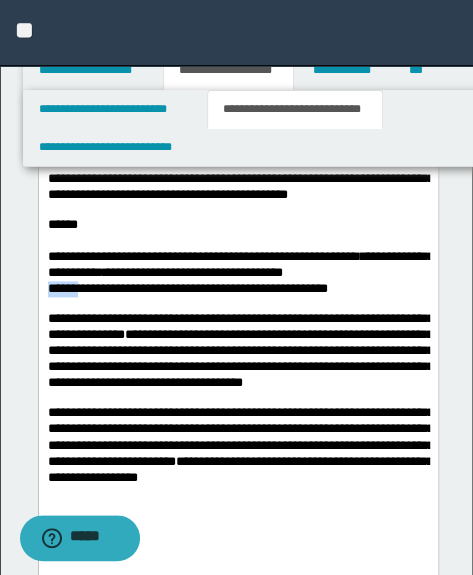 drag, startPoint x: 86, startPoint y: 318, endPoint x: 38, endPoint y: 165, distance: 160.35274 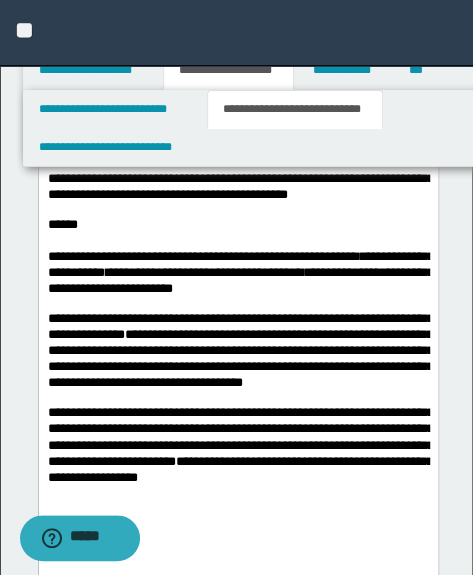 click on "**********" at bounding box center [237, 273] 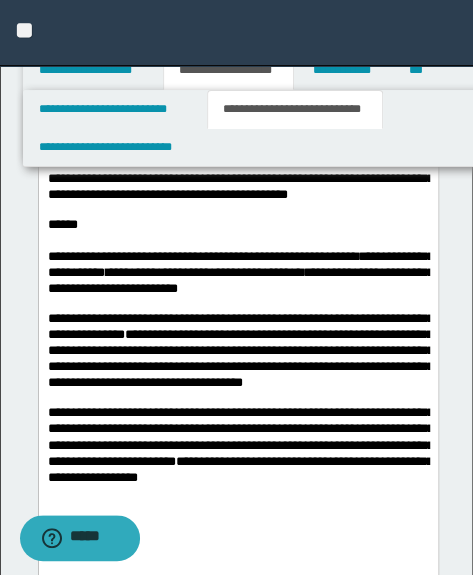 click on "**********" at bounding box center (240, 272) 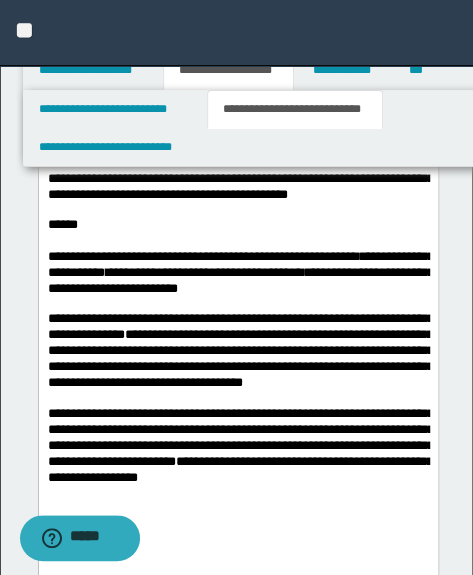 scroll, scrollTop: 434, scrollLeft: 0, axis: vertical 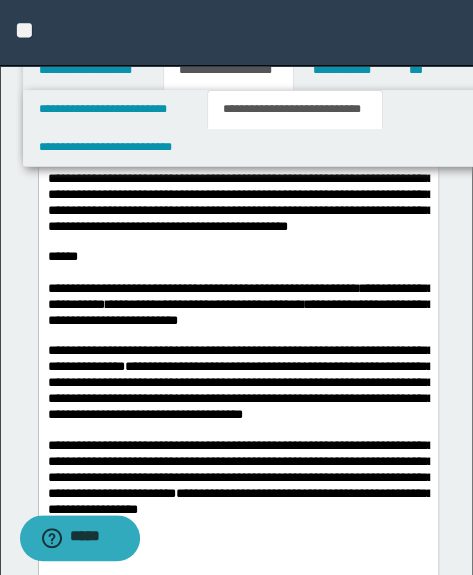 click on "**********" at bounding box center [237, 305] 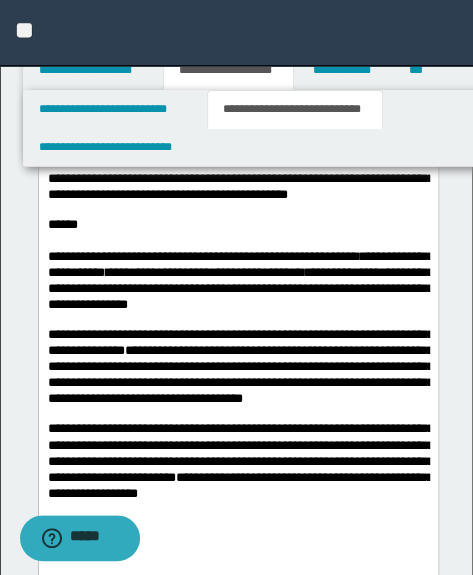 click at bounding box center [237, 320] 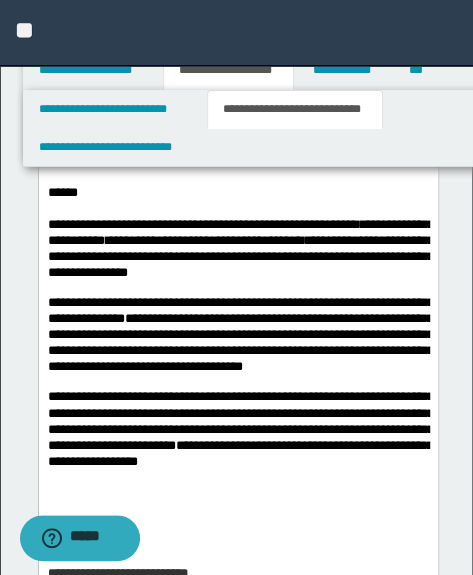 click on "**********" at bounding box center [237, 249] 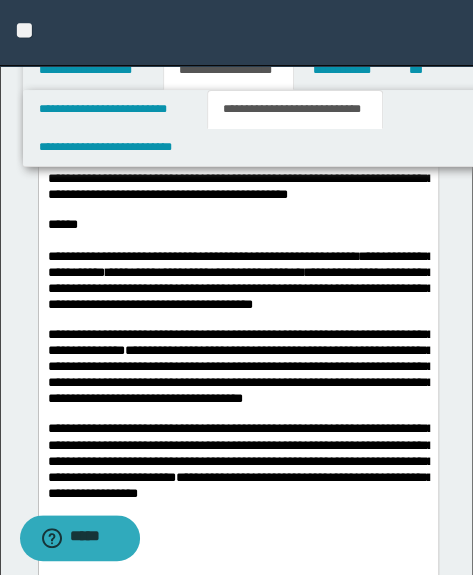 click on "**********" at bounding box center (240, 366) 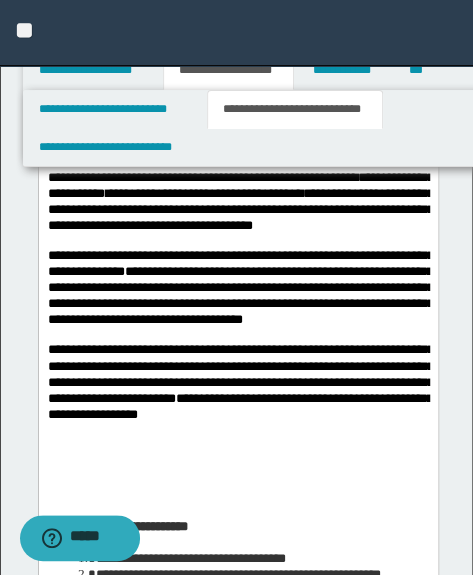 scroll, scrollTop: 525, scrollLeft: 0, axis: vertical 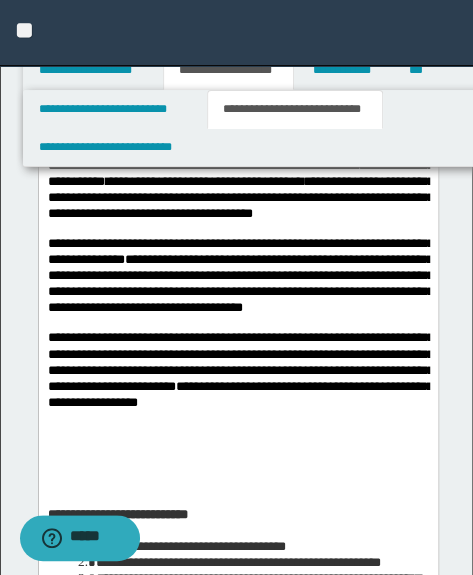 click on "**********" at bounding box center [240, 275] 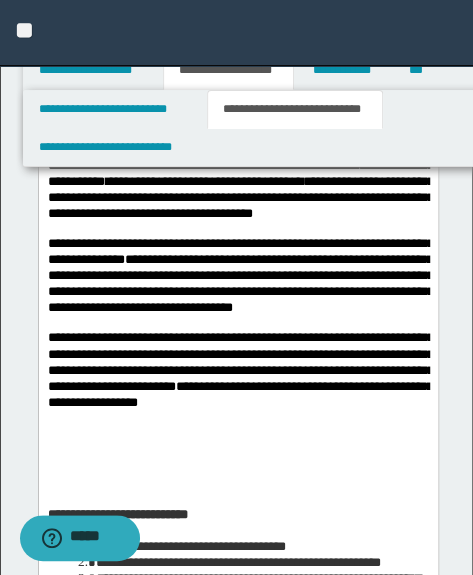 click on "**********" at bounding box center (240, 275) 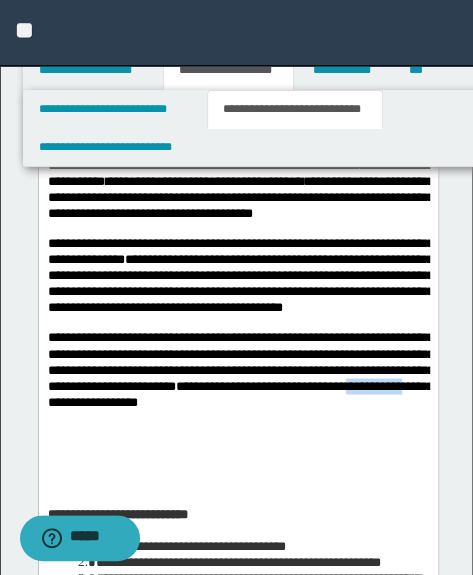 drag, startPoint x: 142, startPoint y: 471, endPoint x: 206, endPoint y: 470, distance: 64.00781 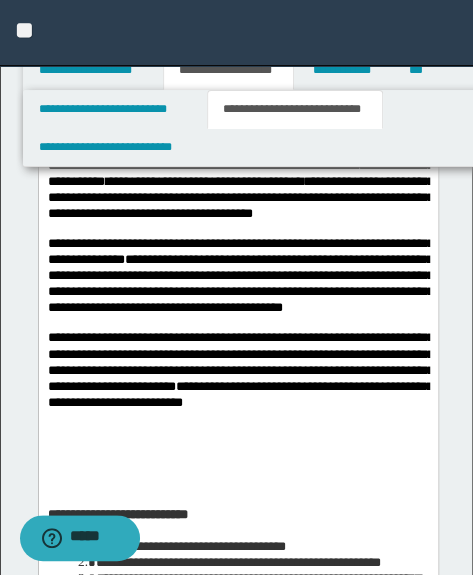 click on "**********" at bounding box center (239, 393) 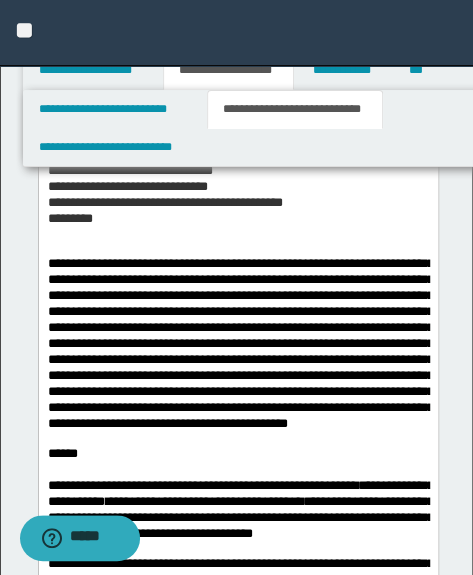 scroll, scrollTop: 196, scrollLeft: 0, axis: vertical 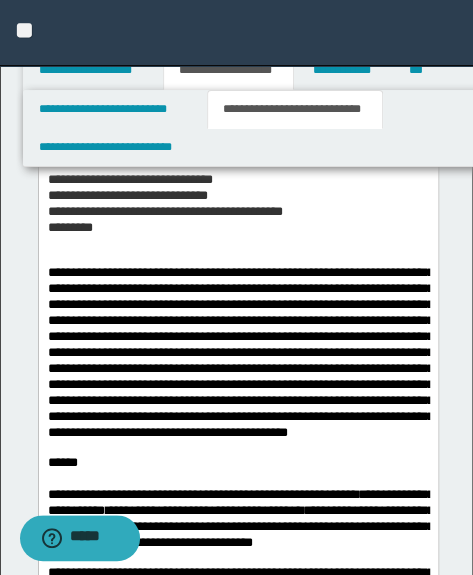 click on "**********" at bounding box center (240, 351) 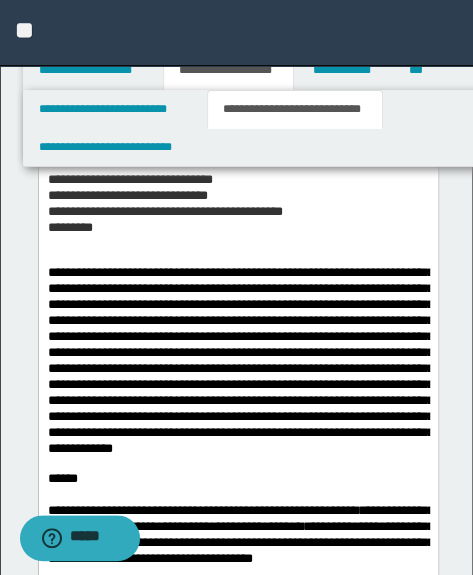 click on "**********" at bounding box center (240, 359) 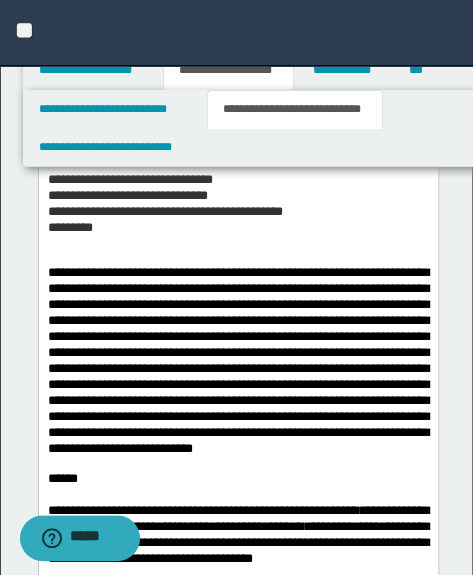 click on "**********" at bounding box center (240, 359) 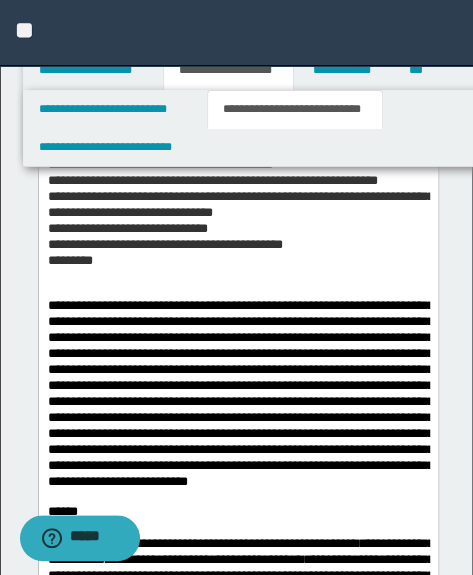 scroll, scrollTop: 196, scrollLeft: 0, axis: vertical 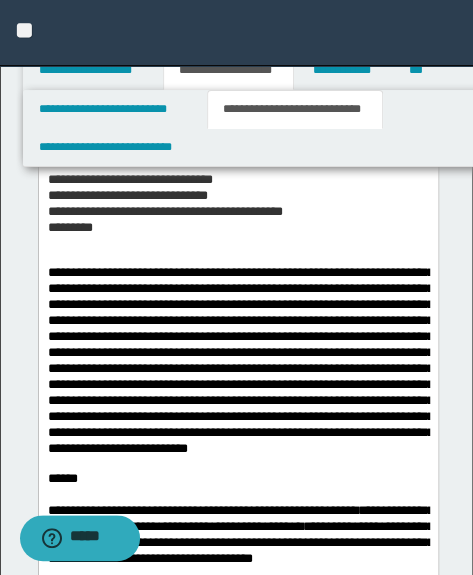 click on "**********" at bounding box center (240, 359) 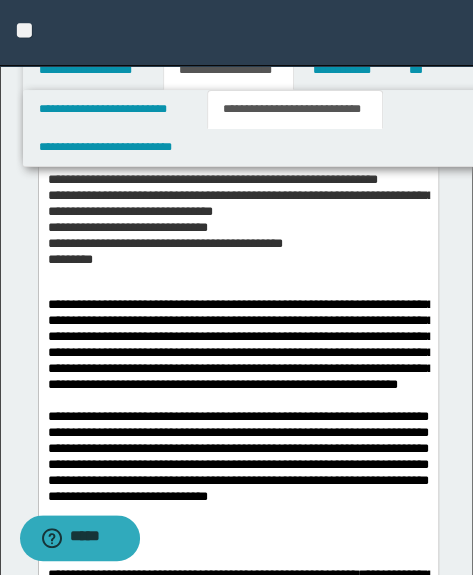 click on "**********" at bounding box center [237, 734] 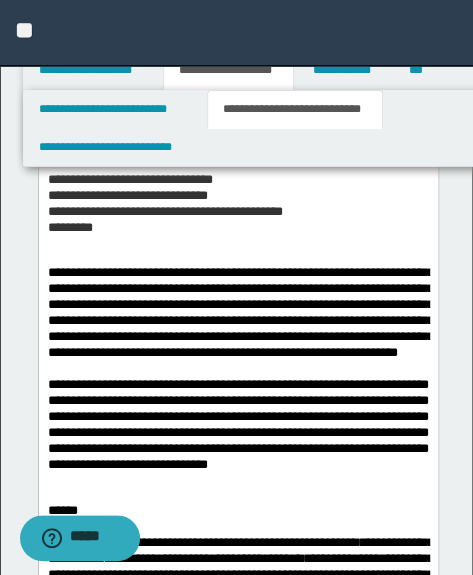 click on "**********" at bounding box center [240, 311] 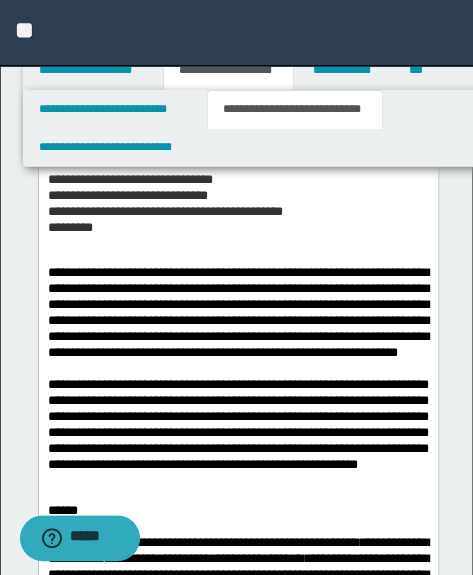 drag, startPoint x: 325, startPoint y: 353, endPoint x: 423, endPoint y: 239, distance: 150.33296 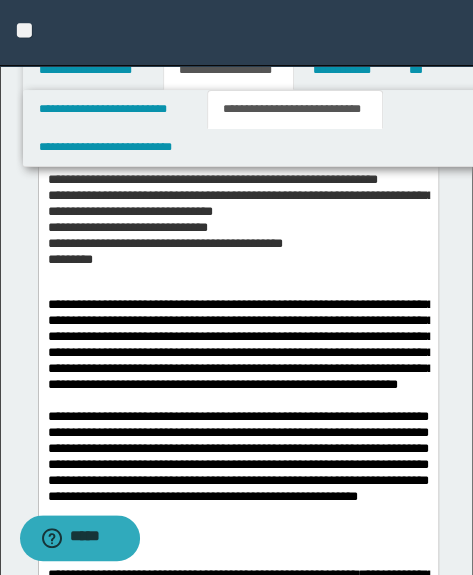 scroll, scrollTop: 10016, scrollLeft: 0, axis: vertical 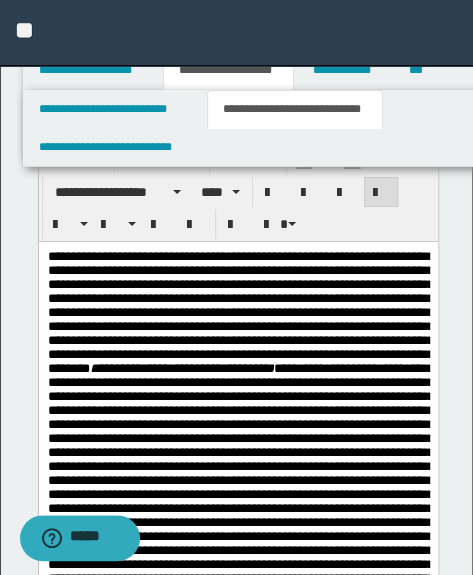 drag, startPoint x: 44, startPoint y: 8671, endPoint x: 46, endPoint y: 286, distance: 8385 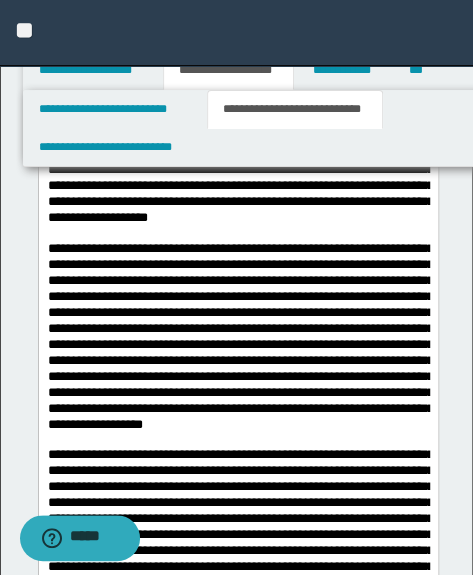 click at bounding box center (240, -630) 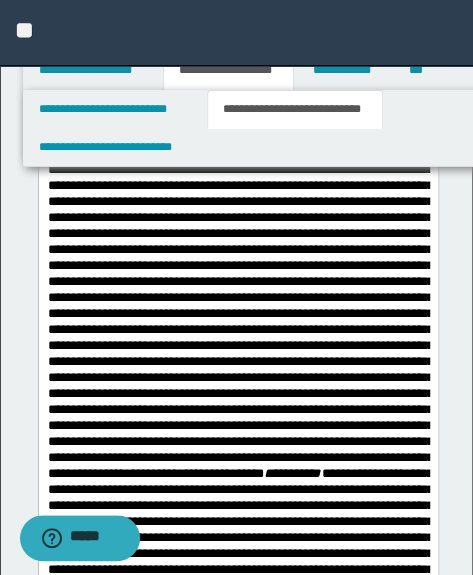 scroll, scrollTop: 10198, scrollLeft: 0, axis: vertical 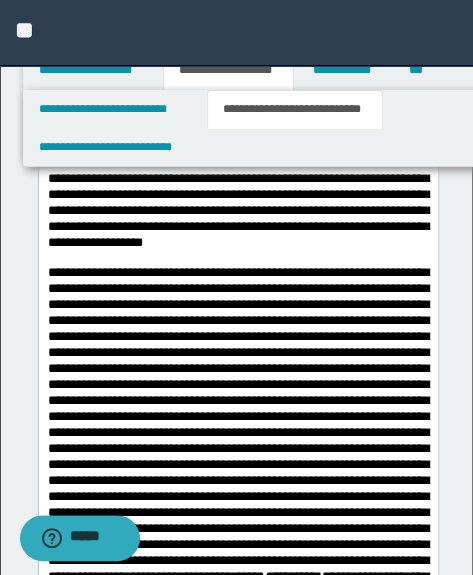 drag, startPoint x: 89, startPoint y: 86, endPoint x: 294, endPoint y: 428, distance: 398.73425 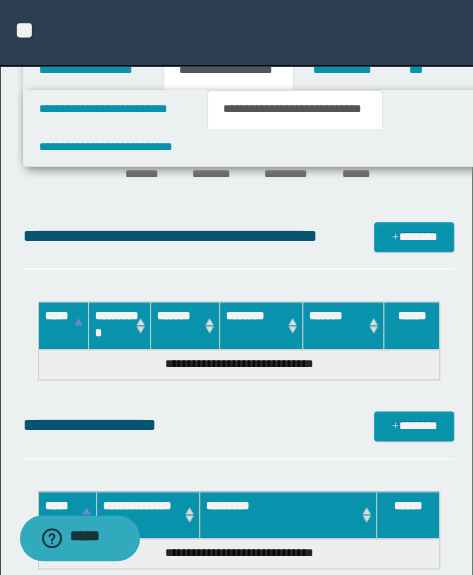 scroll, scrollTop: 16580, scrollLeft: 0, axis: vertical 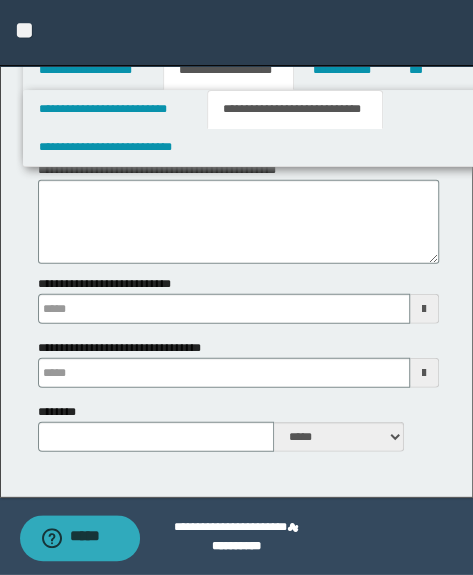 type 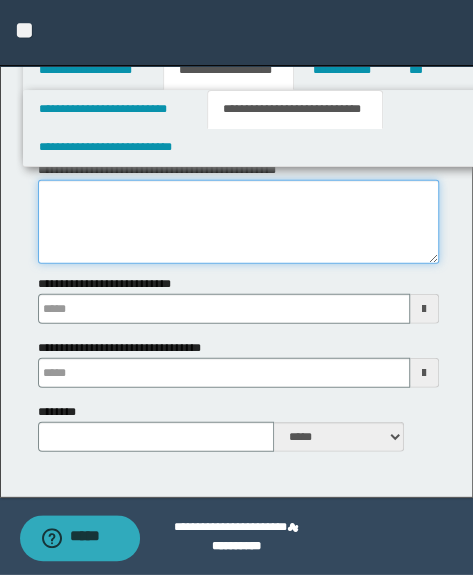 click on "**********" at bounding box center (238, 222) 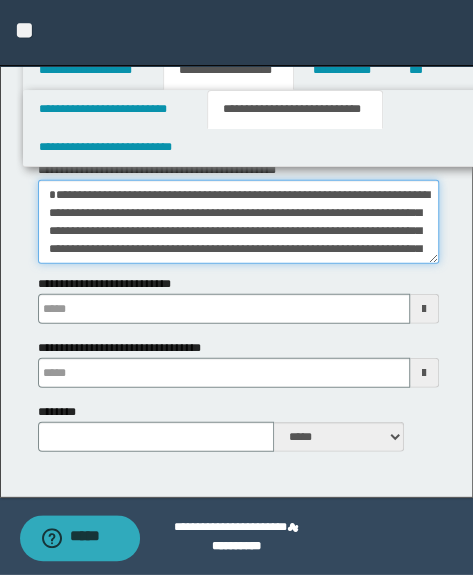 type 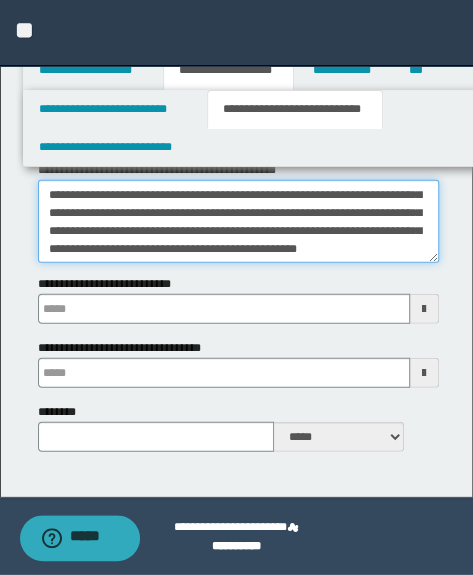 type 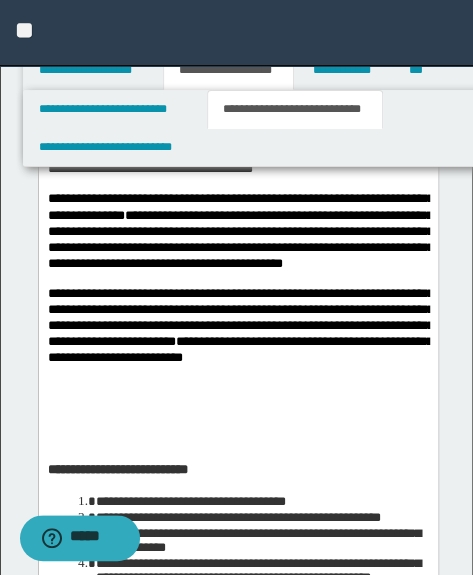 scroll, scrollTop: 620, scrollLeft: 0, axis: vertical 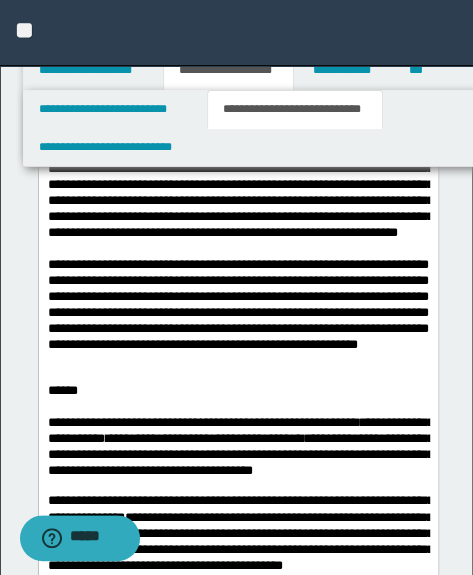 type on "**********" 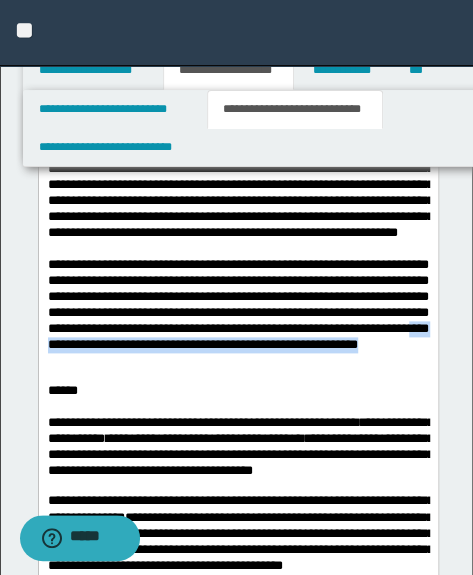 drag, startPoint x: 277, startPoint y: 365, endPoint x: 288, endPoint y: 383, distance: 21.095022 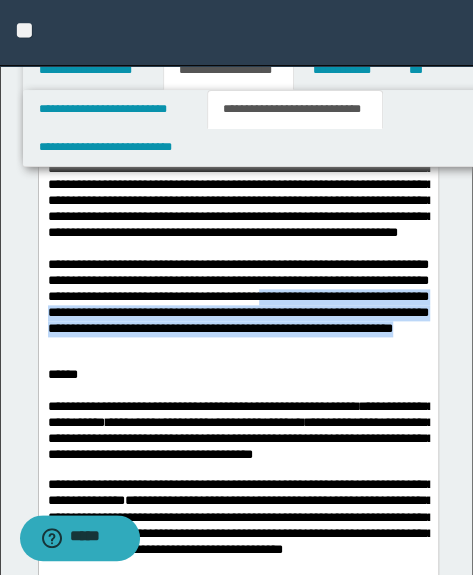 drag, startPoint x: 389, startPoint y: 313, endPoint x: 390, endPoint y: 367, distance: 54.00926 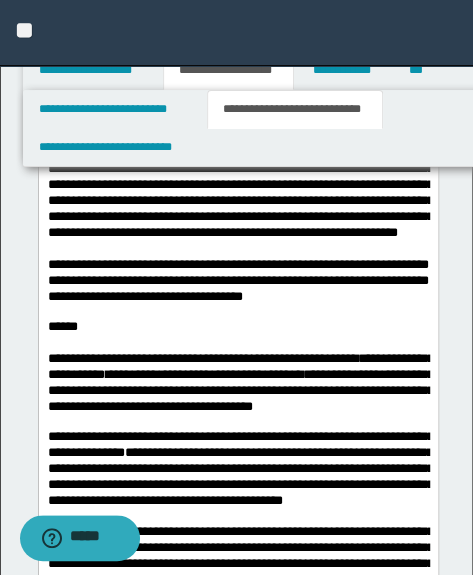 click on "**********" at bounding box center [238, 569] 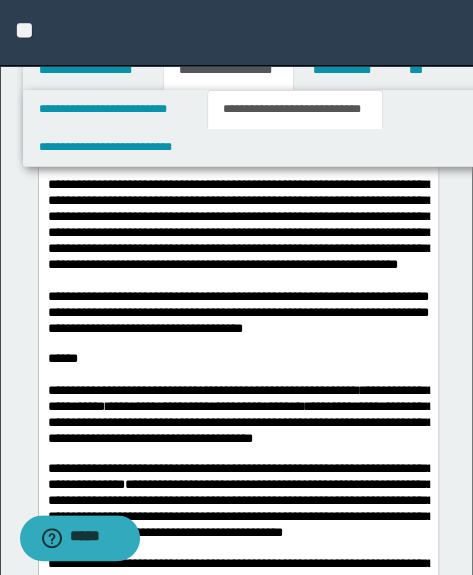 click on "**********" at bounding box center (237, 225) 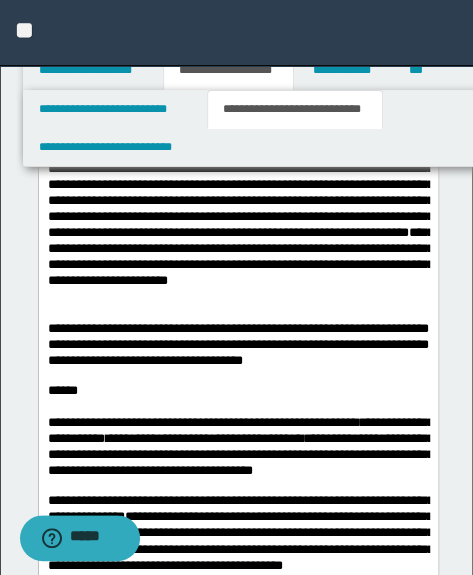 click on "**********" at bounding box center (240, 216) 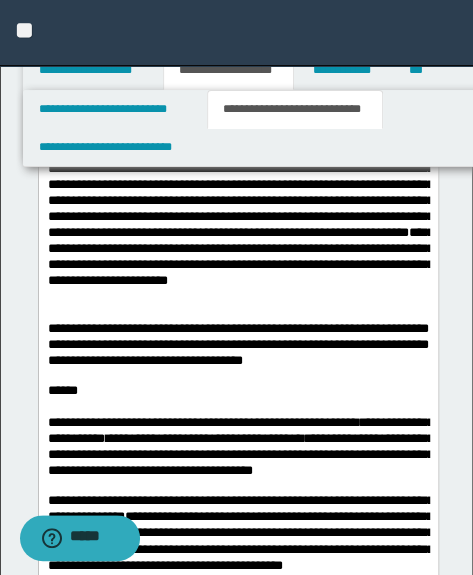 click on "**********" at bounding box center [240, 216] 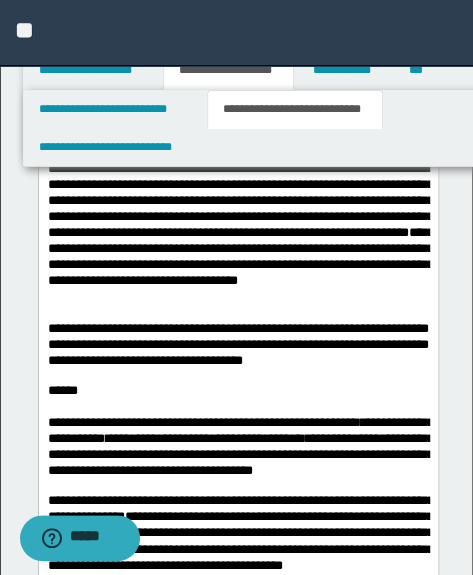 click on "**********" at bounding box center [240, 216] 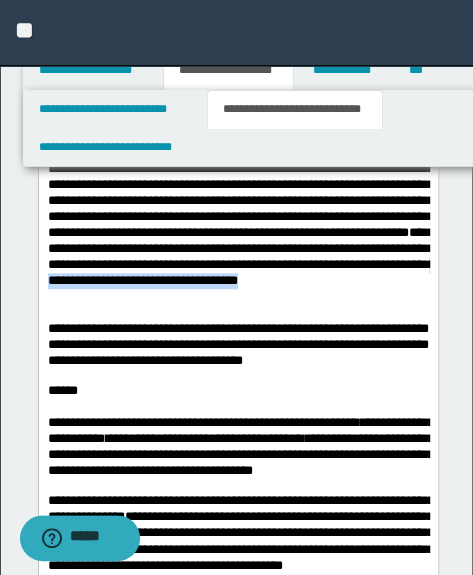 drag, startPoint x: 273, startPoint y: 302, endPoint x: 15, endPoint y: 297, distance: 258.04843 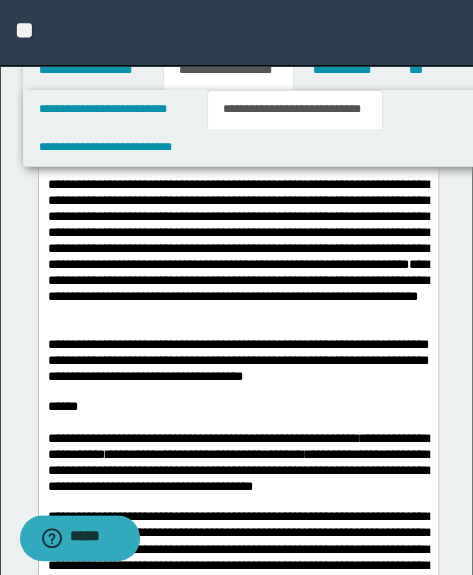 scroll, scrollTop: 348, scrollLeft: 0, axis: vertical 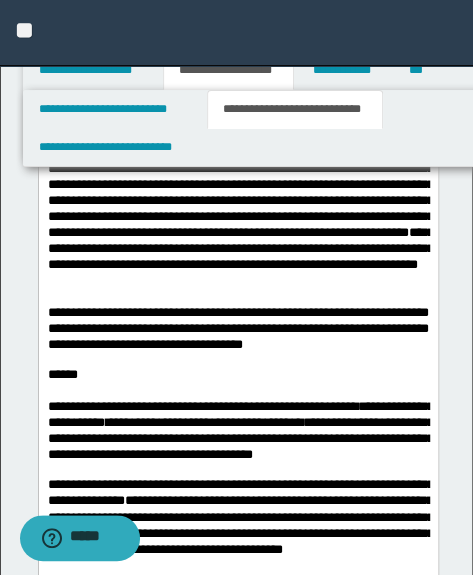 click on "**********" at bounding box center [237, 329] 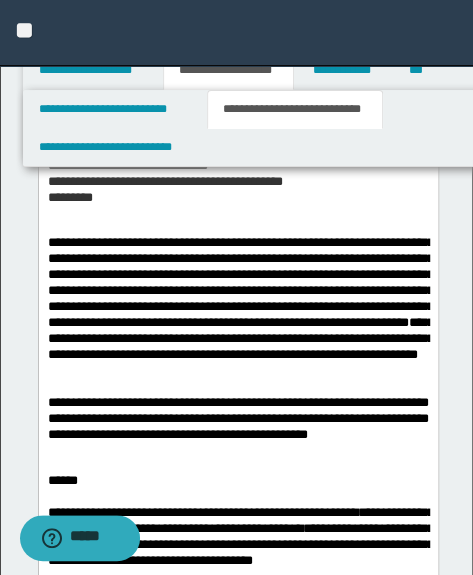 scroll, scrollTop: 348, scrollLeft: 0, axis: vertical 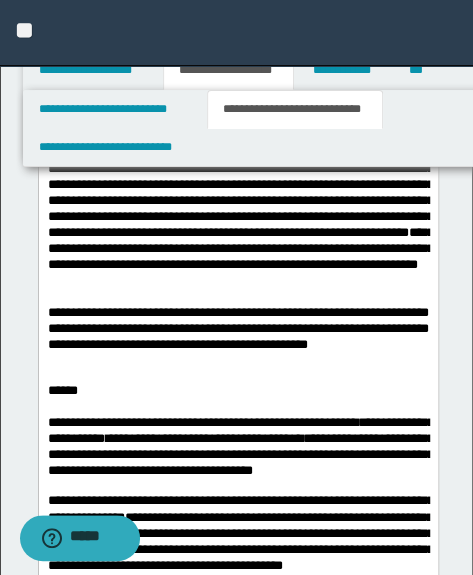 click on "**********" at bounding box center (237, 337) 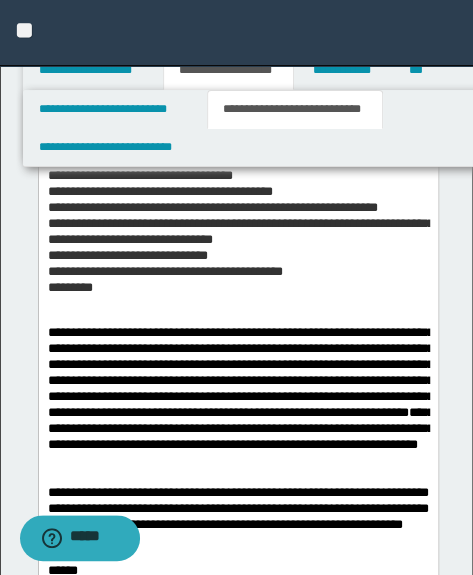 scroll, scrollTop: 166, scrollLeft: 0, axis: vertical 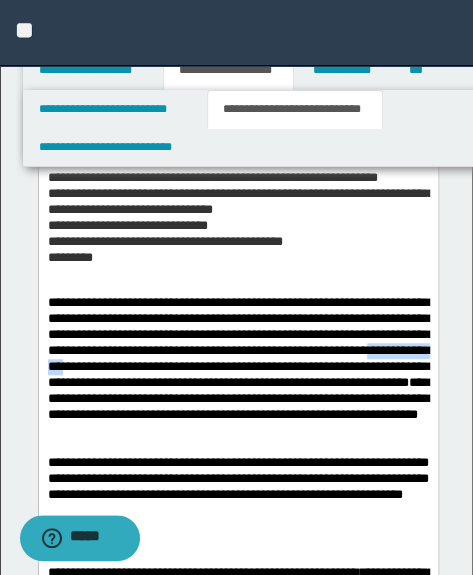 drag, startPoint x: 205, startPoint y: 362, endPoint x: 299, endPoint y: 370, distance: 94.33981 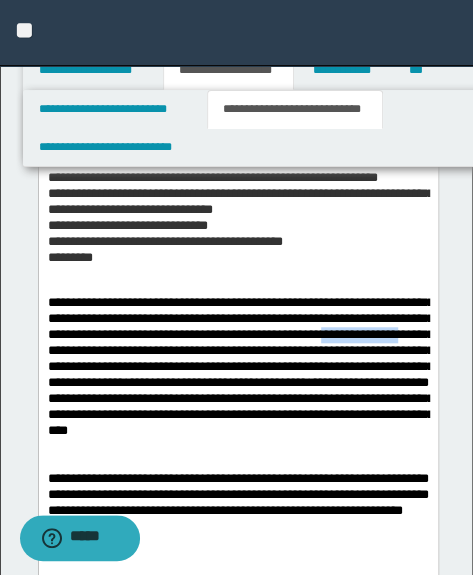 drag, startPoint x: 88, startPoint y: 351, endPoint x: 176, endPoint y: 352, distance: 88.005684 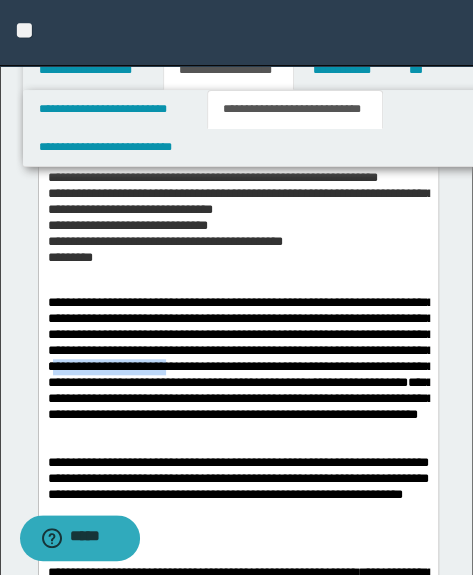 drag, startPoint x: 259, startPoint y: 365, endPoint x: 390, endPoint y: 368, distance: 131.03435 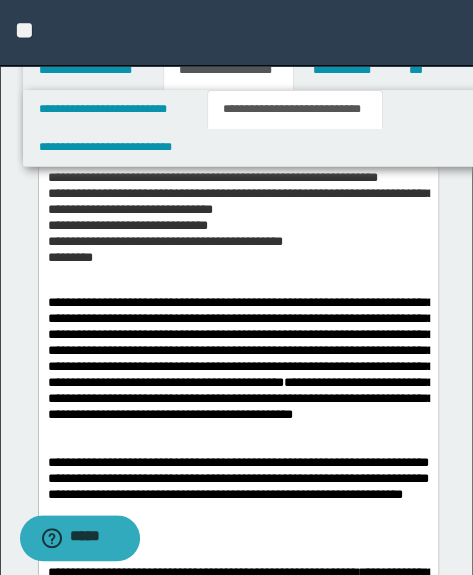 click on "**********" at bounding box center (240, 357) 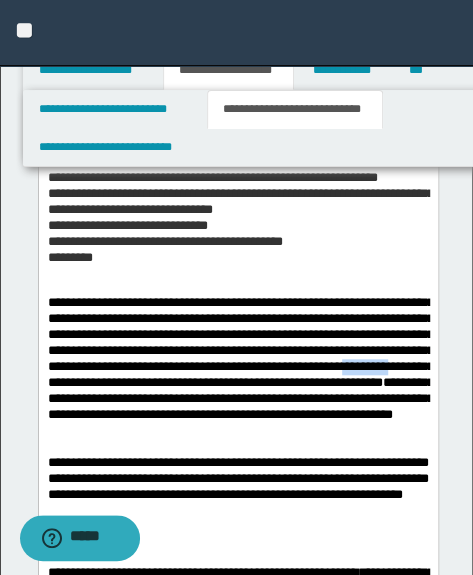 drag, startPoint x: 171, startPoint y: 385, endPoint x: 217, endPoint y: 378, distance: 46.52956 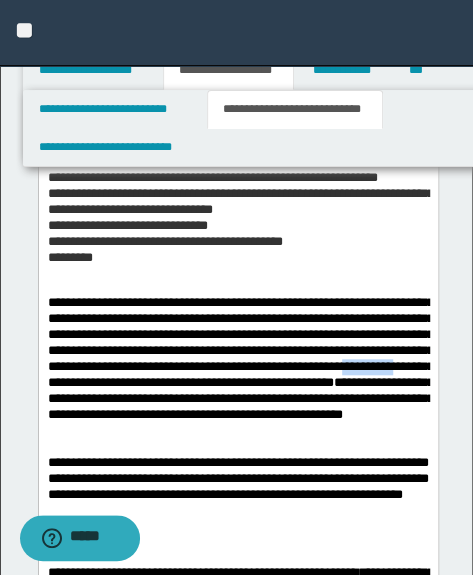 click on "**********" at bounding box center [240, 357] 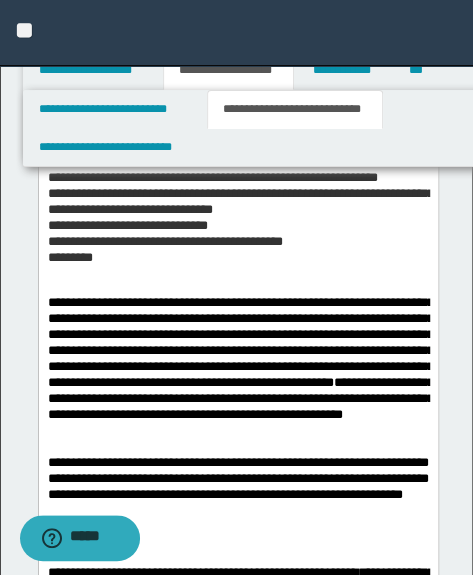 click on "**********" at bounding box center [240, 357] 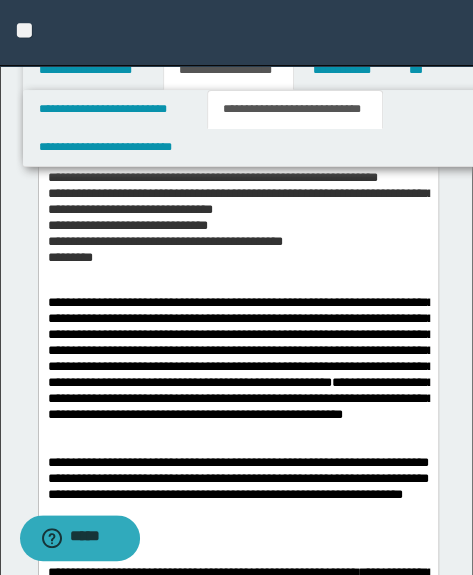 click at bounding box center [237, 430] 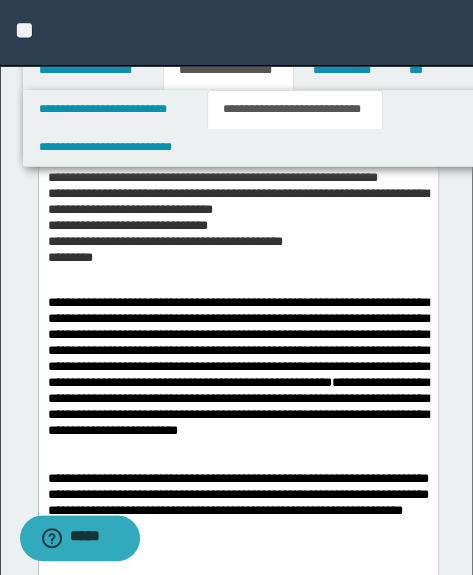 click on "**********" at bounding box center [236, 8389] 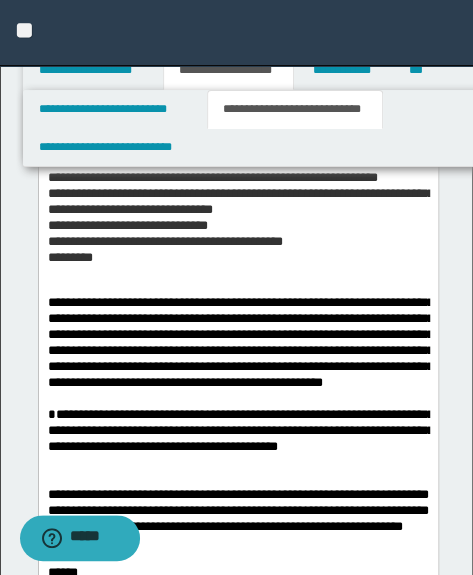 click on "**********" at bounding box center (240, 429) 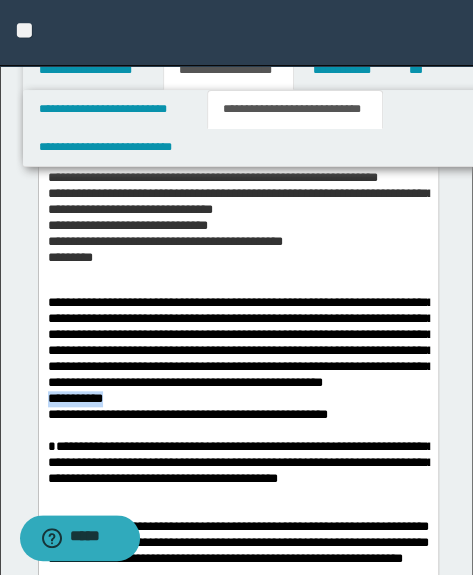 drag, startPoint x: 122, startPoint y: 422, endPoint x: -13, endPoint y: 414, distance: 135.23683 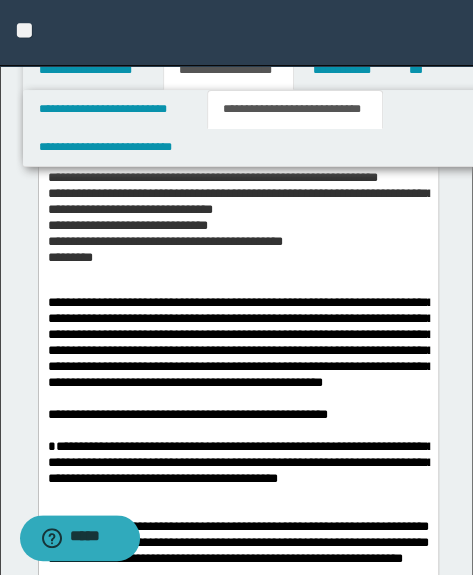 click on "**********" at bounding box center (187, 413) 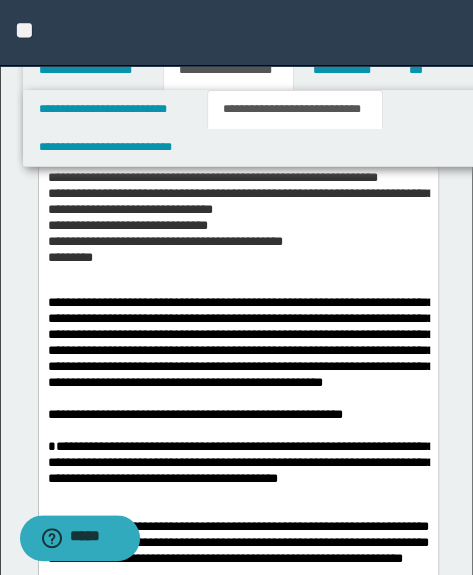 click on "**********" at bounding box center (240, 341) 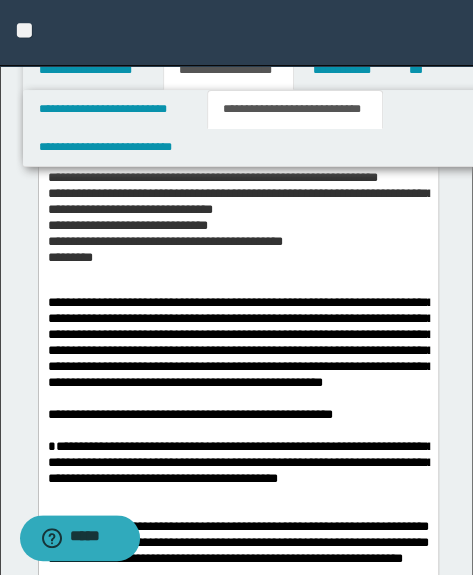 click on "**********" at bounding box center (189, 413) 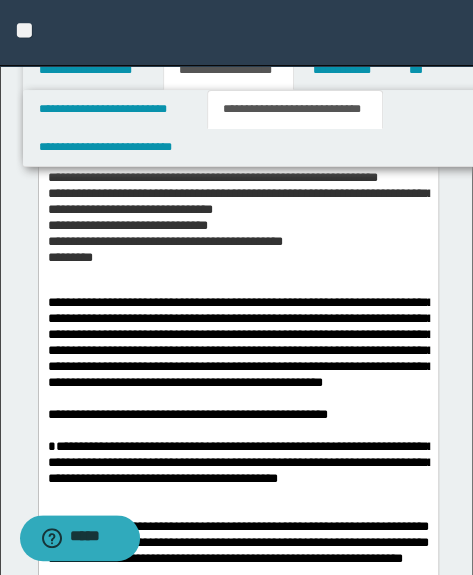click on "**********" at bounding box center [237, 406] 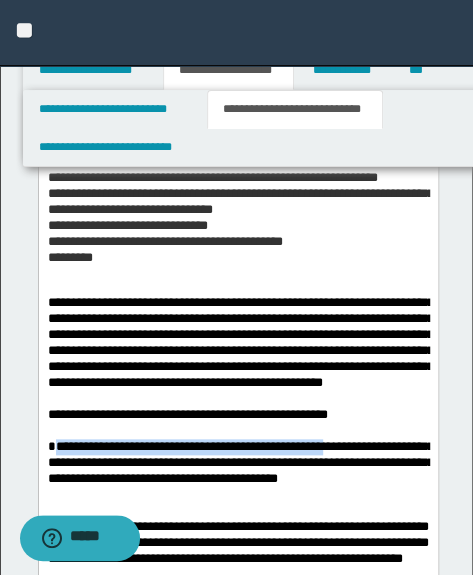 drag, startPoint x: 53, startPoint y: 461, endPoint x: 385, endPoint y: 470, distance: 332.12198 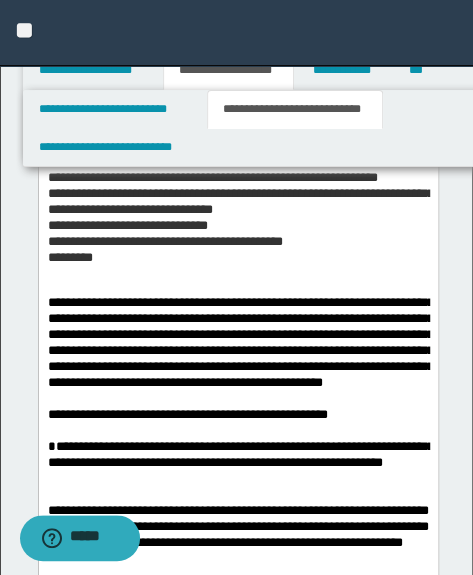 click on "**********" at bounding box center (237, 406) 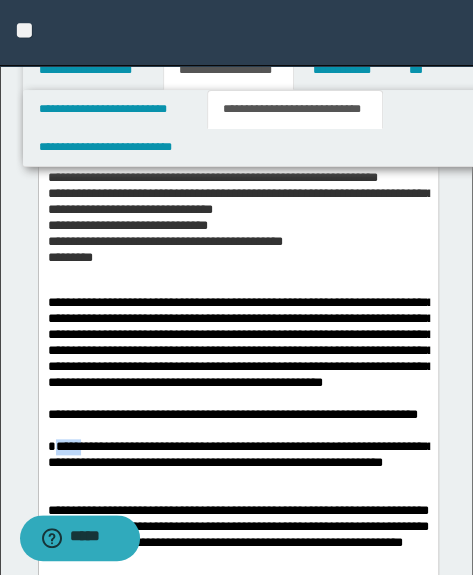 drag, startPoint x: 86, startPoint y: 481, endPoint x: 53, endPoint y: 475, distance: 33.54102 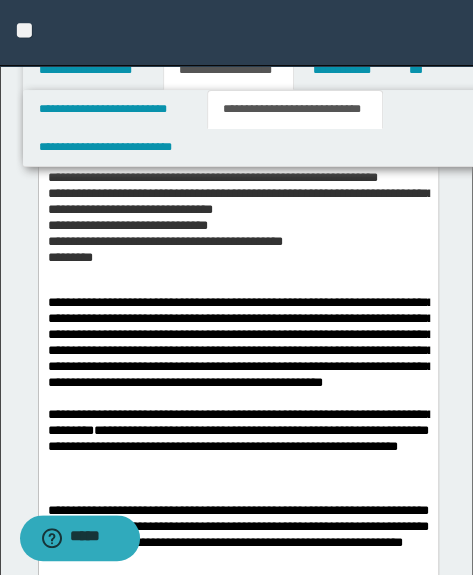 click on "**********" at bounding box center [237, 430] 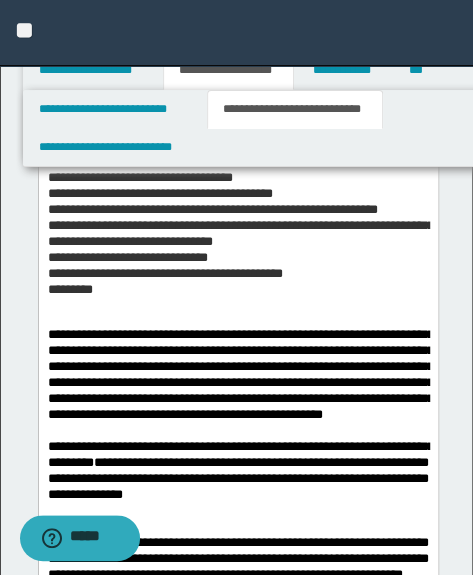 scroll, scrollTop: 257, scrollLeft: 0, axis: vertical 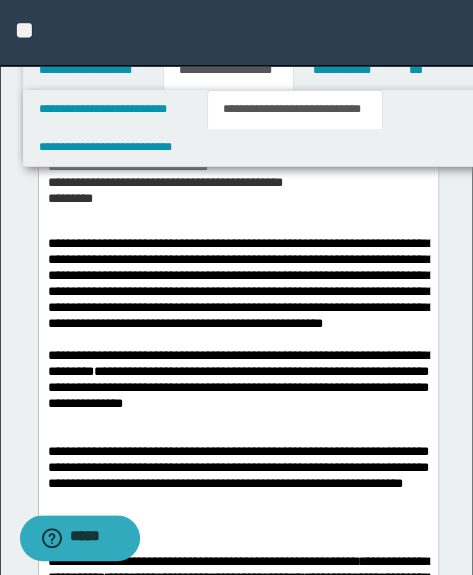click on "**********" at bounding box center [237, 371] 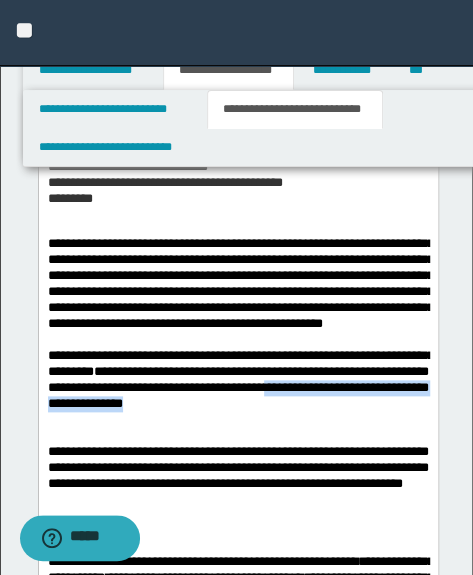 drag, startPoint x: 334, startPoint y: 419, endPoint x: 28, endPoint y: 425, distance: 306.0588 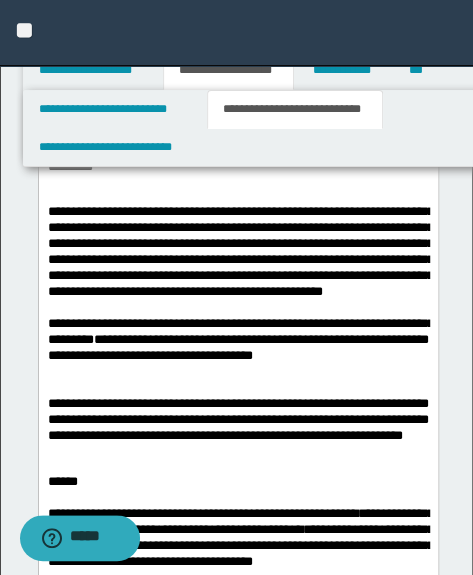 scroll, scrollTop: 225, scrollLeft: 0, axis: vertical 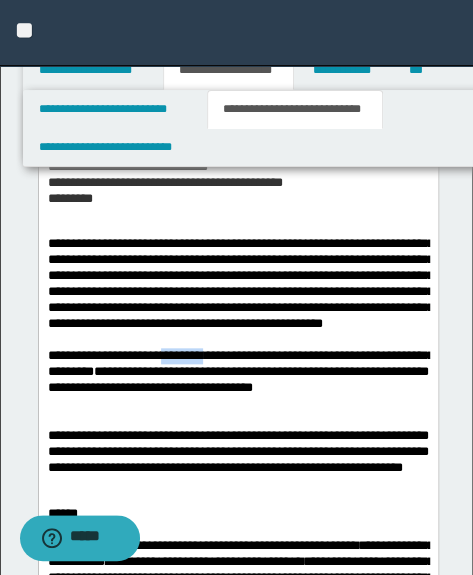 drag, startPoint x: 192, startPoint y: 376, endPoint x: 239, endPoint y: 374, distance: 47.042534 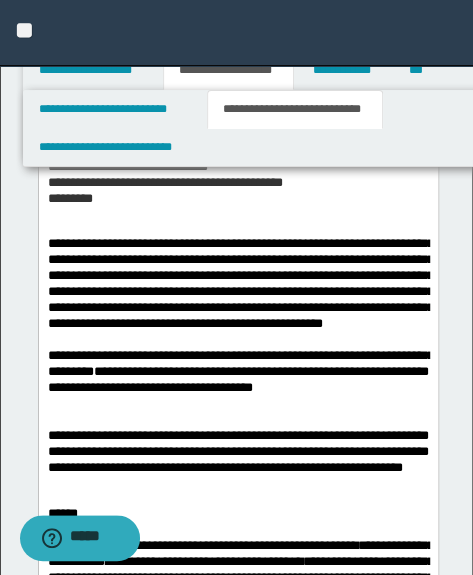 click on "**********" at bounding box center [240, 362] 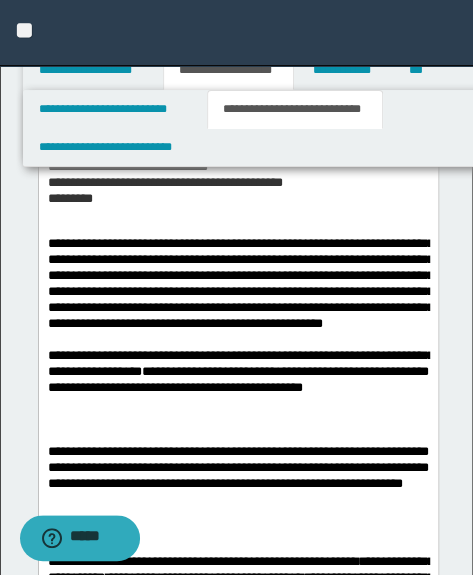 click on "**********" at bounding box center (240, 362) 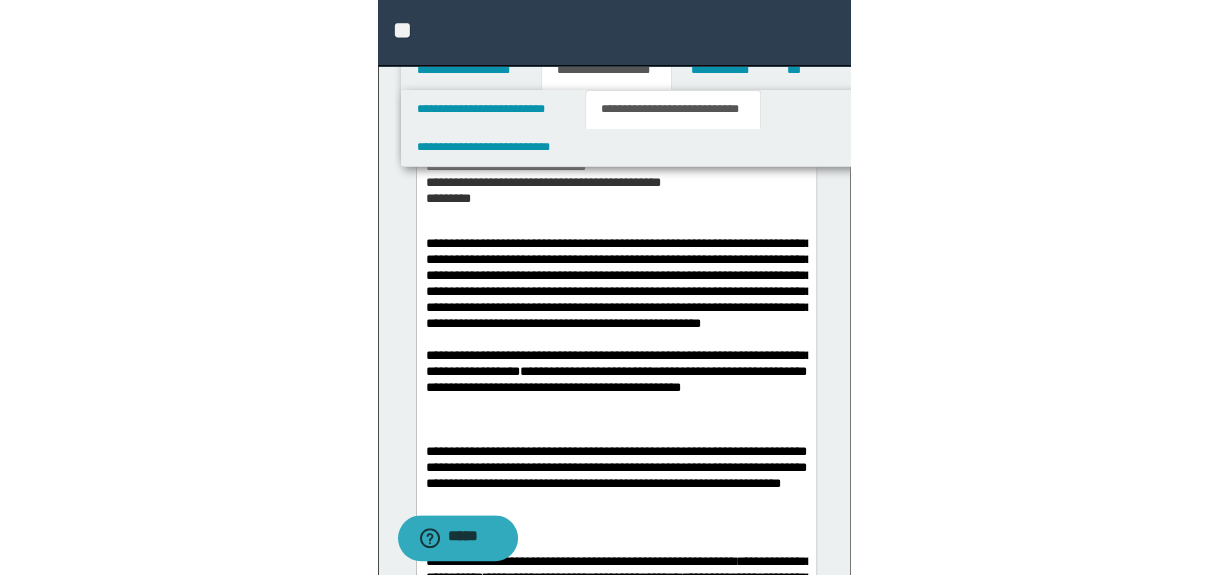 scroll, scrollTop: 257, scrollLeft: 0, axis: vertical 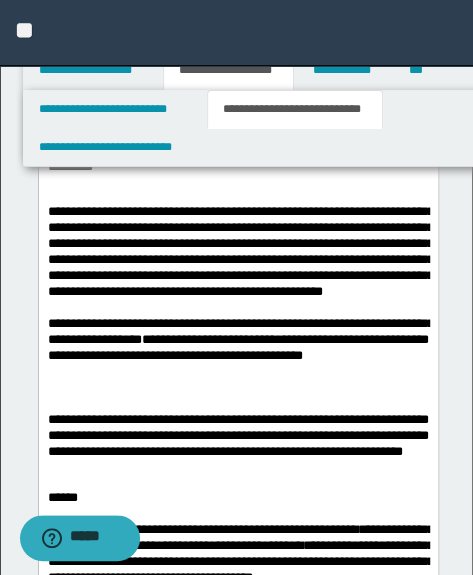 click on "**********" at bounding box center [237, 443] 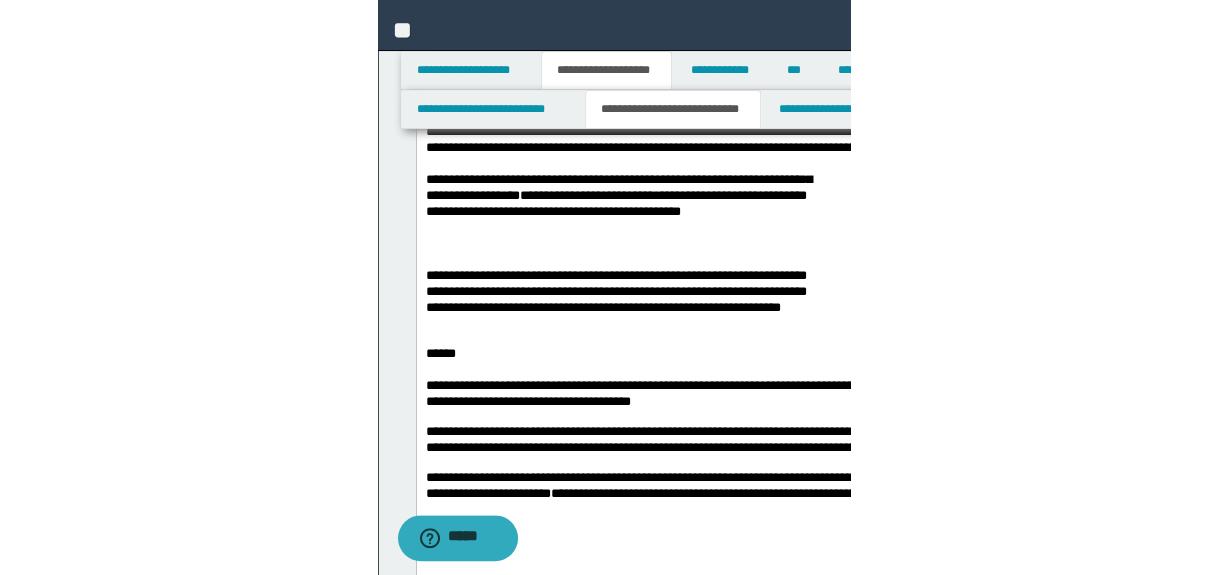 scroll, scrollTop: 108, scrollLeft: 0, axis: vertical 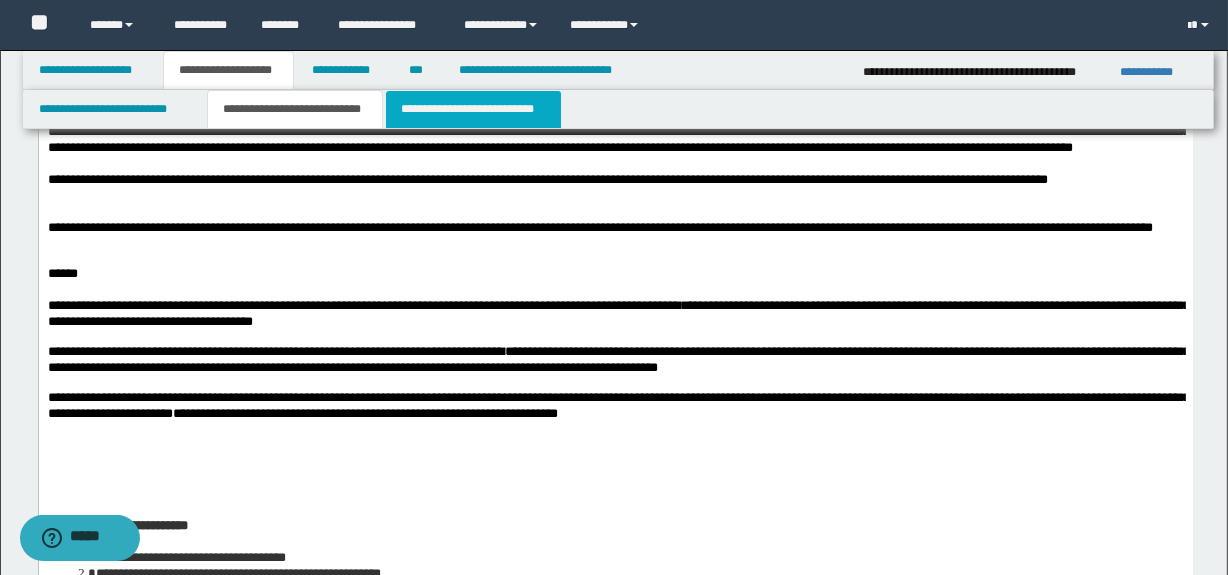 click on "**********" at bounding box center [473, 109] 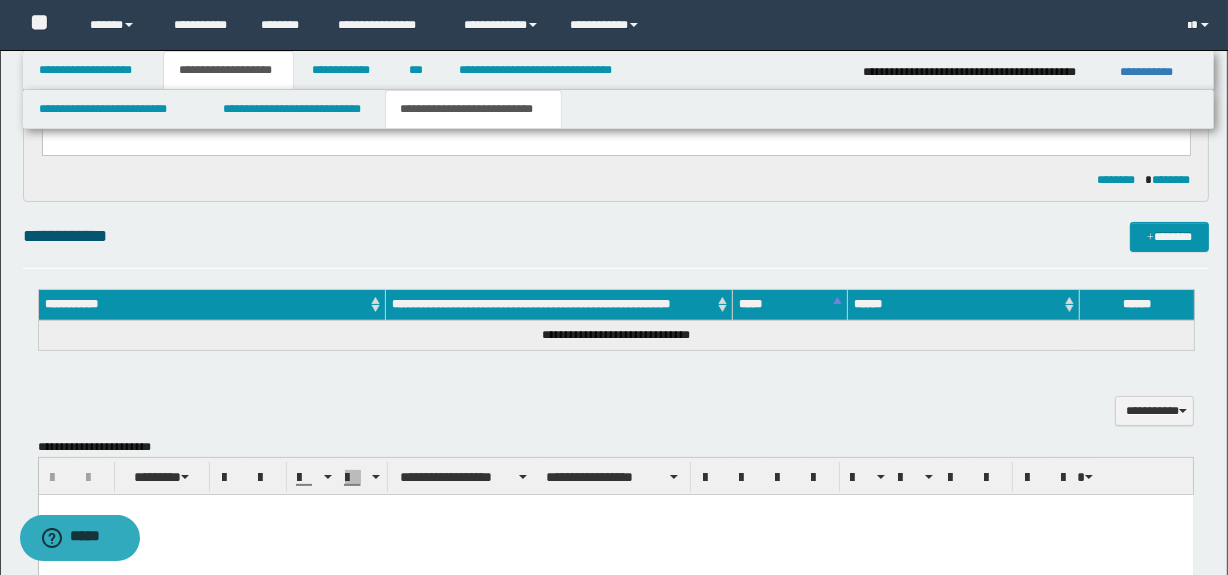 scroll, scrollTop: 363, scrollLeft: 0, axis: vertical 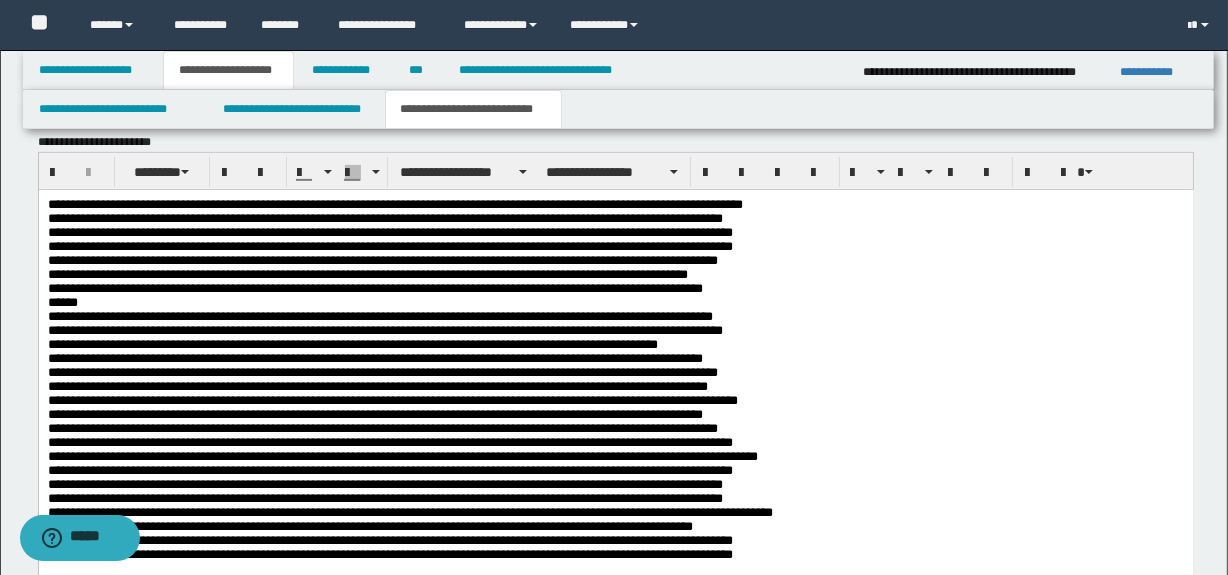 drag, startPoint x: 118, startPoint y: 236, endPoint x: 85, endPoint y: 241, distance: 33.37664 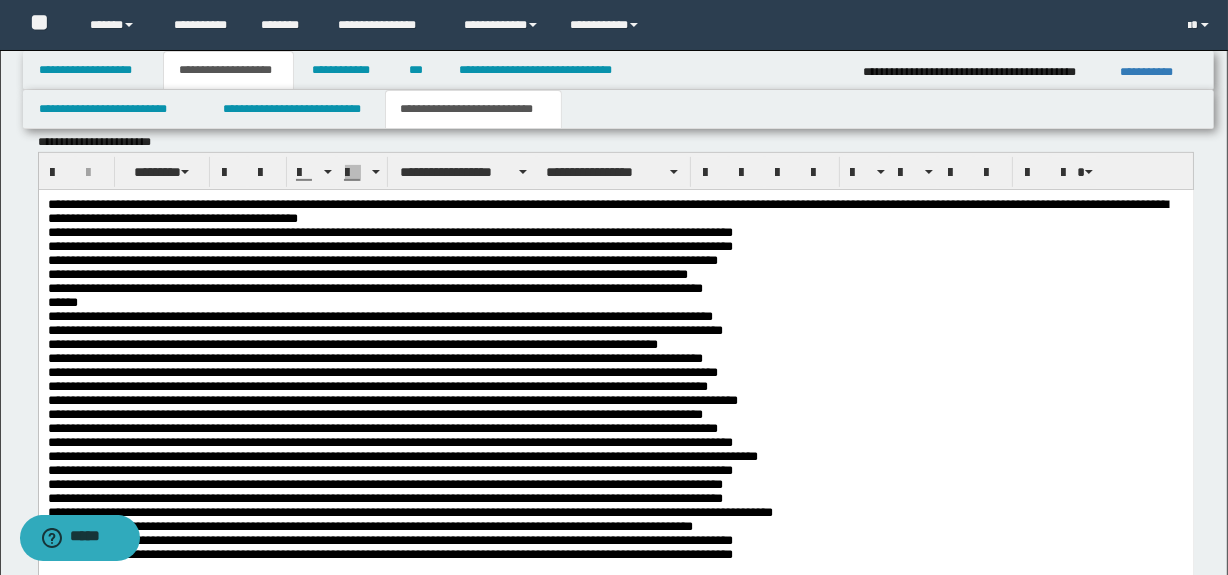 click at bounding box center (616, 449) 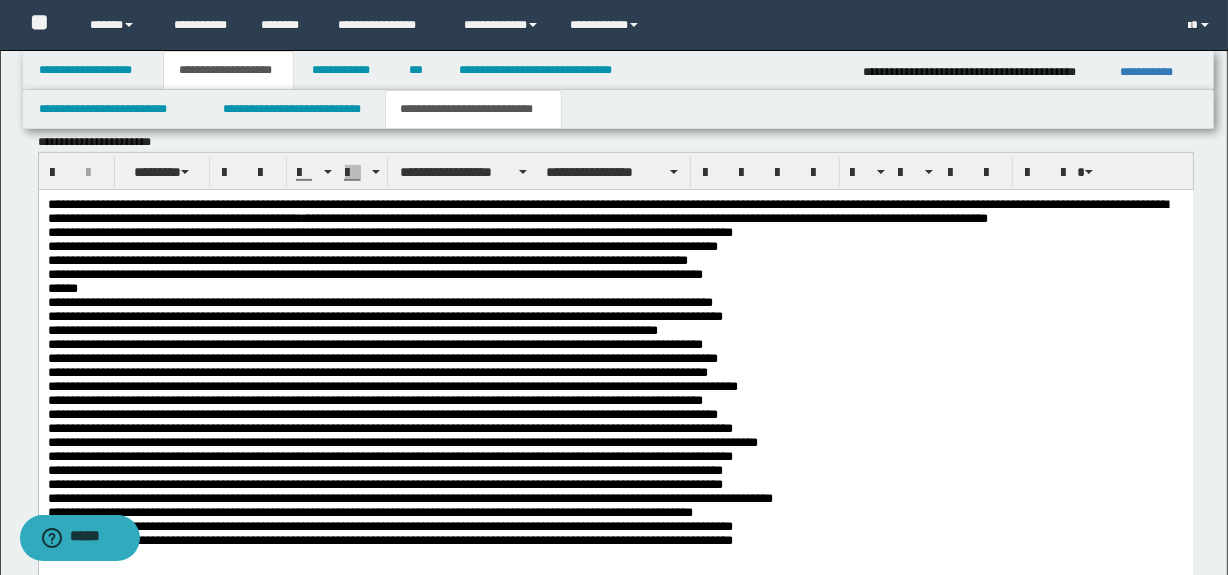 click on "**********" at bounding box center [615, 390] 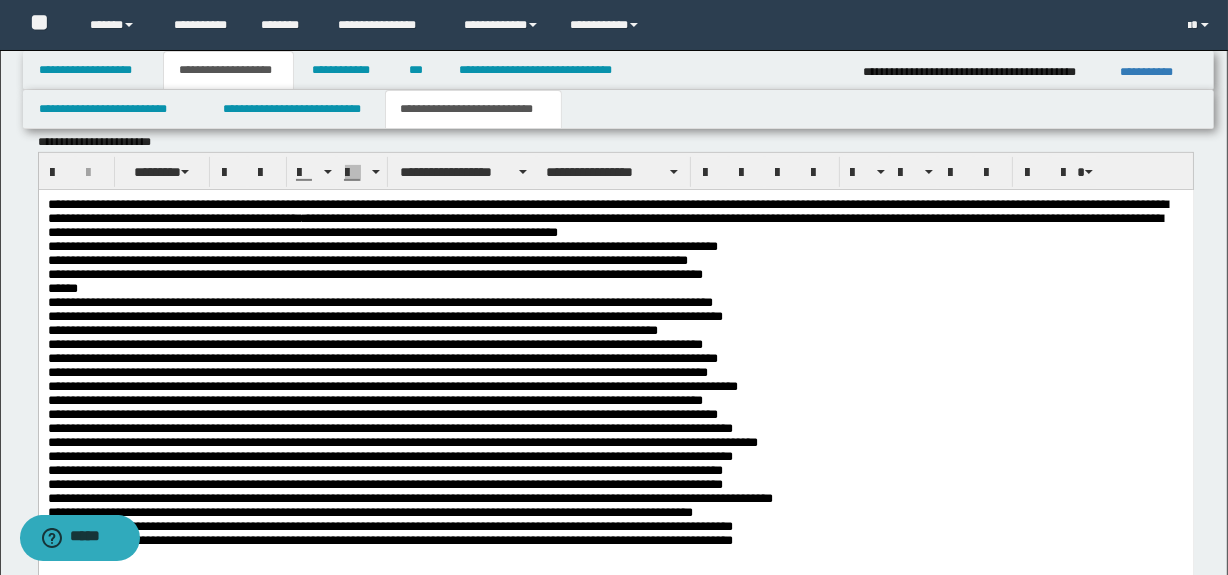 click on "**********" at bounding box center (615, 415) 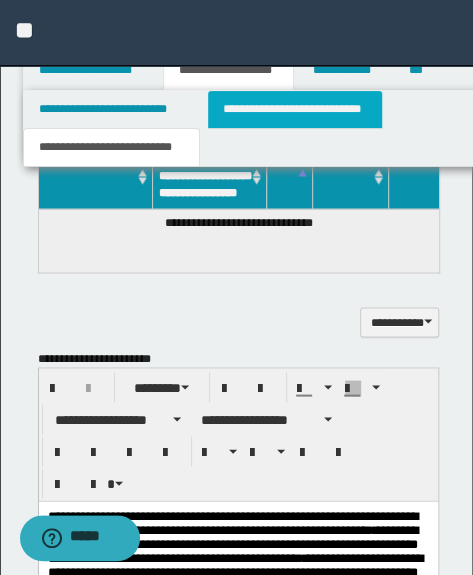 click on "**********" at bounding box center (294, 109) 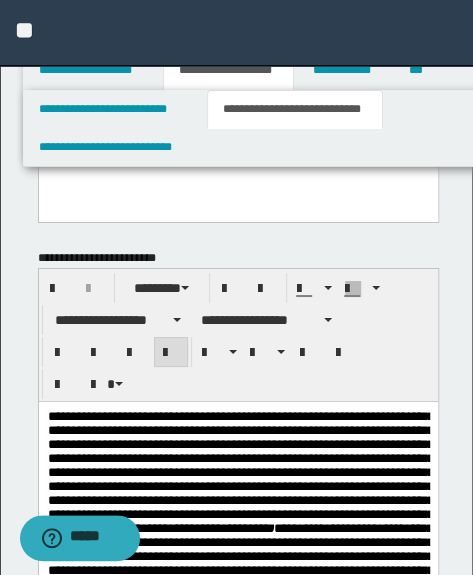 scroll, scrollTop: 1636, scrollLeft: 0, axis: vertical 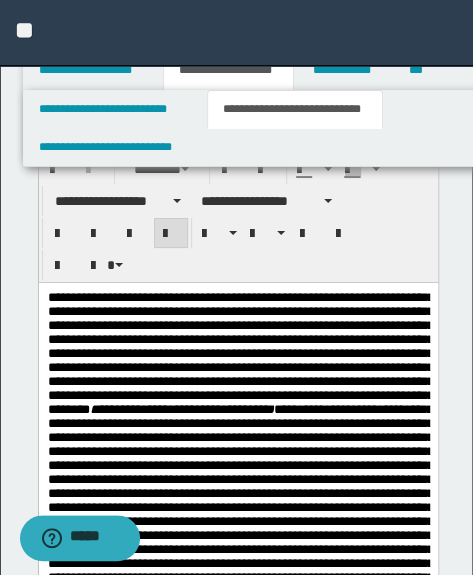 drag, startPoint x: 73, startPoint y: 280, endPoint x: 22, endPoint y: 22, distance: 262.9924 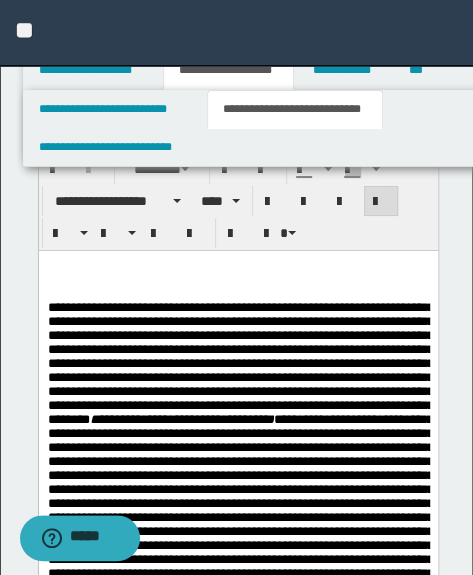 click at bounding box center [237, 265] 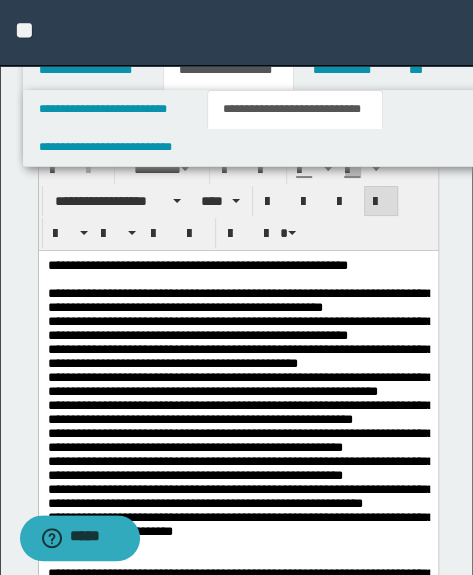 drag, startPoint x: 107, startPoint y: 280, endPoint x: 83, endPoint y: 264, distance: 28.84441 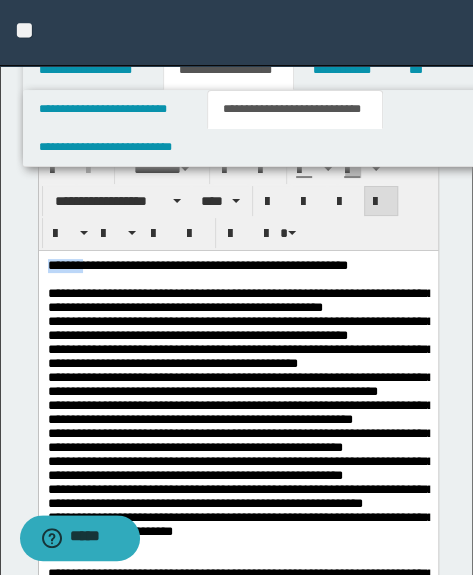 drag, startPoint x: 85, startPoint y: 263, endPoint x: 25, endPoint y: 260, distance: 60.074955 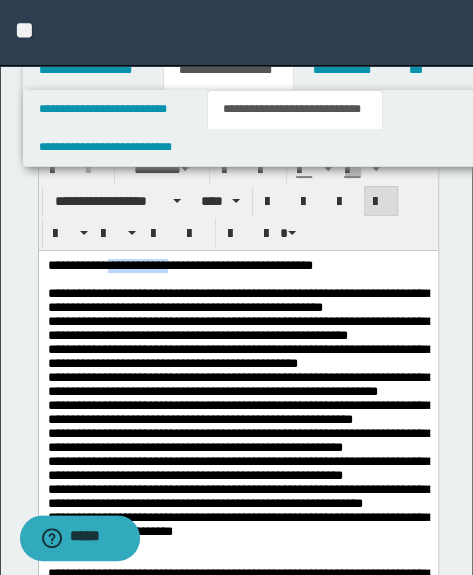 drag, startPoint x: 115, startPoint y: 261, endPoint x: 180, endPoint y: 258, distance: 65.06919 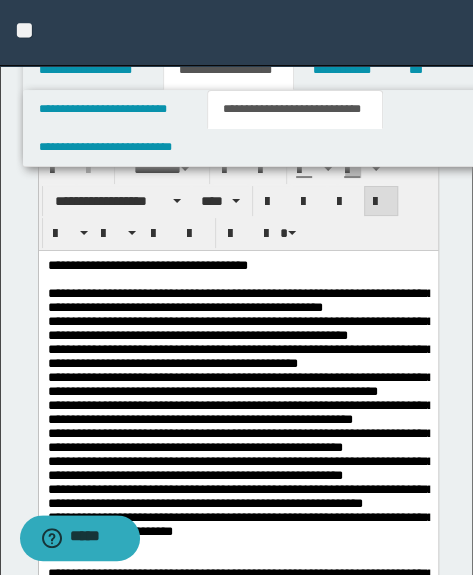 click on "**********" at bounding box center [237, 6549] 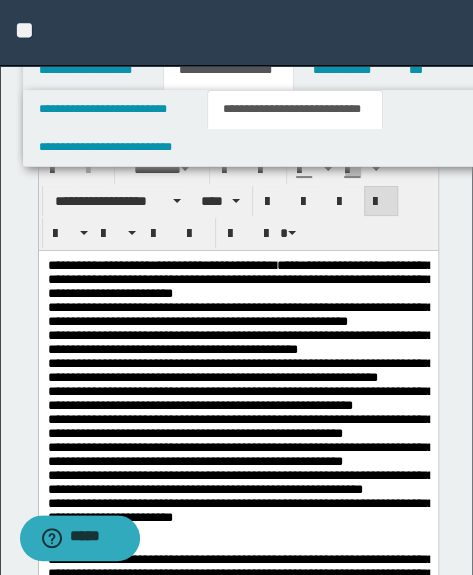 click on "**********" at bounding box center [237, 6542] 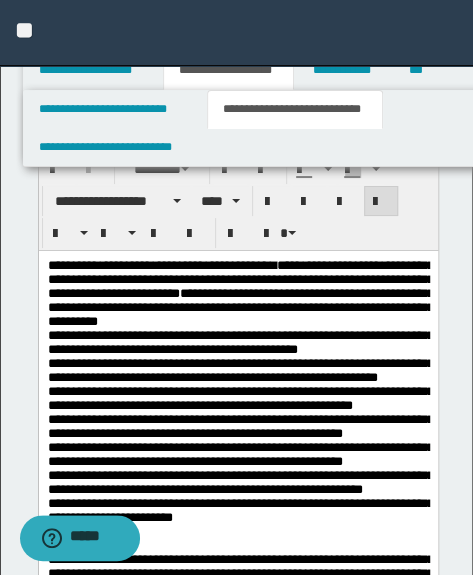 click on "**********" at bounding box center [240, 390] 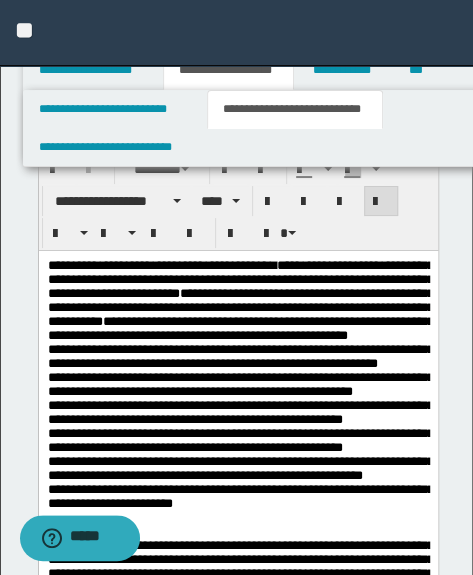 click on "**********" at bounding box center [237, 6535] 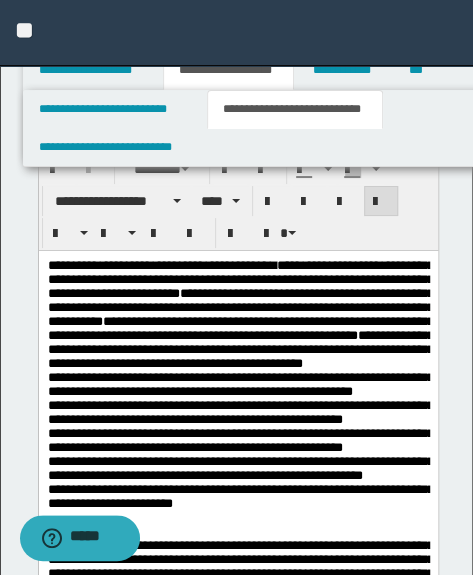 click on "**********" at bounding box center [240, 383] 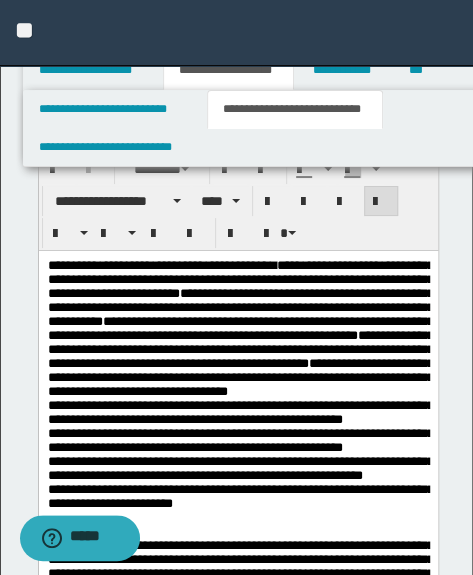 click on "**********" at bounding box center (240, 383) 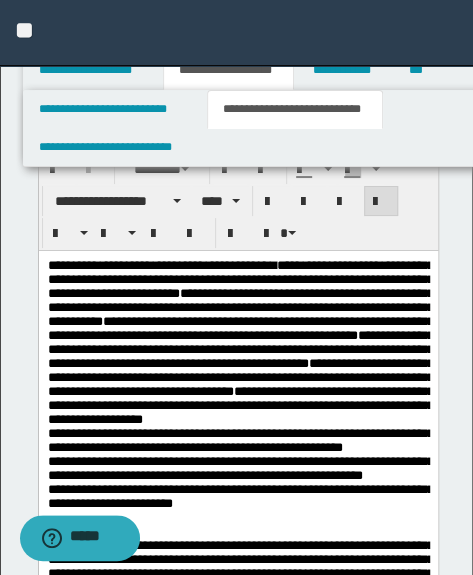 click on "**********" at bounding box center [240, 383] 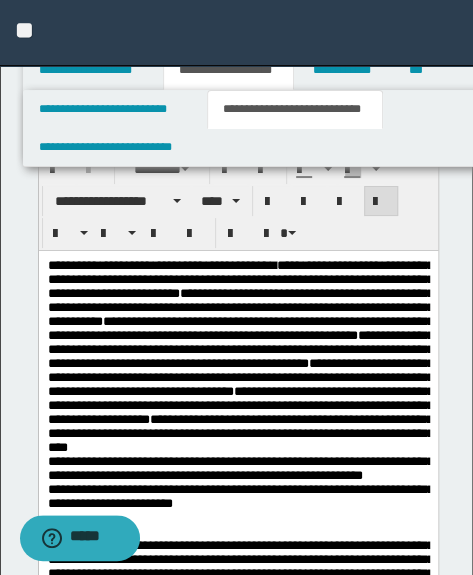 scroll, scrollTop: 1727, scrollLeft: 0, axis: vertical 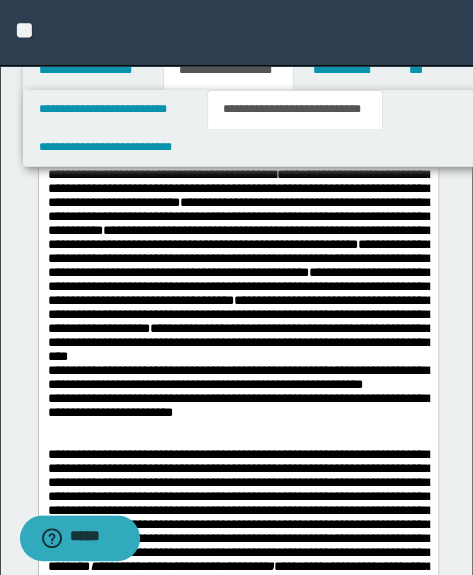 click on "**********" at bounding box center (240, 292) 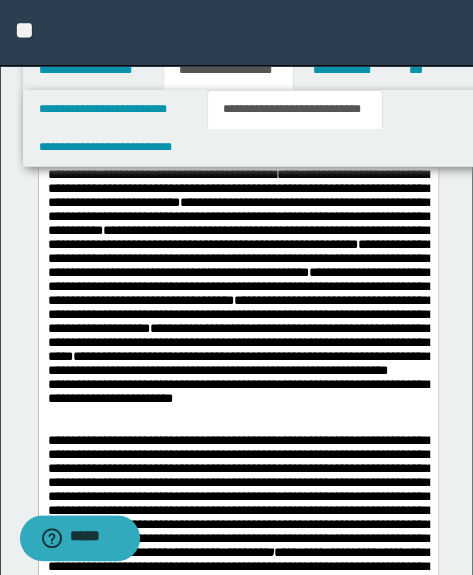 click on "**********" at bounding box center (237, 6437) 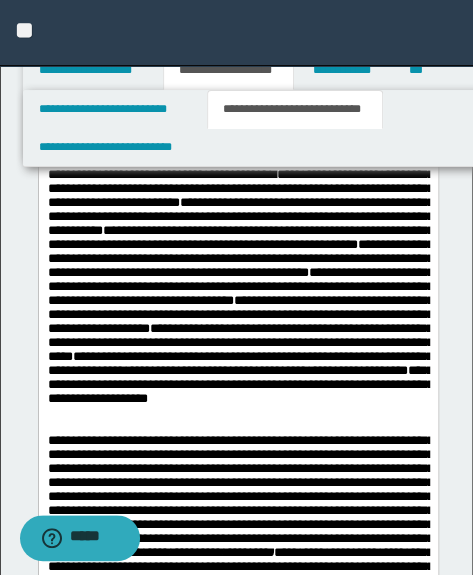 click on "**********" at bounding box center [240, 285] 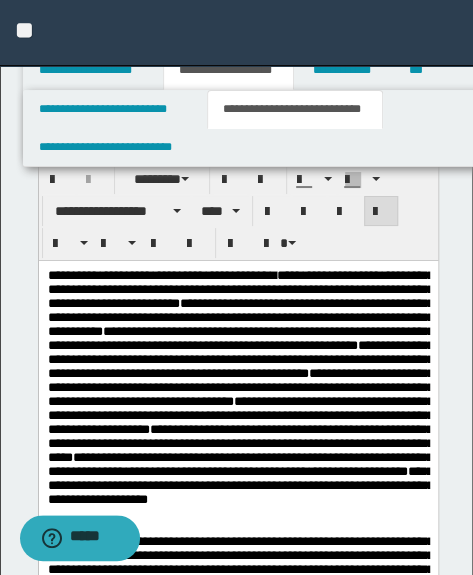 scroll, scrollTop: 1545, scrollLeft: 0, axis: vertical 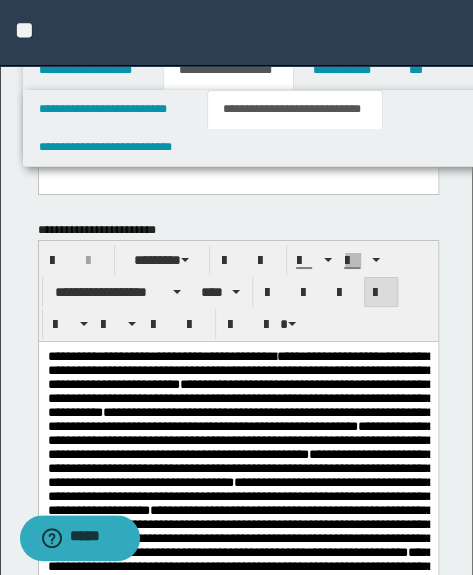 click on "**********" at bounding box center (240, 467) 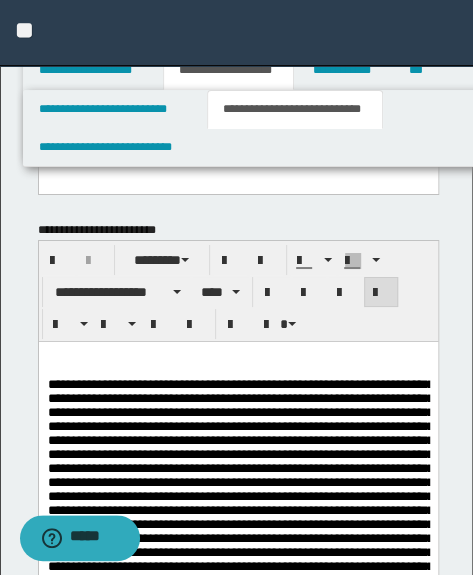 click at bounding box center [237, 356] 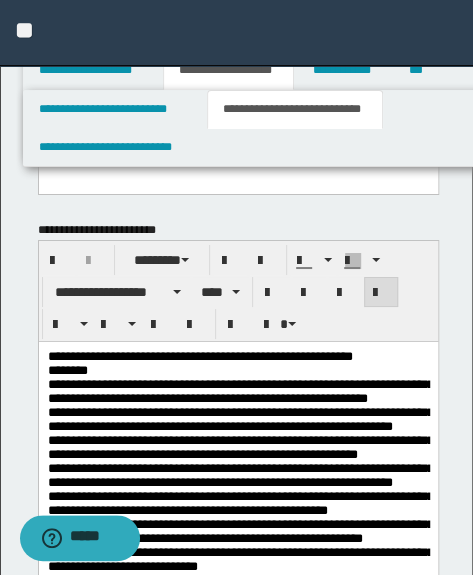 click on "**********" at bounding box center [240, 460] 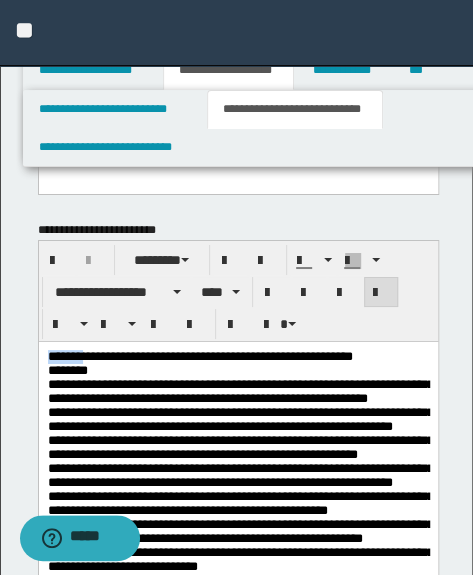 drag, startPoint x: 87, startPoint y: 357, endPoint x: -23, endPoint y: 354, distance: 110.0409 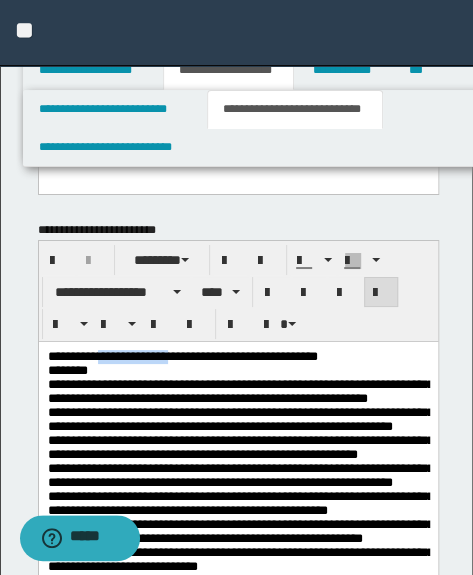 drag, startPoint x: 119, startPoint y: 355, endPoint x: 185, endPoint y: 348, distance: 66.37017 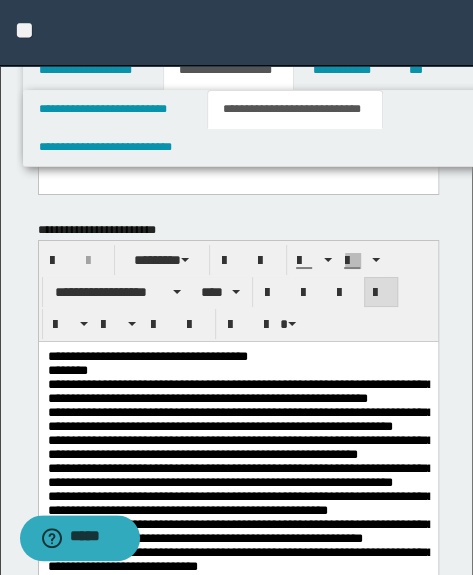 drag, startPoint x: 39, startPoint y: 372, endPoint x: 97, endPoint y: 369, distance: 58.077534 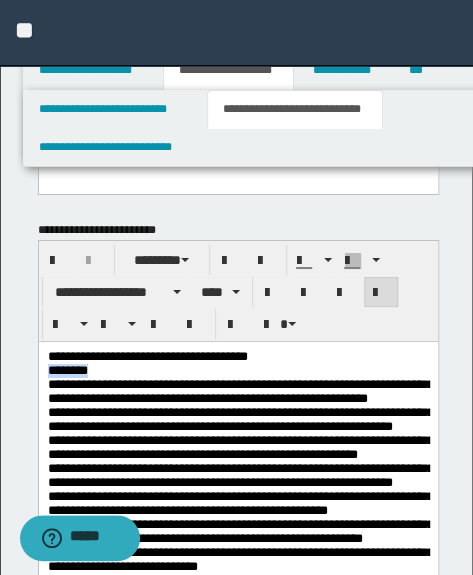 drag, startPoint x: 100, startPoint y: 371, endPoint x: 31, endPoint y: 373, distance: 69.02898 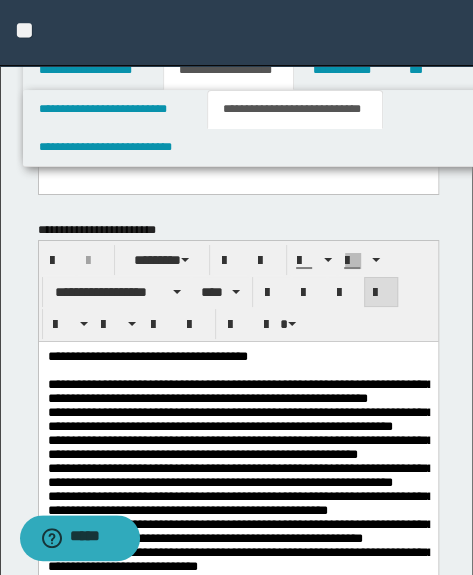 click on "**********" at bounding box center (237, 6738) 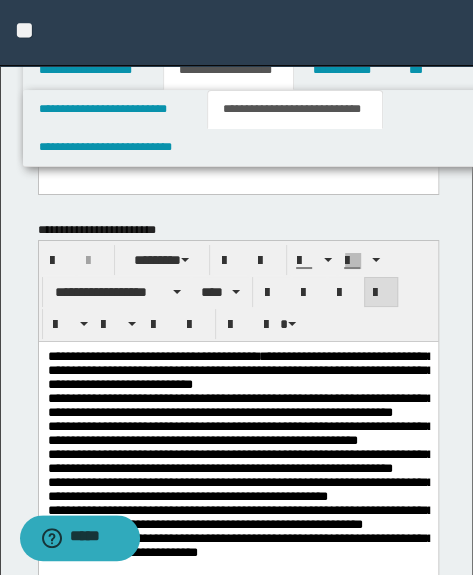 click on "**********" at bounding box center (237, 6731) 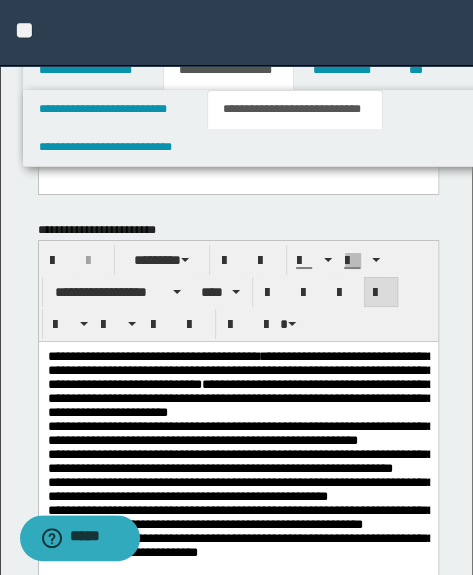 click on "**********" at bounding box center (240, 453) 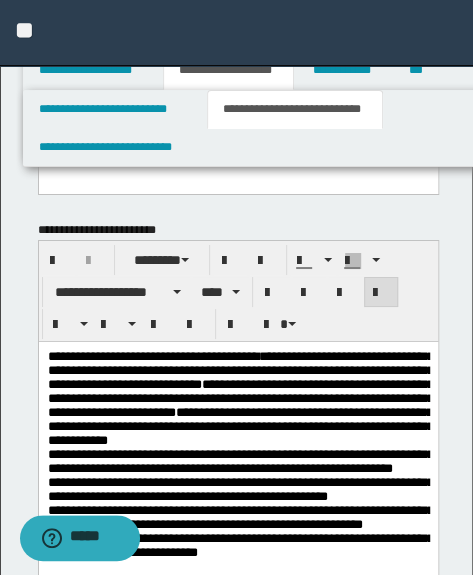click on "**********" at bounding box center [237, 6731] 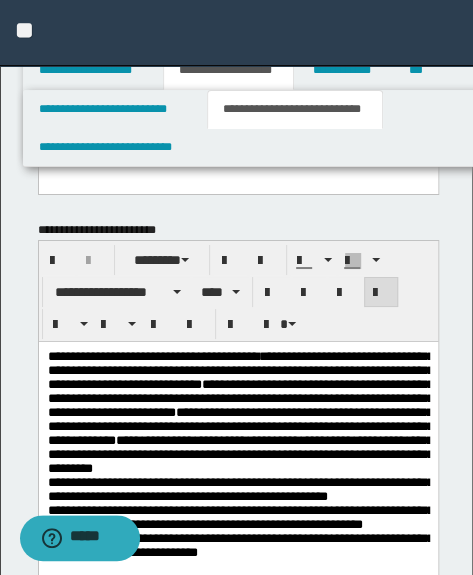 click on "**********" at bounding box center (237, 6731) 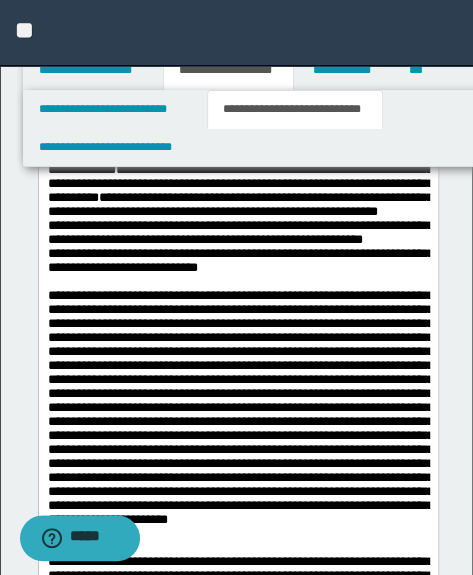 scroll, scrollTop: 1818, scrollLeft: 0, axis: vertical 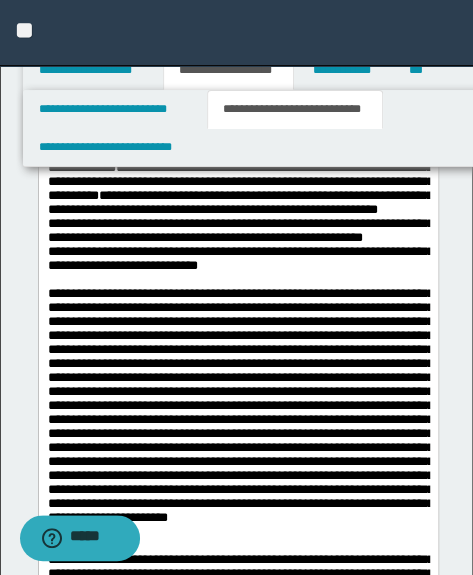 click on "**********" at bounding box center (240, 173) 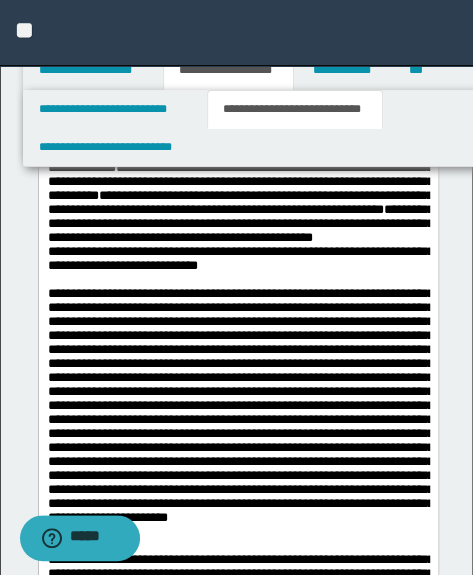 click at bounding box center [237, 279] 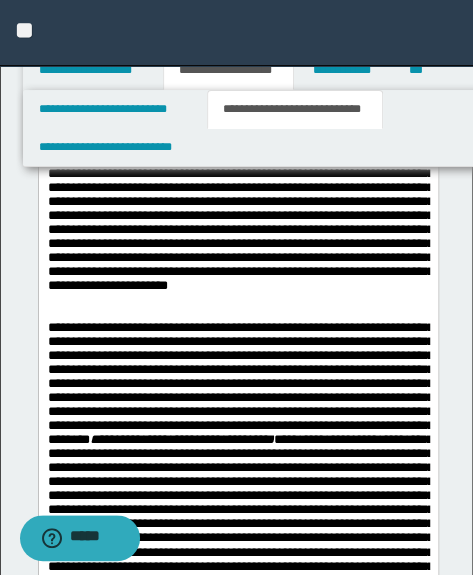 scroll, scrollTop: 2090, scrollLeft: 0, axis: vertical 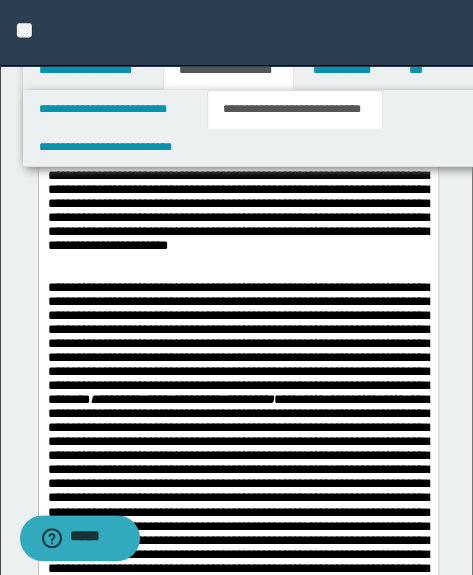 click at bounding box center (237, 134) 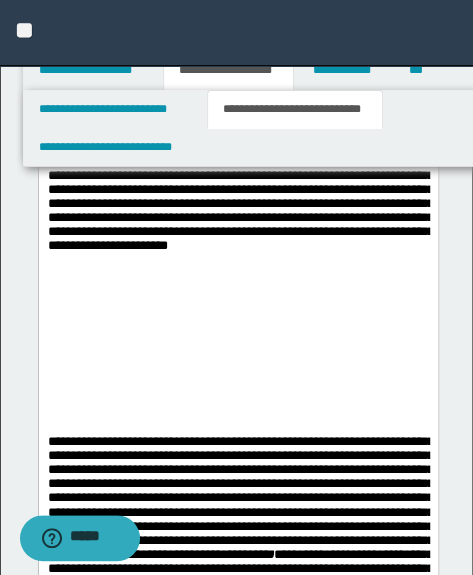 click at bounding box center (237, 288) 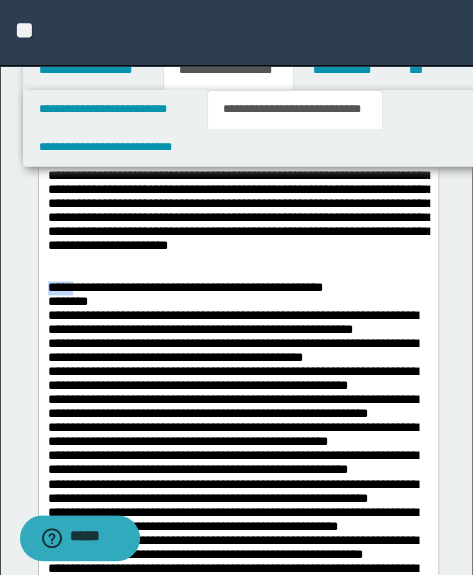 click on "**********" at bounding box center (237, 8669) 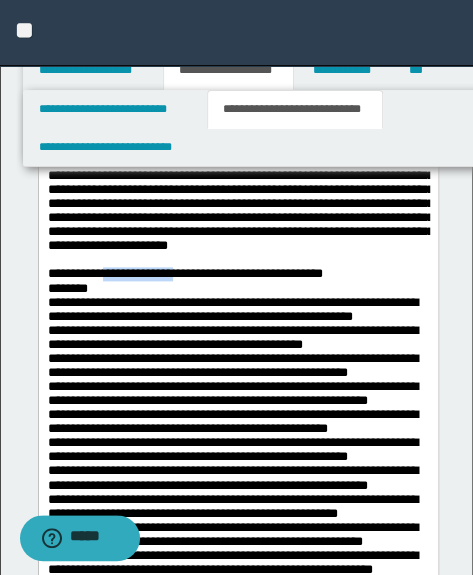drag, startPoint x: 117, startPoint y: 385, endPoint x: 190, endPoint y: 387, distance: 73.02739 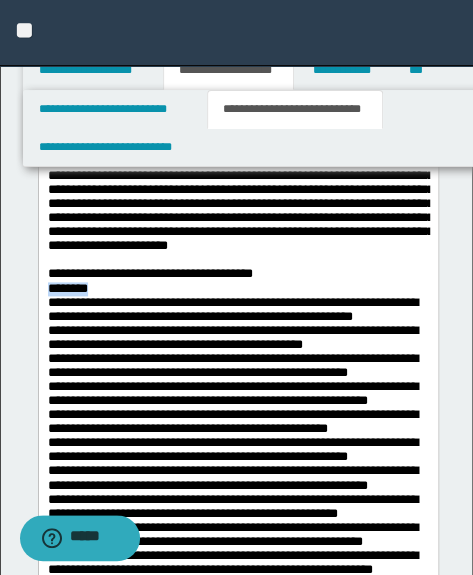 drag, startPoint x: 109, startPoint y: 396, endPoint x: 75, endPoint y: 192, distance: 206.81392 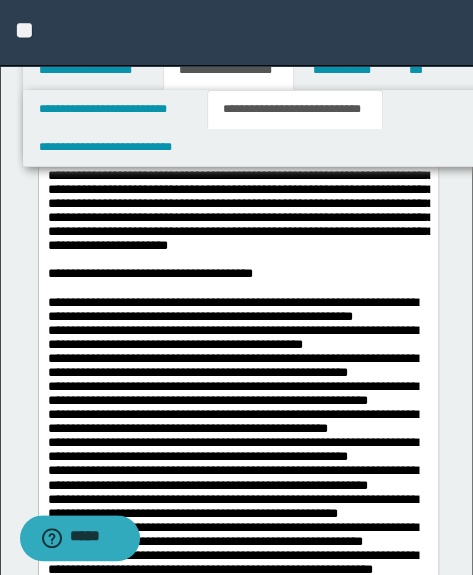 click on "**********" at bounding box center (237, 560) 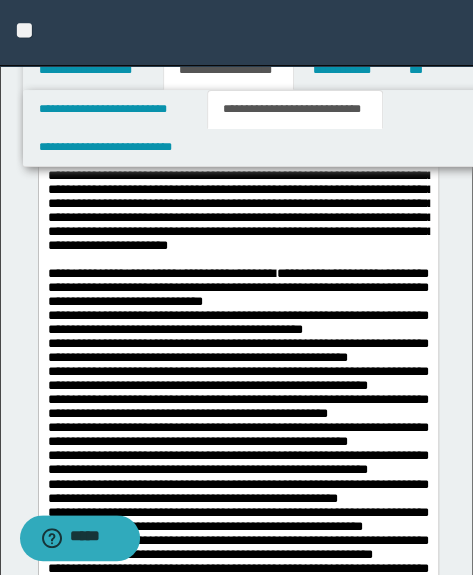 click on "**********" at bounding box center (237, 8646) 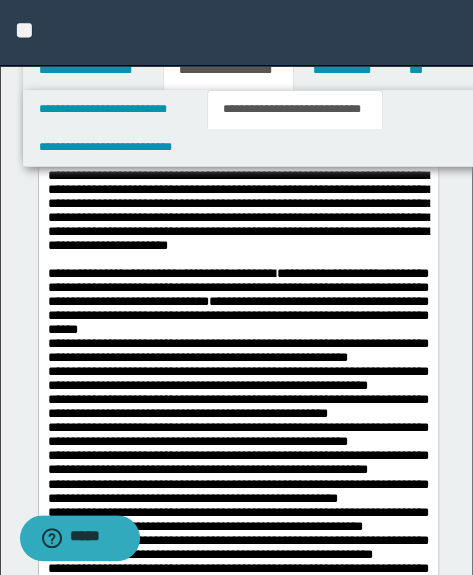 click on "**********" at bounding box center [237, 8646] 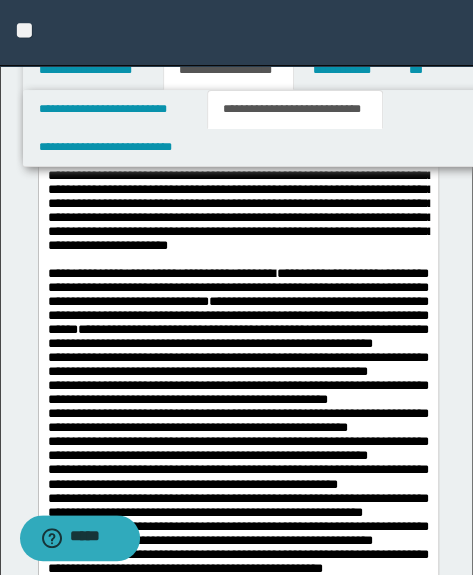 click on "**********" at bounding box center (237, 8646) 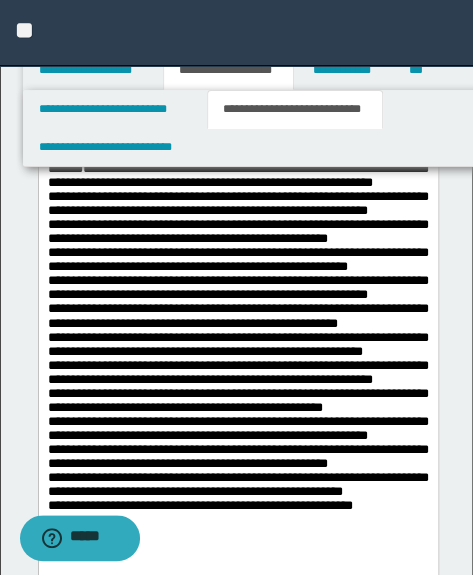 scroll, scrollTop: 2304, scrollLeft: 0, axis: vertical 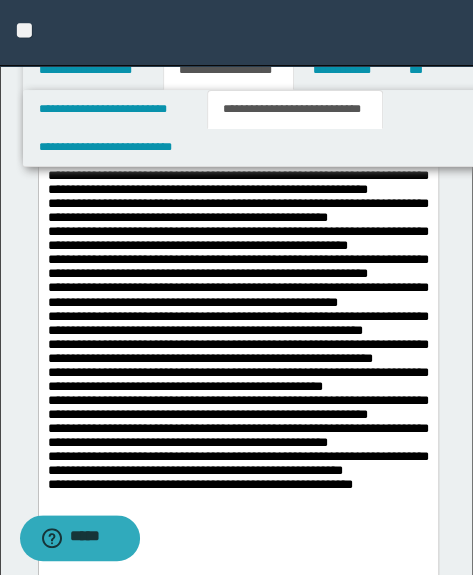 click on "**********" at bounding box center [237, 355] 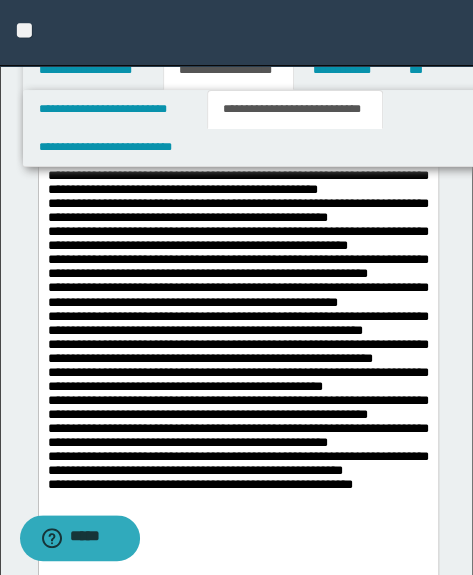 click on "**********" at bounding box center [237, 8464] 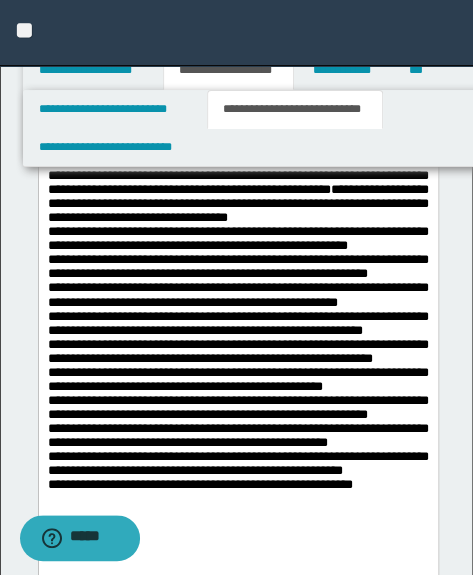 click on "**********" at bounding box center [237, 347] 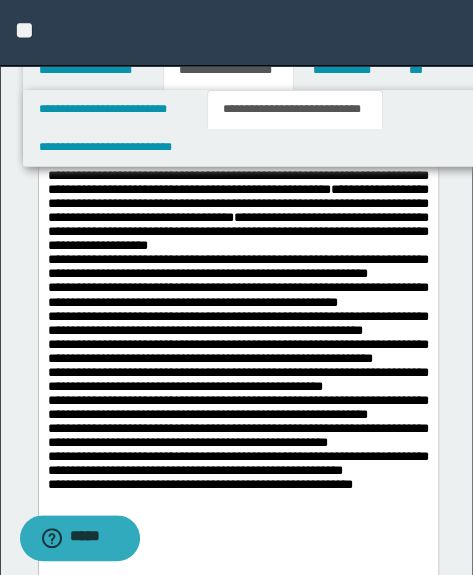 click on "**********" at bounding box center (237, 340) 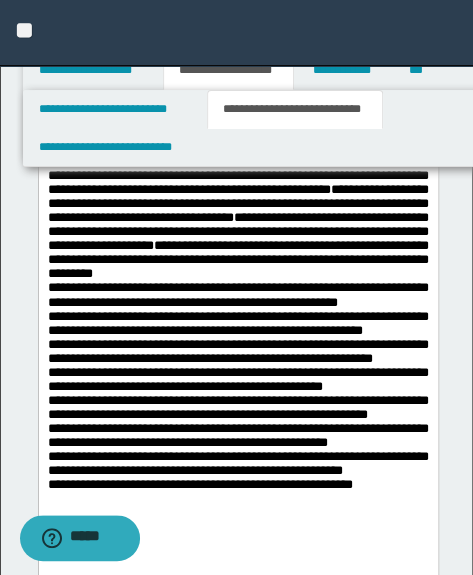 click on "**********" at bounding box center (237, 340) 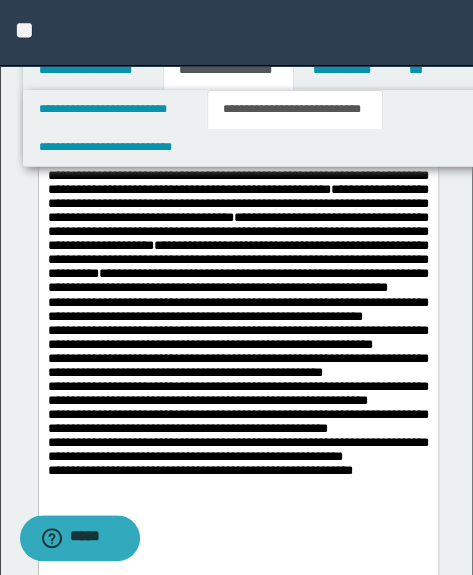 click on "**********" at bounding box center [237, 8441] 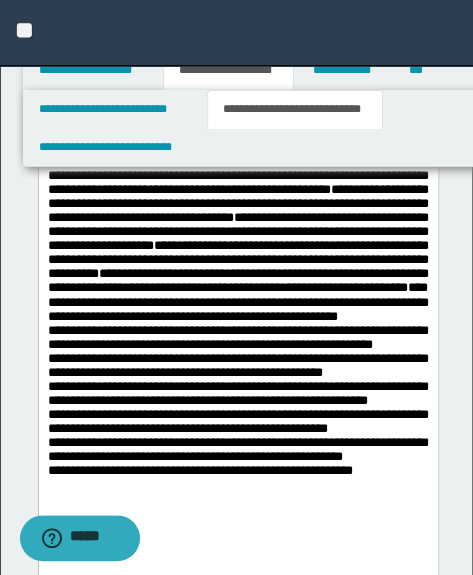 scroll, scrollTop: 2486, scrollLeft: 0, axis: vertical 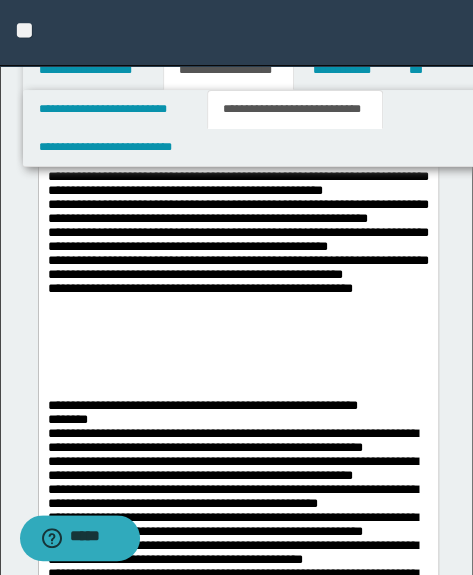 click on "**********" at bounding box center (237, 150) 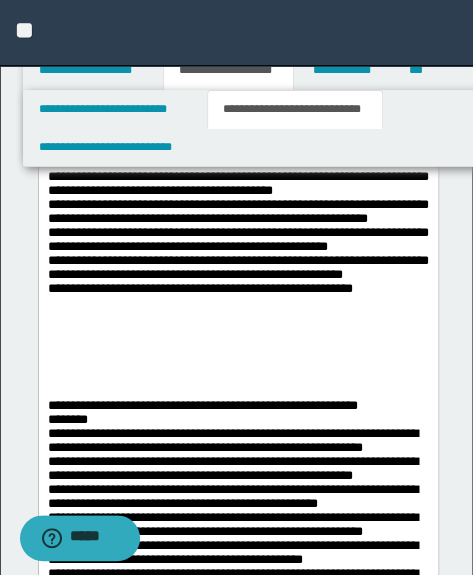 click on "**********" at bounding box center [237, 8259] 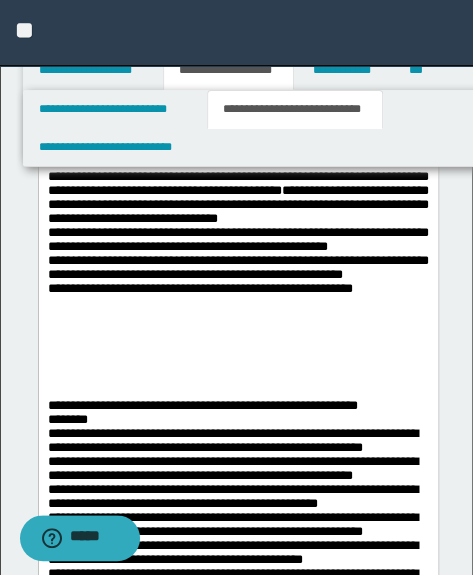 click on "**********" at bounding box center [237, 8259] 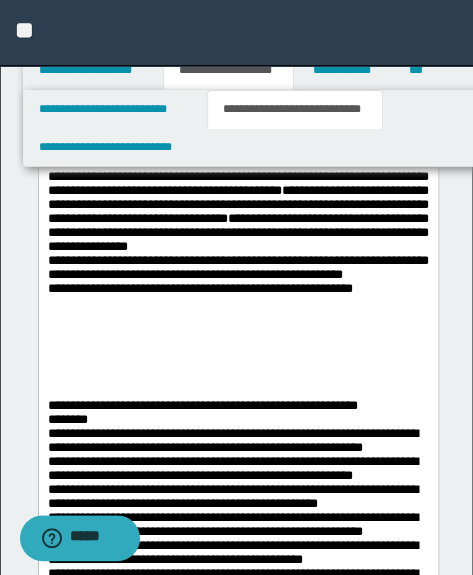 click on "**********" at bounding box center [237, 8259] 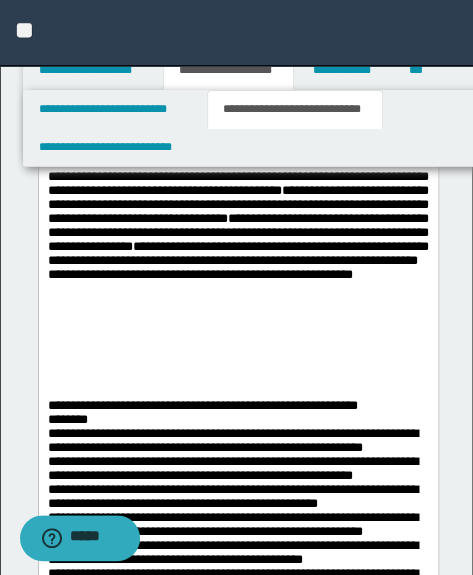 click on "**********" at bounding box center (237, 8259) 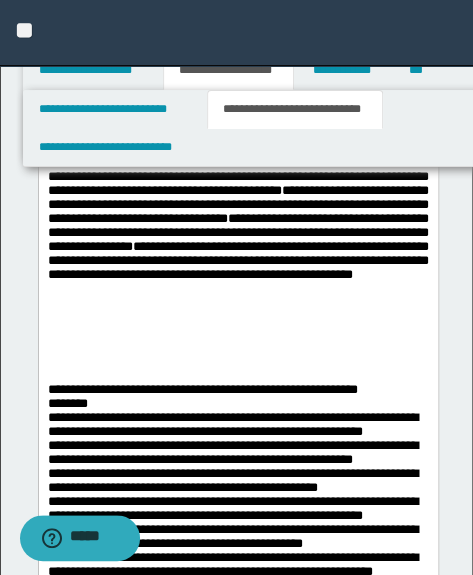 drag, startPoint x: 152, startPoint y: 407, endPoint x: 175, endPoint y: 441, distance: 41.04875 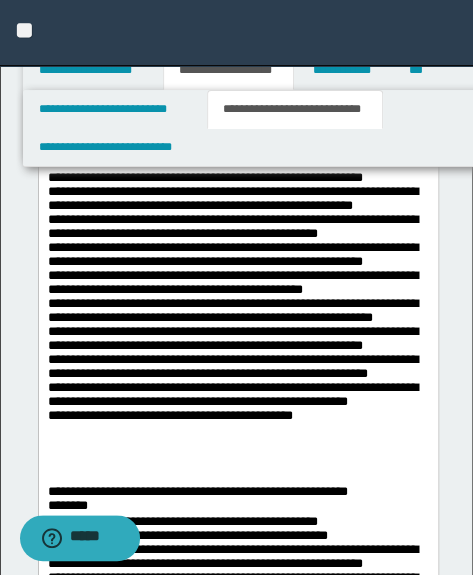 scroll, scrollTop: 2759, scrollLeft: 0, axis: vertical 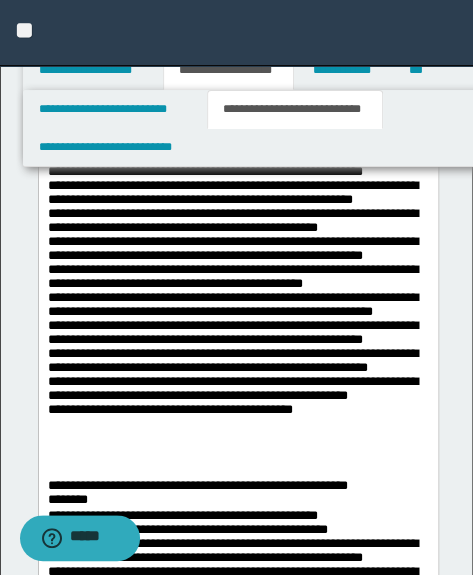 click on "**********" at bounding box center [237, -131] 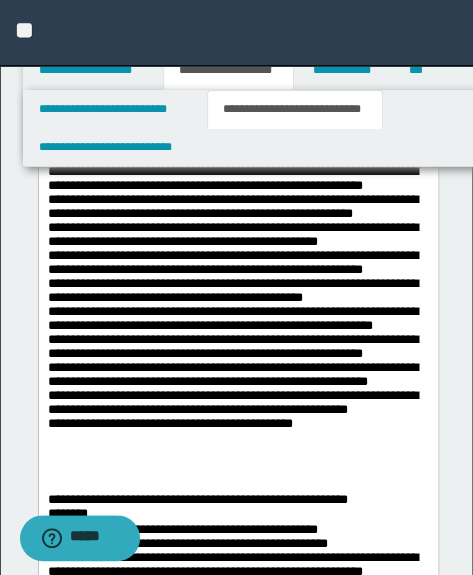 drag, startPoint x: 185, startPoint y: 255, endPoint x: 108, endPoint y: 257, distance: 77.02597 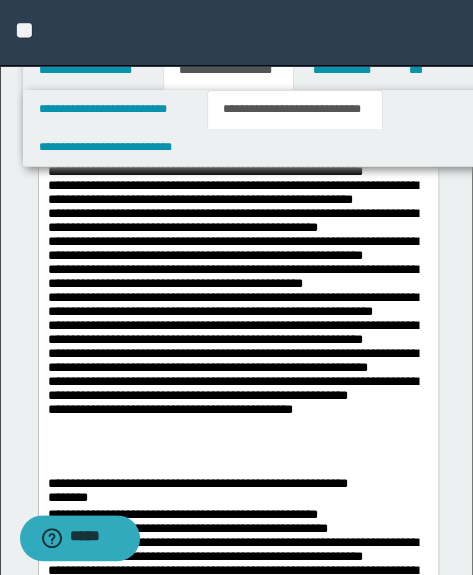 click at bounding box center (237, 130) 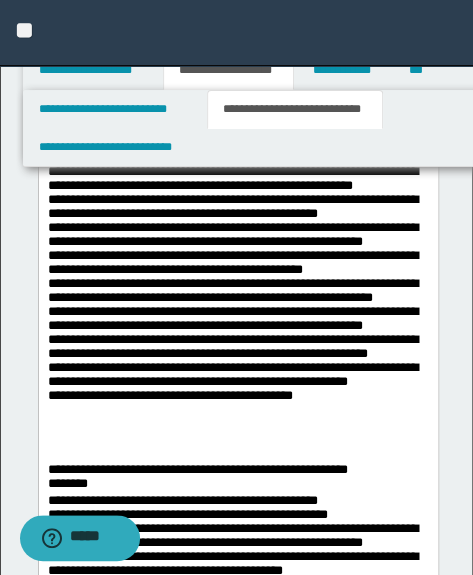 click on "**********" at bounding box center (237, 7978) 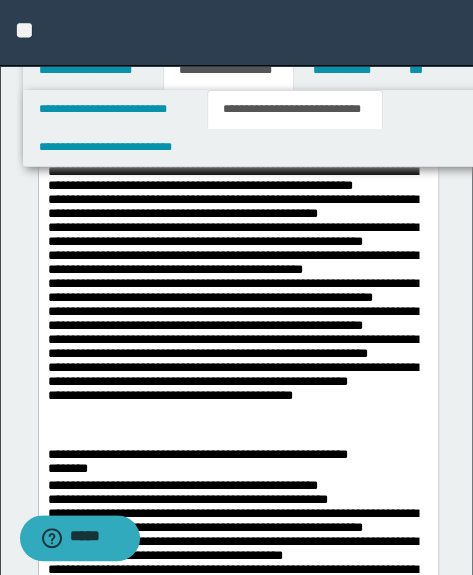 click on "**********" at bounding box center [237, 285] 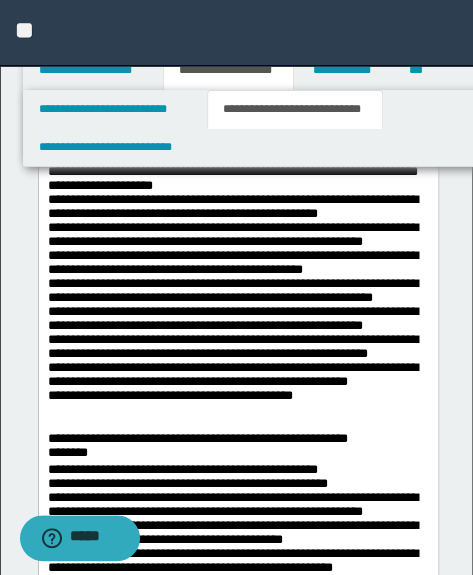 click on "**********" at bounding box center [238, 8756] 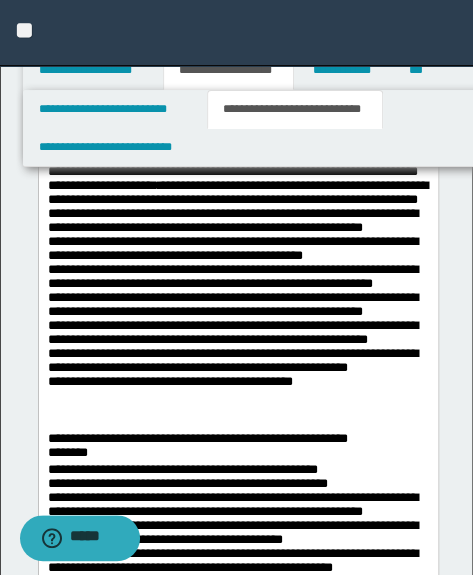click on "**********" at bounding box center [237, 277] 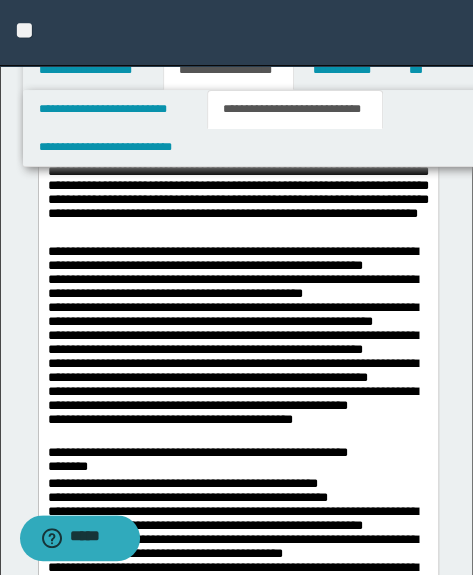 click on "**********" at bounding box center (237, 345) 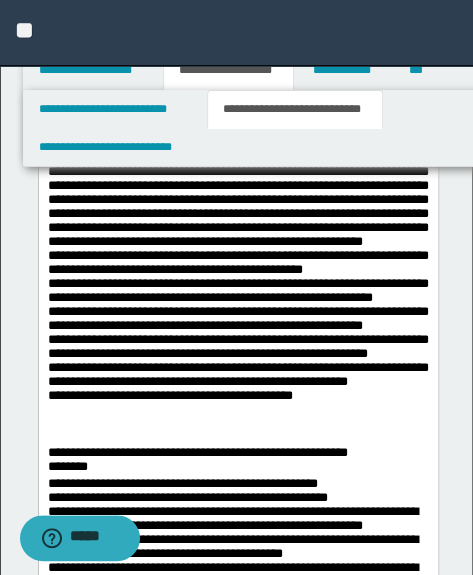 click on "**********" at bounding box center (237, 291) 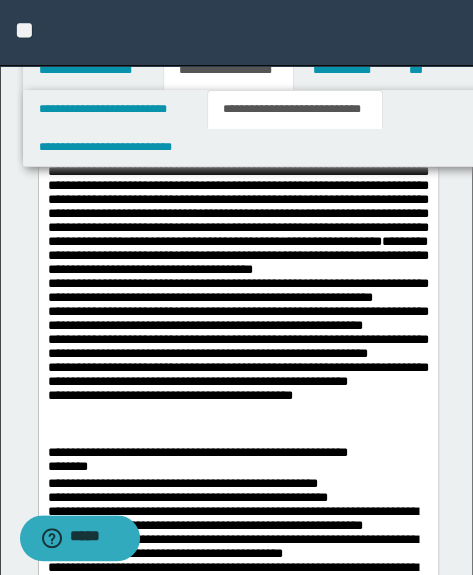 click on "**********" at bounding box center [237, 7969] 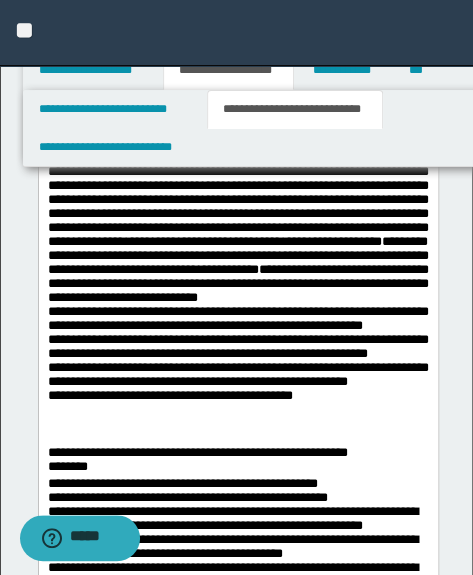 click on "**********" at bounding box center [237, 7969] 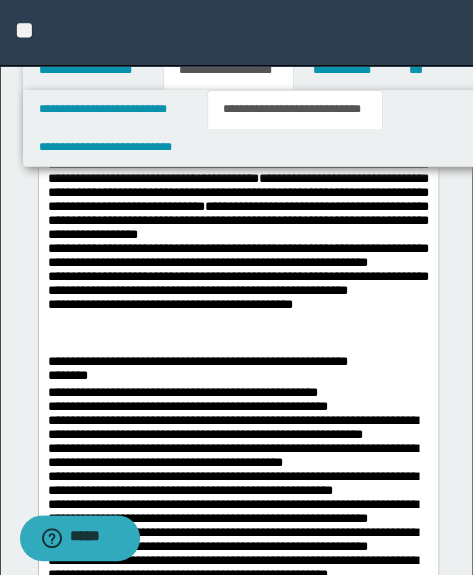 scroll, scrollTop: 2940, scrollLeft: 0, axis: vertical 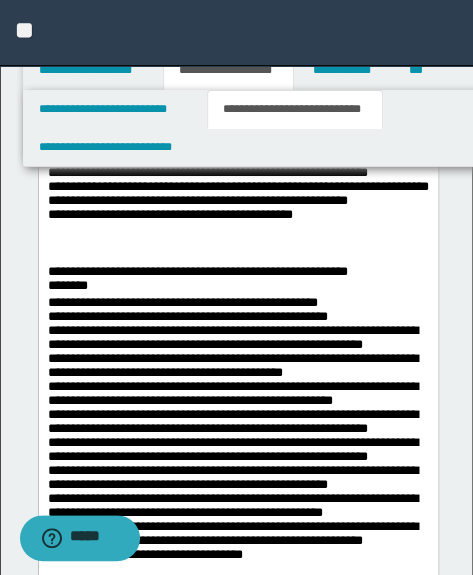 click on "**********" at bounding box center (237, 109) 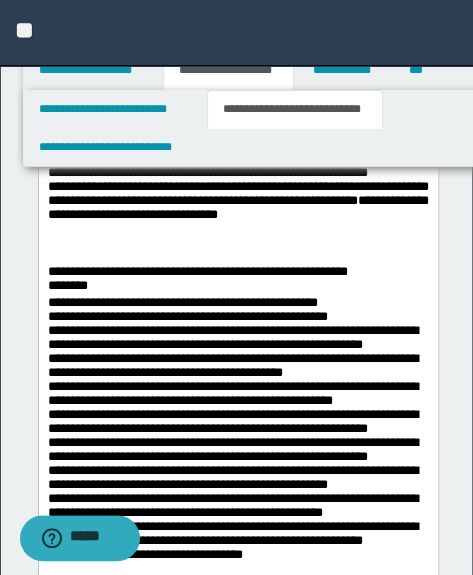 click on "**********" at bounding box center (237, 109) 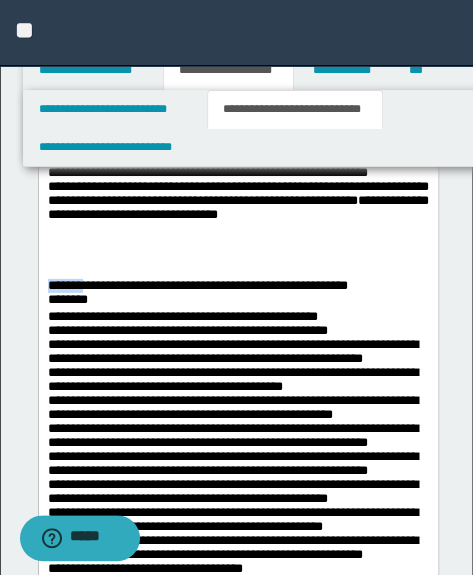 drag, startPoint x: 86, startPoint y: 401, endPoint x: -15, endPoint y: 394, distance: 101.24229 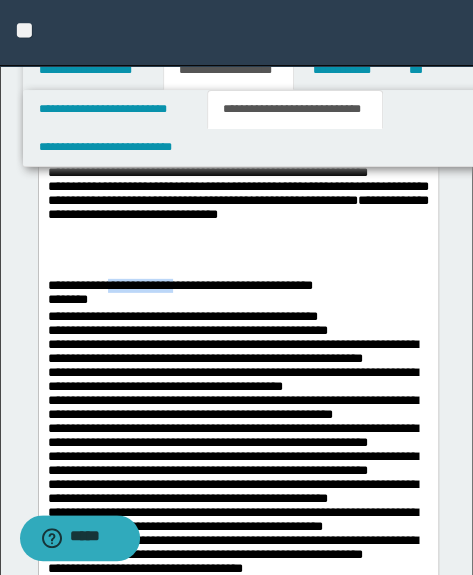 drag, startPoint x: 130, startPoint y: 399, endPoint x: 188, endPoint y: 392, distance: 58.420887 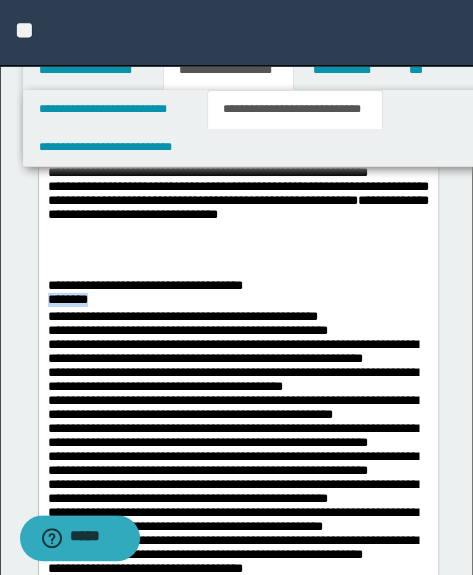drag, startPoint x: 124, startPoint y: 417, endPoint x: 151, endPoint y: 416, distance: 27.018513 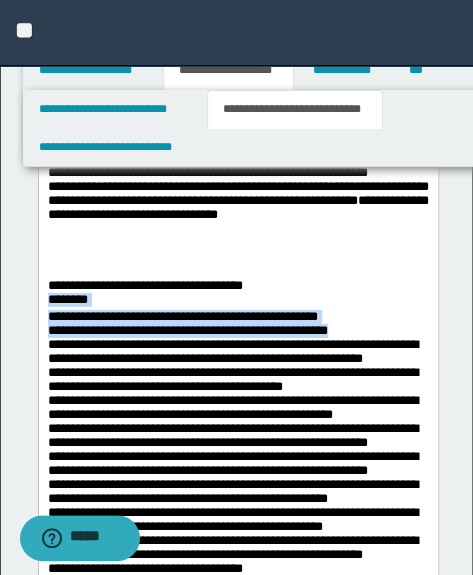 drag, startPoint x: 370, startPoint y: 442, endPoint x: 11, endPoint y: 419, distance: 359.73602 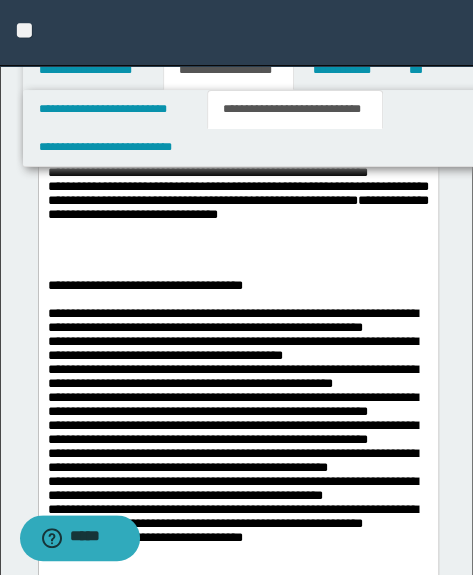 click on "**********" at bounding box center [237, 7779] 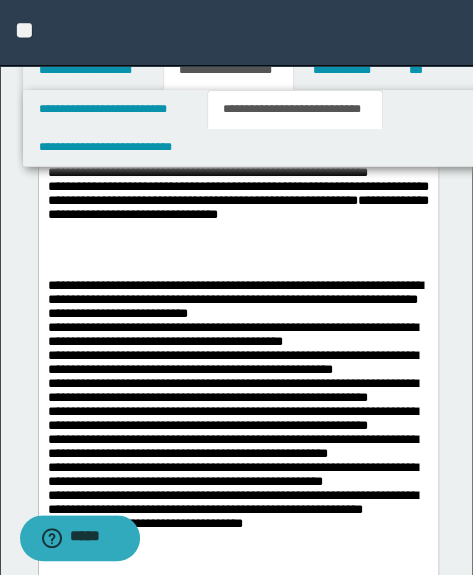 click on "**********" at bounding box center [237, 7763] 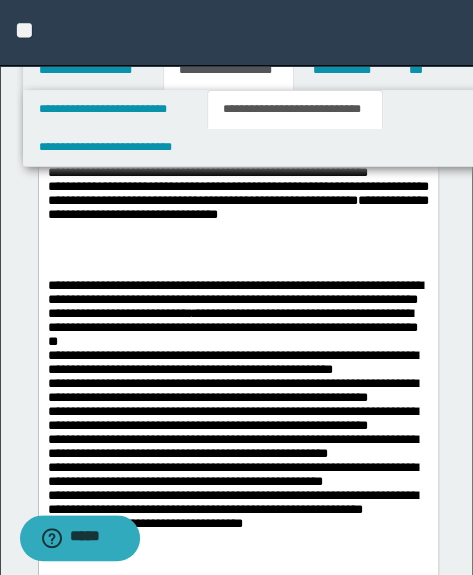 click on "**********" at bounding box center [237, 7763] 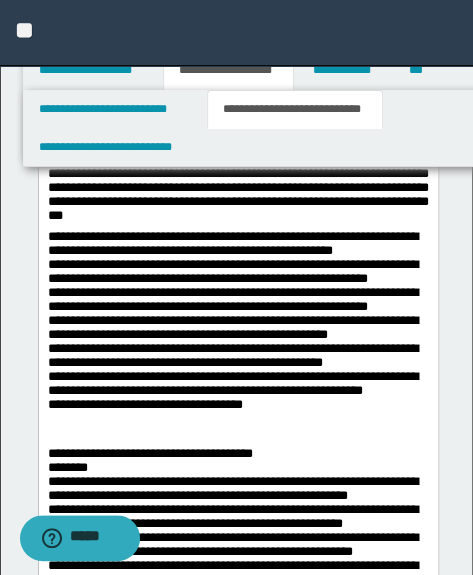 scroll, scrollTop: 3122, scrollLeft: 0, axis: vertical 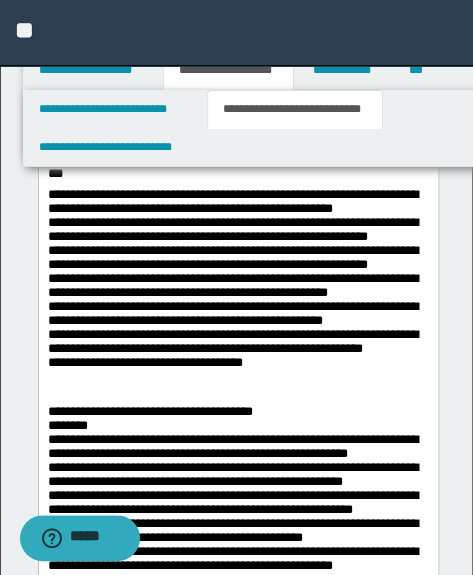 drag, startPoint x: 188, startPoint y: 307, endPoint x: 176, endPoint y: 308, distance: 12.0415945 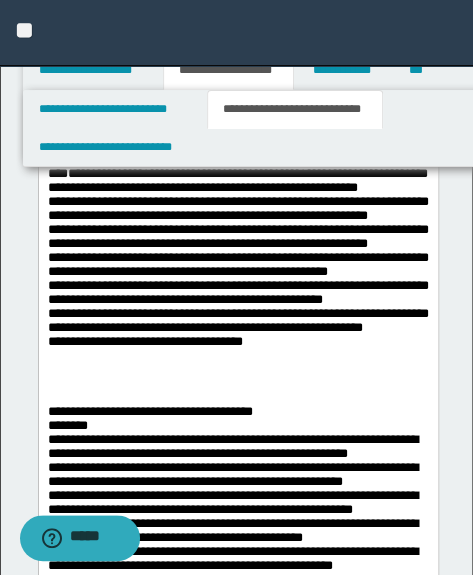 click on "**********" at bounding box center (237, 257) 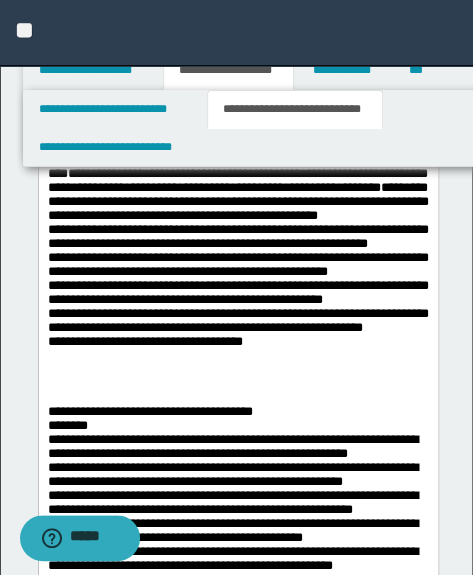 click on "**********" at bounding box center [237, 7588] 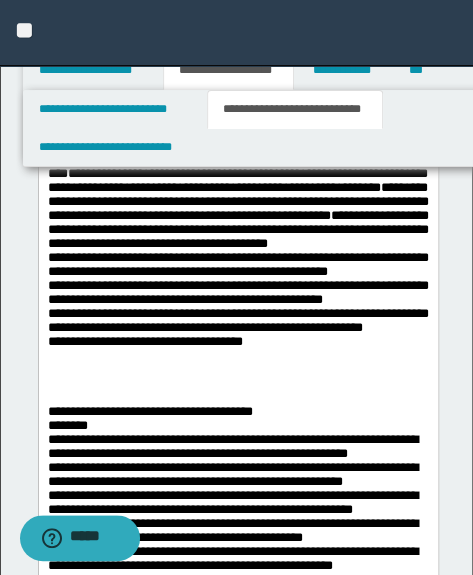 click on "**********" at bounding box center (237, 7588) 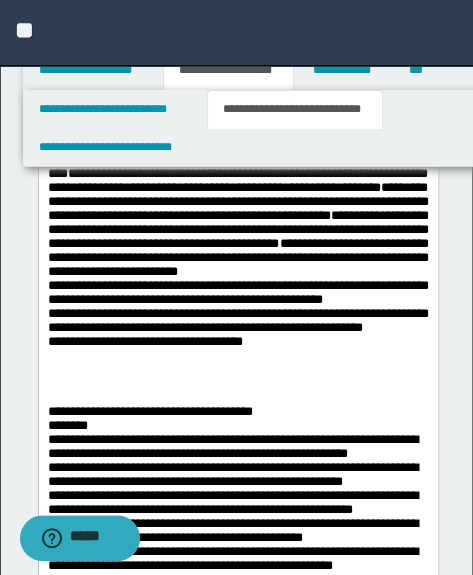 click on "**********" at bounding box center (237, 7588) 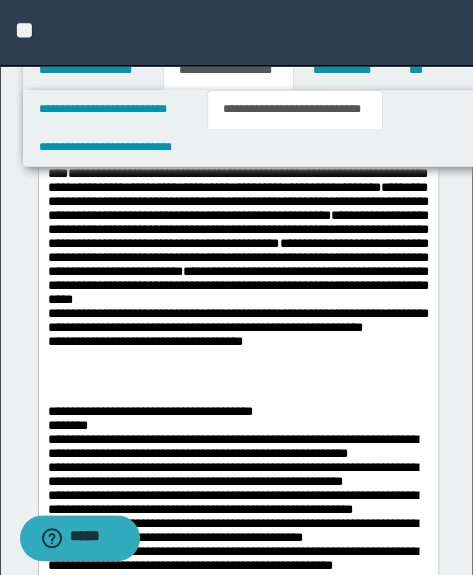 drag, startPoint x: 42, startPoint y: 467, endPoint x: 72, endPoint y: -749, distance: 1216.37 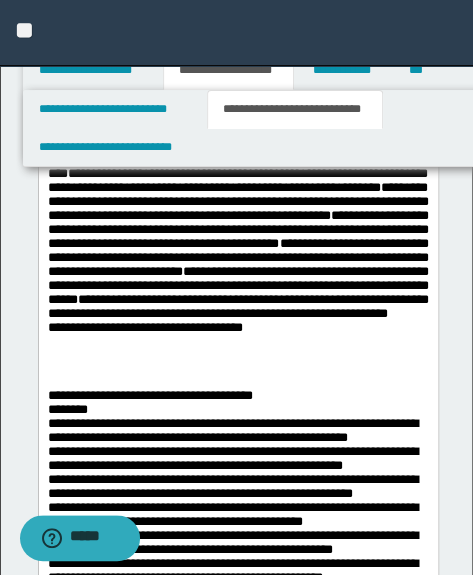 click on "**********" at bounding box center (237, 7581) 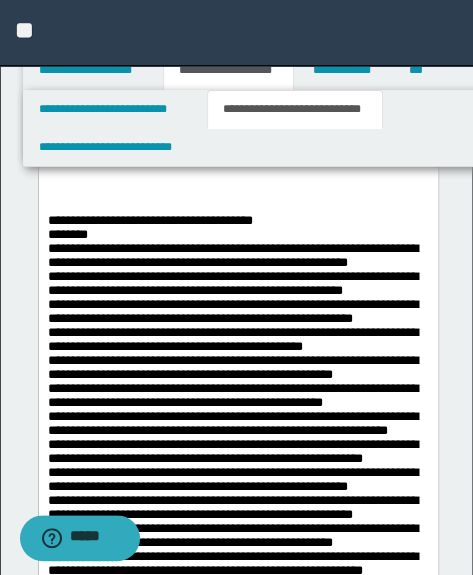 scroll, scrollTop: 3304, scrollLeft: 0, axis: vertical 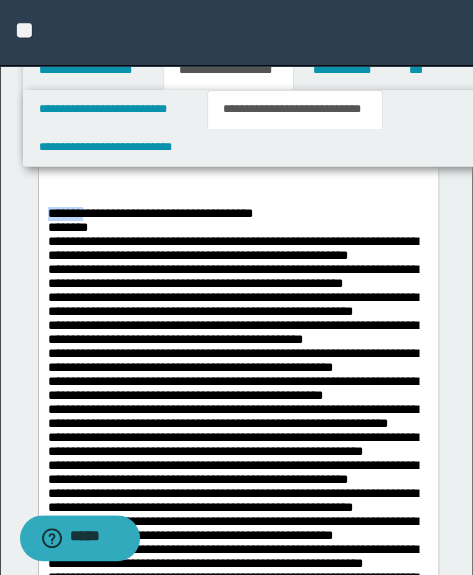 drag, startPoint x: 85, startPoint y: 332, endPoint x: 12, endPoint y: 327, distance: 73.171036 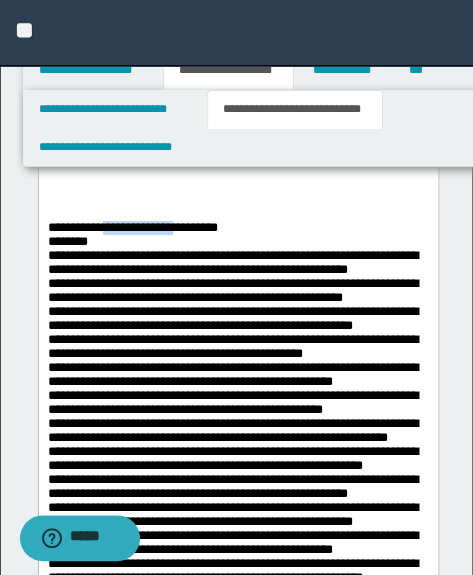 drag, startPoint x: 111, startPoint y: 347, endPoint x: 187, endPoint y: 332, distance: 77.46612 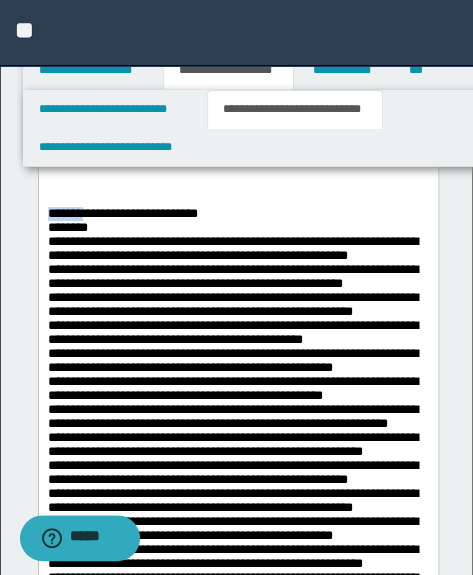 drag, startPoint x: 47, startPoint y: 327, endPoint x: 70, endPoint y: 319, distance: 24.351591 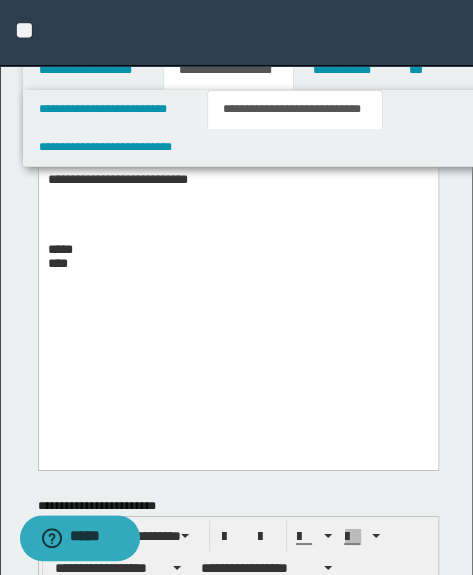 scroll, scrollTop: 1486, scrollLeft: 0, axis: vertical 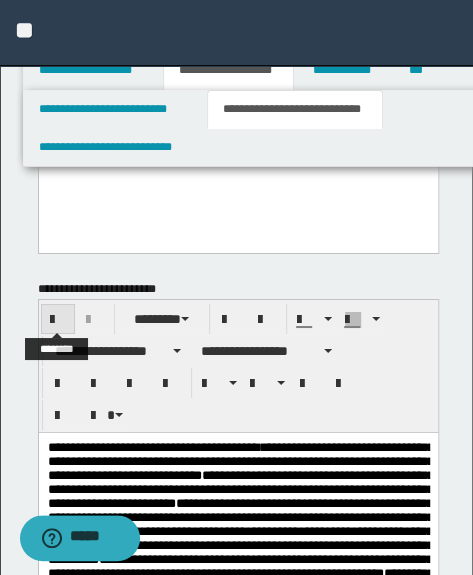 click at bounding box center [58, 320] 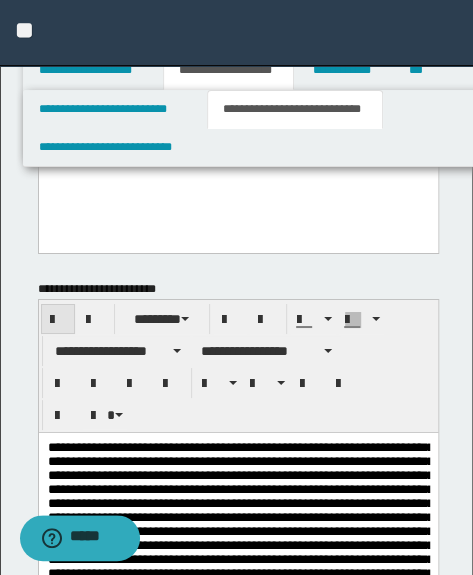 click at bounding box center [58, 320] 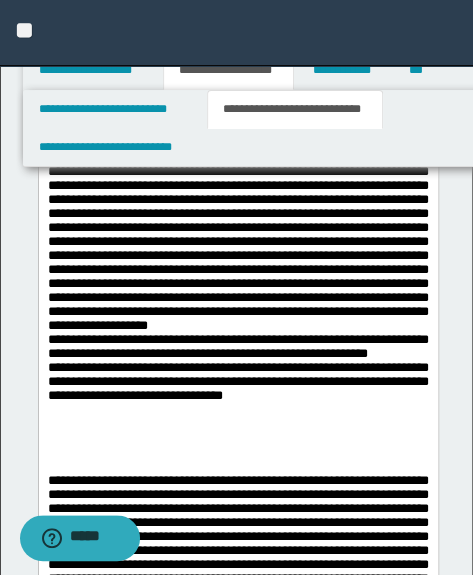 scroll, scrollTop: 2668, scrollLeft: 0, axis: vertical 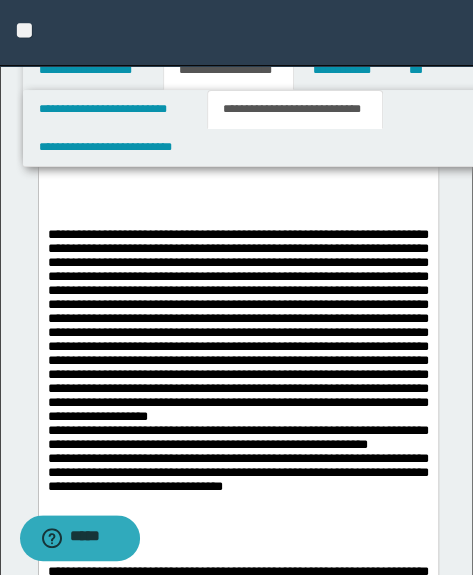 click on "**********" at bounding box center [237, 382] 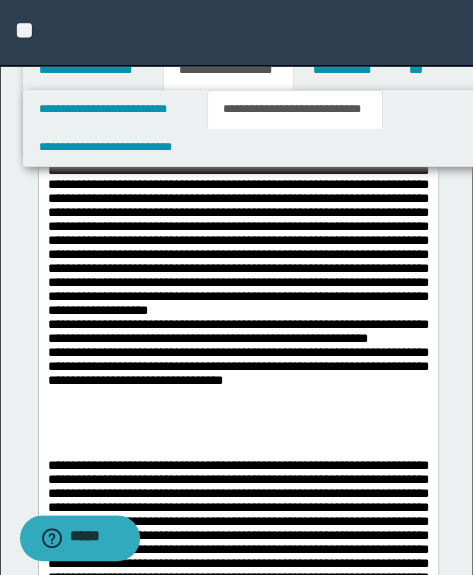 scroll, scrollTop: 2940, scrollLeft: 0, axis: vertical 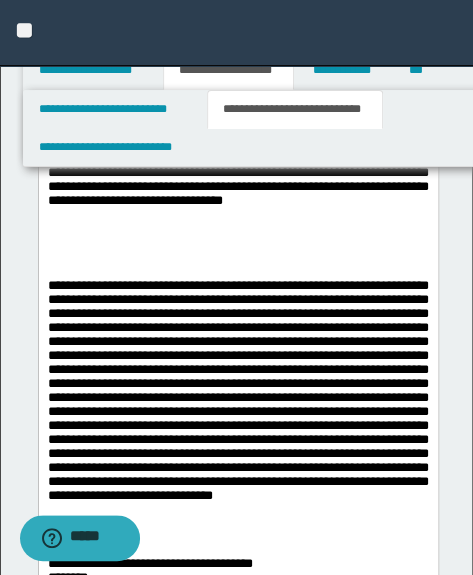 click on "**********" at bounding box center (237, 95) 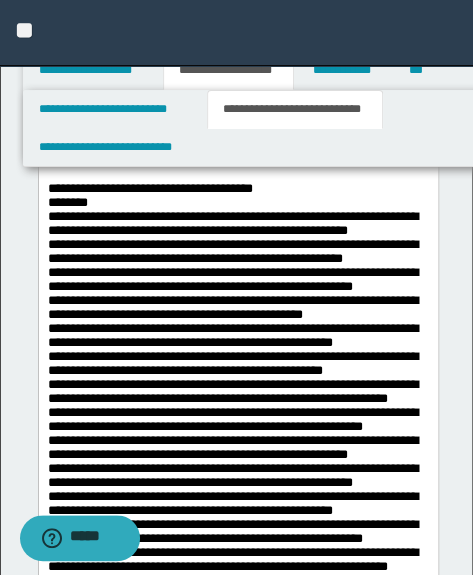 scroll, scrollTop: 3304, scrollLeft: 0, axis: vertical 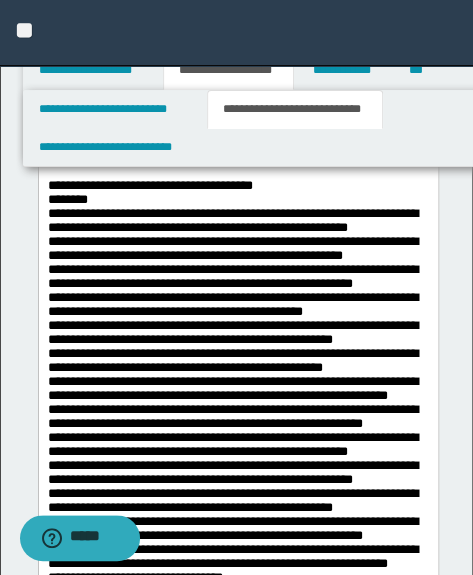 click at bounding box center (237, 39) 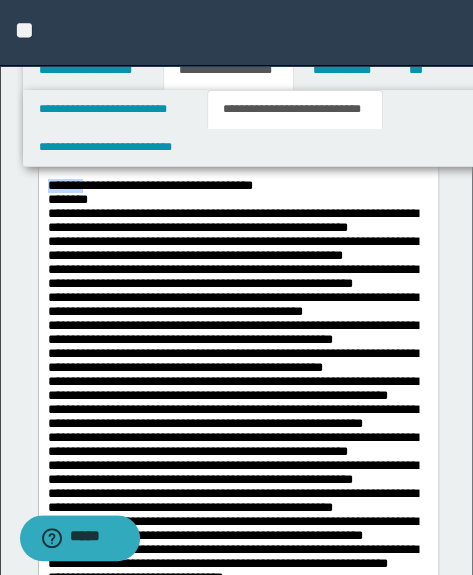 drag, startPoint x: 85, startPoint y: 301, endPoint x: 35, endPoint y: 298, distance: 50.08992 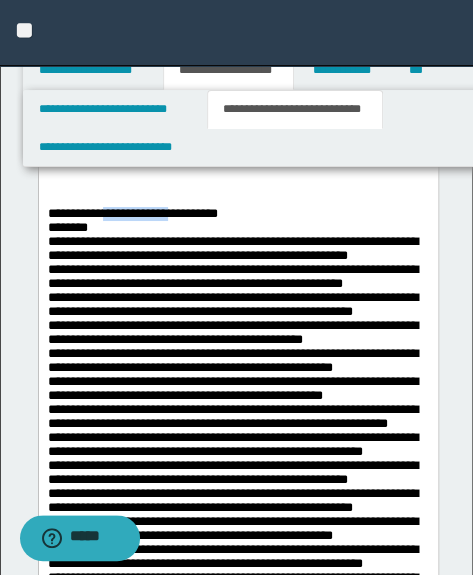 drag, startPoint x: 115, startPoint y: 328, endPoint x: 181, endPoint y: 322, distance: 66.27216 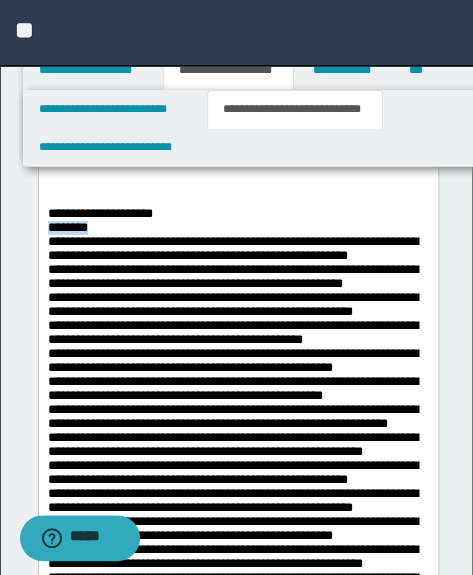 drag, startPoint x: 101, startPoint y: 344, endPoint x: 38, endPoint y: 342, distance: 63.03174 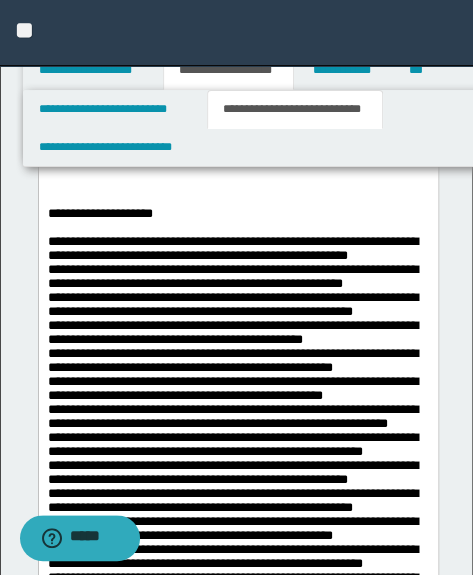 click on "**********" at bounding box center [237, 7399] 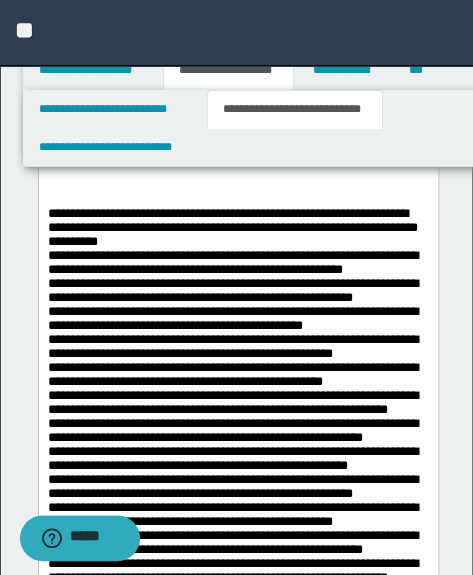click on "**********" at bounding box center (237, 7391) 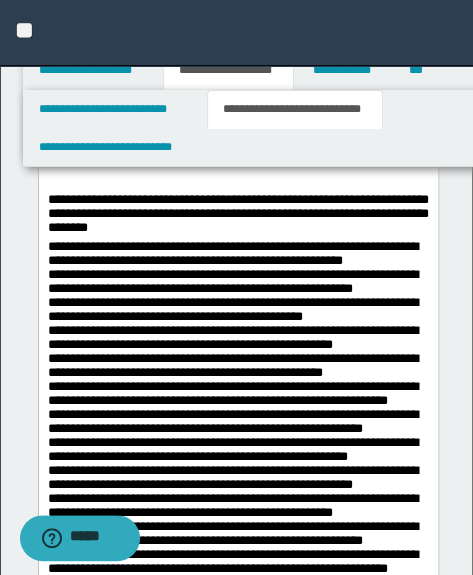 click on "**********" at bounding box center [237, 7384] 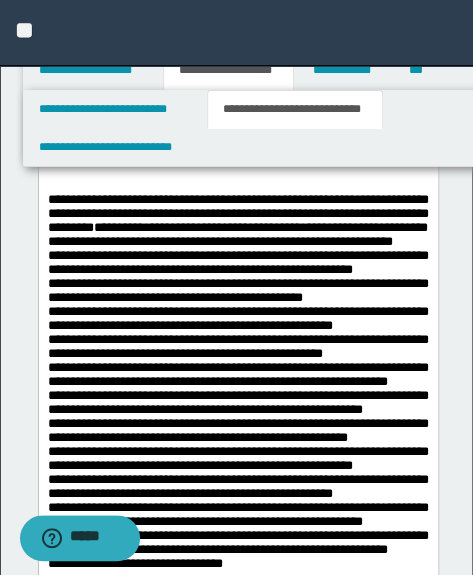 click on "**********" at bounding box center (237, 7384) 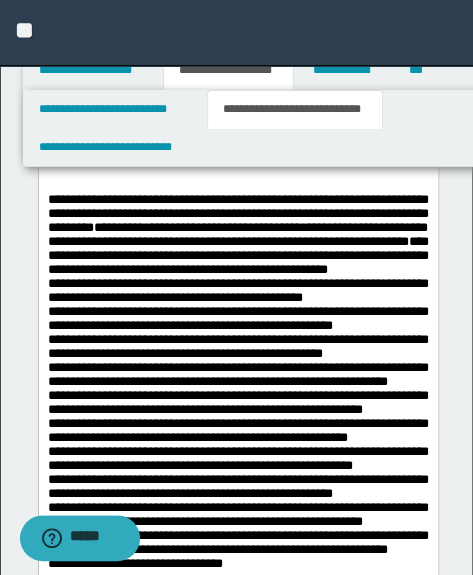 click on "**********" at bounding box center [237, 7384] 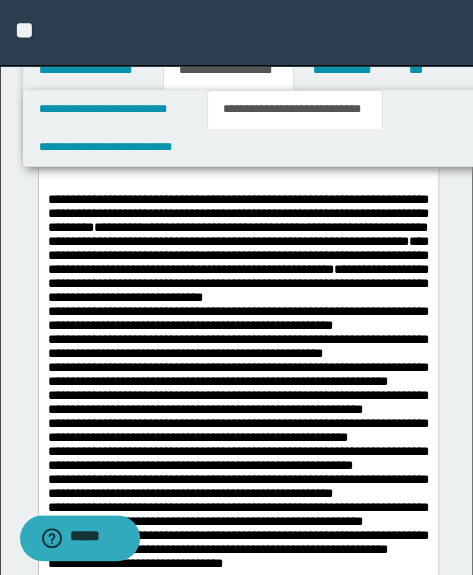 click on "**********" at bounding box center [237, 7384] 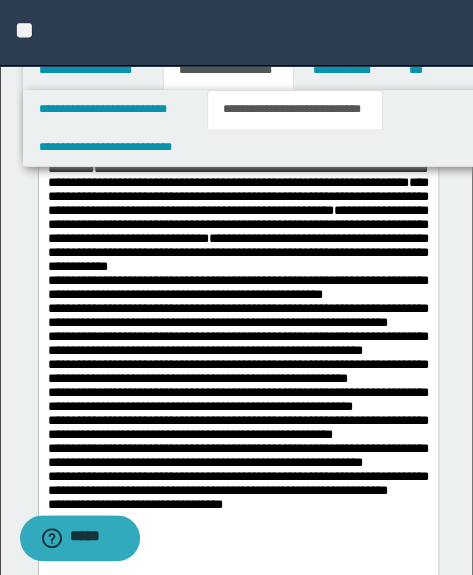 scroll, scrollTop: 3395, scrollLeft: 0, axis: vertical 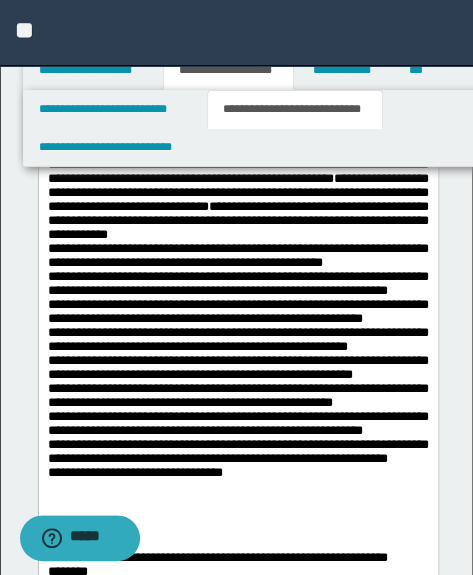 click on "**********" at bounding box center [237, 7293] 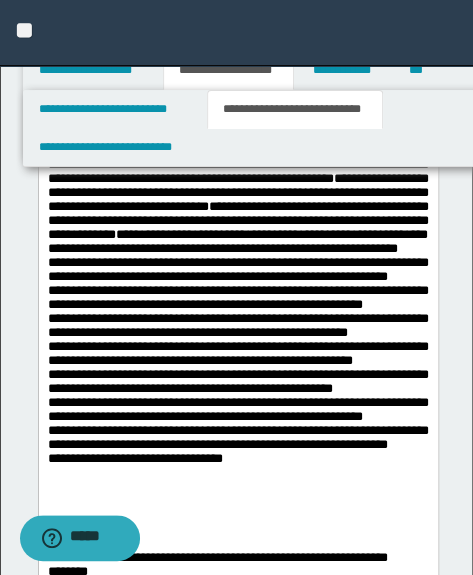 click on "**********" at bounding box center [237, 7293] 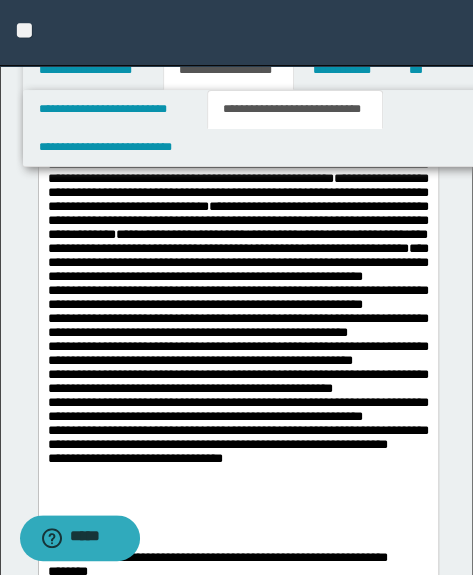 click on "**********" at bounding box center (237, 7293) 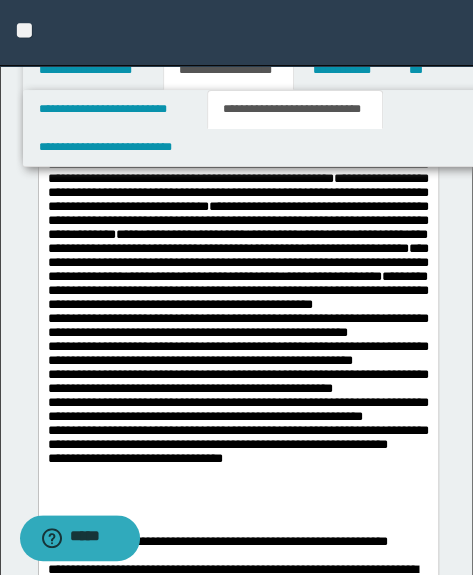 click on "**********" at bounding box center [237, 7285] 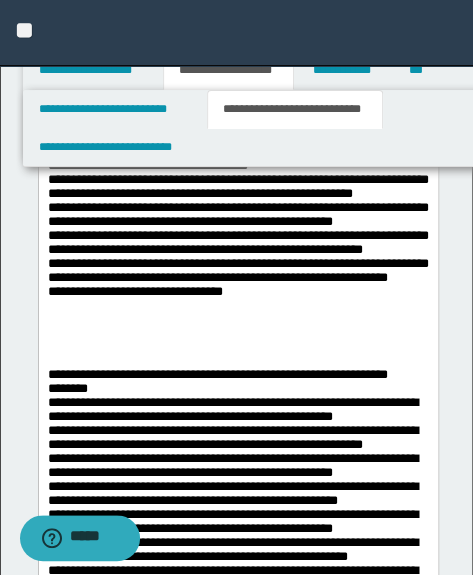 scroll, scrollTop: 3577, scrollLeft: 0, axis: vertical 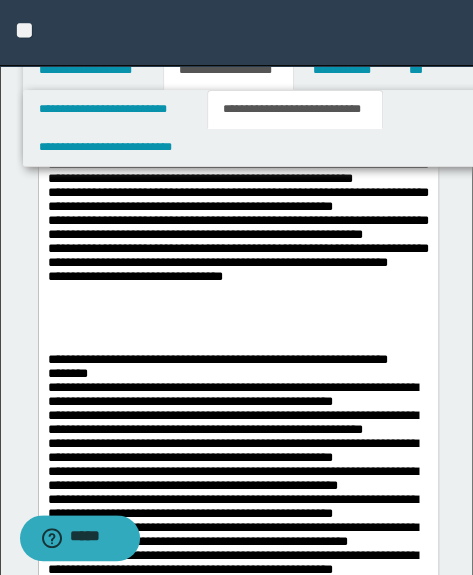 click on "**********" at bounding box center [237, 135] 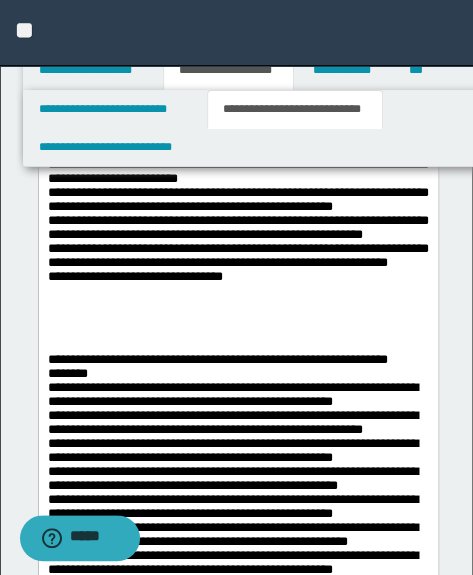 click on "**********" at bounding box center (237, 7103) 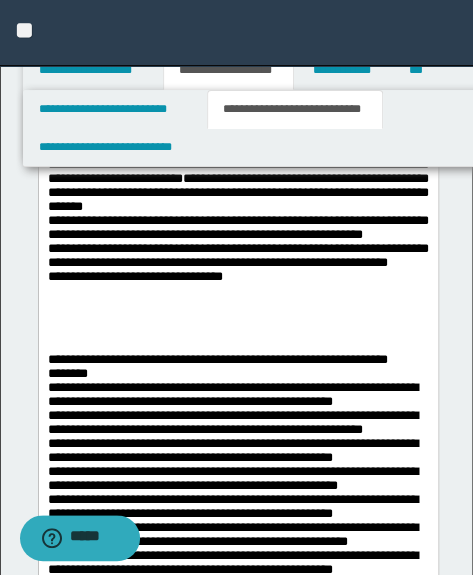 click on "**********" at bounding box center (237, 7103) 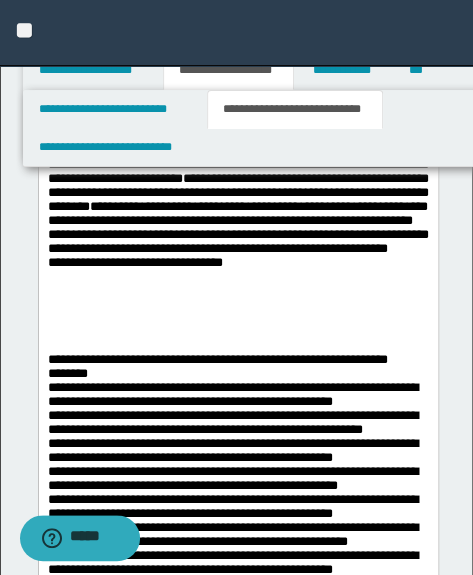 drag, startPoint x: 42, startPoint y: 426, endPoint x: 40, endPoint y: 406, distance: 20.09975 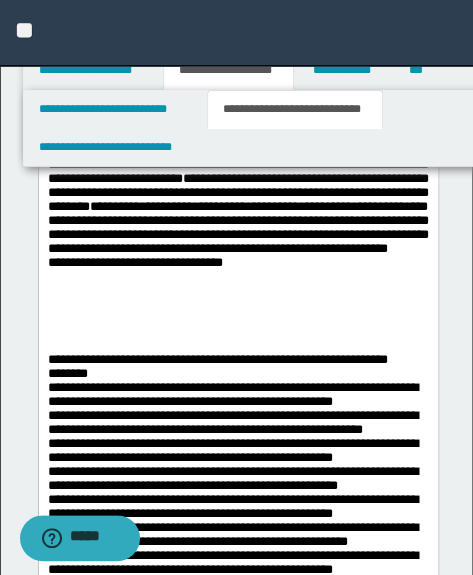 drag, startPoint x: 45, startPoint y: 460, endPoint x: 42, endPoint y: 442, distance: 18.248287 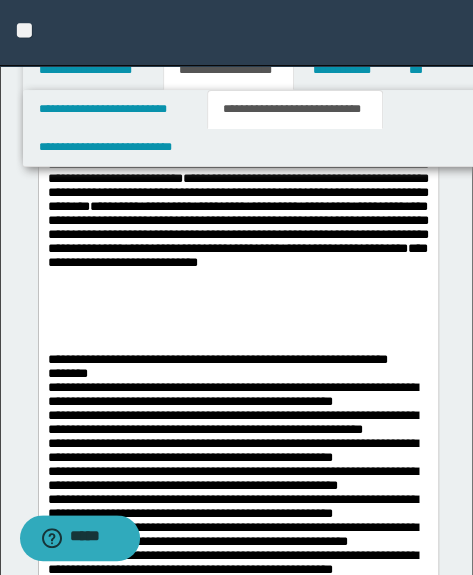 click on "**********" at bounding box center [237, 135] 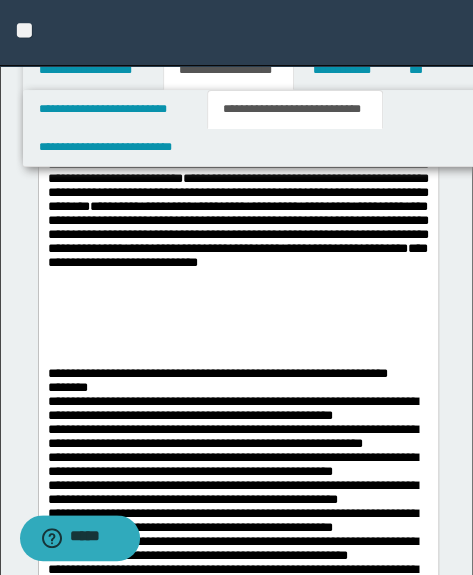 click on "**********" at bounding box center [237, 559] 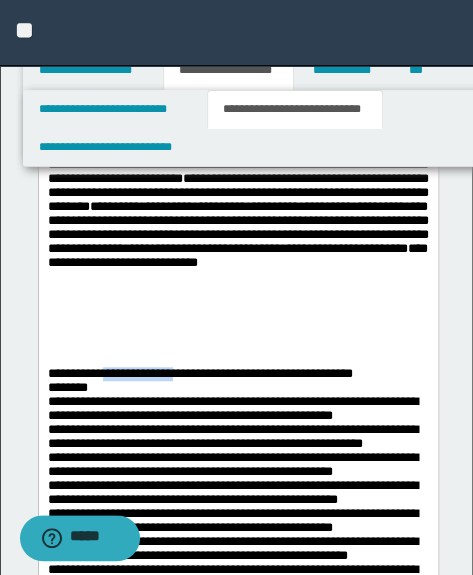 drag, startPoint x: 116, startPoint y: 489, endPoint x: 189, endPoint y: 483, distance: 73.24616 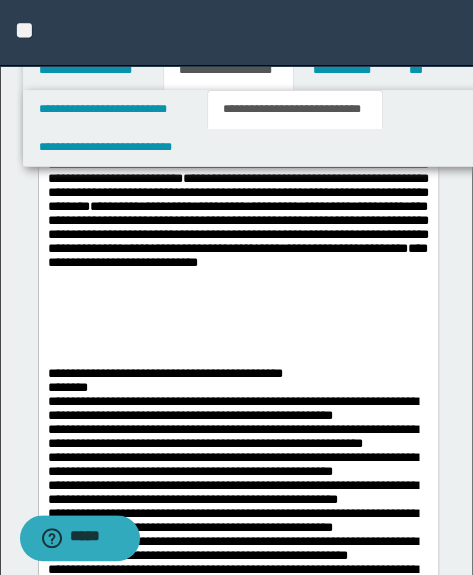 scroll, scrollTop: 3668, scrollLeft: 0, axis: vertical 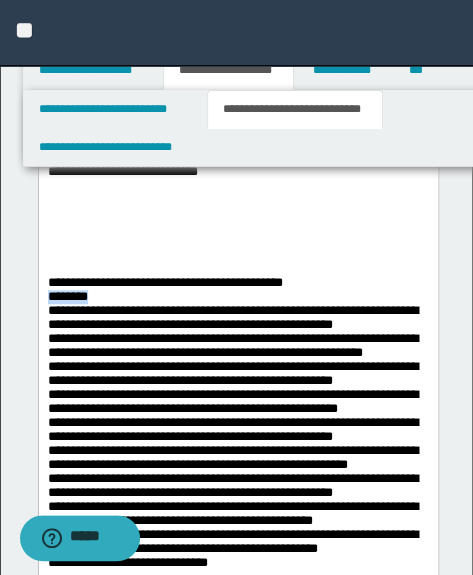 drag, startPoint x: 134, startPoint y: 410, endPoint x: 15, endPoint y: 416, distance: 119.15116 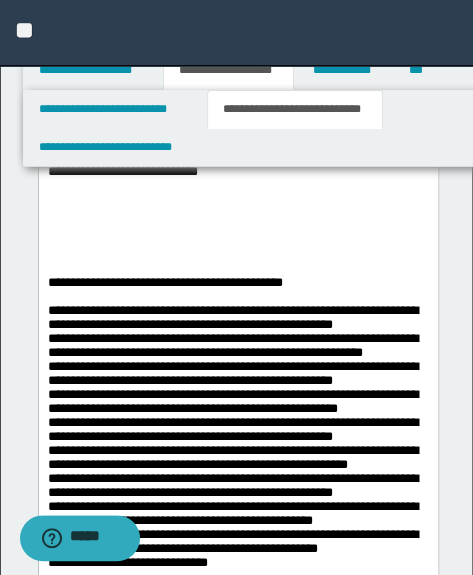 click on "**********" at bounding box center [237, 7019] 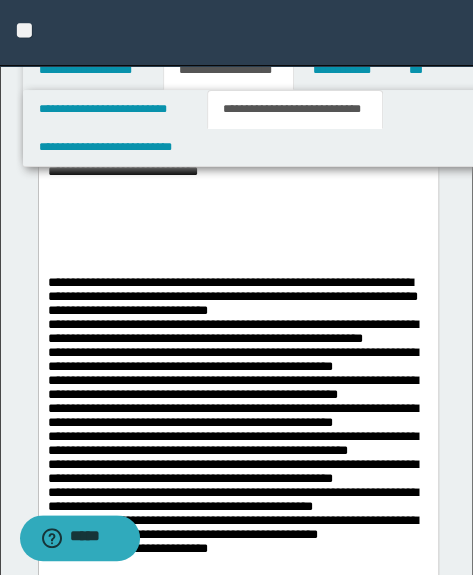 click on "**********" at bounding box center [237, 452] 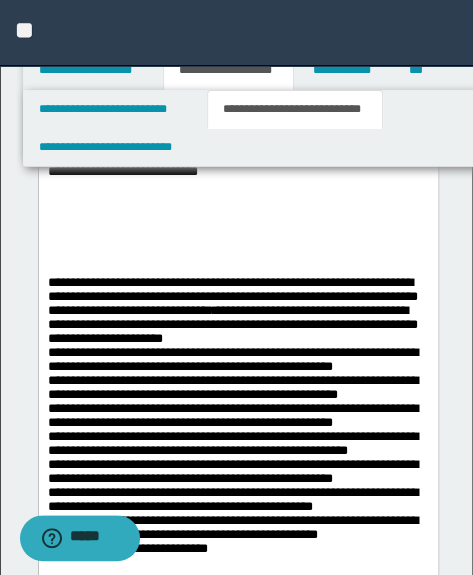 click on "**********" at bounding box center [237, 6996] 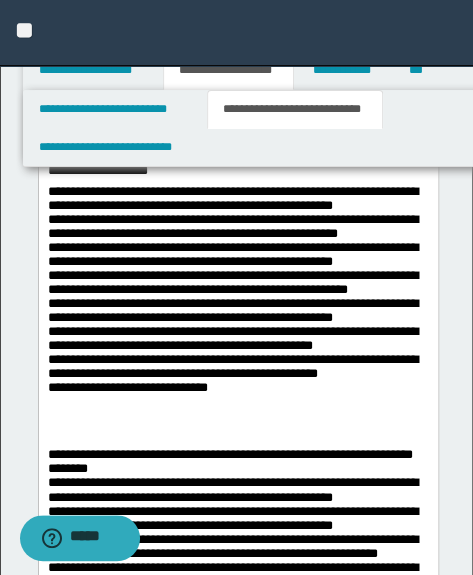 scroll, scrollTop: 3850, scrollLeft: 0, axis: vertical 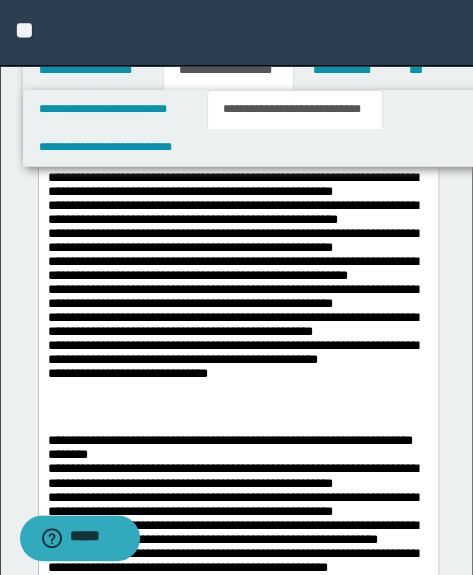 drag, startPoint x: 51, startPoint y: 275, endPoint x: 45, endPoint y: 290, distance: 16.155495 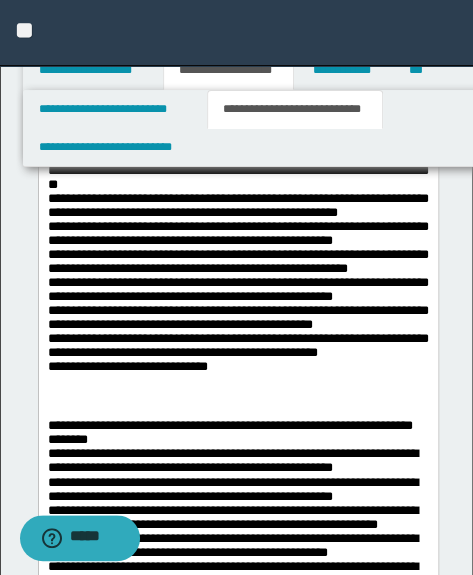 click on "**********" at bounding box center (237, 6806) 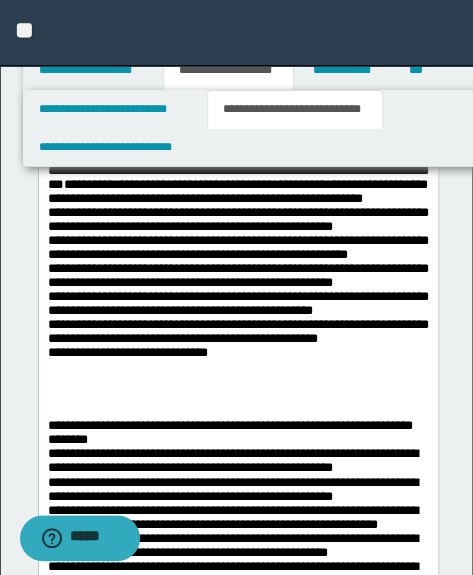 click on "**********" at bounding box center (237, 255) 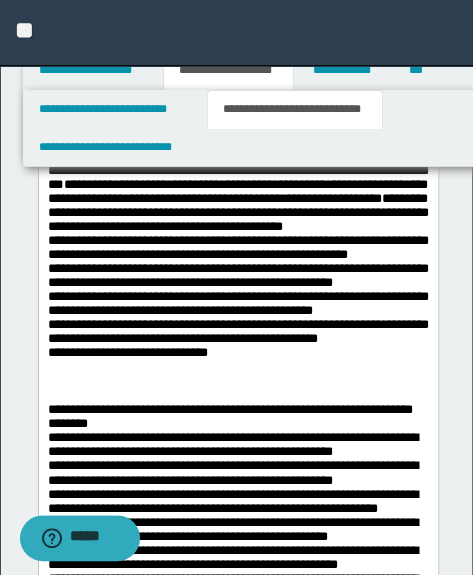 click on "**********" at bounding box center [237, 6798] 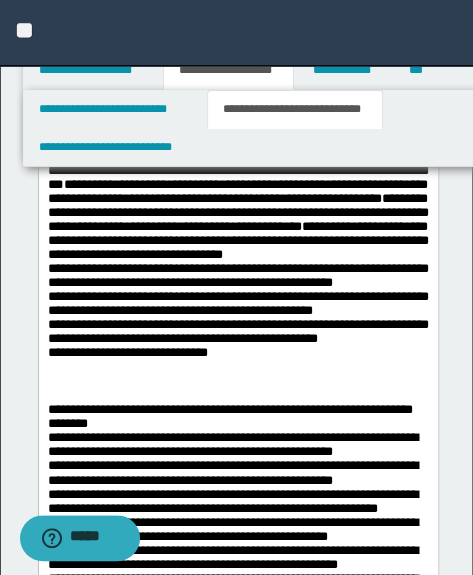 click on "**********" at bounding box center (237, 6798) 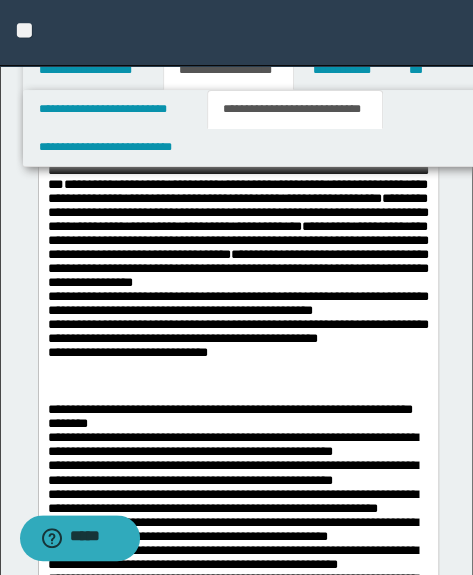 click on "**********" at bounding box center (237, 6798) 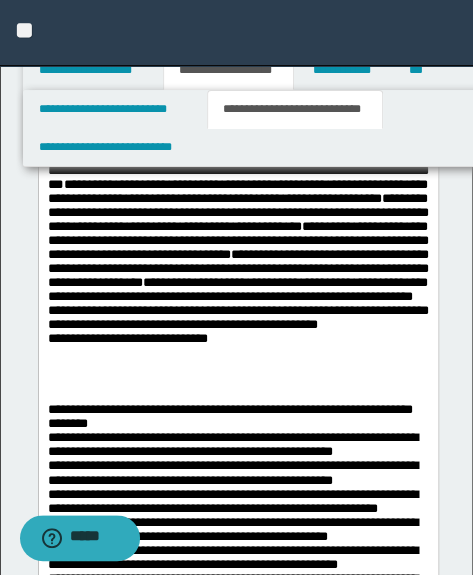 click on "**********" at bounding box center (237, 6798) 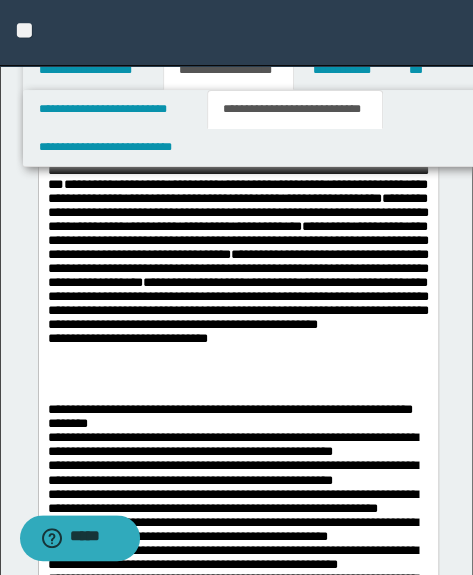 scroll, scrollTop: 3940, scrollLeft: 0, axis: vertical 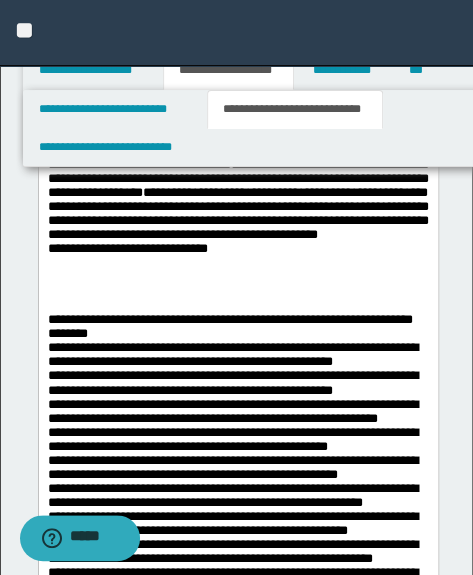 click on "**********" at bounding box center (237, 6708) 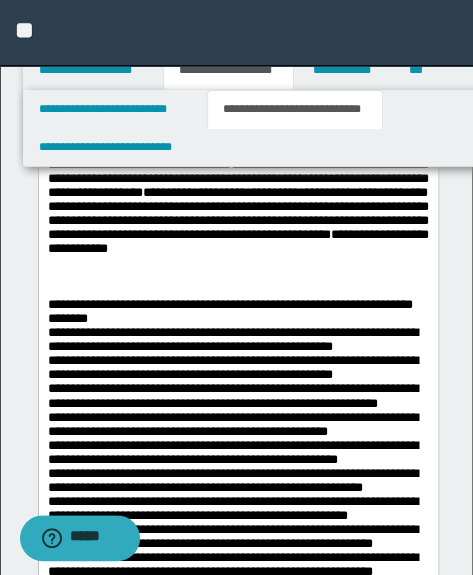 click on "**********" at bounding box center [237, 150] 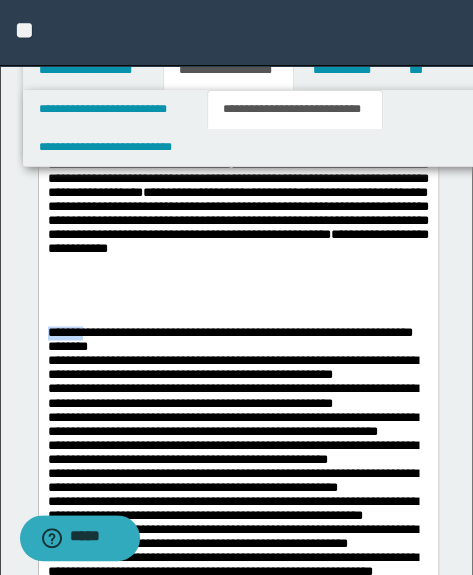 drag, startPoint x: 85, startPoint y: 448, endPoint x: 5, endPoint y: 450, distance: 80.024994 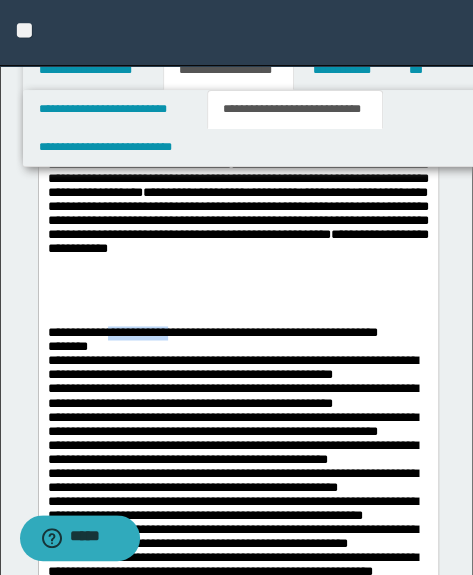 drag, startPoint x: 116, startPoint y: 446, endPoint x: 182, endPoint y: 447, distance: 66.007576 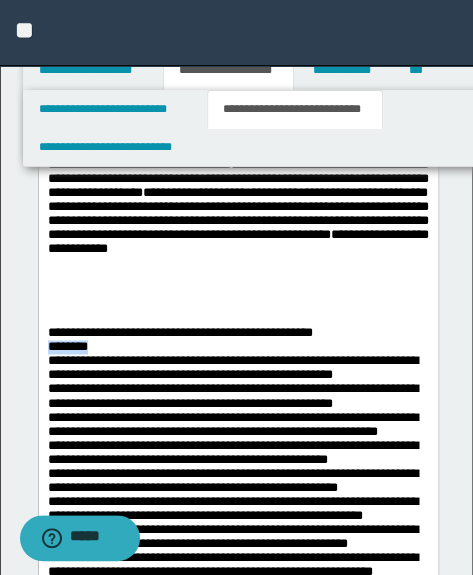 drag, startPoint x: 110, startPoint y: 466, endPoint x: 36, endPoint y: 466, distance: 74 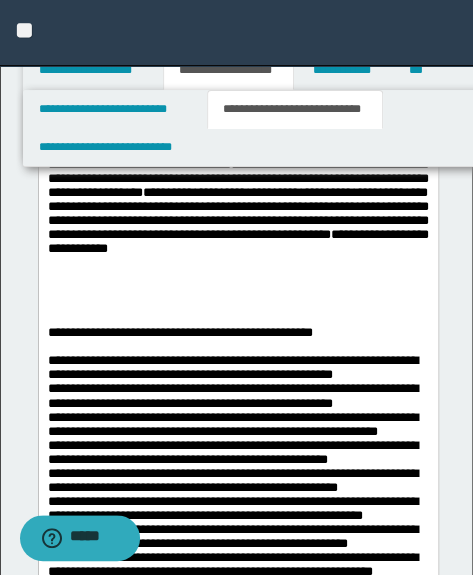 click on "**********" at bounding box center (237, 6707) 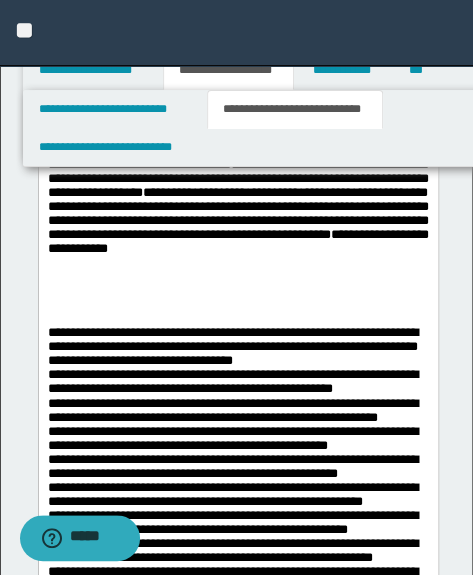 click on "**********" at bounding box center [237, 557] 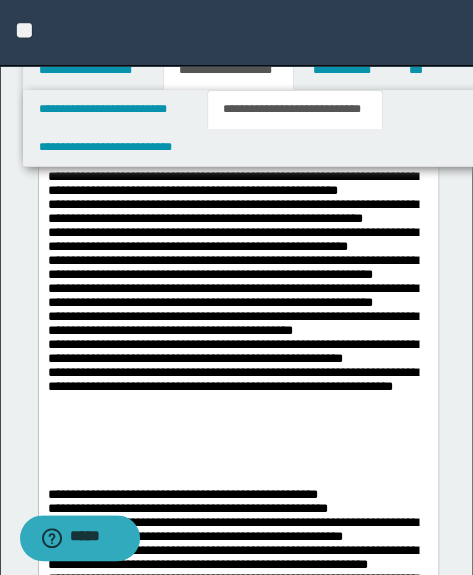 scroll, scrollTop: 4122, scrollLeft: 0, axis: vertical 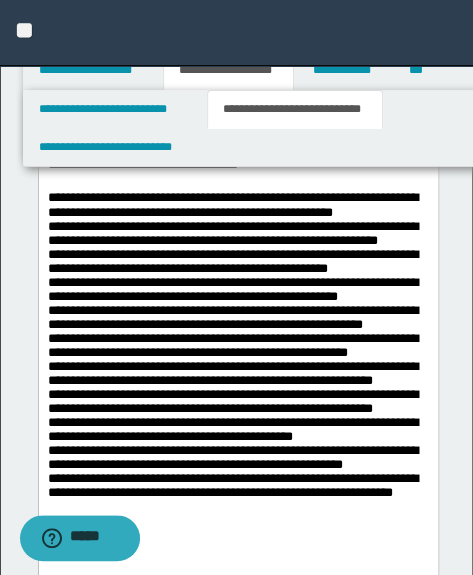 drag, startPoint x: 10, startPoint y: 271, endPoint x: 22, endPoint y: 289, distance: 21.633308 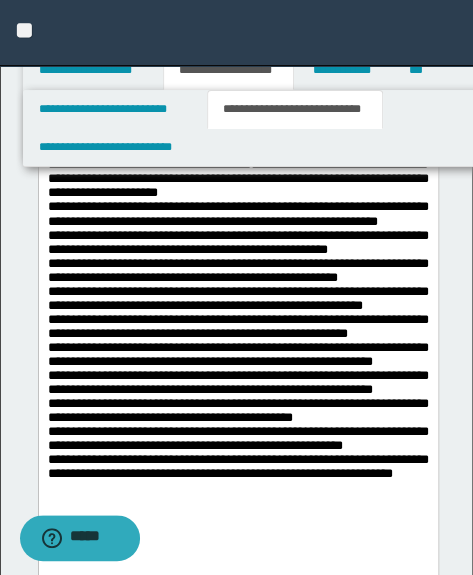 click on "**********" at bounding box center [237, 6510] 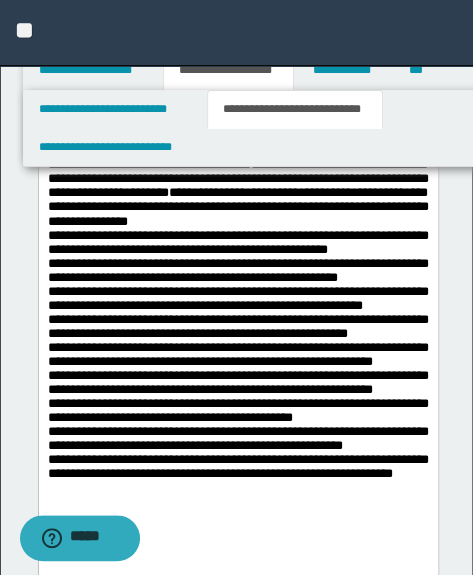 click on "**********" at bounding box center (237, 361) 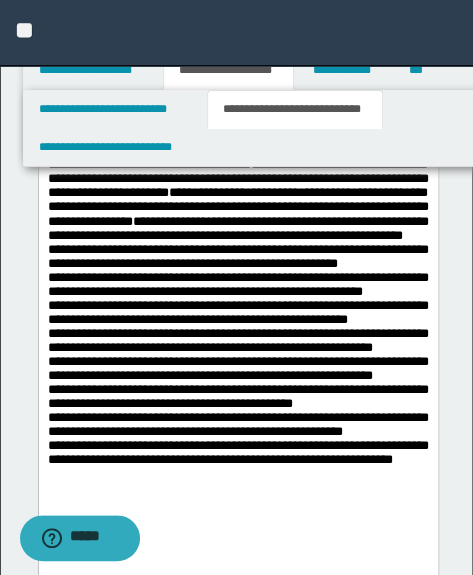 click on "**********" at bounding box center [237, 6510] 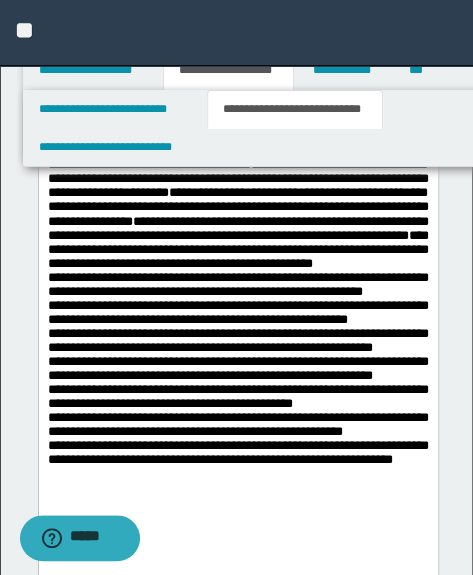 click on "**********" at bounding box center [237, 361] 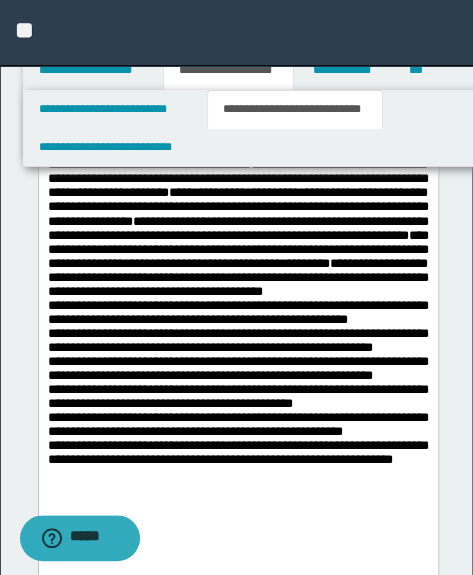 click on "**********" at bounding box center (237, 6503) 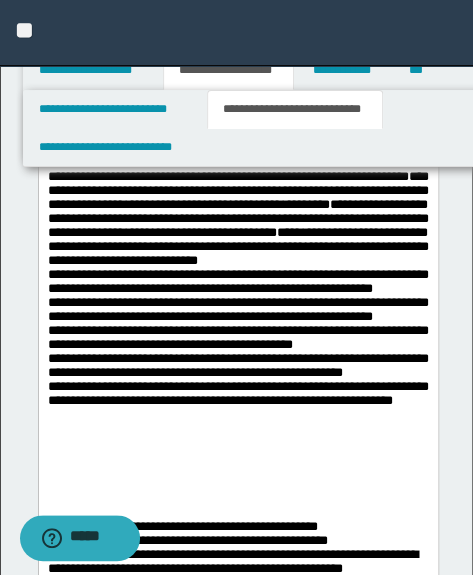 scroll, scrollTop: 4213, scrollLeft: 0, axis: vertical 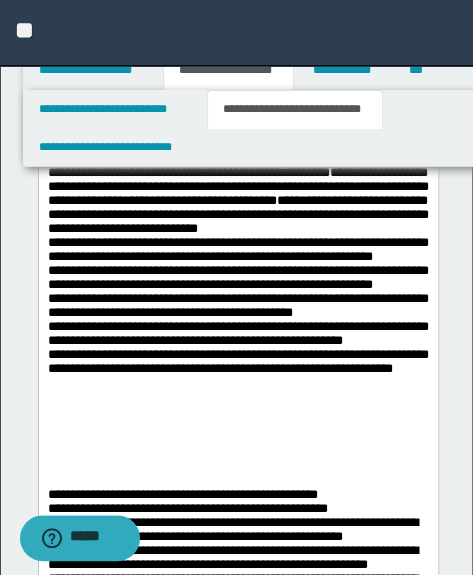 click on "**********" at bounding box center [237, 6412] 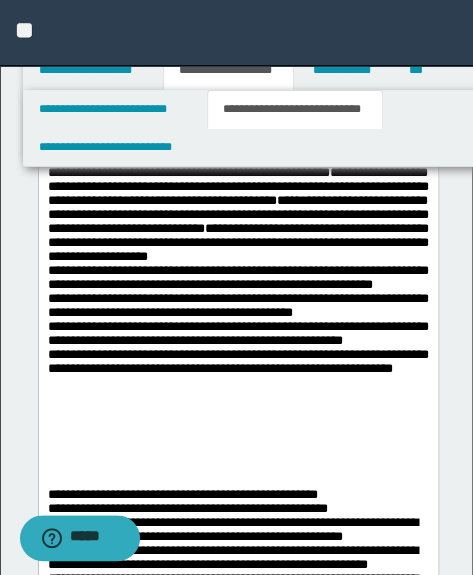 click on "**********" at bounding box center [237, 6412] 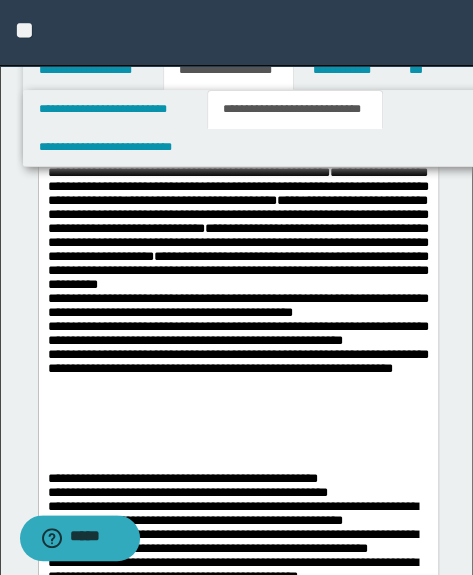 click on "**********" at bounding box center (237, 6404) 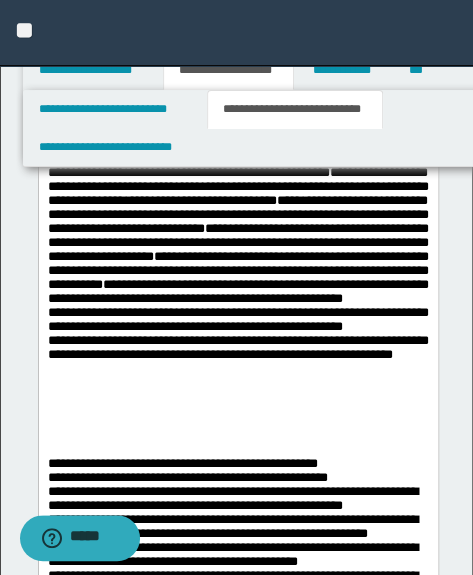 drag, startPoint x: 225, startPoint y: 459, endPoint x: 299, endPoint y: 366, distance: 118.84864 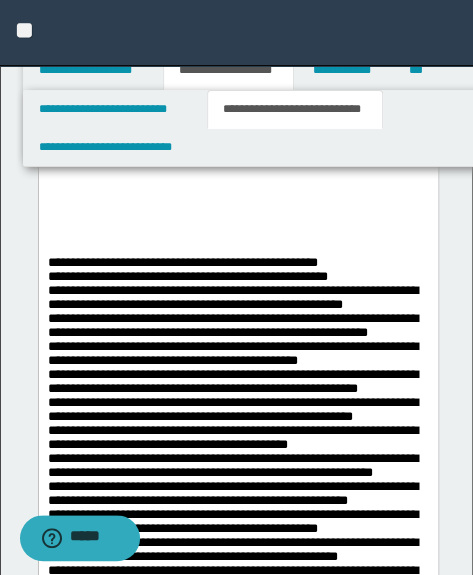 scroll, scrollTop: 4395, scrollLeft: 0, axis: vertical 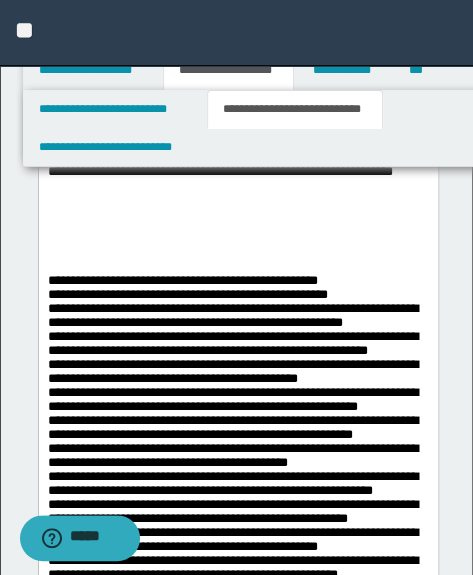 click on "**********" at bounding box center (237, 6214) 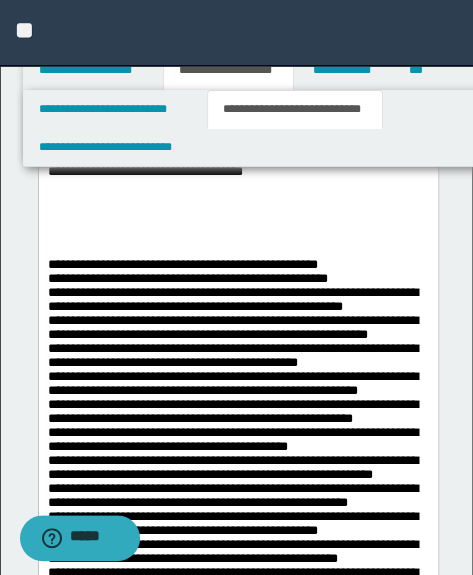 click on "**********" at bounding box center [237, 6206] 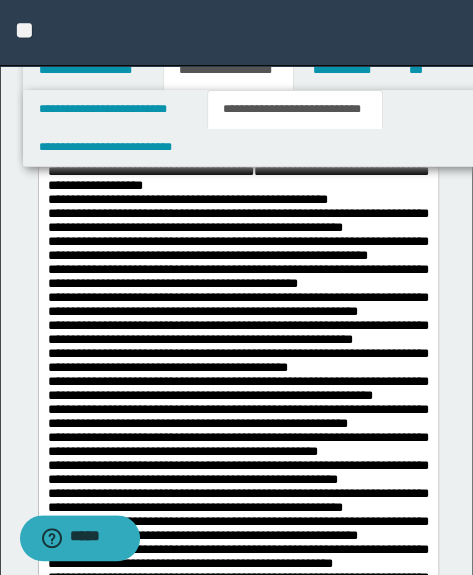 click on "**********" at bounding box center [237, 598] 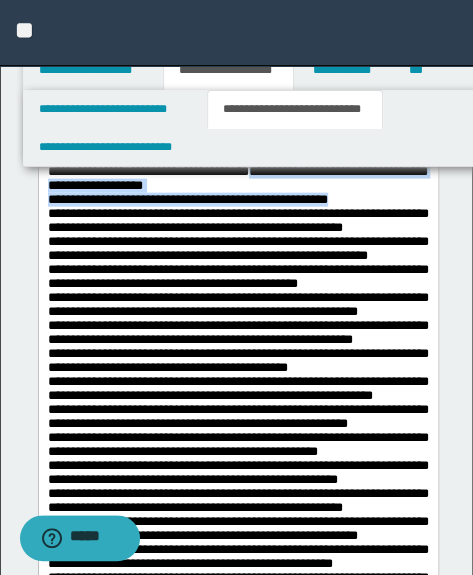 drag, startPoint x: 225, startPoint y: 368, endPoint x: 356, endPoint y: 394, distance: 133.55524 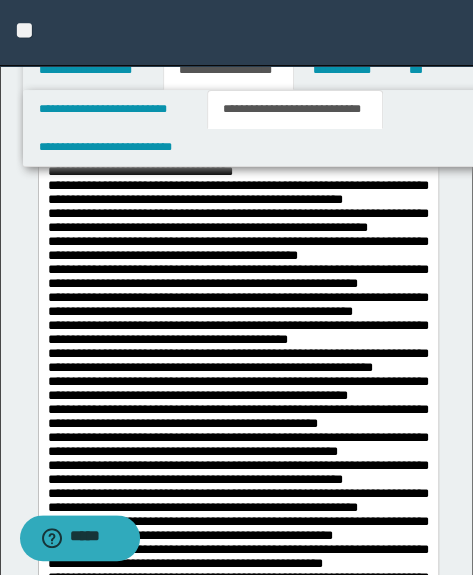 click on "**********" at bounding box center (237, 582) 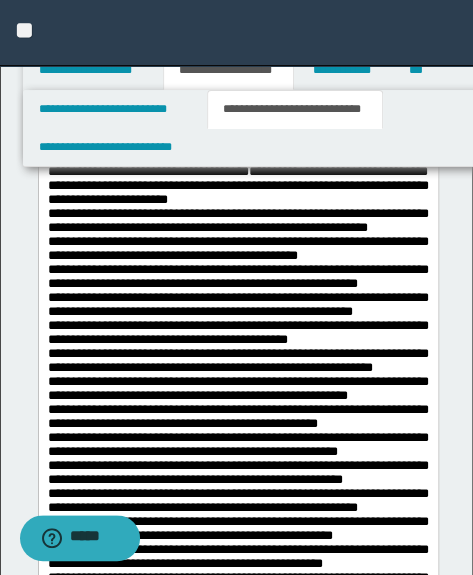 click on "**********" at bounding box center [237, 582] 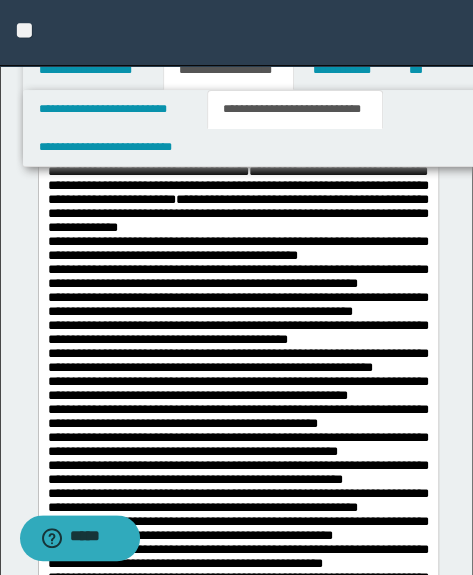 click on "**********" at bounding box center (237, 6191) 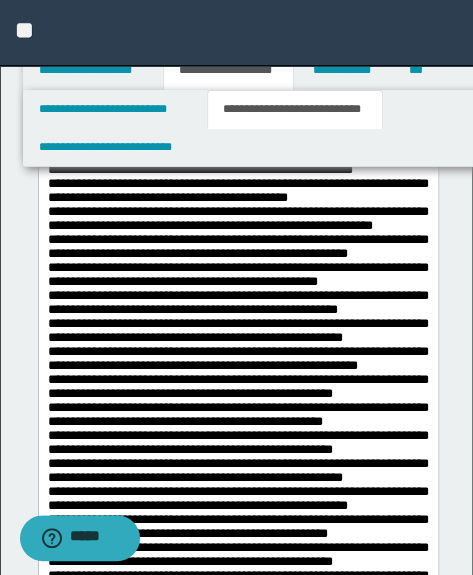 scroll, scrollTop: 4577, scrollLeft: 0, axis: vertical 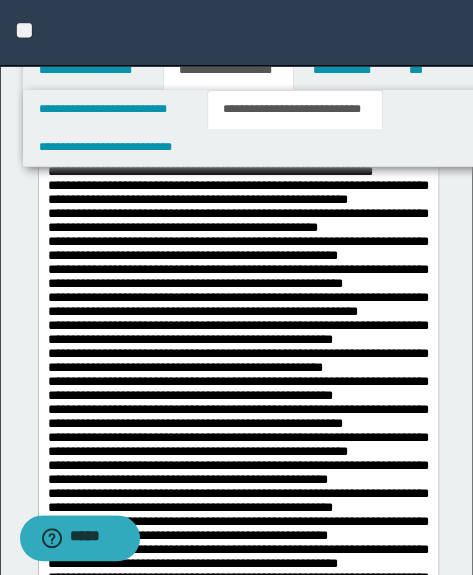 click on "**********" at bounding box center (237, 6000) 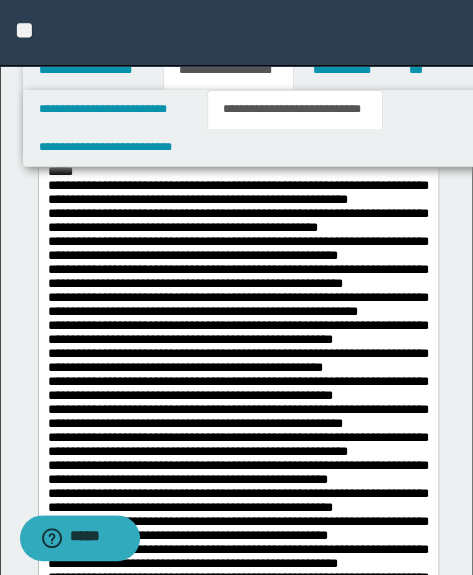 click on "**********" at bounding box center [237, 5992] 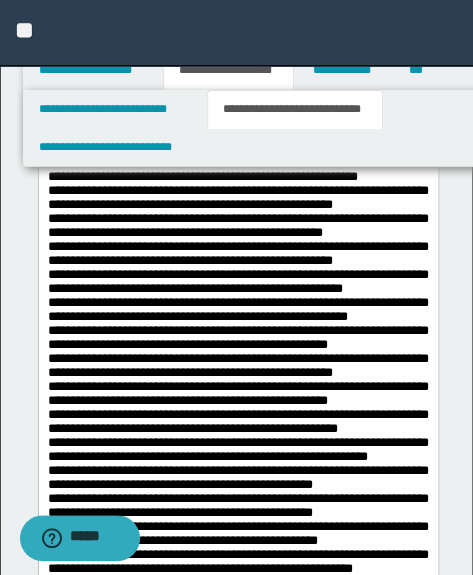 scroll, scrollTop: 4759, scrollLeft: 0, axis: vertical 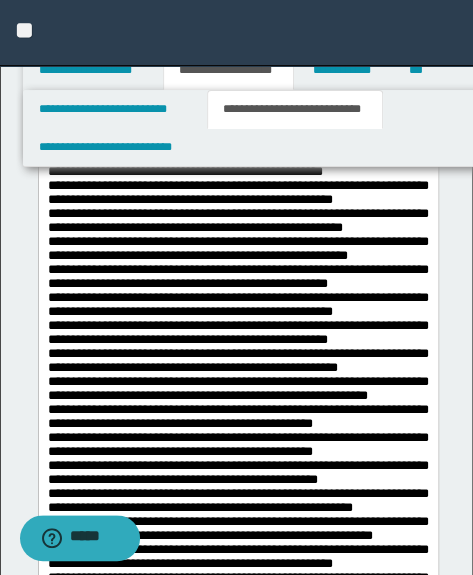 click on "**********" at bounding box center (237, 5810) 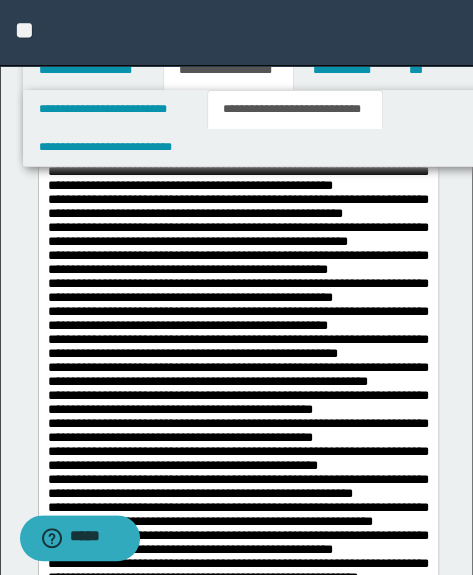 click on "**********" at bounding box center [237, 5803] 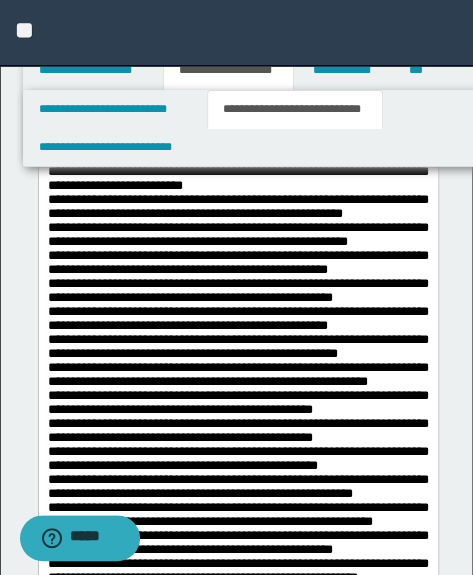scroll, scrollTop: 4850, scrollLeft: 0, axis: vertical 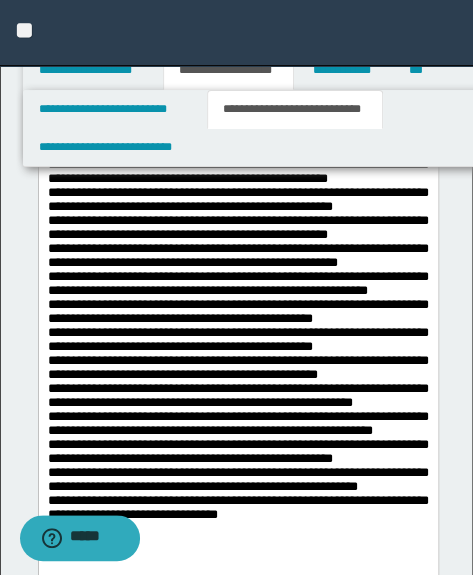 click on "**********" at bounding box center [237, 5712] 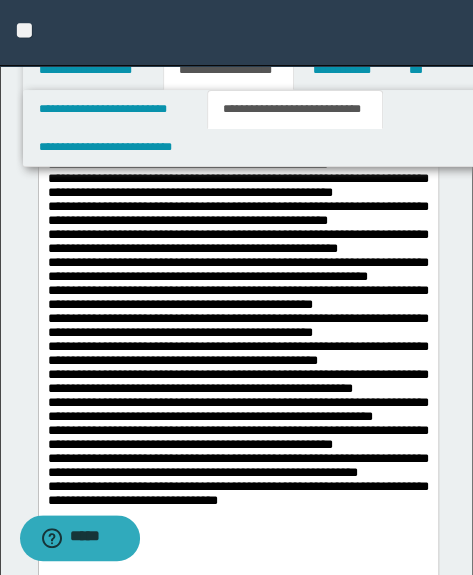 click on "**********" at bounding box center (237, 5712) 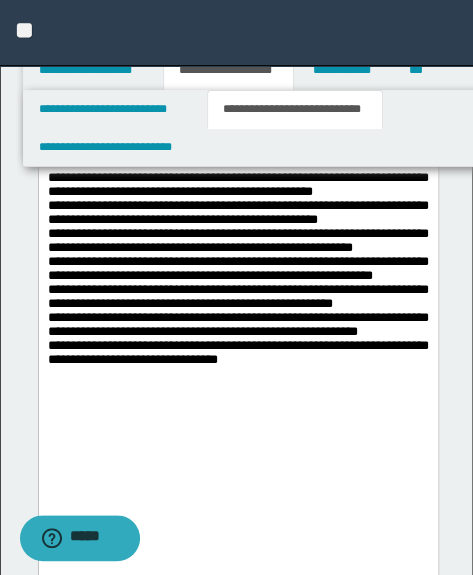 scroll, scrollTop: 5031, scrollLeft: 0, axis: vertical 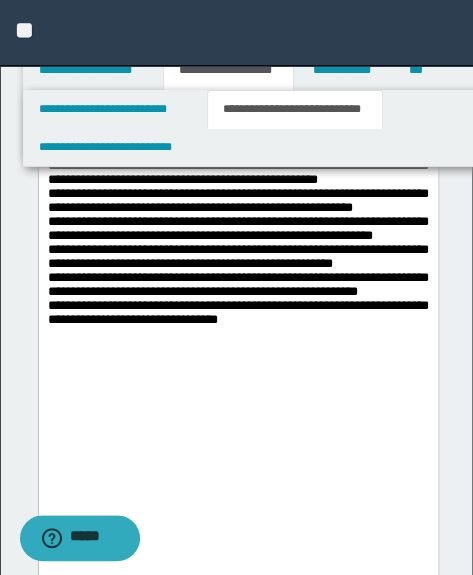 click on "**********" at bounding box center (237, 5531) 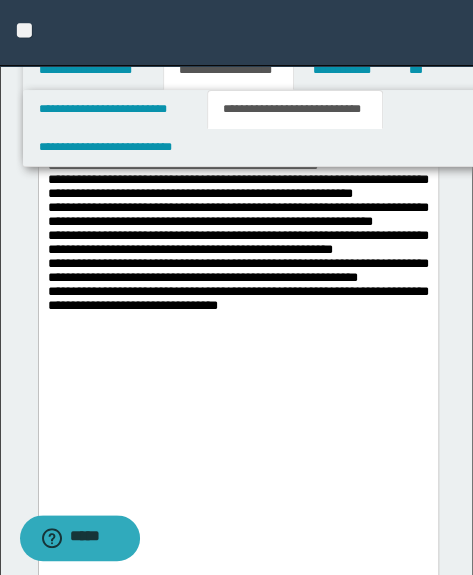 click on "**********" at bounding box center [237, 5523] 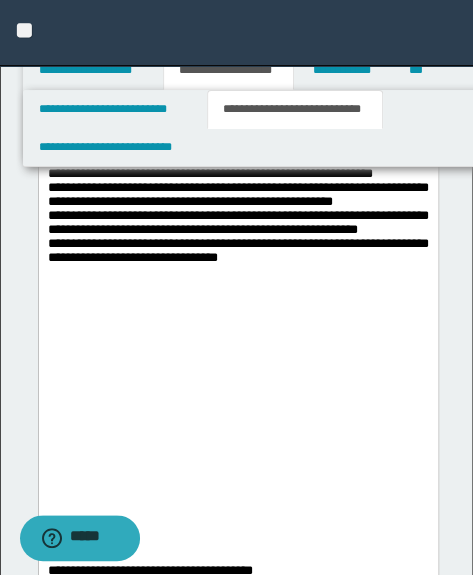 scroll, scrollTop: 5122, scrollLeft: 0, axis: vertical 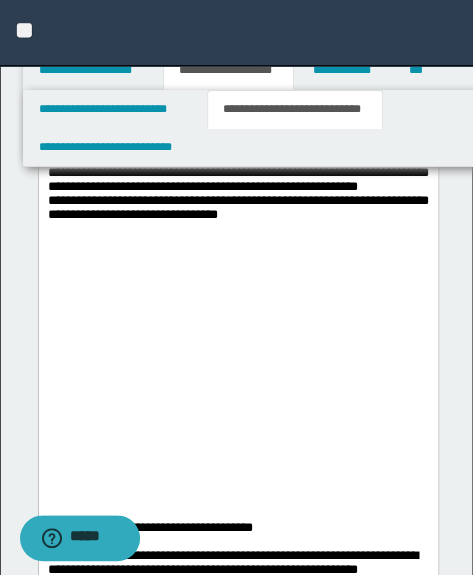 click on "**********" at bounding box center (237, 5432) 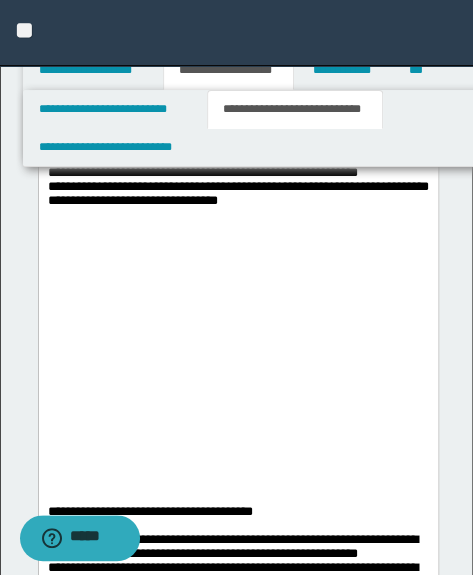 click on "**********" at bounding box center [237, 5424] 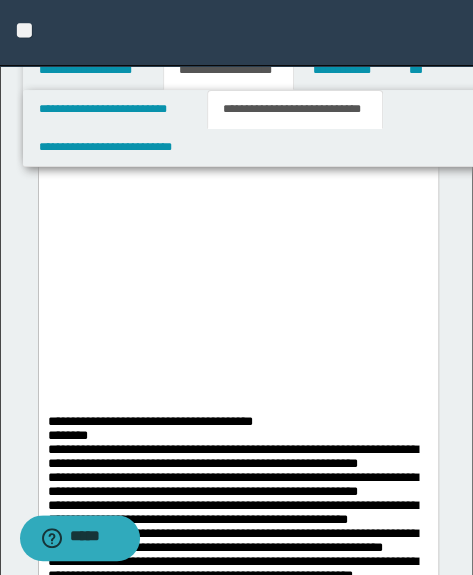 scroll, scrollTop: 5213, scrollLeft: 0, axis: vertical 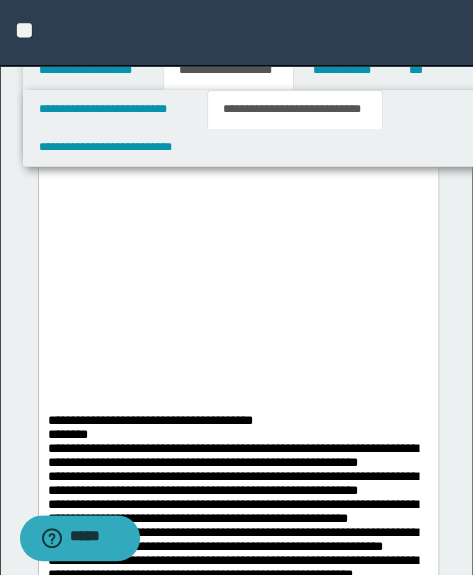 click on "**********" at bounding box center (237, -276) 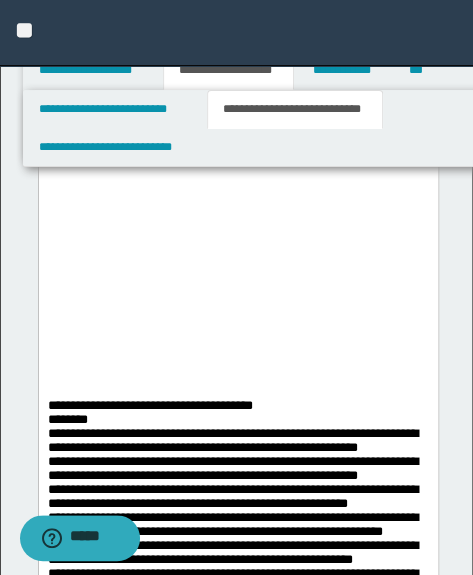 click on "**********" at bounding box center (237, 5326) 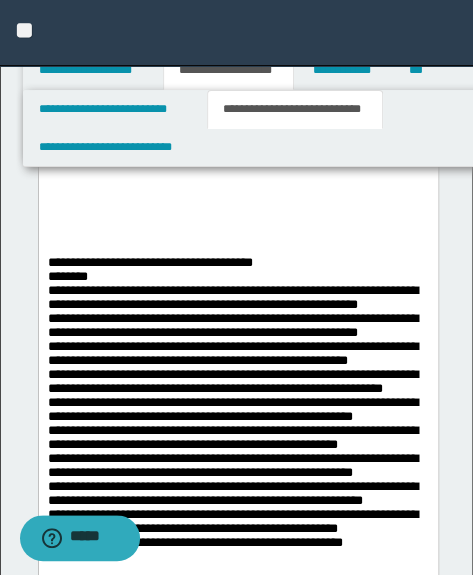 scroll, scrollTop: 5395, scrollLeft: 0, axis: vertical 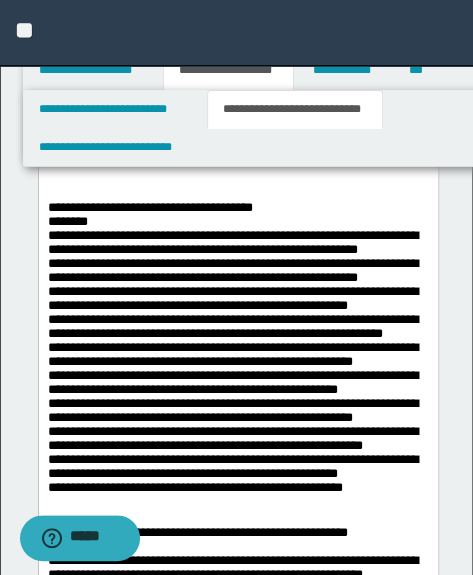 click on "**********" at bounding box center [237, 361] 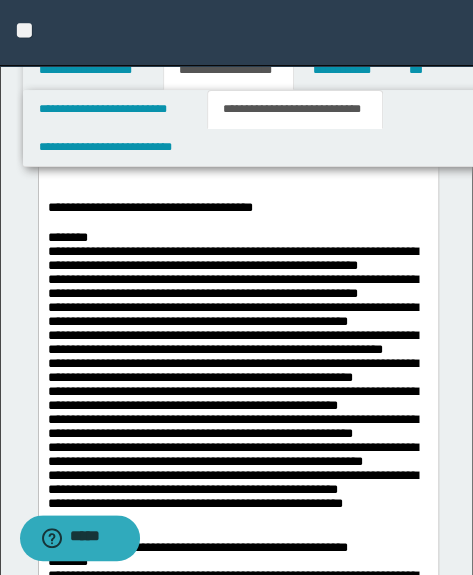 click on "**********" at bounding box center [237, -473] 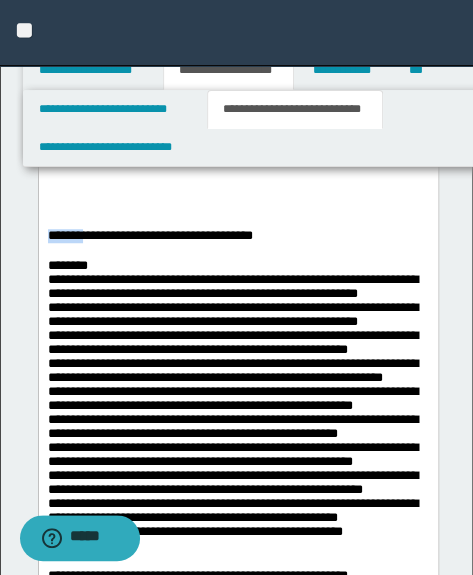 drag, startPoint x: 85, startPoint y: 356, endPoint x: 21, endPoint y: 352, distance: 64.12488 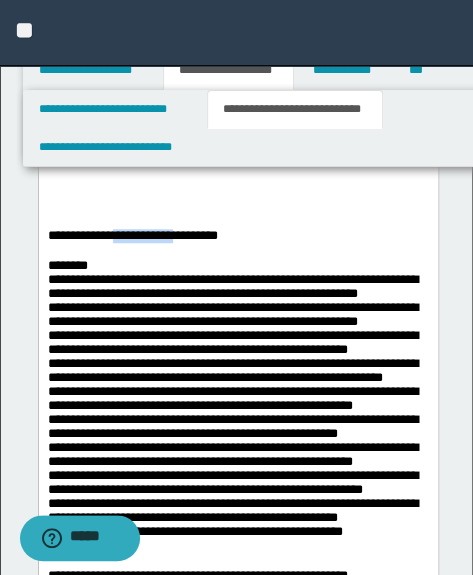 drag, startPoint x: 122, startPoint y: 354, endPoint x: 185, endPoint y: 357, distance: 63.07139 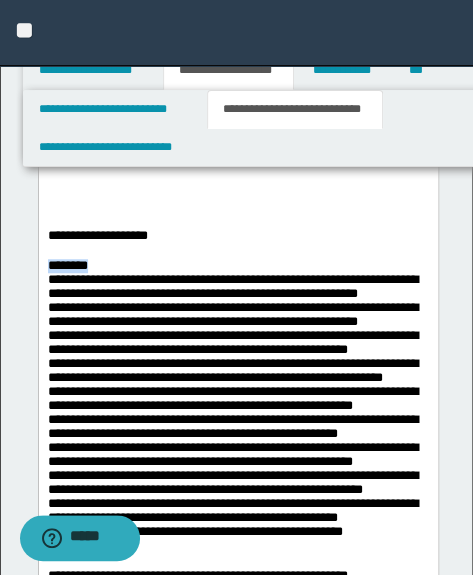 drag, startPoint x: 81, startPoint y: 385, endPoint x: 27, endPoint y: 381, distance: 54.147945 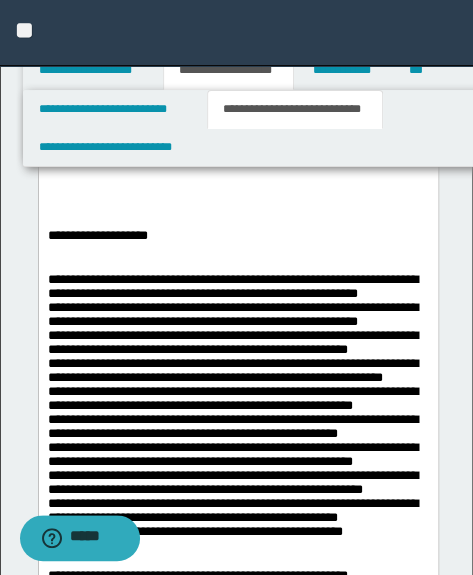click on "**********" at bounding box center (237, 5158) 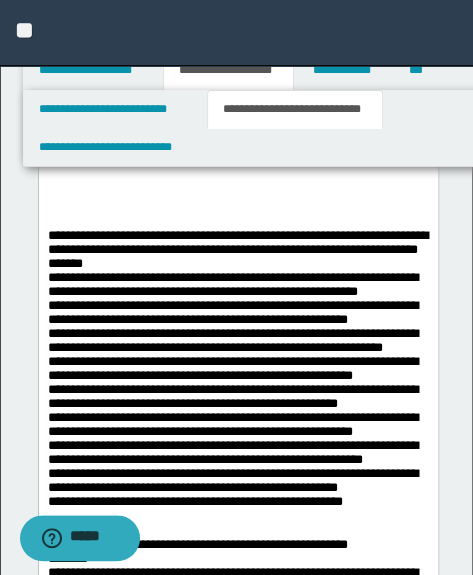 click on "**********" at bounding box center (237, 5142) 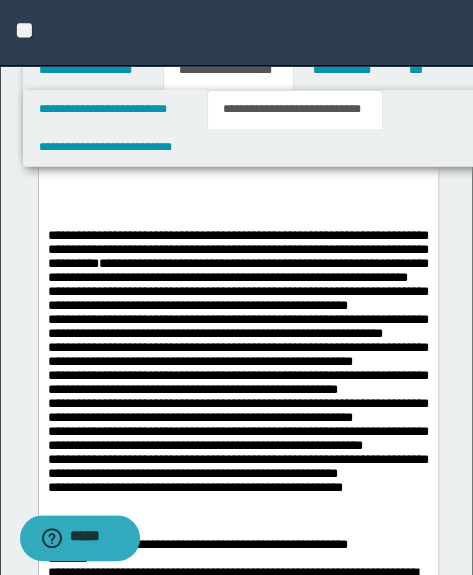 click on "**********" at bounding box center [237, 381] 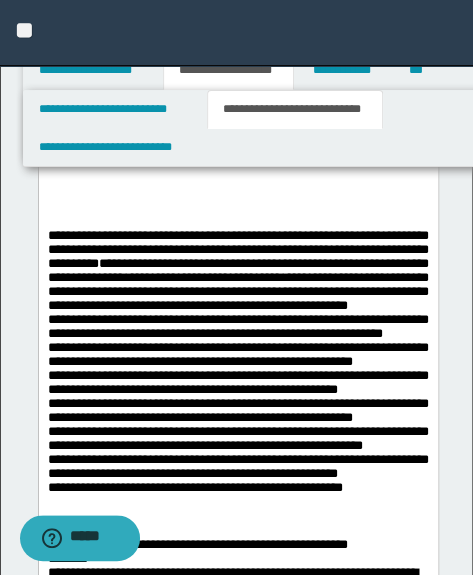 click on "**********" at bounding box center (237, 5142) 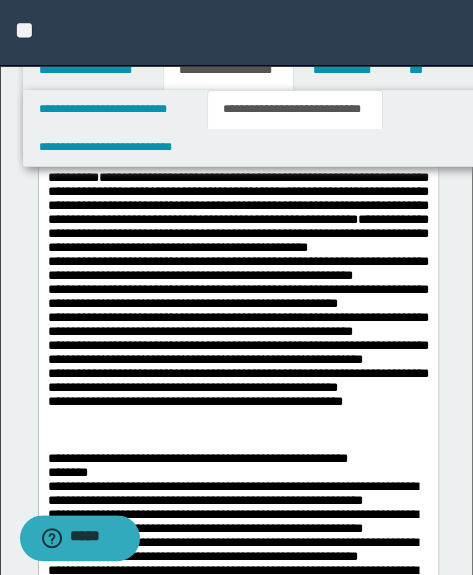 scroll, scrollTop: 5577, scrollLeft: 0, axis: vertical 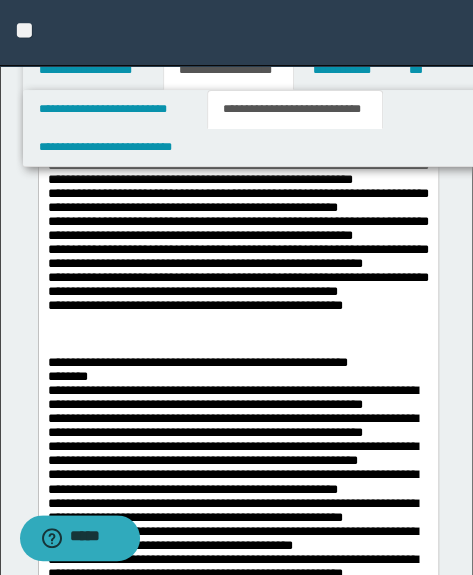click on "**********" at bounding box center (237, 199) 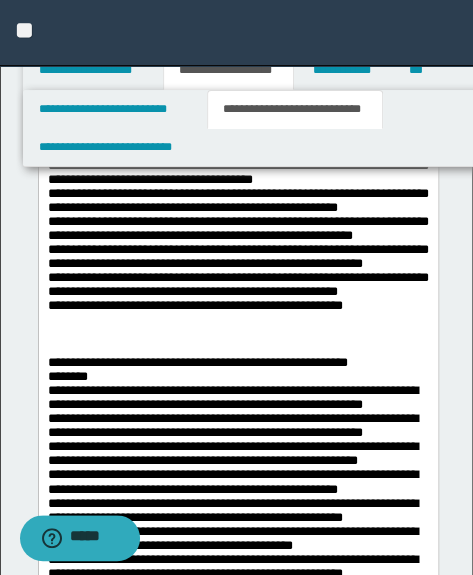 click on "**********" at bounding box center (237, 4960) 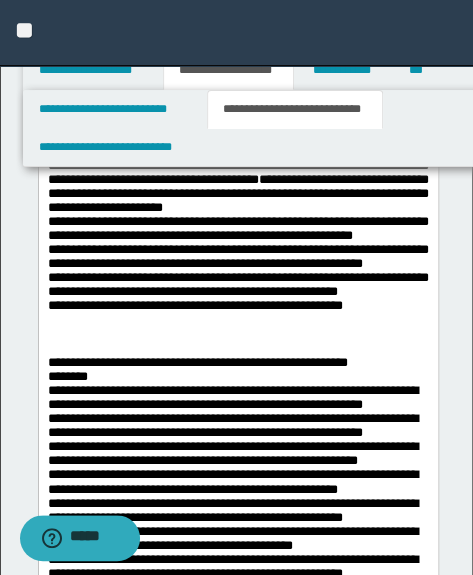 click at bounding box center [238, 5837] 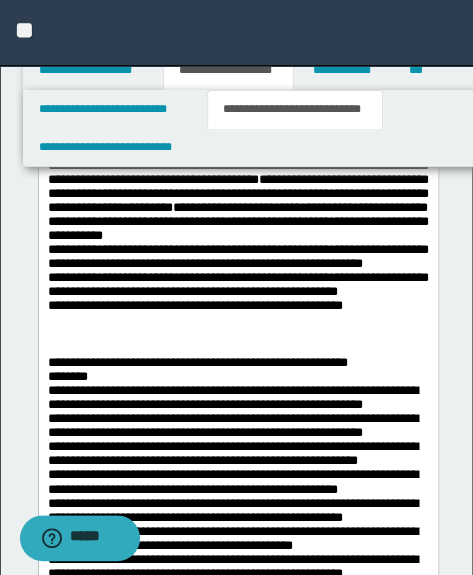click on "**********" at bounding box center (237, 4960) 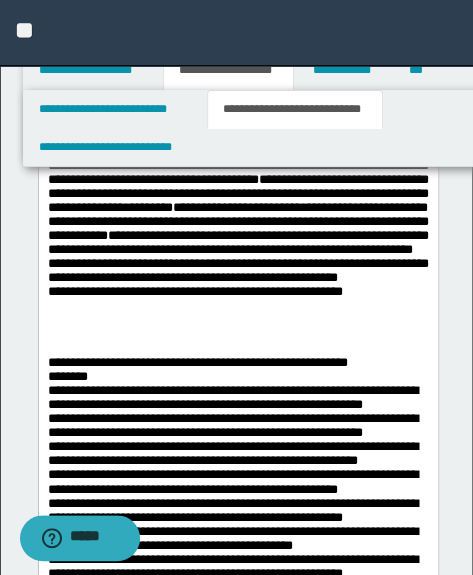 click on "**********" at bounding box center (237, 4960) 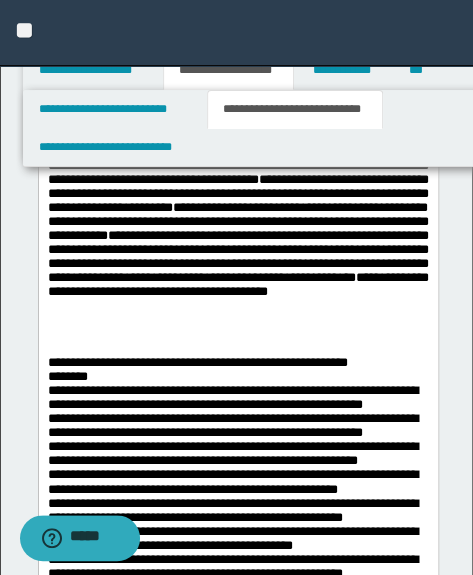 click on "**********" at bounding box center [237, 4960] 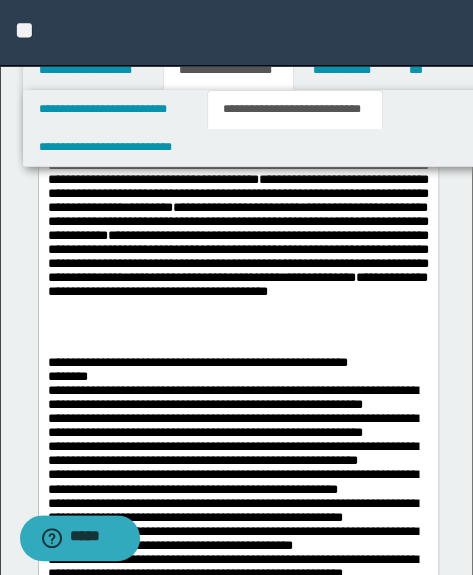 click on "**********" at bounding box center (237, 199) 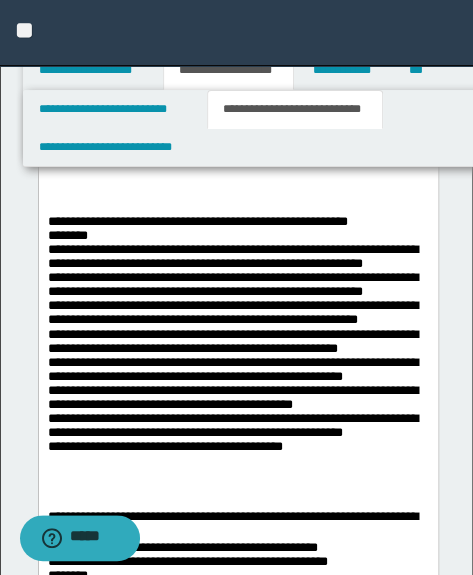 scroll, scrollTop: 5759, scrollLeft: 0, axis: vertical 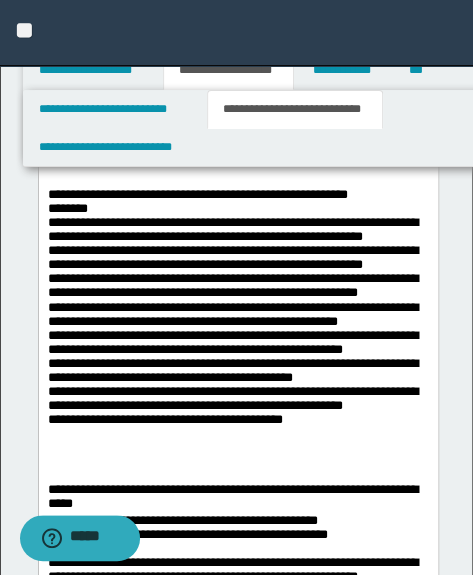 click at bounding box center (237, 179) 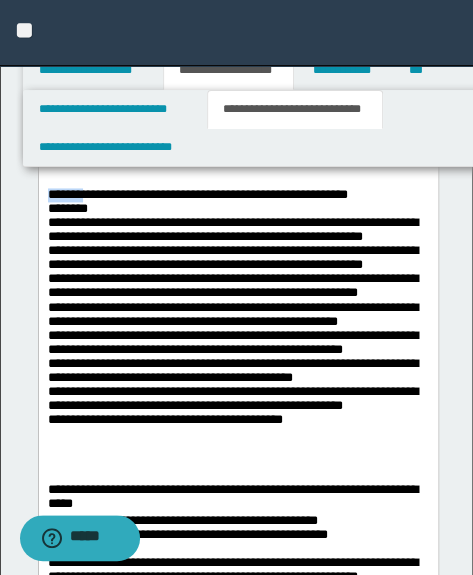 click on "**********" at bounding box center (237, 4785) 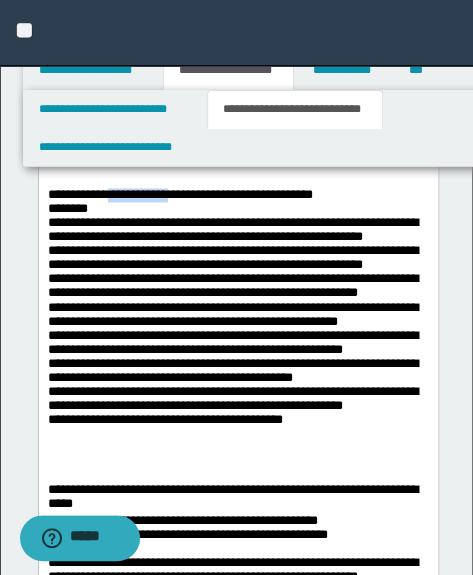 drag, startPoint x: 125, startPoint y: 316, endPoint x: 183, endPoint y: 313, distance: 58.077534 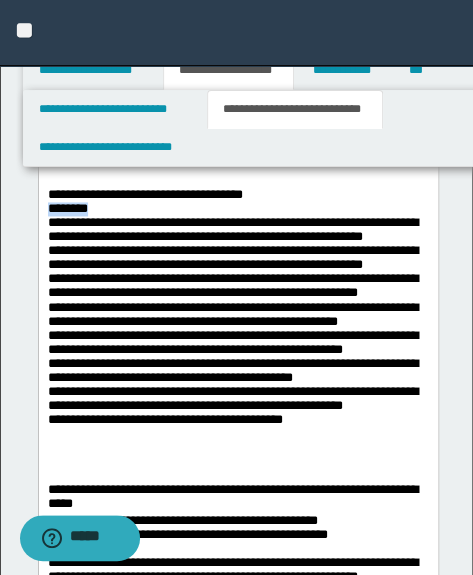 drag, startPoint x: 84, startPoint y: 327, endPoint x: 41, endPoint y: 326, distance: 43.011627 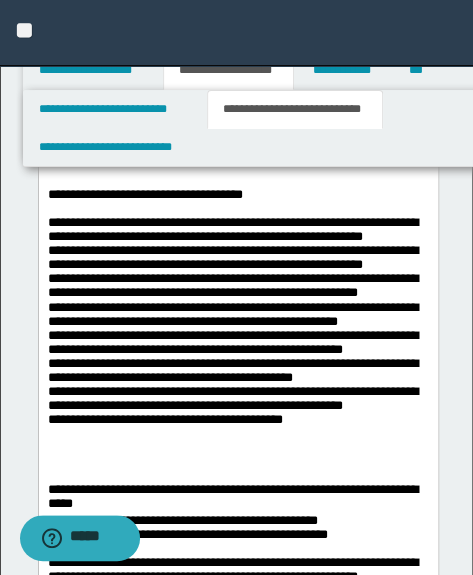 click on "**********" at bounding box center (237, 4785) 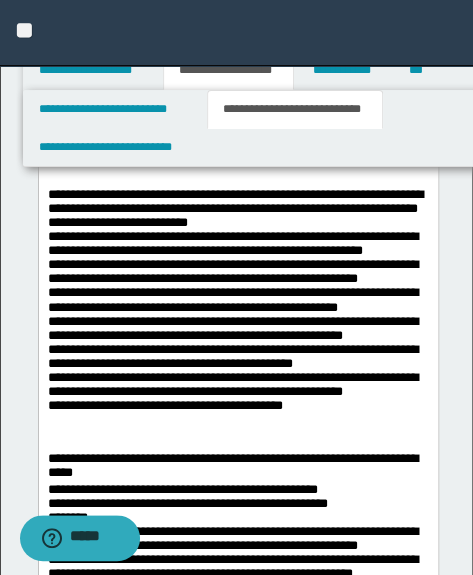click on "**********" at bounding box center [237, 4770] 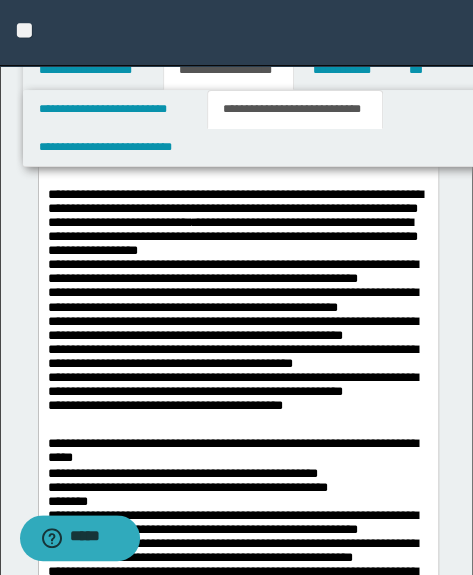 click on "**********" at bounding box center [237, 309] 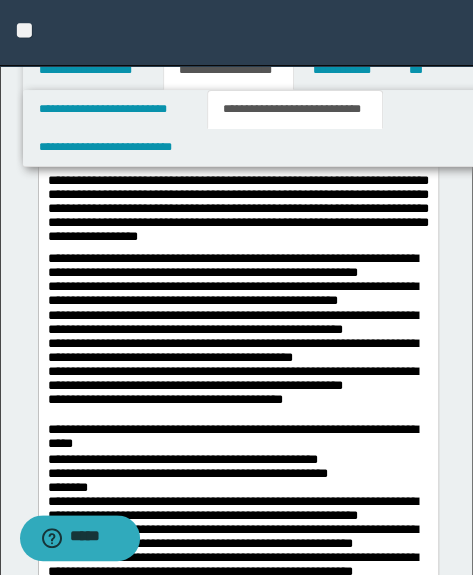 click at bounding box center (237, 17) 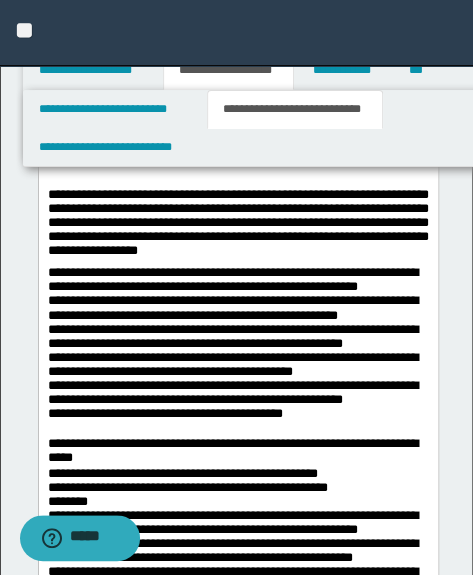 click on "**********" at bounding box center (237, 4762) 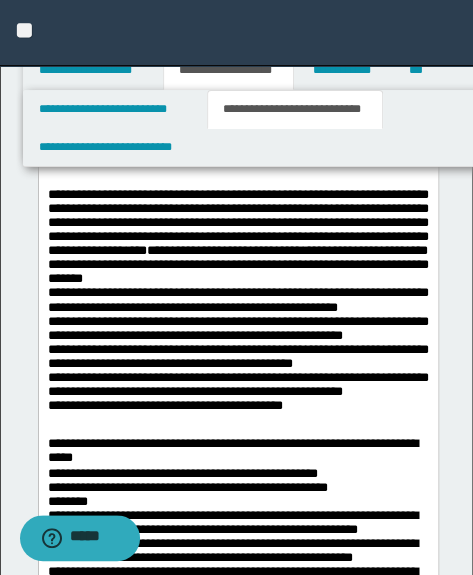 click on "**********" at bounding box center (237, 4762) 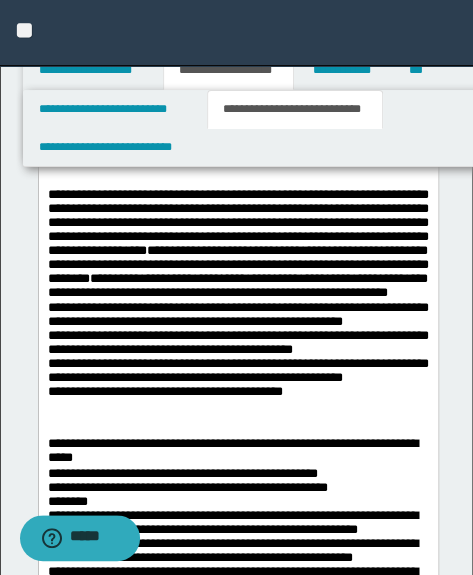 click on "**********" at bounding box center (237, 4762) 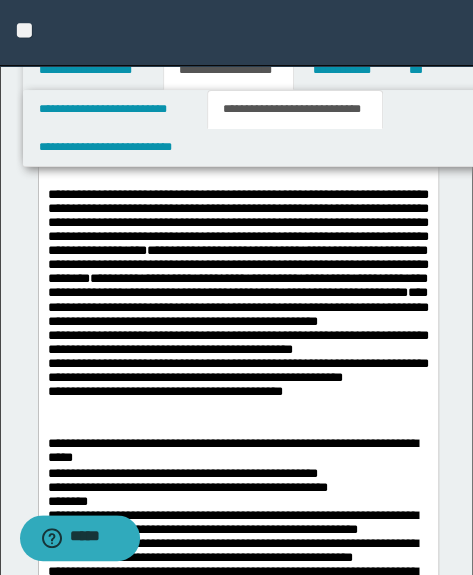 click on "**********" at bounding box center (238, 5563) 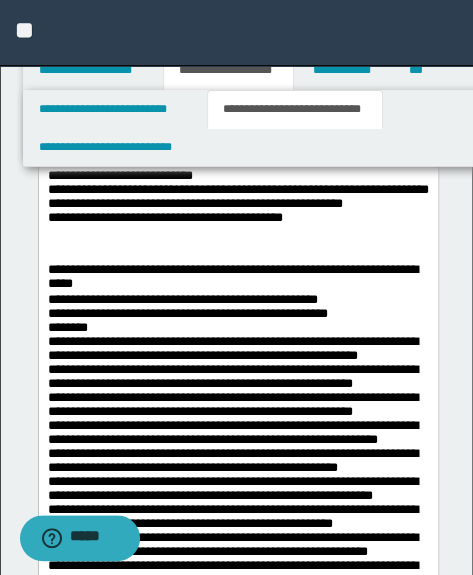 scroll, scrollTop: 5940, scrollLeft: 0, axis: vertical 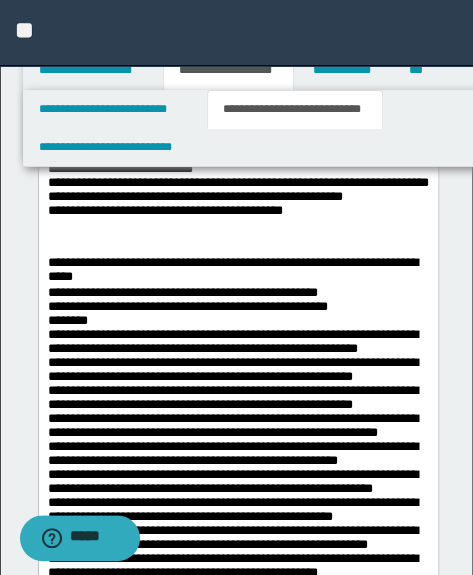 click on "**********" at bounding box center (237, 4581) 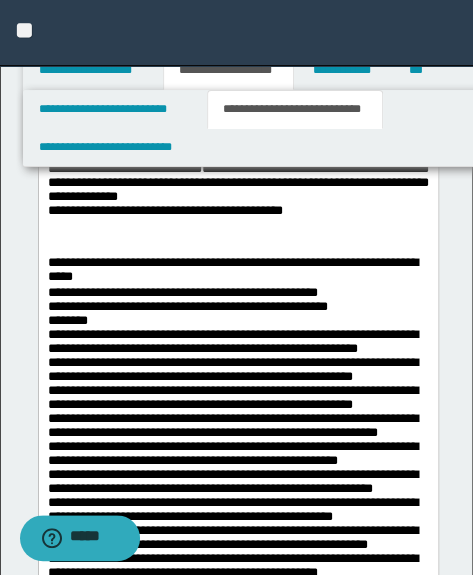click on "**********" at bounding box center (237, 4581) 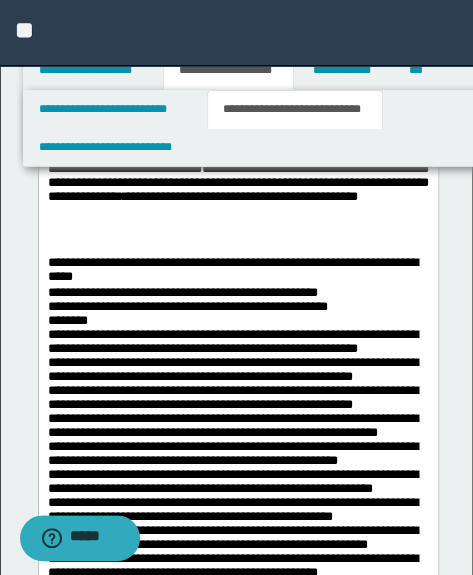 click on "**********" at bounding box center [237, 128] 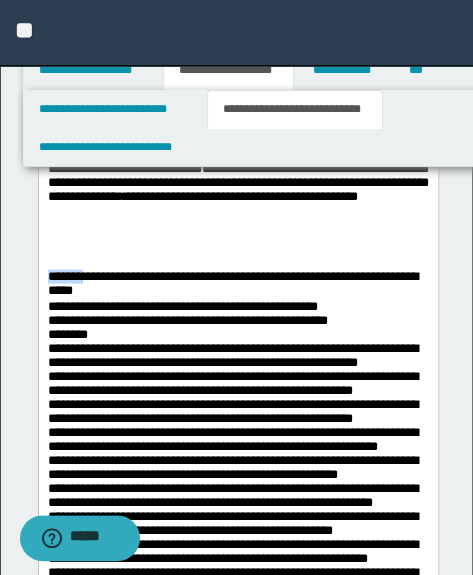 drag, startPoint x: 87, startPoint y: 392, endPoint x: 59, endPoint y: 395, distance: 28.160255 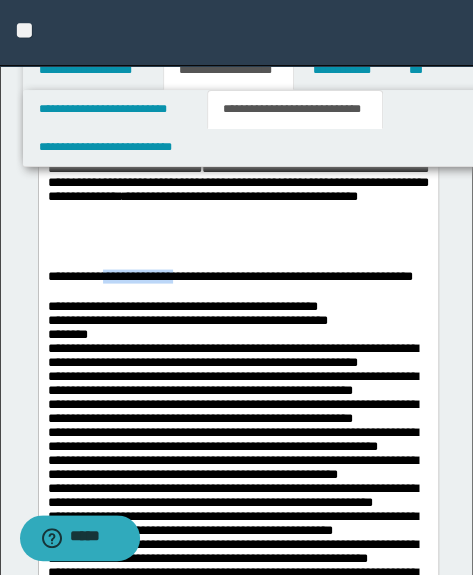 drag, startPoint x: 114, startPoint y: 395, endPoint x: 186, endPoint y: 396, distance: 72.00694 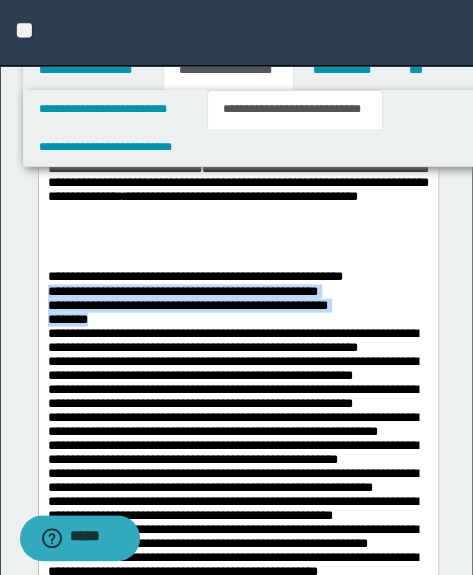 drag, startPoint x: 77, startPoint y: 443, endPoint x: 50, endPoint y: -3613, distance: 4056.0898 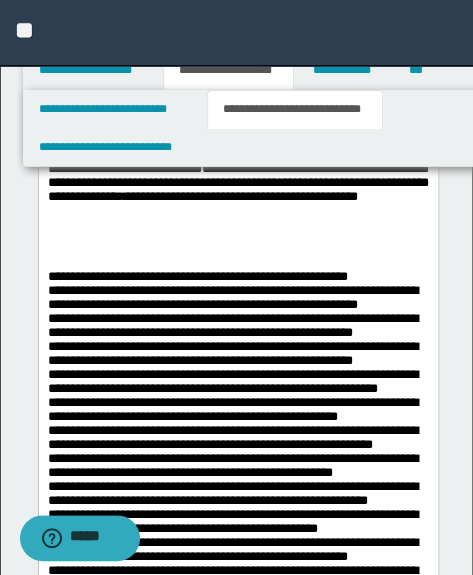 click on "**********" at bounding box center (237, 491) 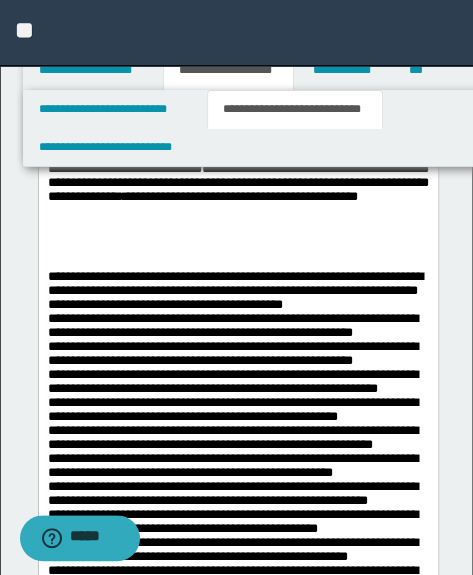 click on "**********" at bounding box center [237, 4557] 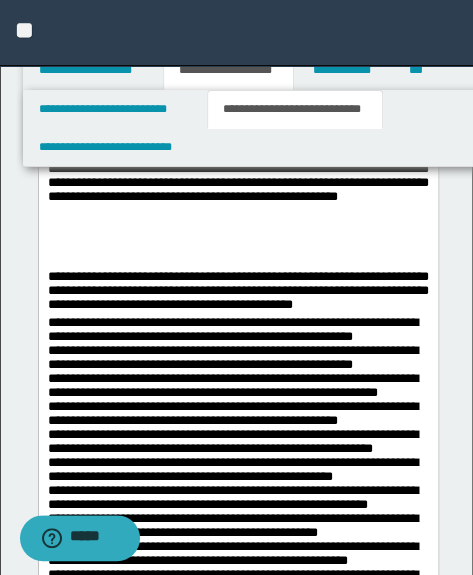 click on "**********" at bounding box center (237, 4557) 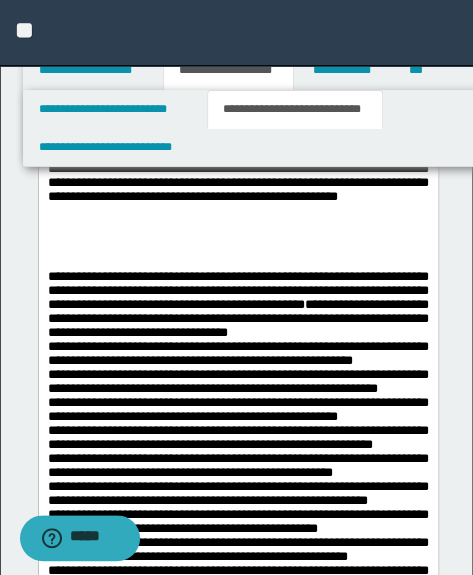 click on "**********" at bounding box center (237, 4549) 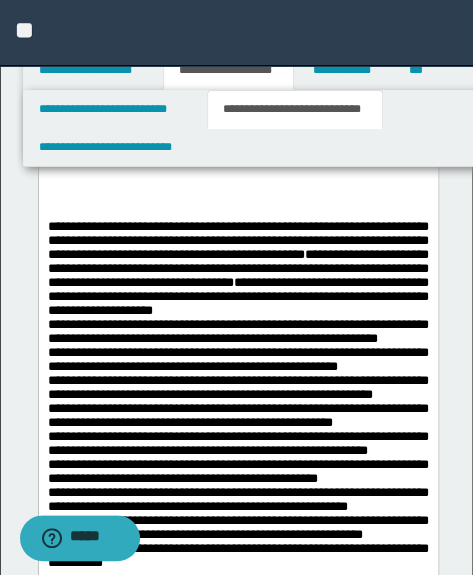 scroll, scrollTop: 6031, scrollLeft: 0, axis: vertical 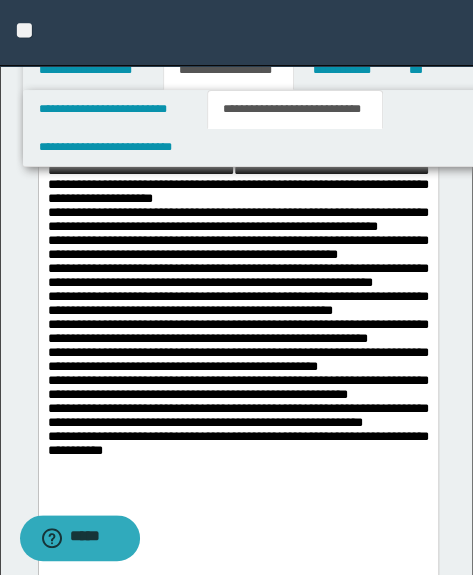 click on "**********" at bounding box center [237, 4388] 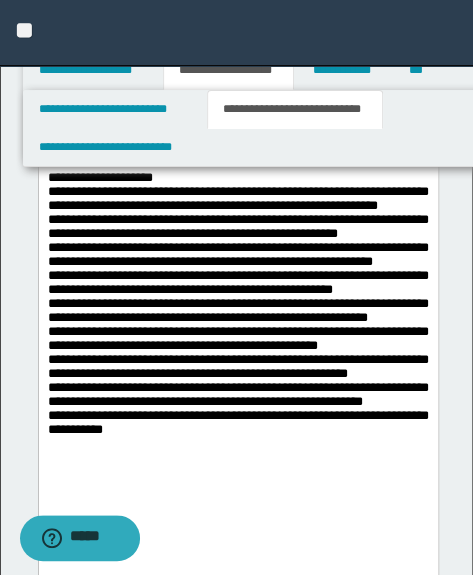 click on "**********" at bounding box center (237, 301) 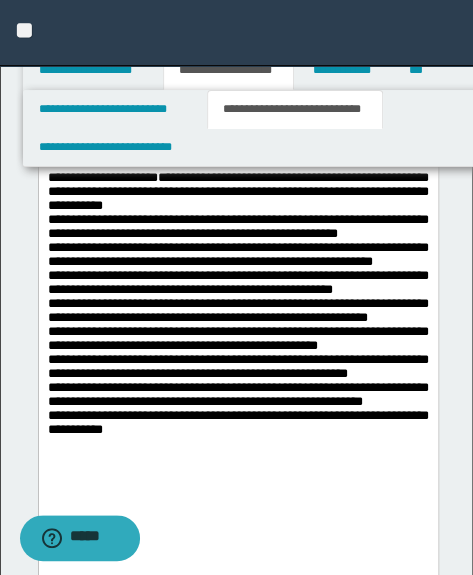 click on "**********" at bounding box center [237, 4360] 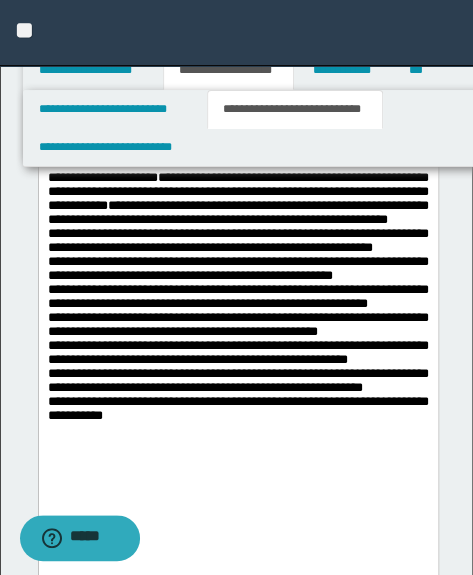 click on "**********" at bounding box center [237, 4360] 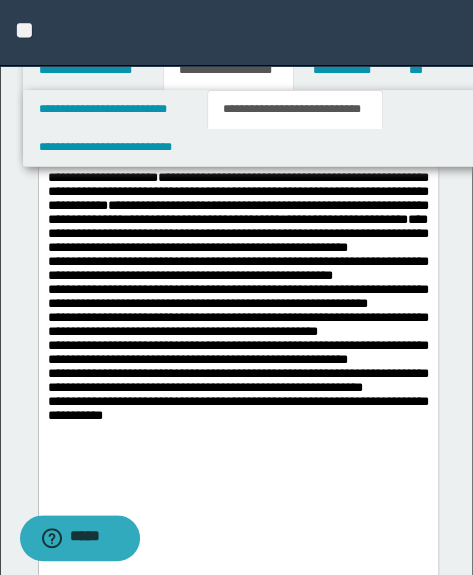click on "**********" at bounding box center (237, 4360) 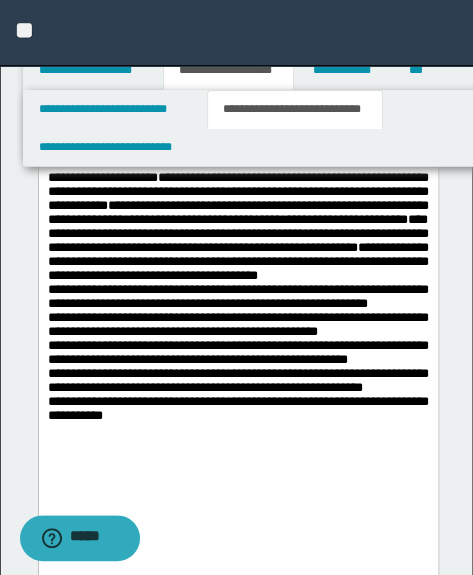 click on "**********" at bounding box center (237, 4360) 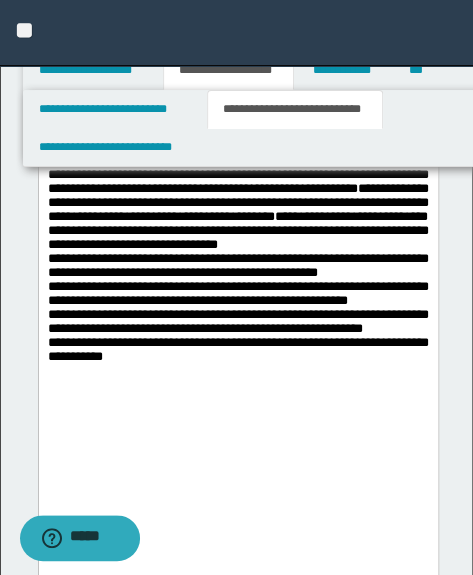 scroll, scrollTop: 6213, scrollLeft: 0, axis: vertical 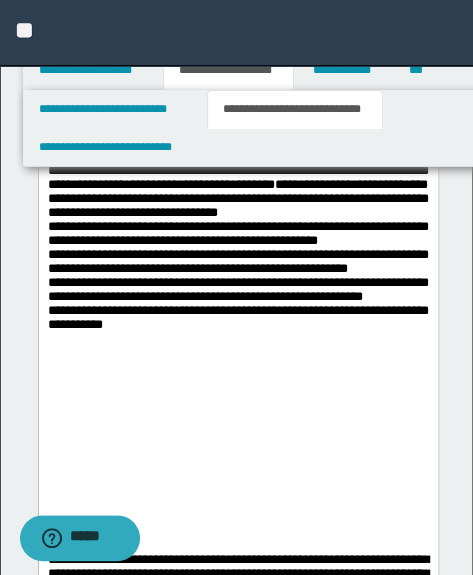 click on "**********" at bounding box center (237, 202) 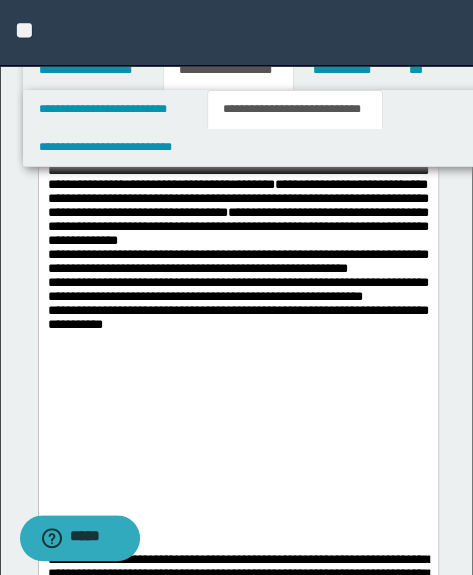click on "**********" at bounding box center (237, 4269) 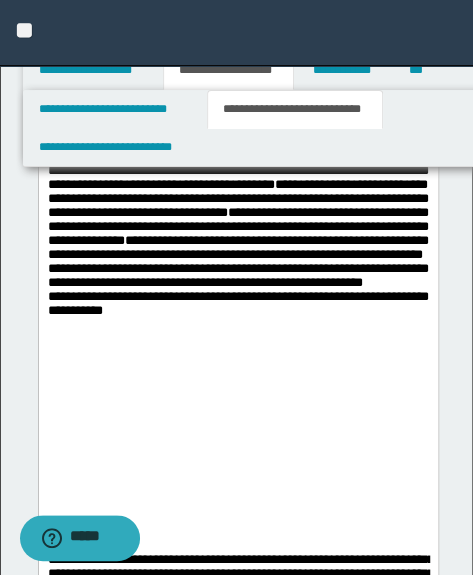 click on "**********" at bounding box center [237, 4269] 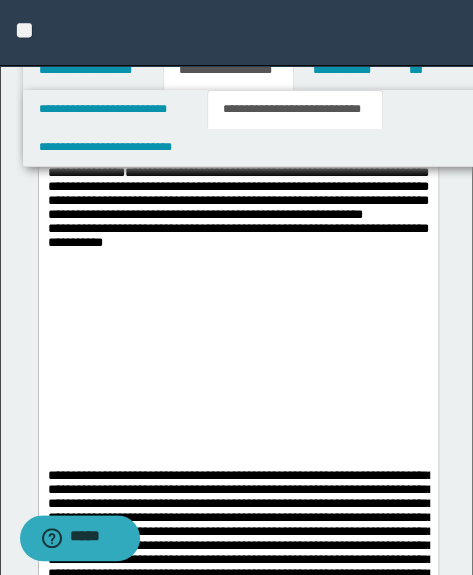 scroll, scrollTop: 6395, scrollLeft: 0, axis: vertical 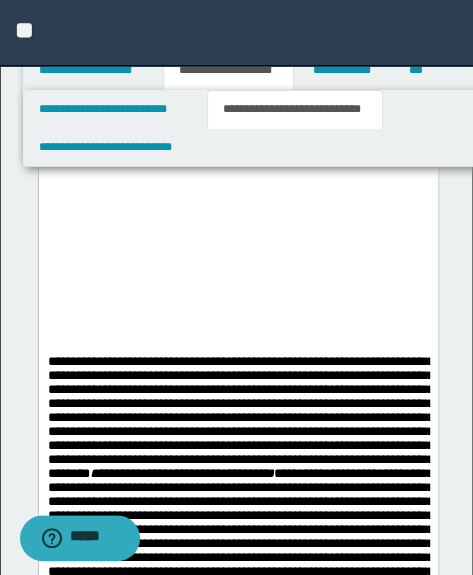 click on "**********" at bounding box center (237, 4078) 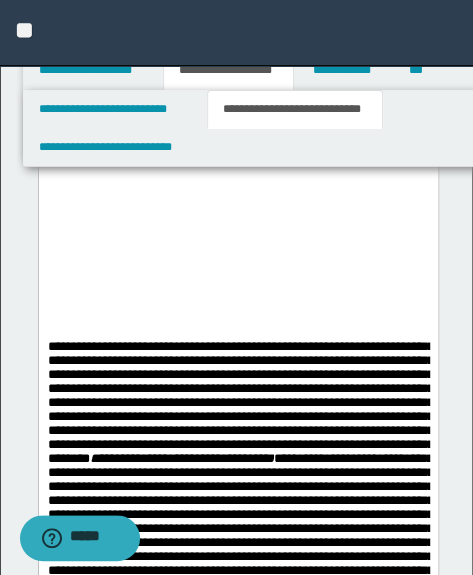 scroll, scrollTop: 6363, scrollLeft: 0, axis: vertical 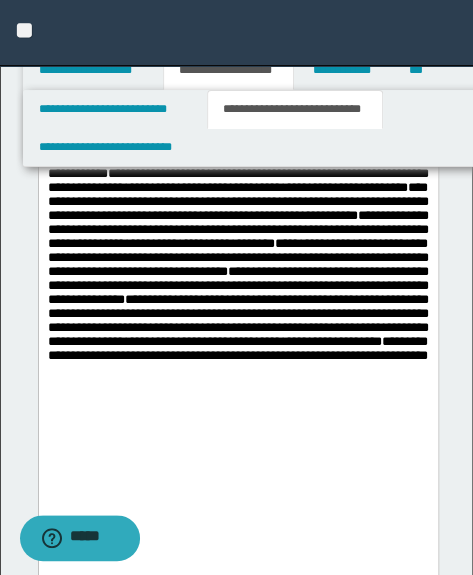 click on "**********" at bounding box center [237, 246] 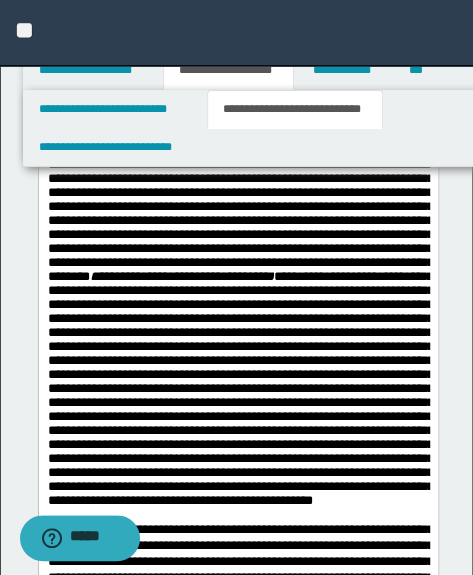 click at bounding box center (237, 78) 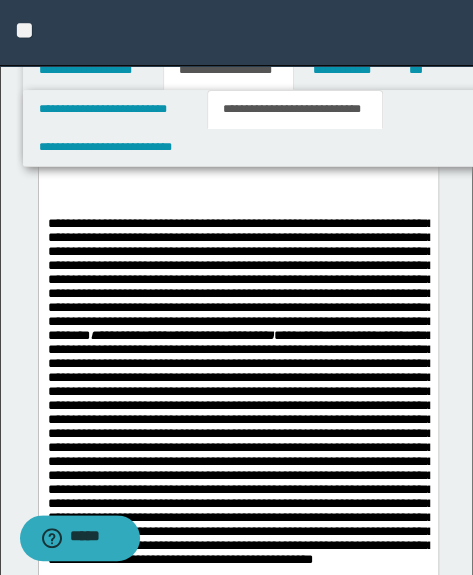 scroll, scrollTop: 6454, scrollLeft: 0, axis: vertical 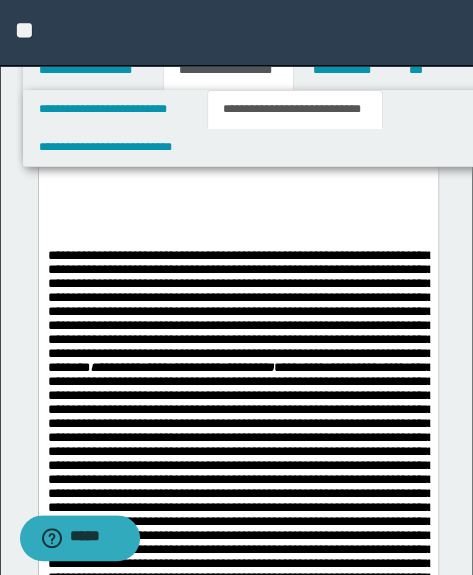 click at bounding box center [237, 197] 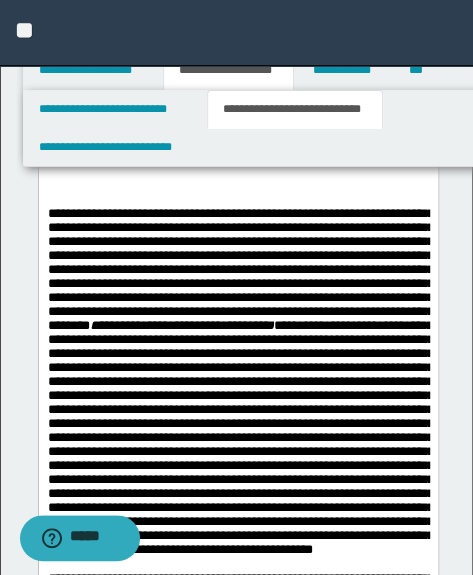 click on "**********" at bounding box center [237, 155] 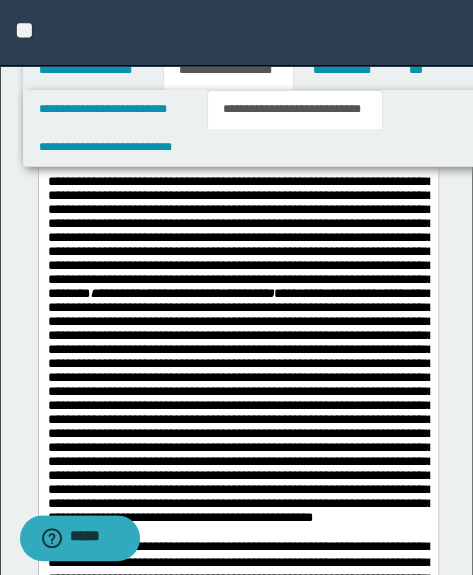 scroll, scrollTop: 6454, scrollLeft: 0, axis: vertical 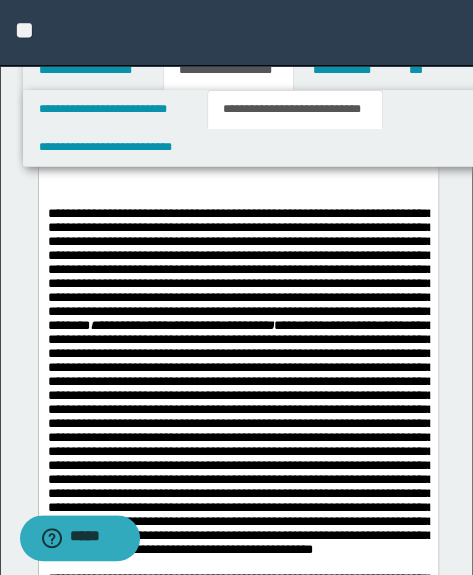 drag, startPoint x: 111, startPoint y: 284, endPoint x: 210, endPoint y: 278, distance: 99.18165 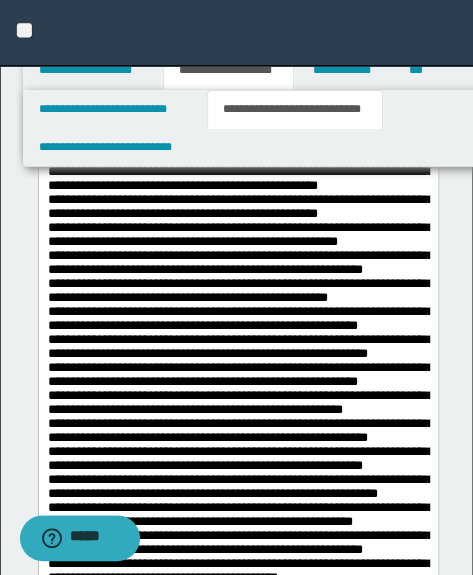 click on "**********" at bounding box center (237, 4168) 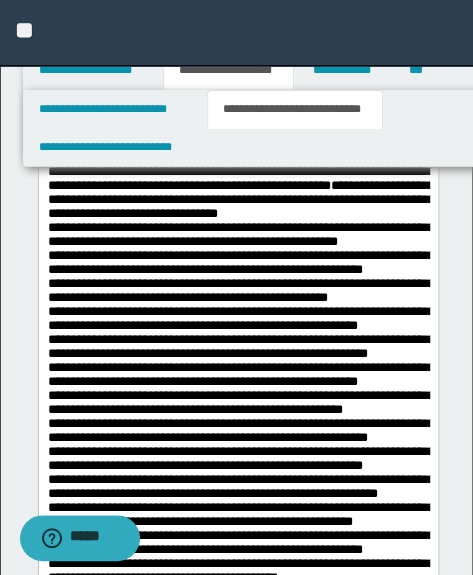 click on "**********" at bounding box center (240, 364) 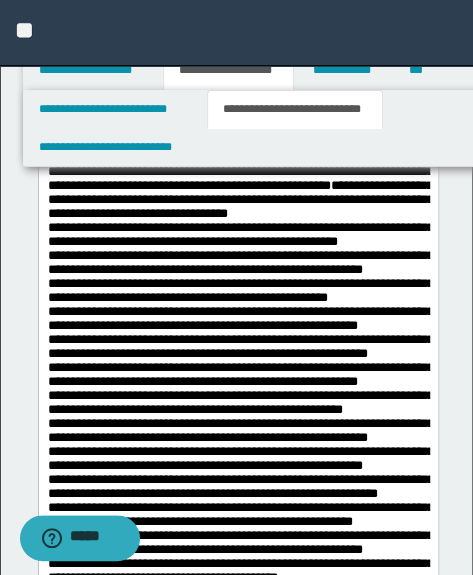 click on "**********" at bounding box center [237, 4168] 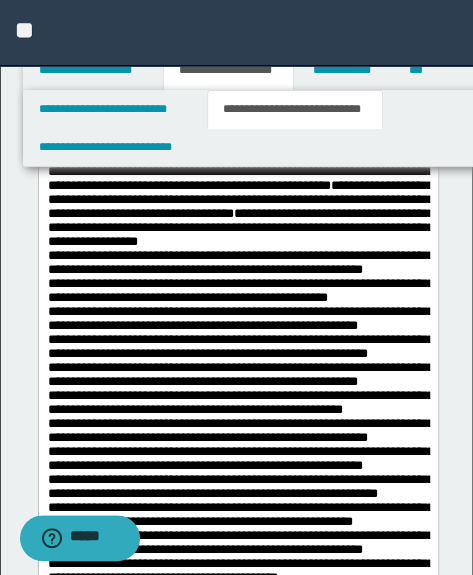 click on "**********" at bounding box center (237, 4168) 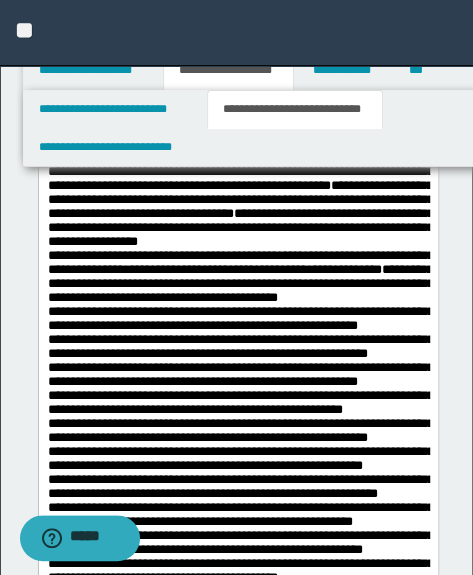 click on "**********" at bounding box center (237, 4168) 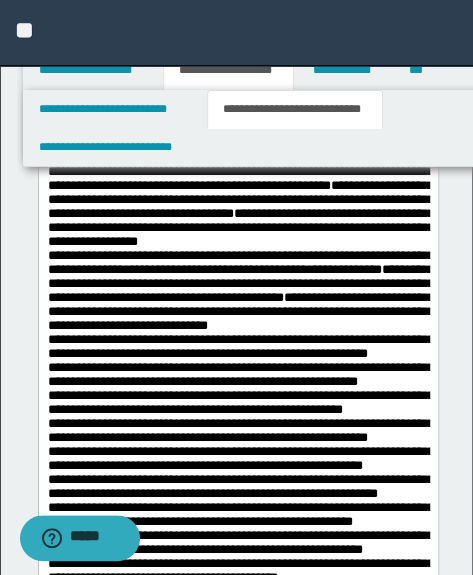 click on "**********" at bounding box center (240, 364) 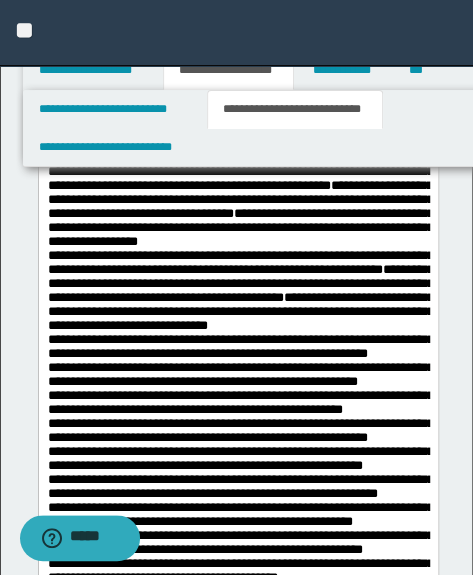 click on "**********" at bounding box center (240, 364) 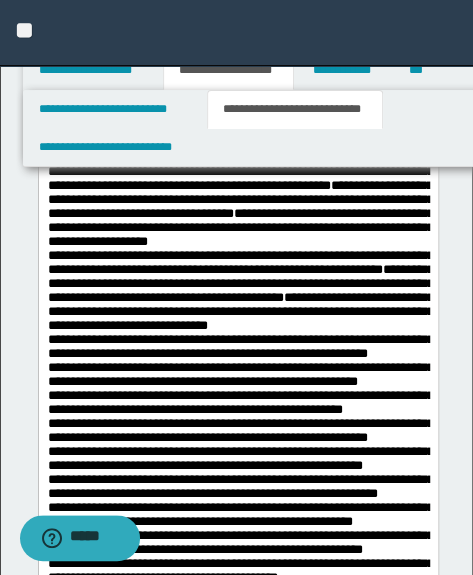 click on "**********" at bounding box center [240, 364] 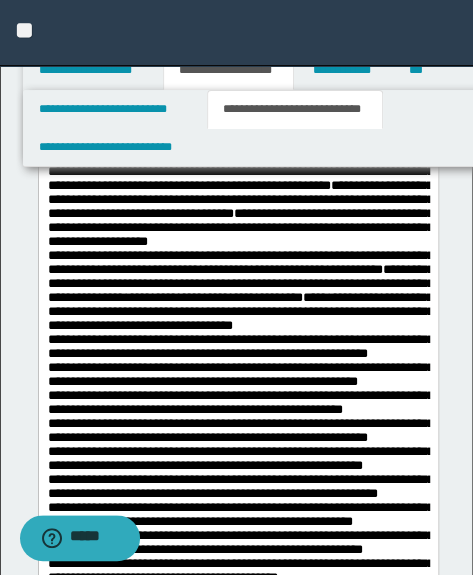click on "**********" at bounding box center [240, 364] 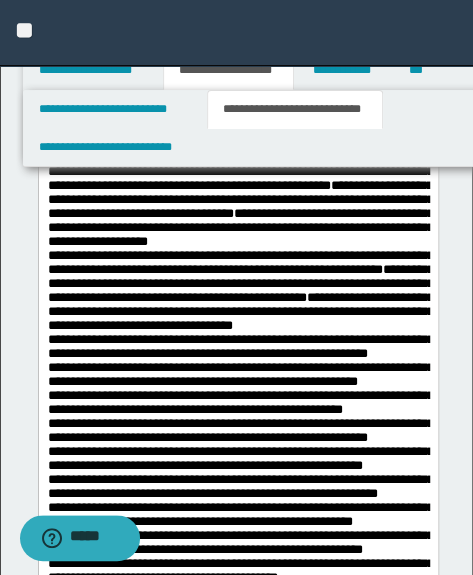 click on "**********" at bounding box center [240, 364] 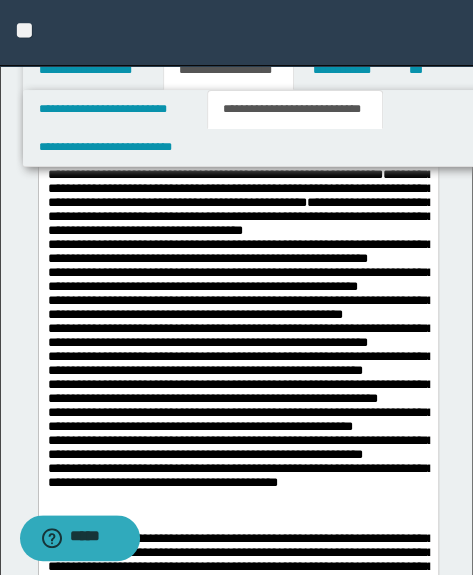 scroll, scrollTop: 6454, scrollLeft: 0, axis: vertical 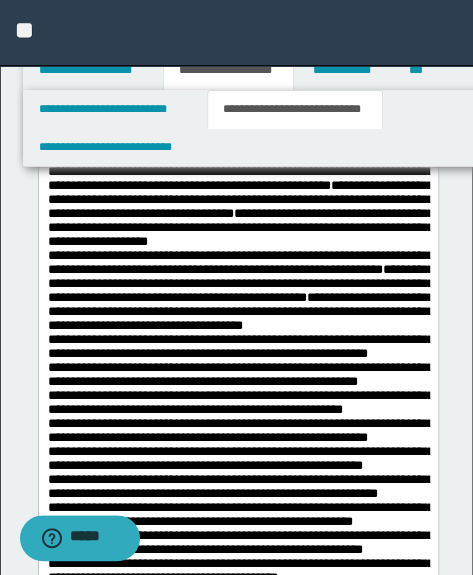 drag, startPoint x: 74, startPoint y: 327, endPoint x: 103, endPoint y: 328, distance: 29.017237 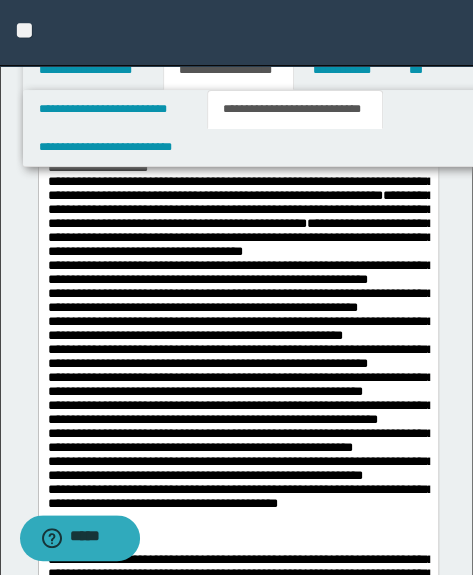 scroll, scrollTop: 6545, scrollLeft: 0, axis: vertical 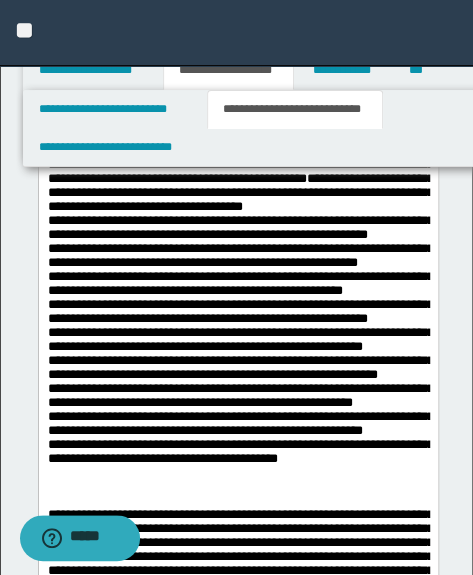 click on "**********" at bounding box center [237, 4063] 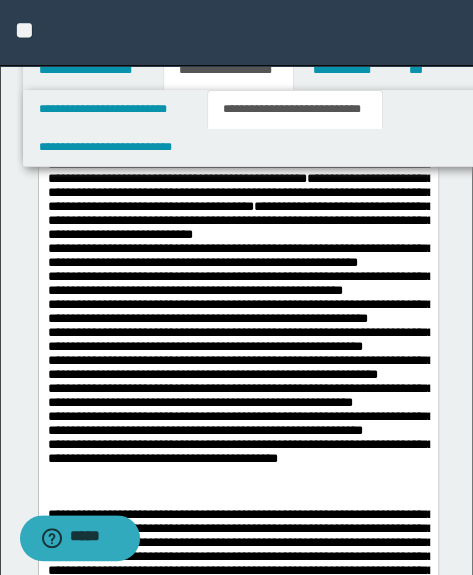 click on "**********" at bounding box center (237, 4063) 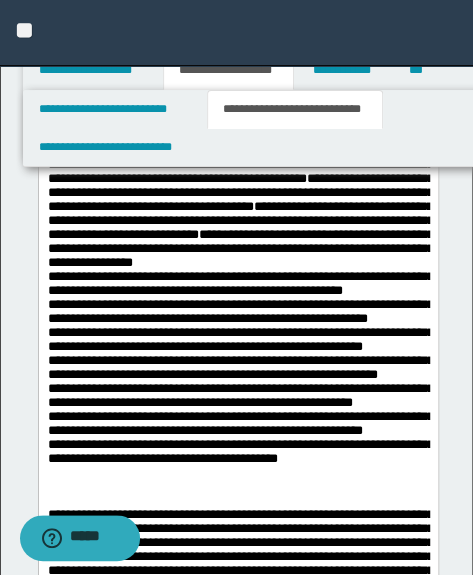 click on "**********" at bounding box center [240, 245] 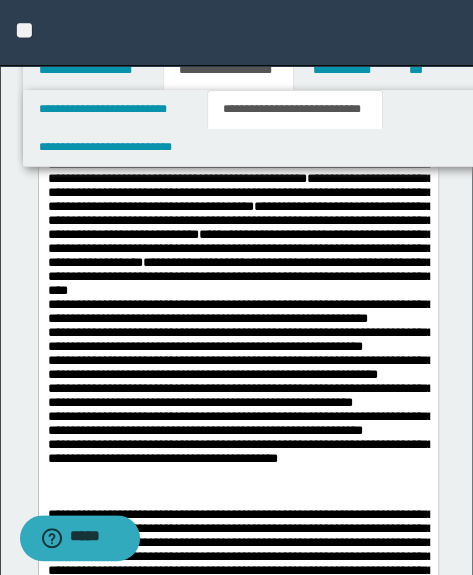 click on "**********" at bounding box center (237, 4063) 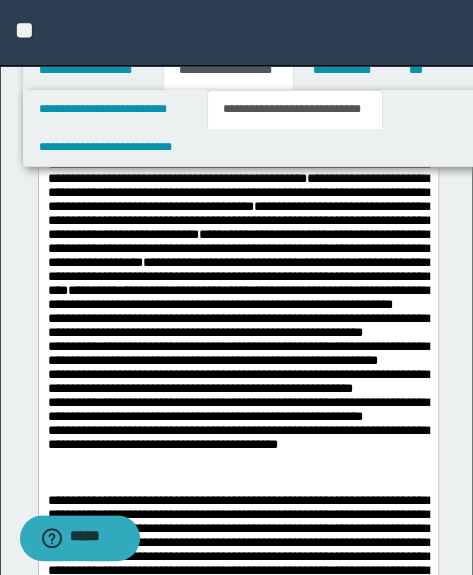 scroll, scrollTop: 6636, scrollLeft: 0, axis: vertical 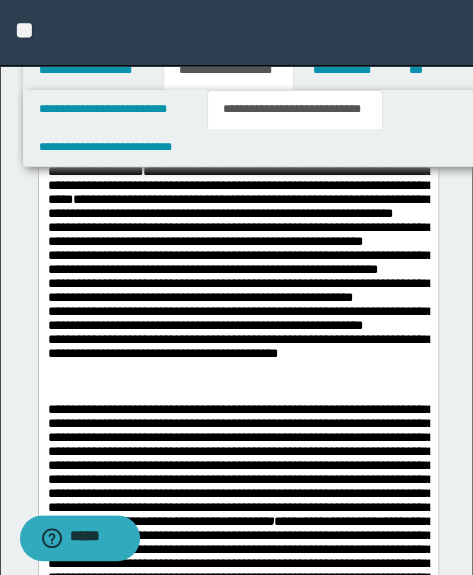 click on "**********" at bounding box center (240, 147) 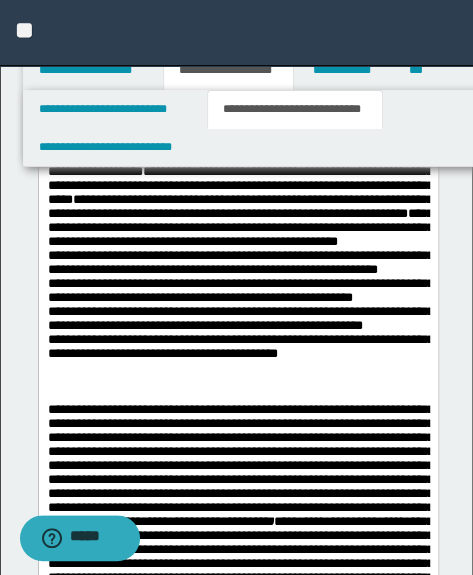 click on "**********" at bounding box center (240, 147) 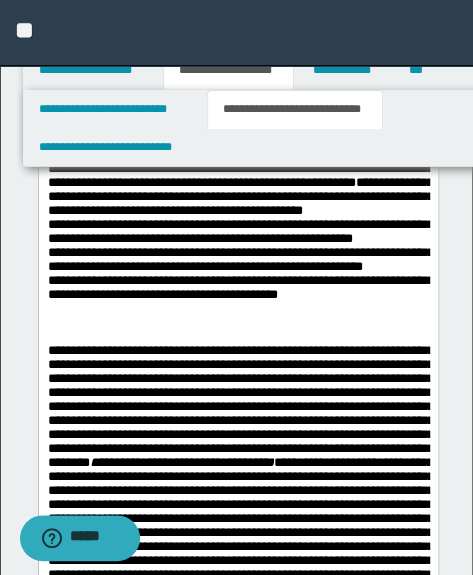 scroll, scrollTop: 6727, scrollLeft: 0, axis: vertical 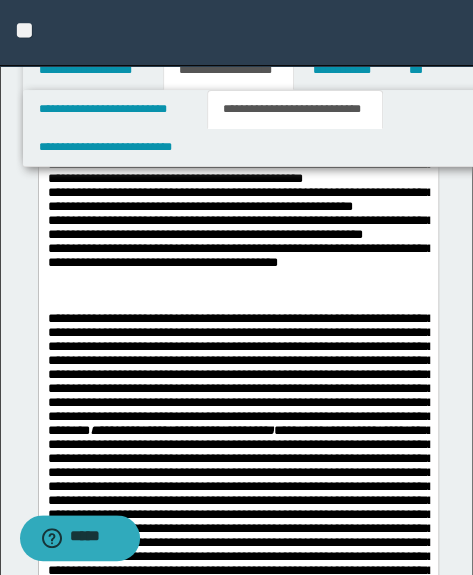 click on "**********" at bounding box center (237, 3874) 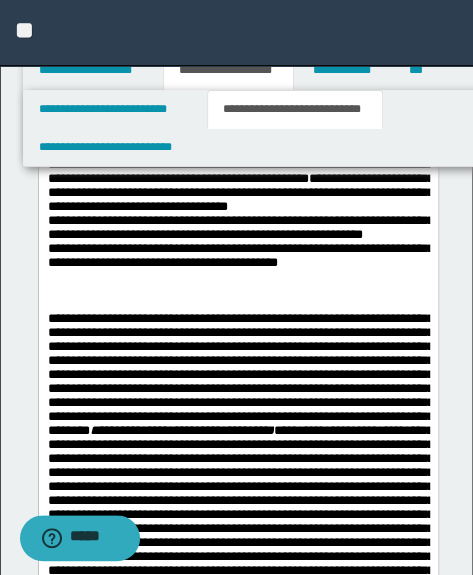 click on "**********" at bounding box center (237, 3874) 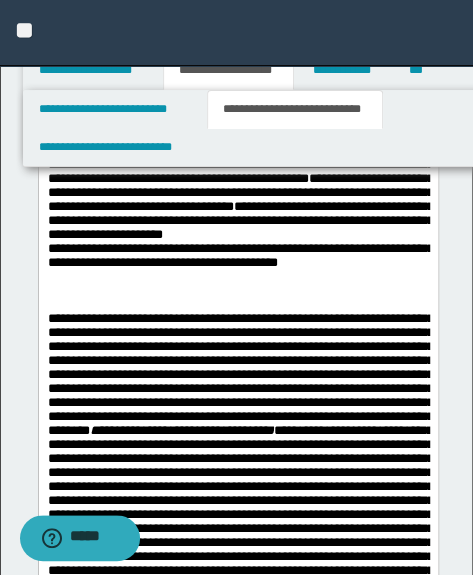 click on "**********" at bounding box center [237, 3874] 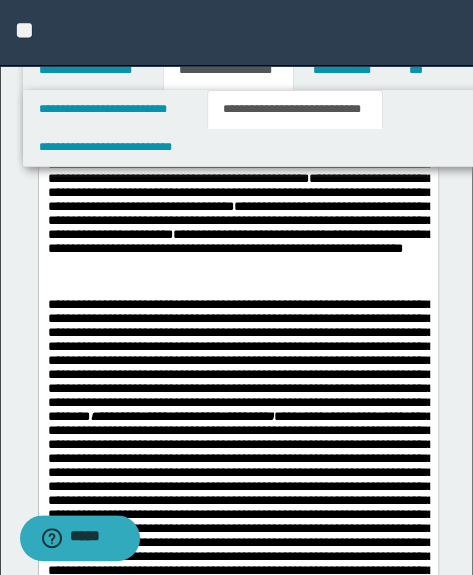 click at bounding box center (237, 288) 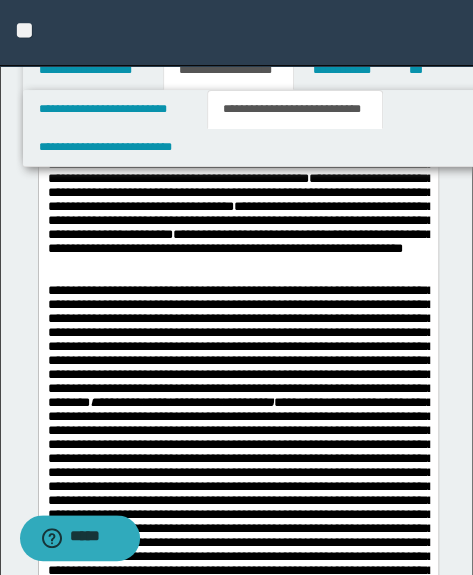 click on "**********" at bounding box center (237, 50) 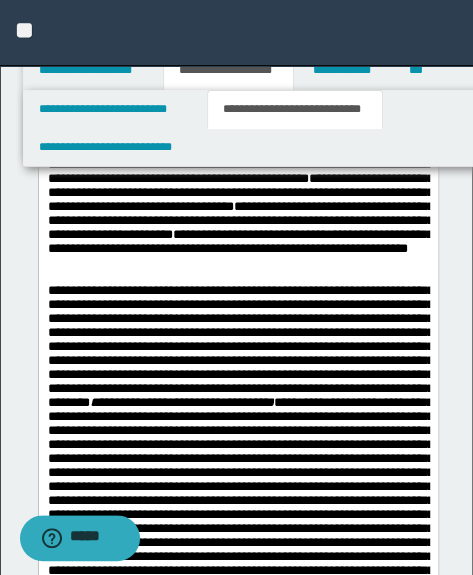 scroll, scrollTop: 6636, scrollLeft: 0, axis: vertical 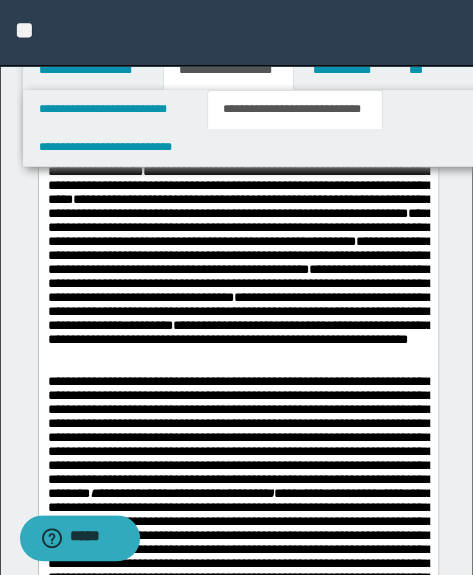click on "**********" at bounding box center [240, 140] 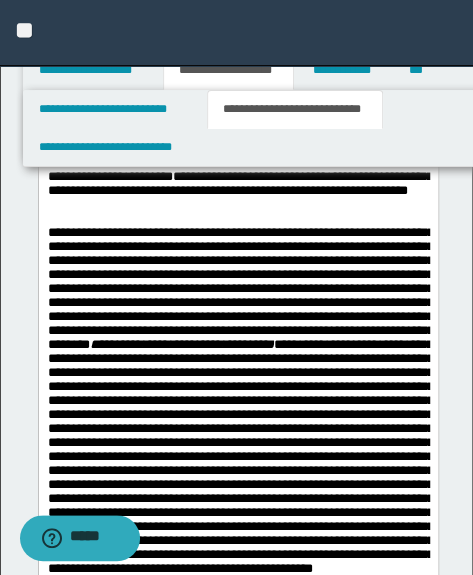 scroll, scrollTop: 6818, scrollLeft: 0, axis: vertical 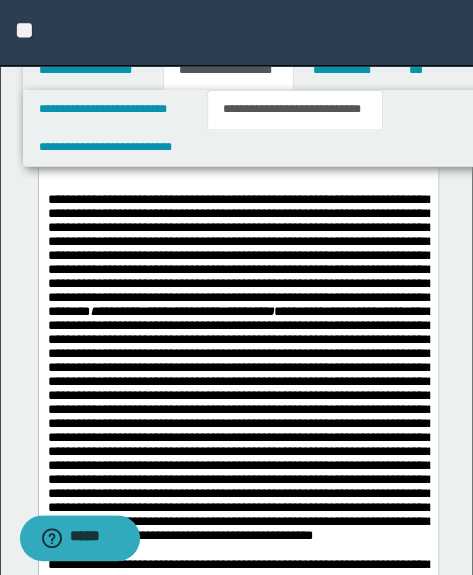 click on "**********" at bounding box center [237, -41] 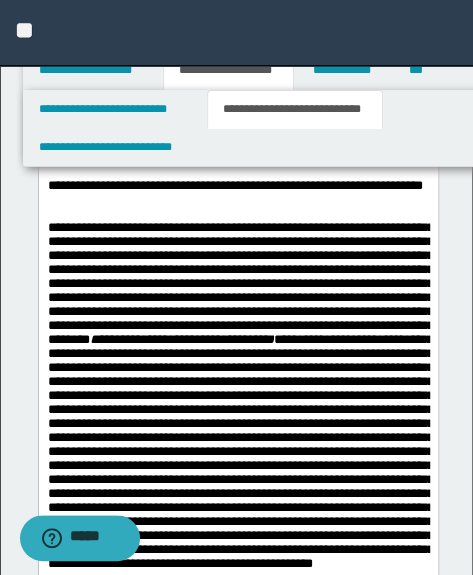 drag, startPoint x: 253, startPoint y: 420, endPoint x: 257, endPoint y: 409, distance: 11.7046995 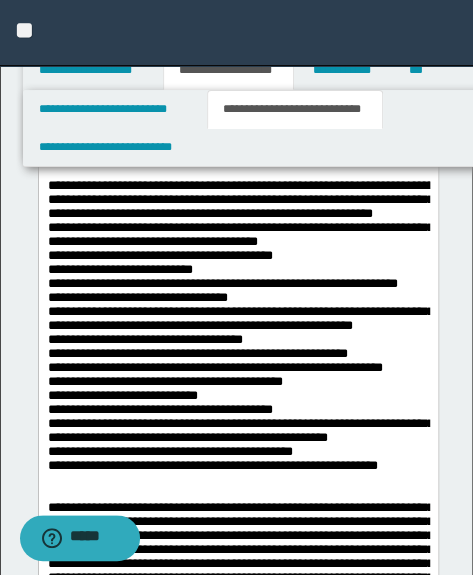 click on "**********" at bounding box center (237, 3923) 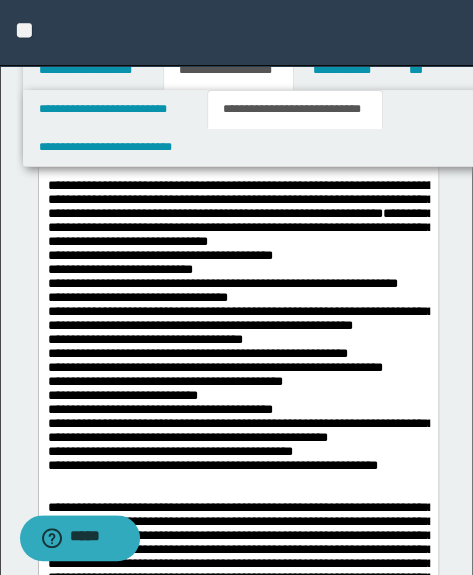 click on "**********" at bounding box center [237, 3923] 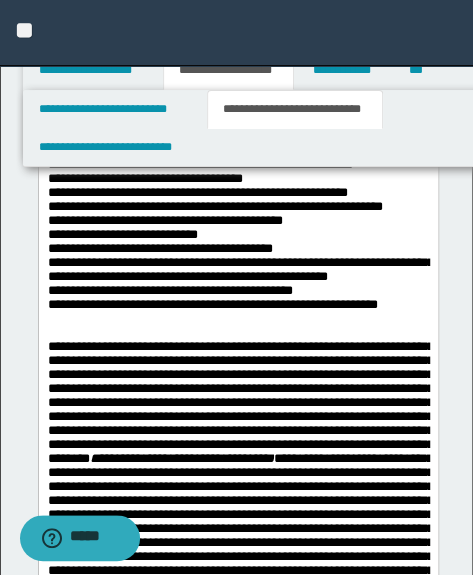 scroll, scrollTop: 7000, scrollLeft: 0, axis: vertical 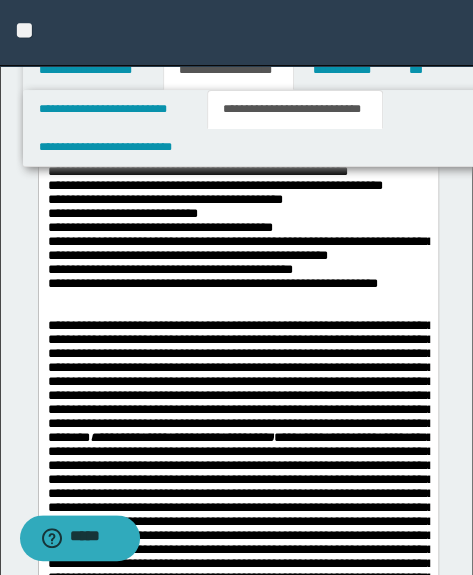 click on "**********" at bounding box center [240, 140] 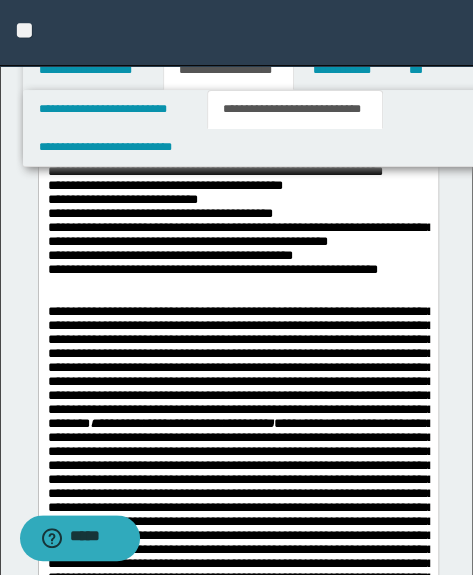 click on "**********" at bounding box center (240, 133) 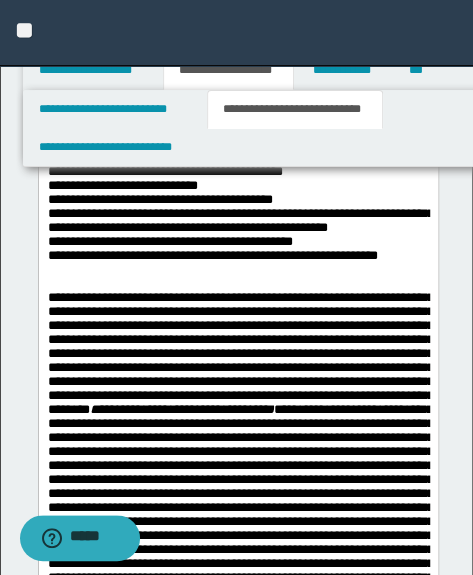 click on "**********" at bounding box center [237, 3727] 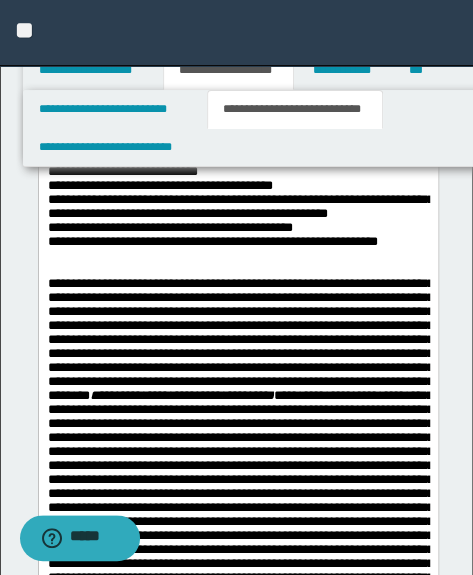 click on "**********" at bounding box center [237, 3720] 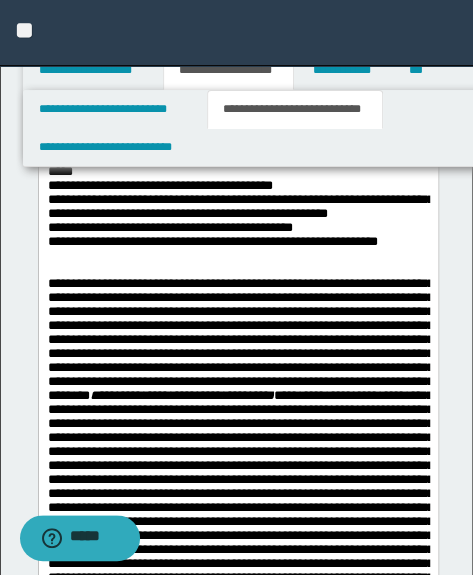 click on "**********" at bounding box center [237, 3720] 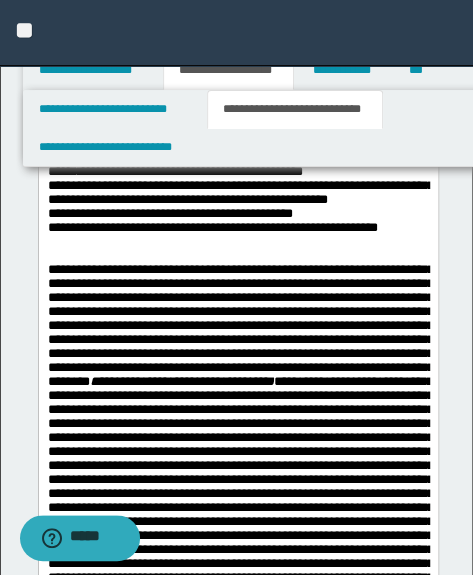 click on "**********" at bounding box center (237, 3713) 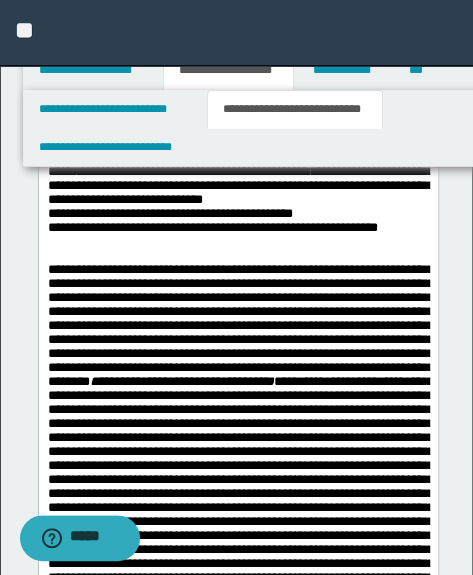 click on "**********" at bounding box center (237, 3713) 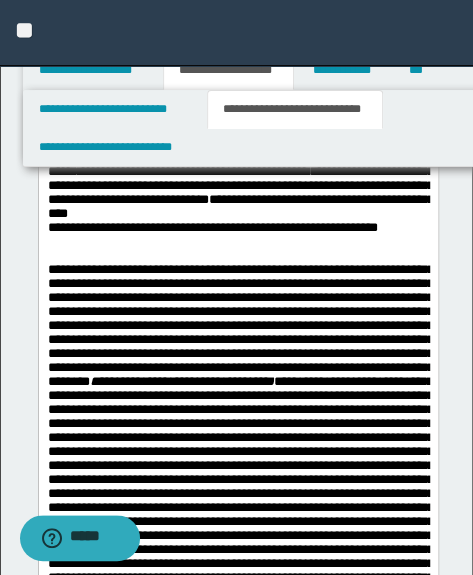 click on "**********" at bounding box center (237, 3713) 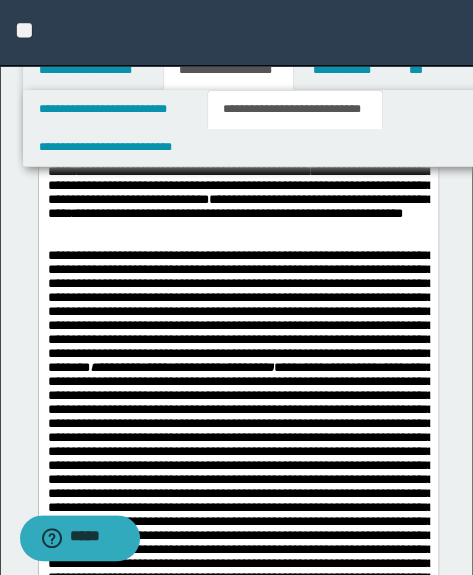 click on "**********" at bounding box center (240, 175) 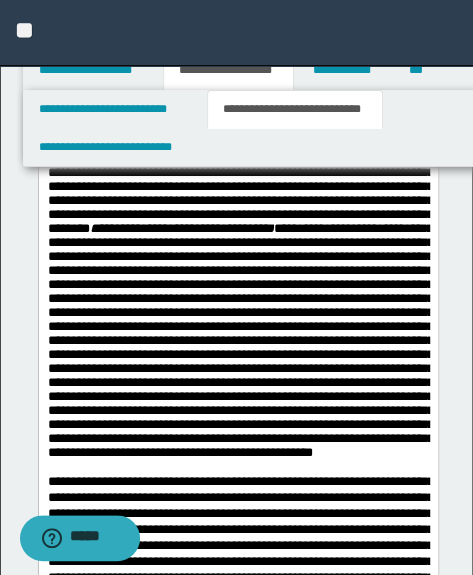 scroll, scrollTop: 7181, scrollLeft: 0, axis: vertical 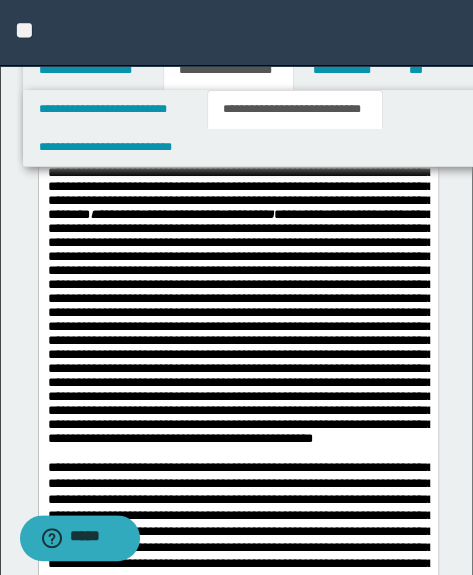 click on "**********" at bounding box center [237, 58] 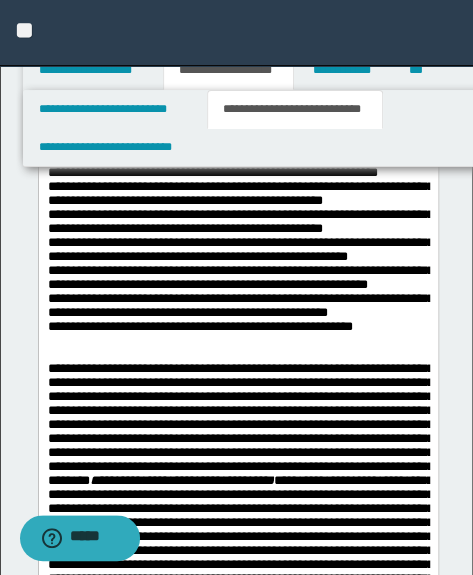 click on "**********" at bounding box center (237, 3672) 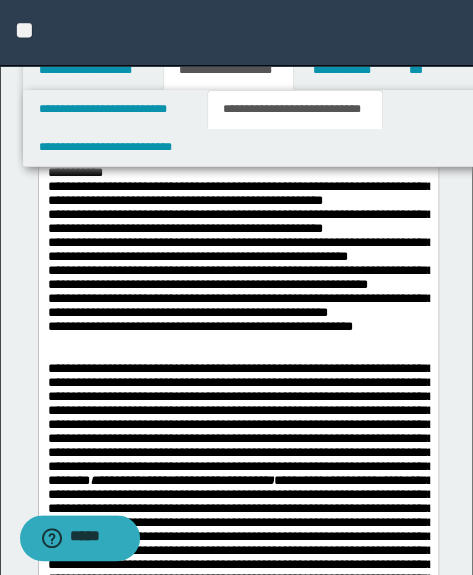click on "**********" at bounding box center (237, 3672) 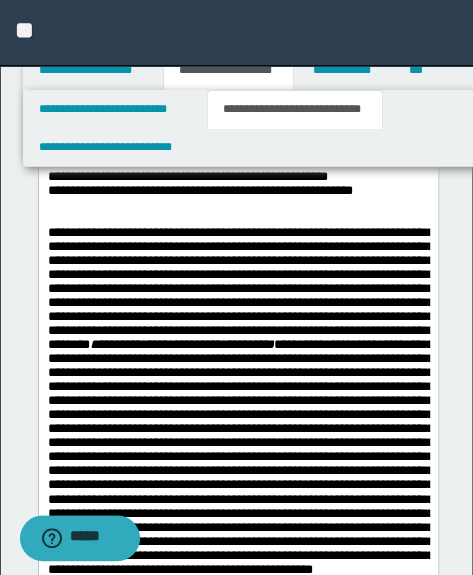 scroll, scrollTop: 7363, scrollLeft: 0, axis: vertical 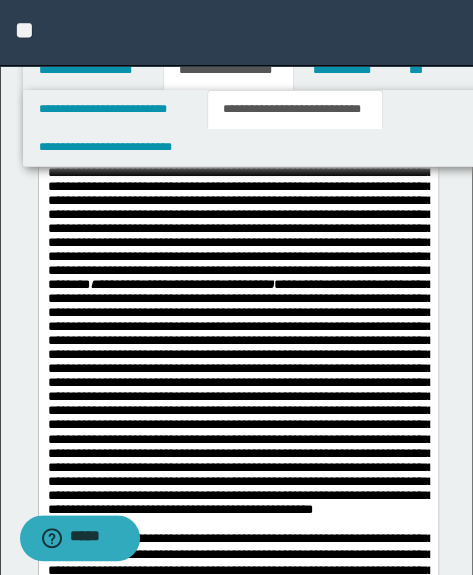 click on "**********" at bounding box center (240, 1) 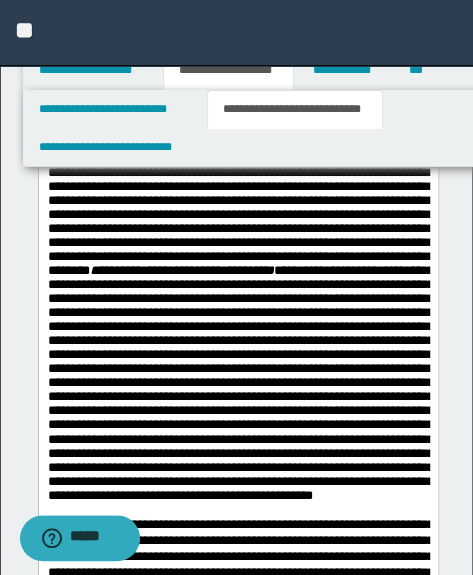 click on "**********" at bounding box center (237, 3476) 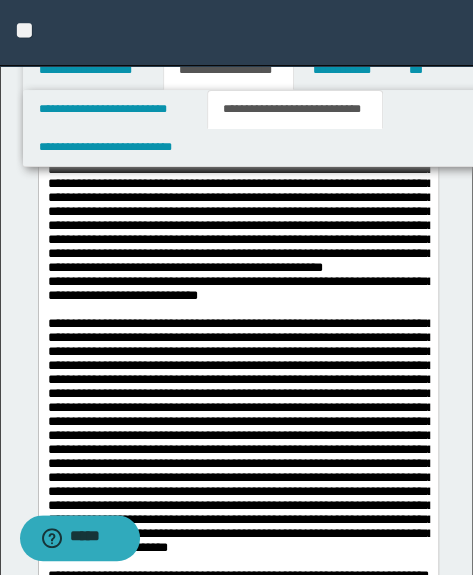 scroll, scrollTop: 0, scrollLeft: 0, axis: both 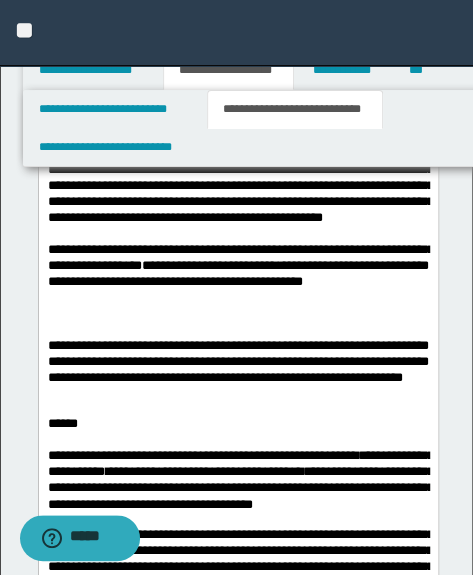 drag, startPoint x: 143, startPoint y: 384, endPoint x: 146, endPoint y: 369, distance: 15.297058 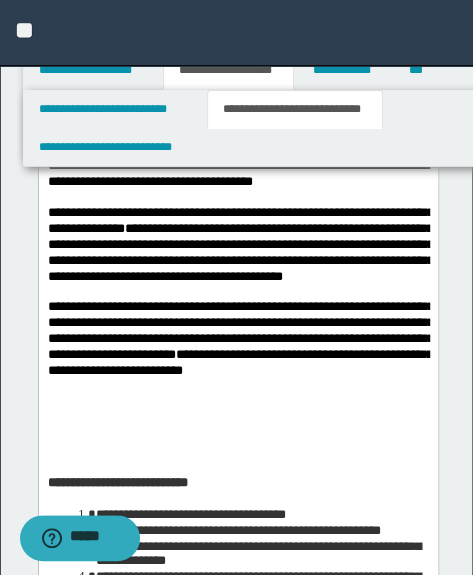 scroll, scrollTop: 695, scrollLeft: 0, axis: vertical 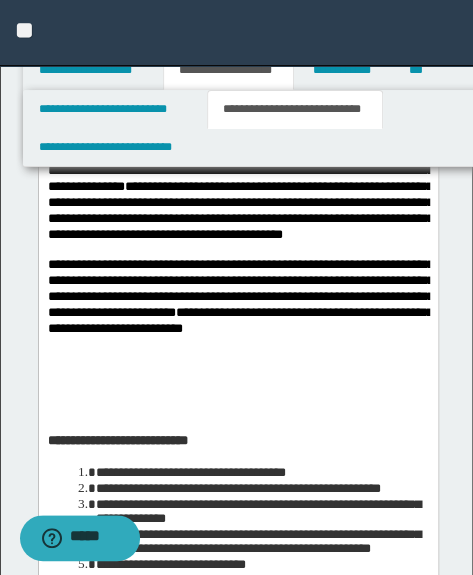click at bounding box center [237, 360] 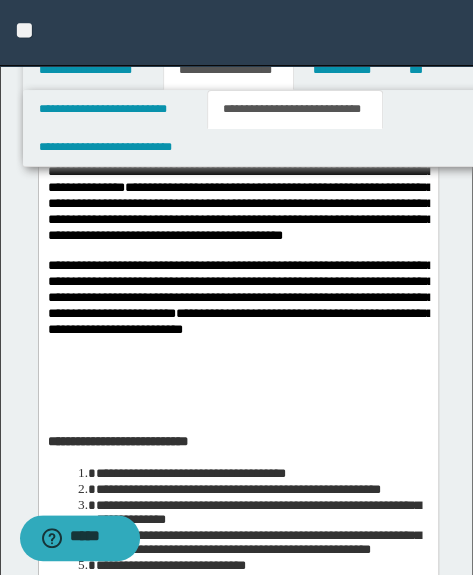 scroll, scrollTop: 695, scrollLeft: 0, axis: vertical 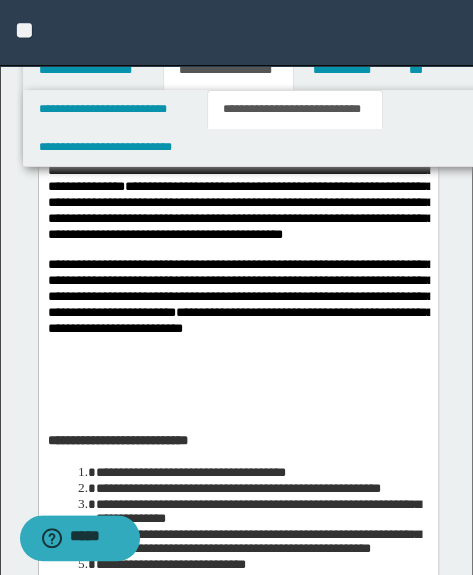 click on "**********" at bounding box center [237, 296] 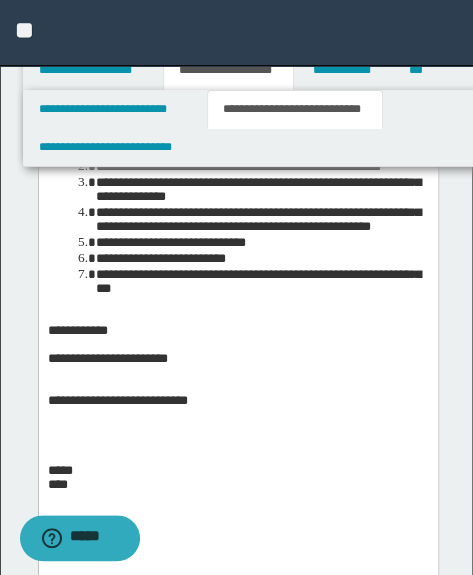 scroll, scrollTop: 1059, scrollLeft: 0, axis: vertical 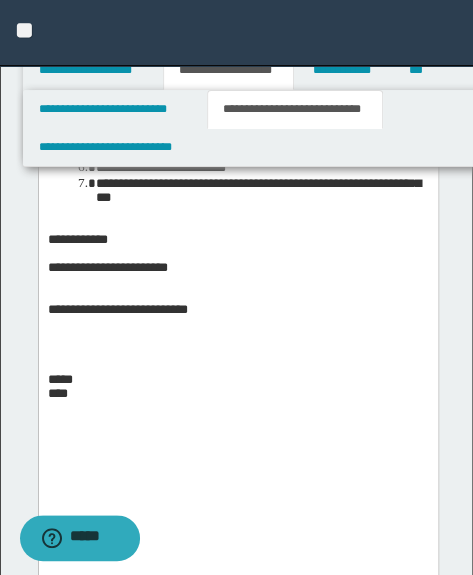 click at bounding box center (237, 254) 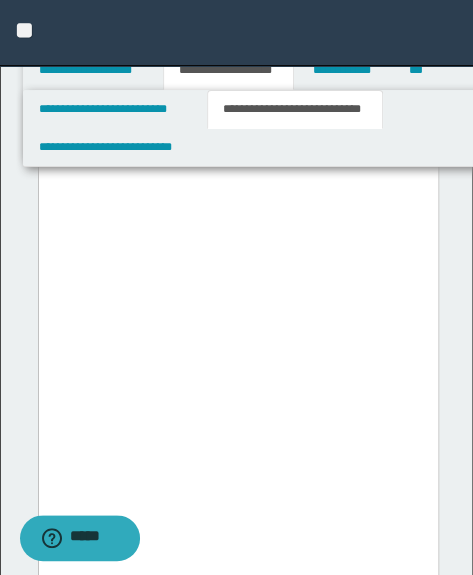scroll, scrollTop: 20914, scrollLeft: 0, axis: vertical 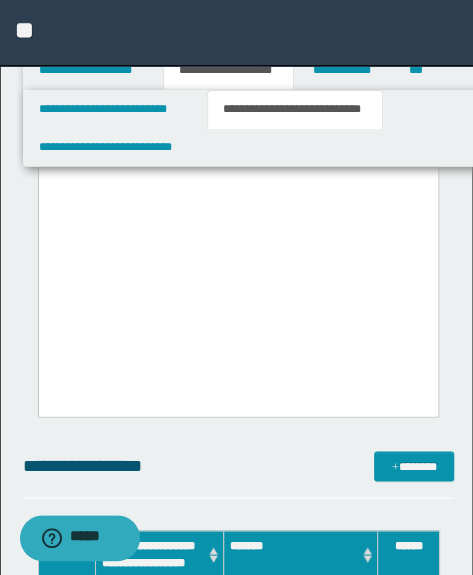 click at bounding box center [240, -1782] 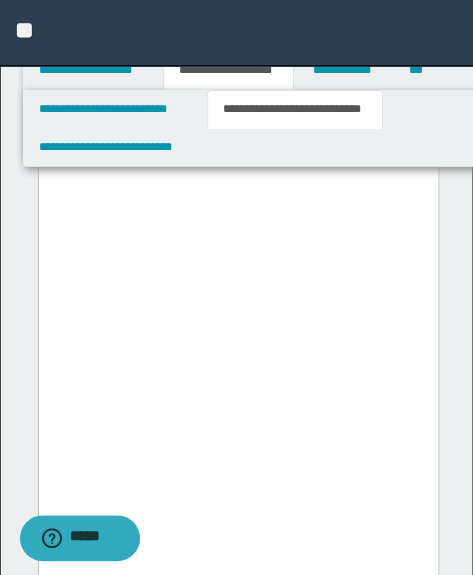 scroll, scrollTop: 21005, scrollLeft: 0, axis: vertical 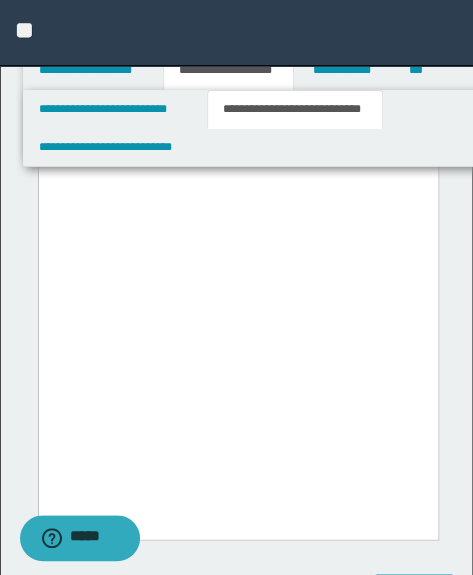click on "**********" at bounding box center [237, -10420] 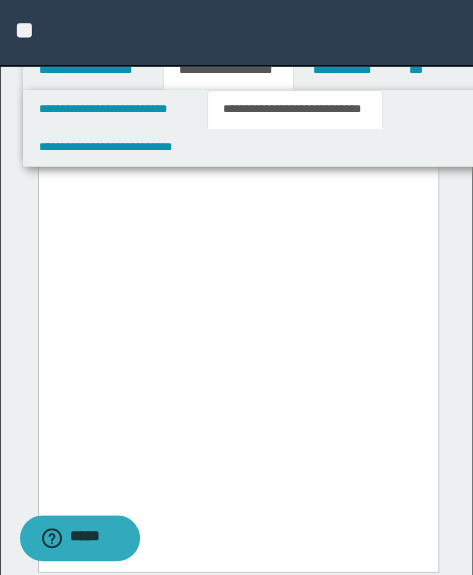 scroll, scrollTop: 21400, scrollLeft: 0, axis: vertical 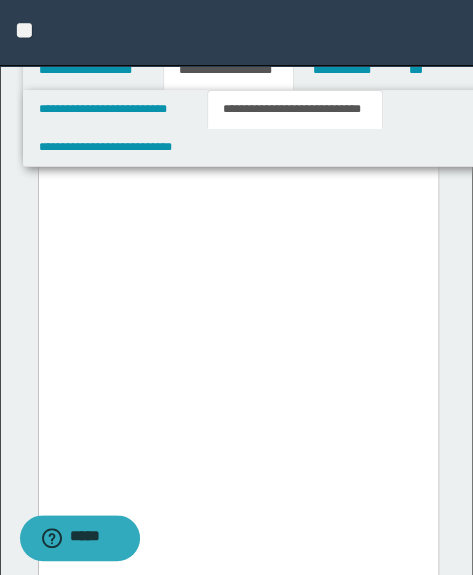 drag, startPoint x: 115, startPoint y: 453, endPoint x: 41, endPoint y: 256, distance: 210.44002 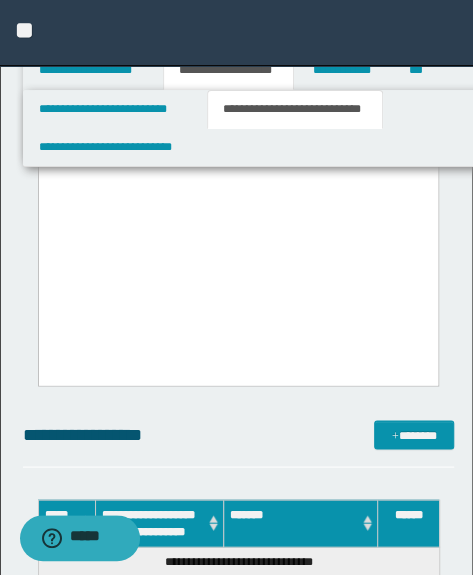 scroll, scrollTop: 21369, scrollLeft: 0, axis: vertical 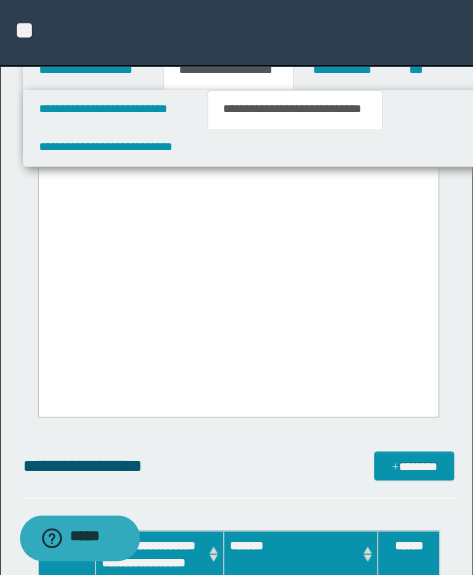 click on "**********" at bounding box center (237, -1664) 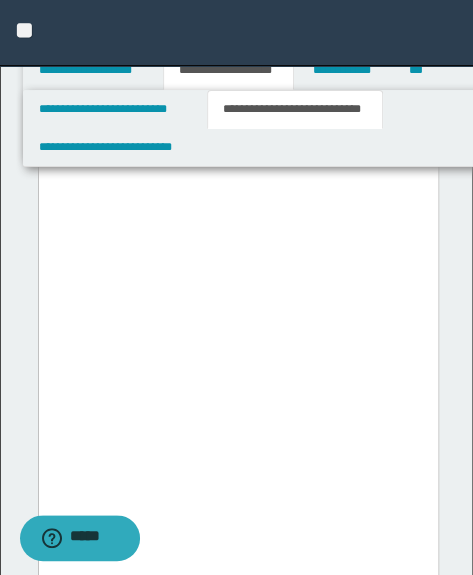 click on "**********" at bounding box center (240, -1545) 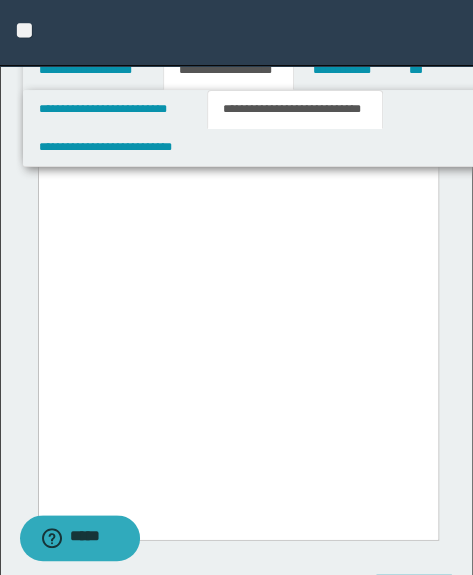 click on "**********" at bounding box center [240, -1734] 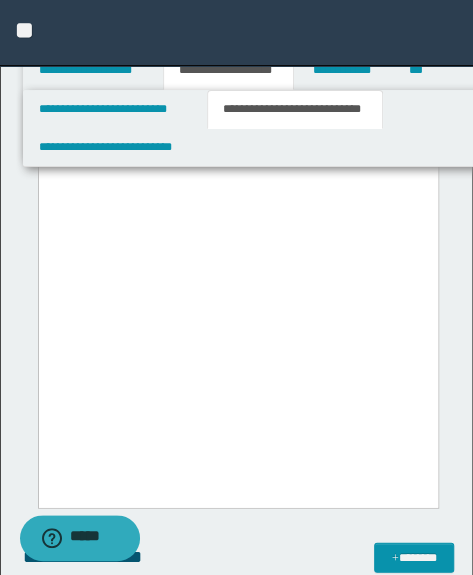 click on "**********" at bounding box center (240, -1766) 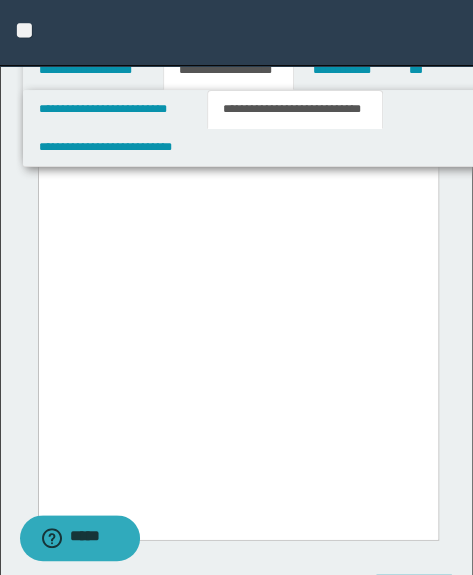 click on "**********" at bounding box center [240, -1734] 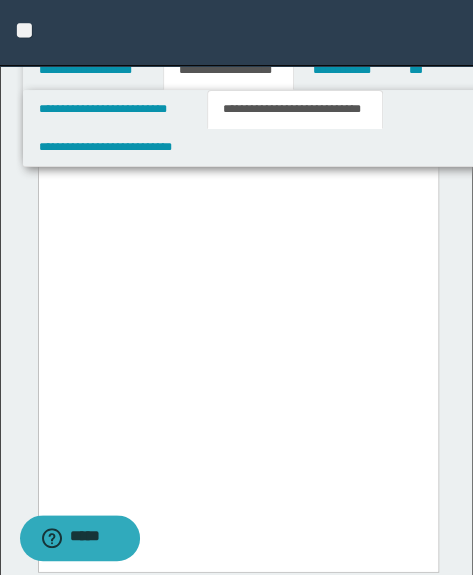 scroll, scrollTop: 21582, scrollLeft: 0, axis: vertical 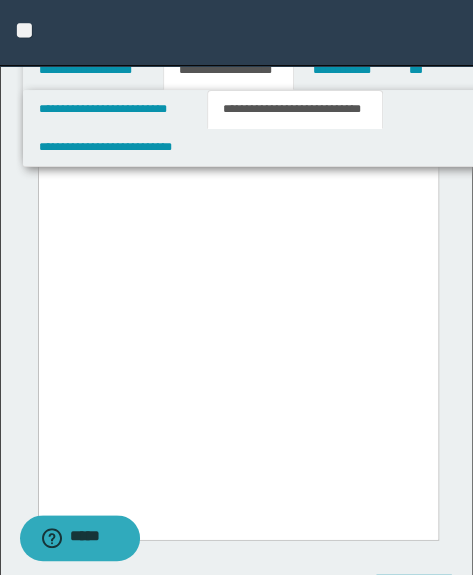 click on "**********" at bounding box center [240, -1734] 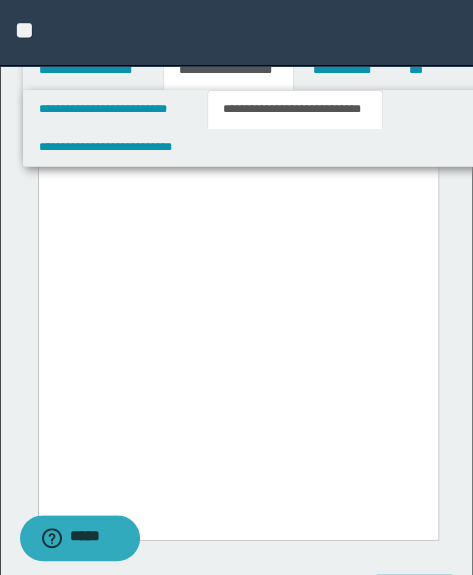 click on "**********" at bounding box center (240, -1734) 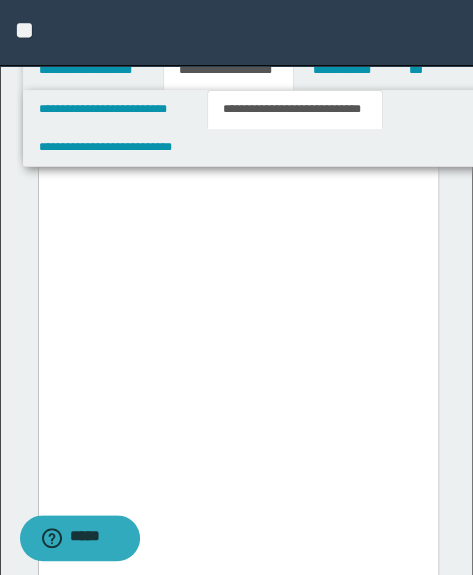 scroll, scrollTop: 21460, scrollLeft: 0, axis: vertical 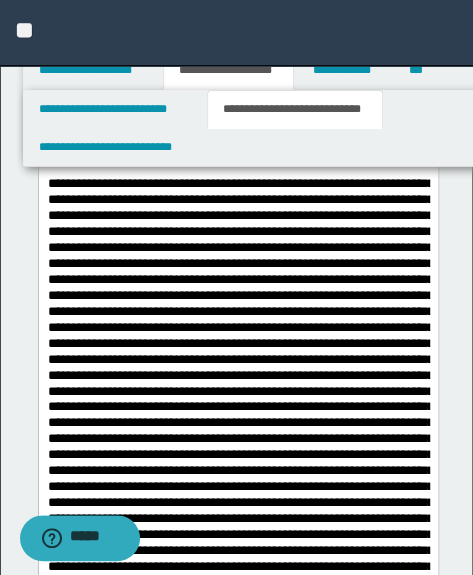 drag, startPoint x: 200, startPoint y: 430, endPoint x: 39, endPoint y: 281, distance: 219.36728 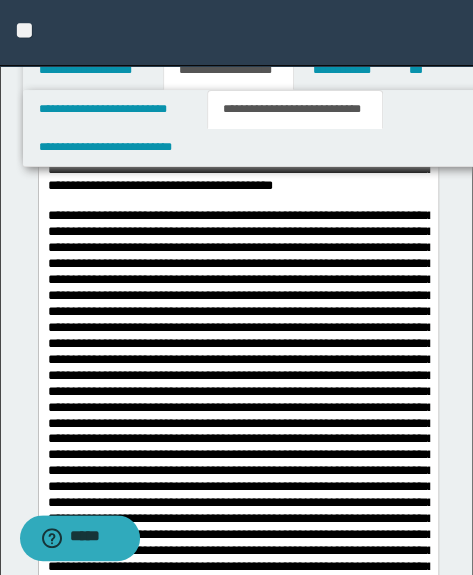 scroll, scrollTop: 8970, scrollLeft: 0, axis: vertical 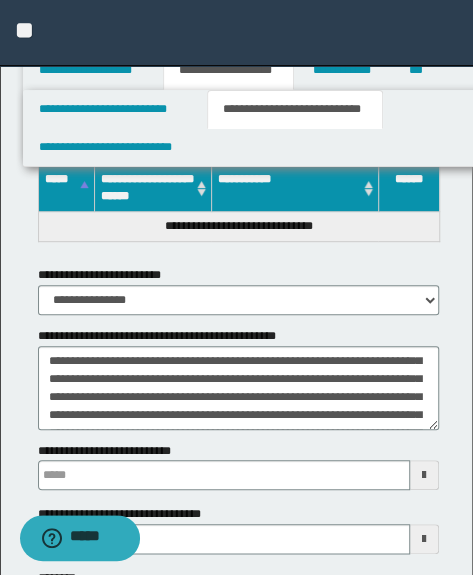 type 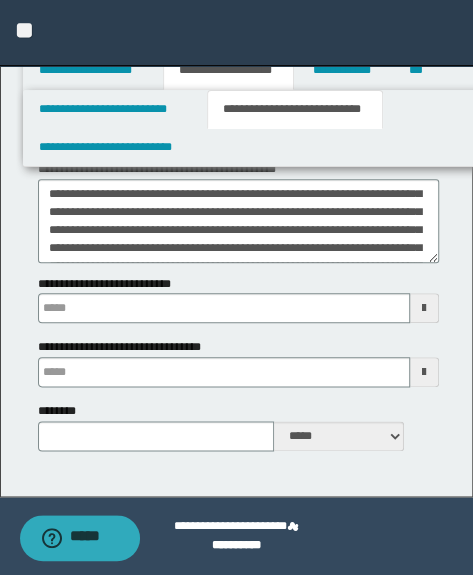 type 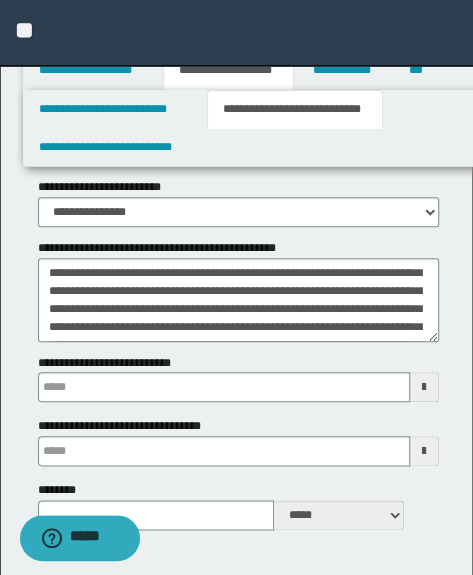 scroll, scrollTop: 22705, scrollLeft: 0, axis: vertical 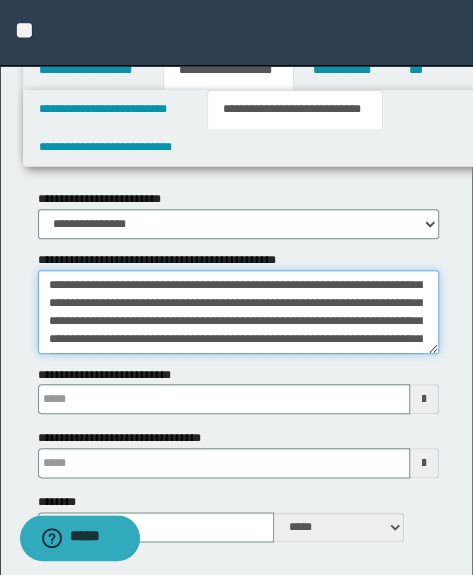 drag, startPoint x: 252, startPoint y: 282, endPoint x: 439, endPoint y: 295, distance: 187.45132 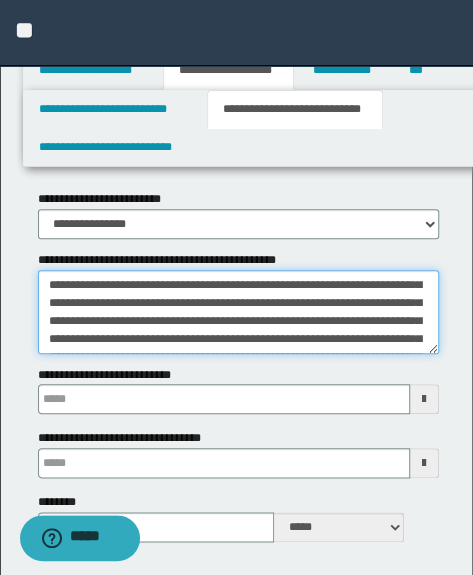 click on "**********" at bounding box center (238, 312) 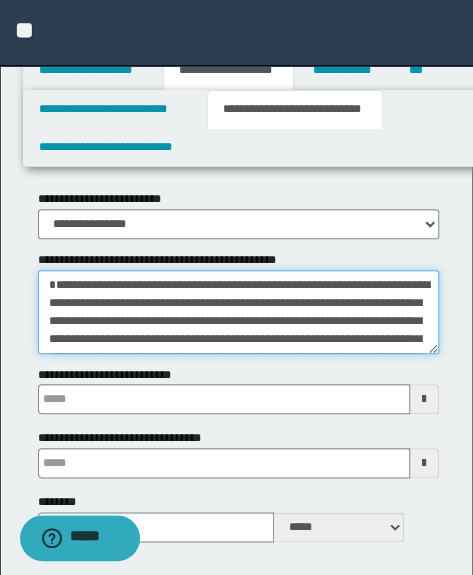 click on "**********" at bounding box center (238, 312) 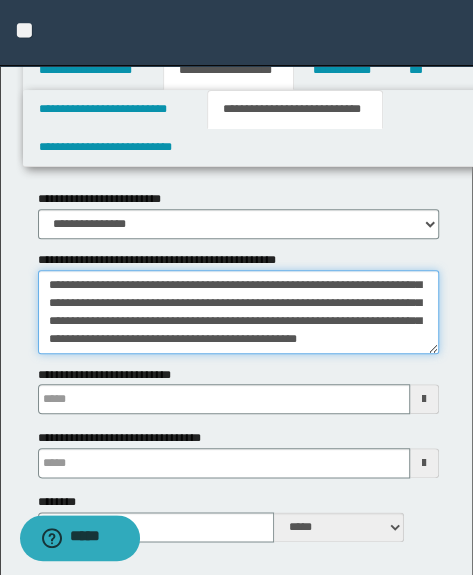 scroll, scrollTop: 324, scrollLeft: 0, axis: vertical 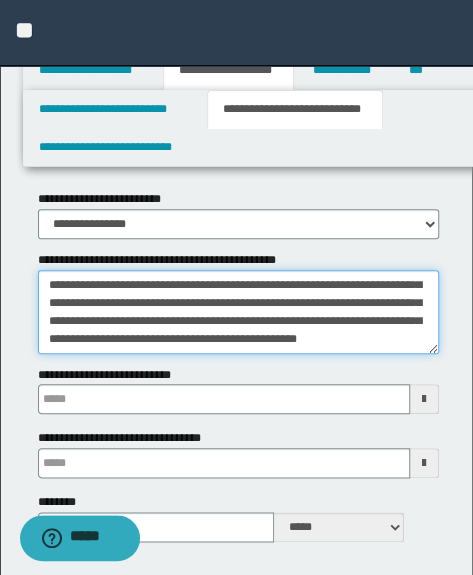 click on "**********" at bounding box center (238, 312) 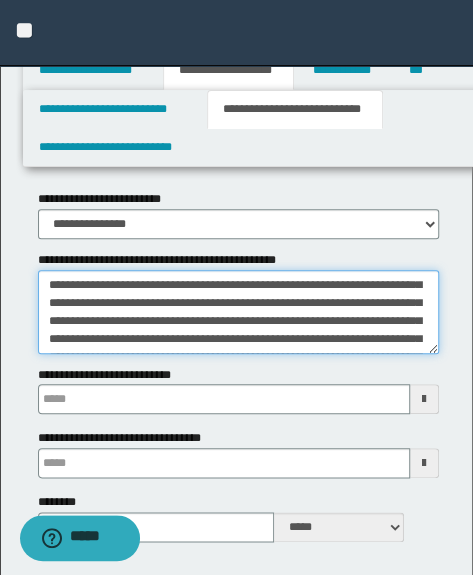 scroll, scrollTop: 461, scrollLeft: 0, axis: vertical 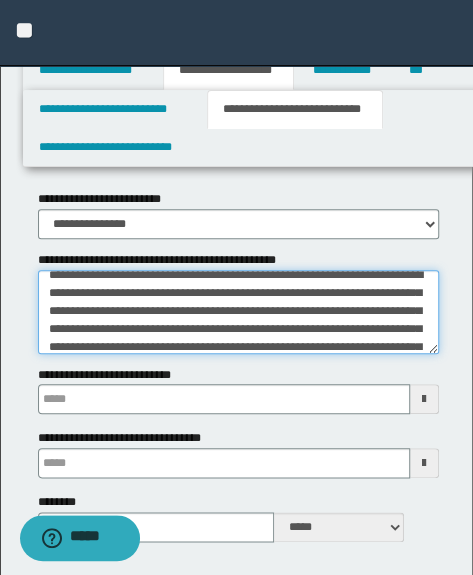 click on "**********" at bounding box center [238, 312] 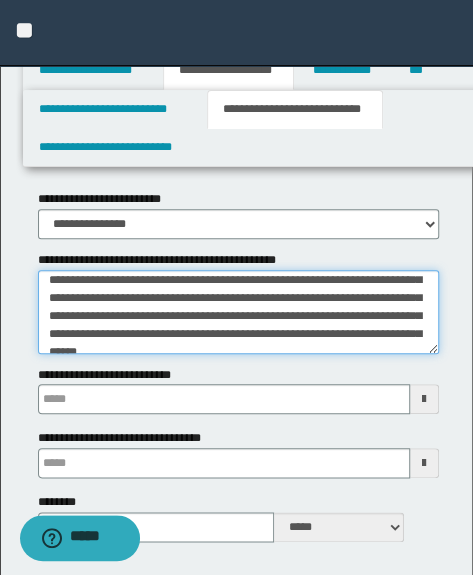 scroll, scrollTop: 486, scrollLeft: 0, axis: vertical 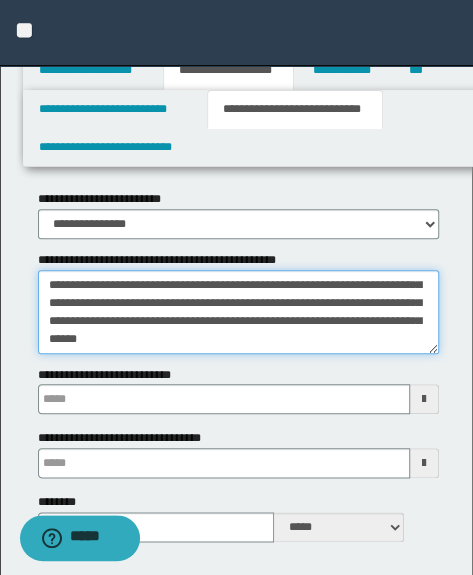 type 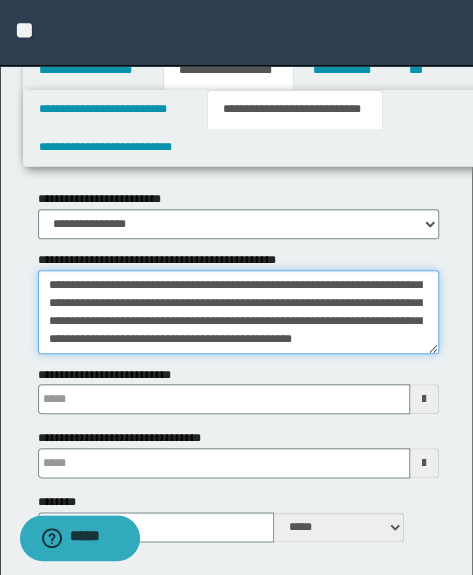 scroll, scrollTop: 0, scrollLeft: 0, axis: both 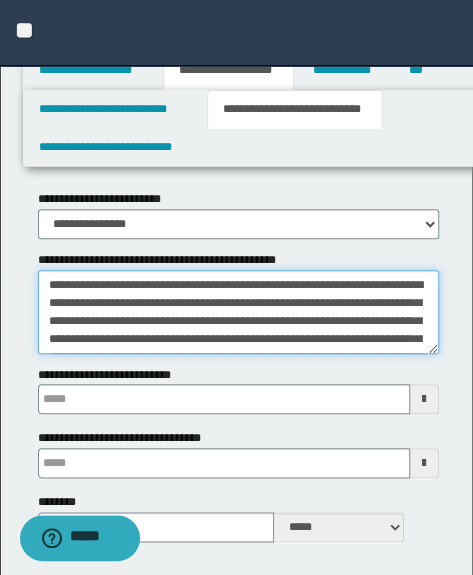 click on "**********" at bounding box center (238, 312) 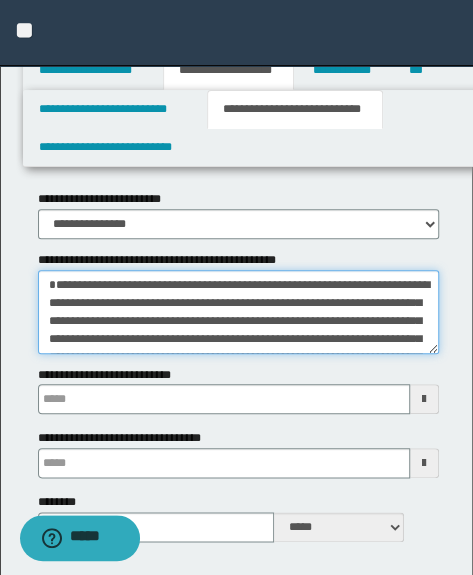 paste on "**********" 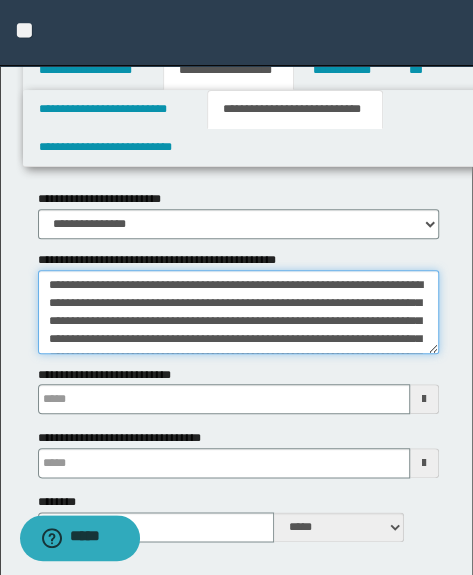 scroll, scrollTop: 120, scrollLeft: 0, axis: vertical 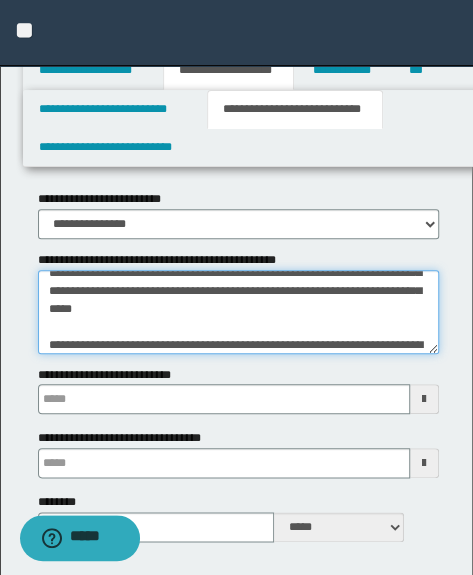 click on "**********" at bounding box center (238, 312) 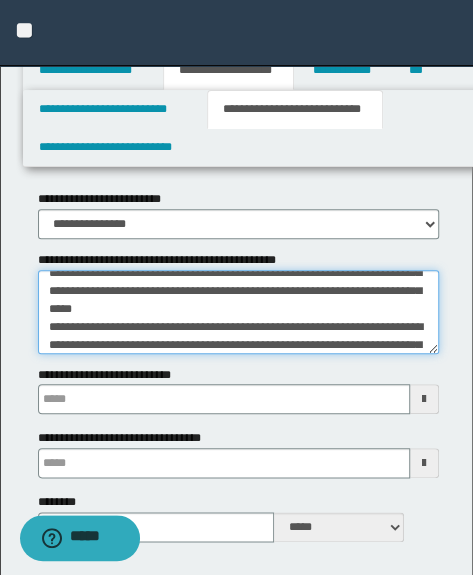 scroll, scrollTop: 0, scrollLeft: 0, axis: both 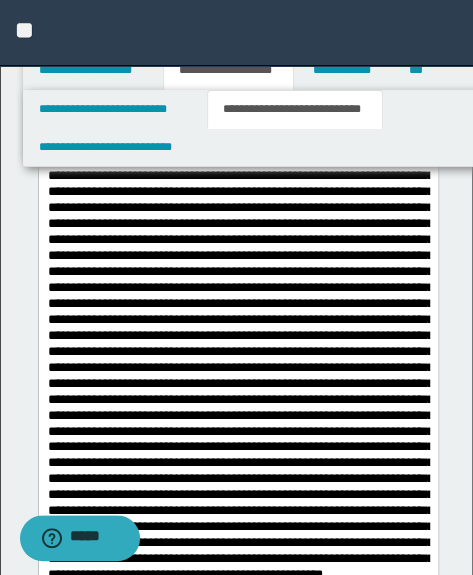 type on "**********" 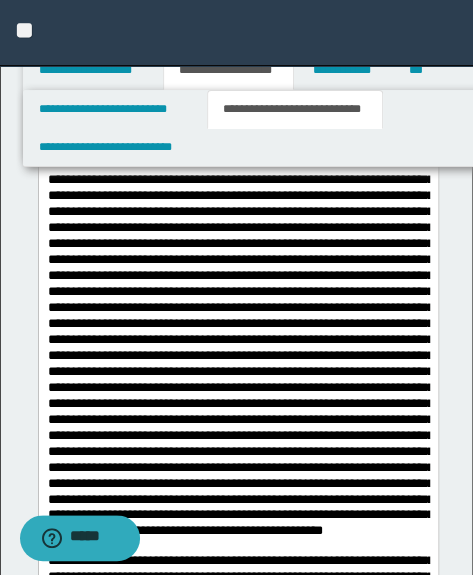 scroll, scrollTop: 8930, scrollLeft: 0, axis: vertical 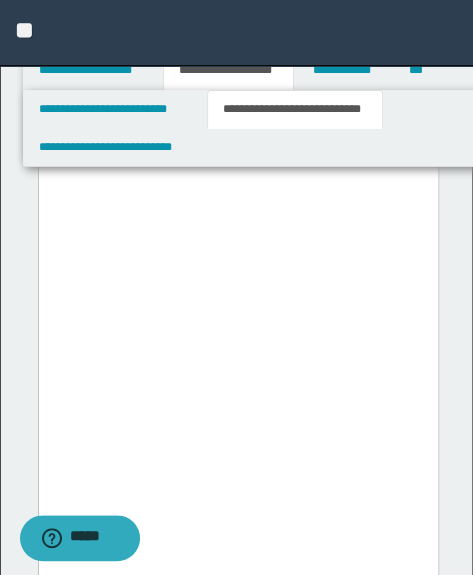 click on "**********" at bounding box center [240, -1439] 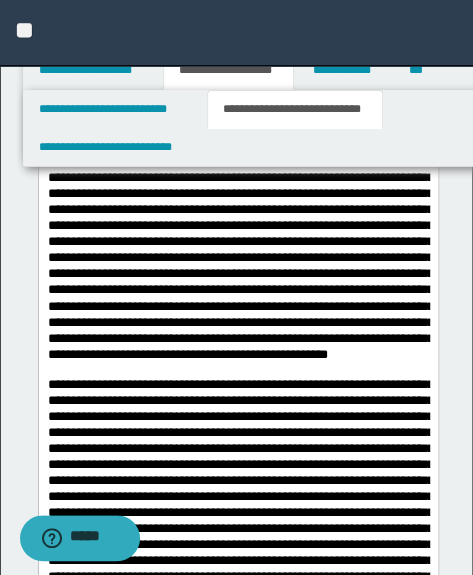 scroll, scrollTop: 12728, scrollLeft: 0, axis: vertical 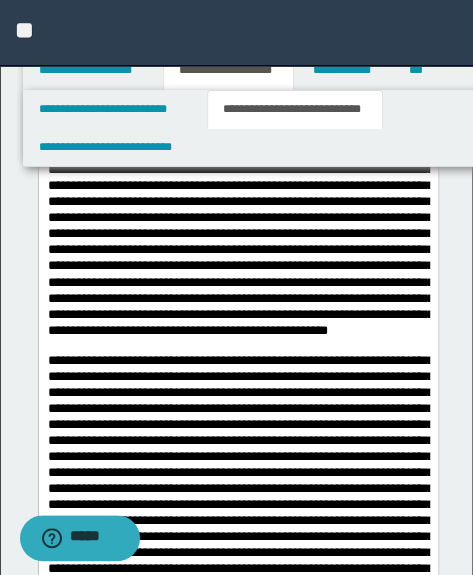 click at bounding box center (240, -824) 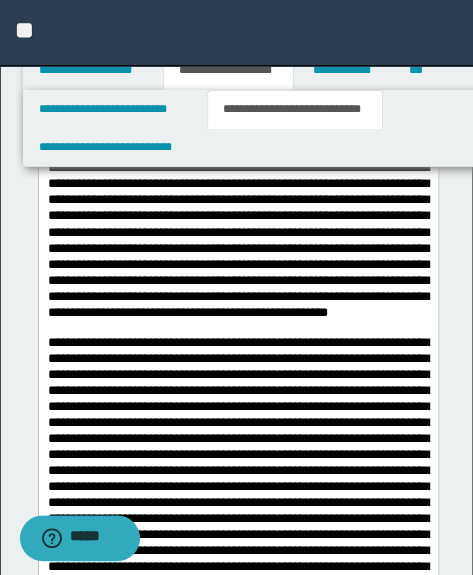 scroll, scrollTop: 12819, scrollLeft: 0, axis: vertical 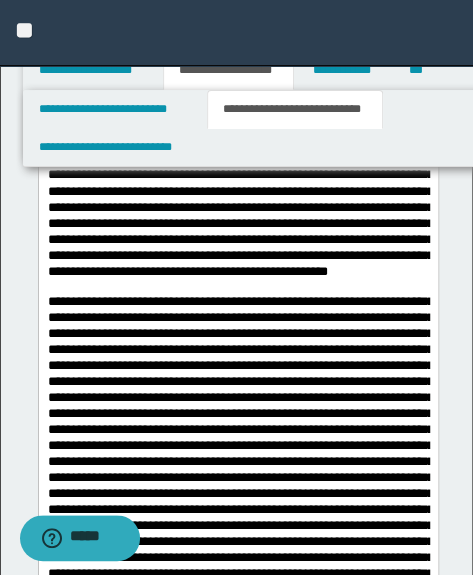 click on "**********" at bounding box center [240, -899] 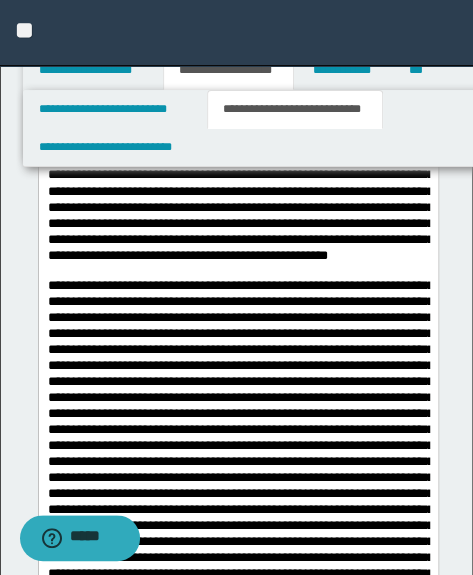 drag, startPoint x: 413, startPoint y: 409, endPoint x: 421, endPoint y: 428, distance: 20.615528 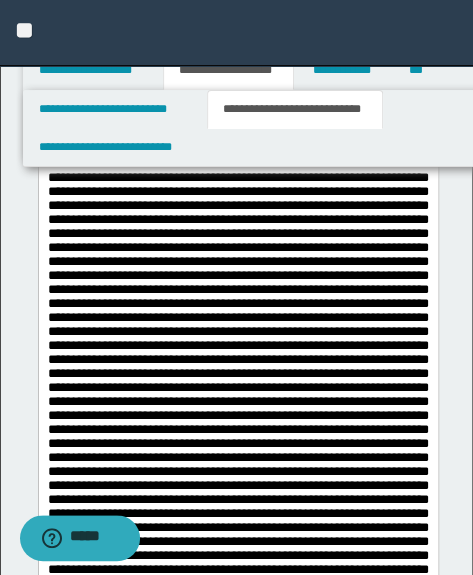 scroll, scrollTop: 2775, scrollLeft: 0, axis: vertical 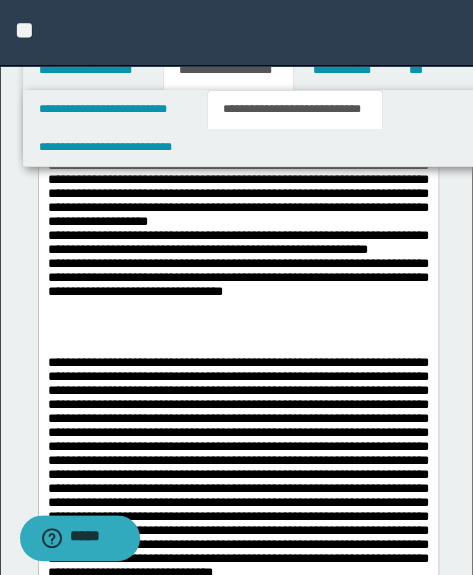 click at bounding box center [237, 349] 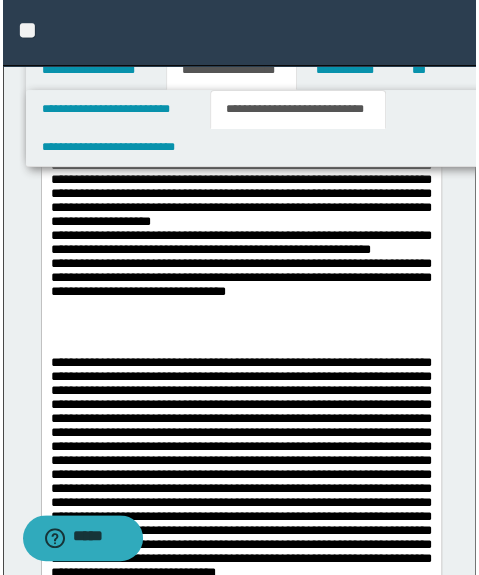 scroll, scrollTop: 2769, scrollLeft: 0, axis: vertical 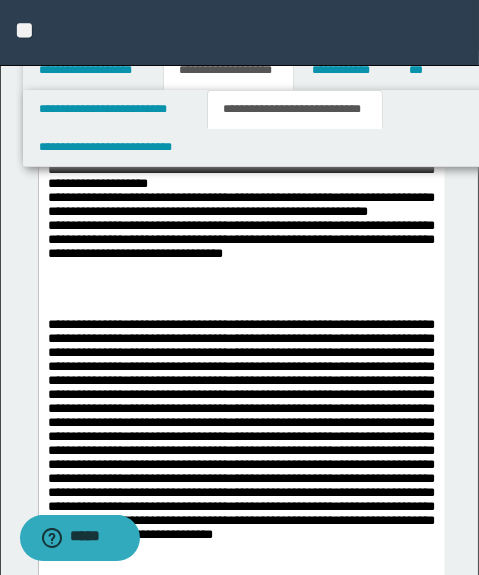 click on "**********" at bounding box center [240, 149] 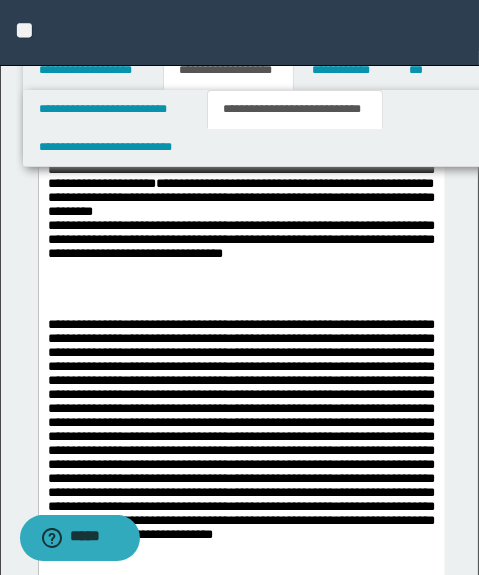 click on "**********" at bounding box center [241, 7868] 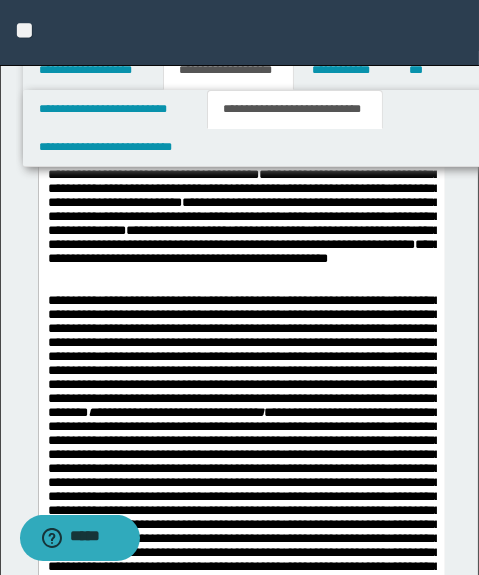 scroll, scrollTop: 7443, scrollLeft: 0, axis: vertical 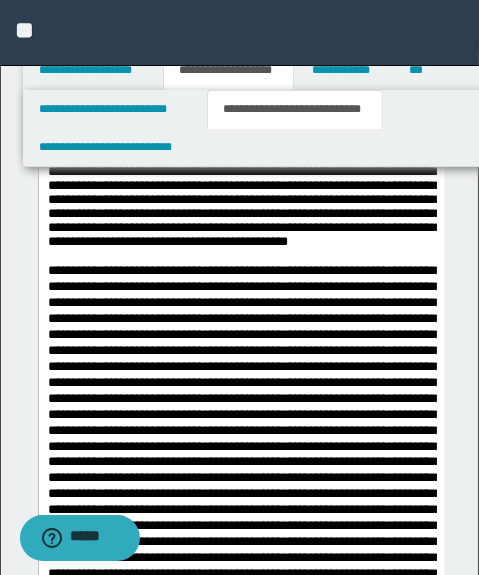 click at bounding box center (241, -107) 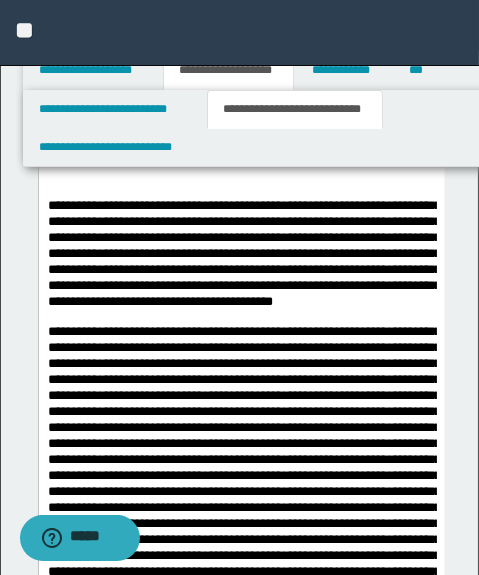 scroll, scrollTop: 8502, scrollLeft: 0, axis: vertical 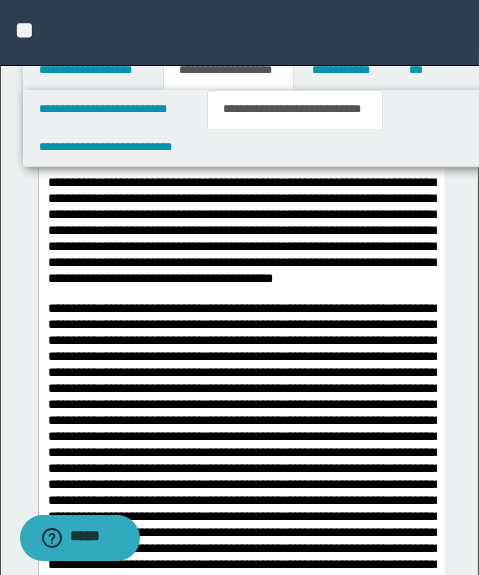 click on "**********" at bounding box center [243, -59] 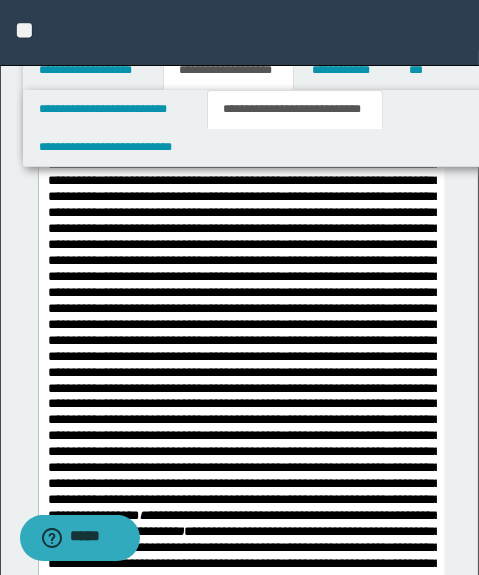 scroll, scrollTop: 9139, scrollLeft: 0, axis: vertical 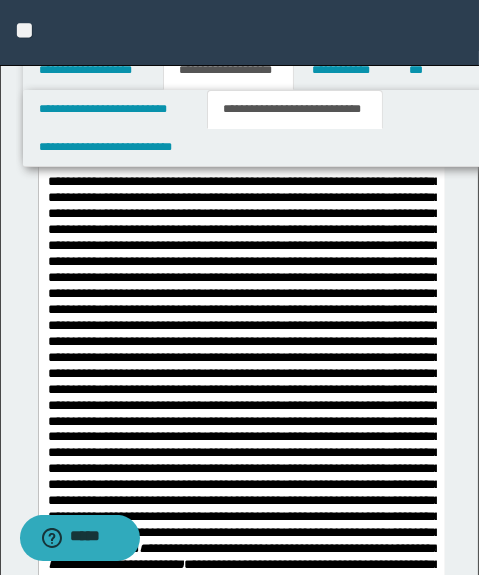 click at bounding box center (243, -87) 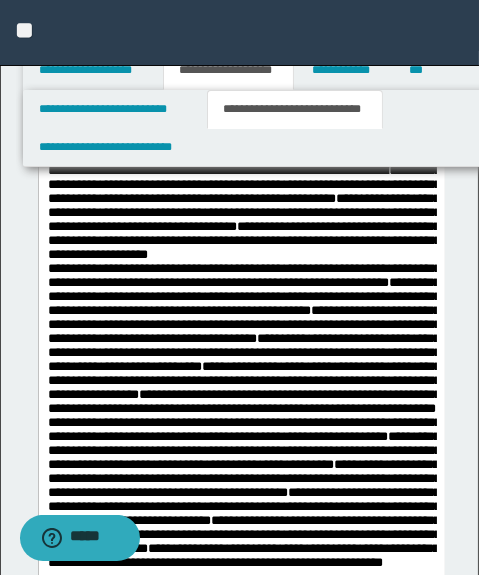 scroll, scrollTop: 6230, scrollLeft: 0, axis: vertical 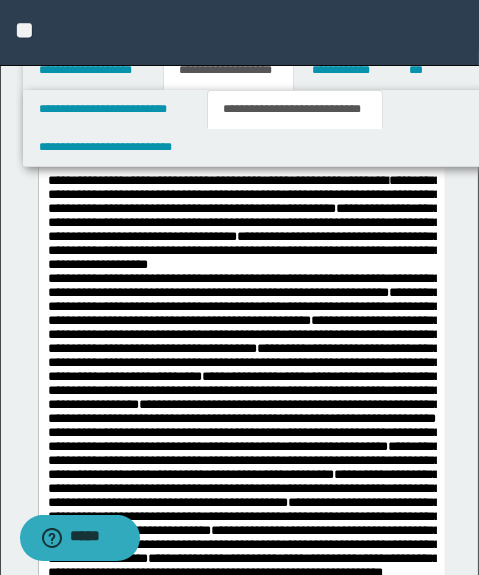 click on "**********" at bounding box center (243, 377) 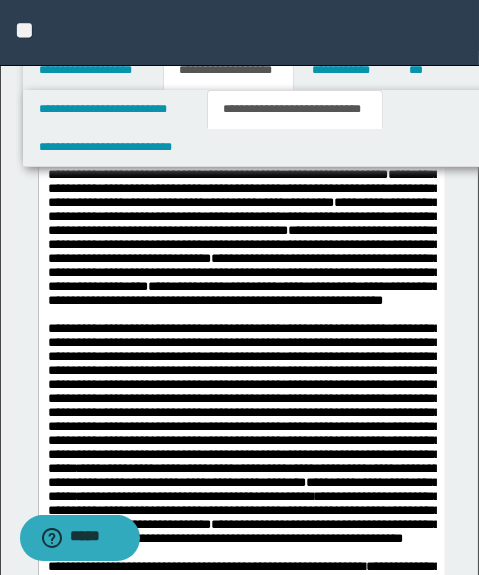 click on "**********" at bounding box center (243, 105) 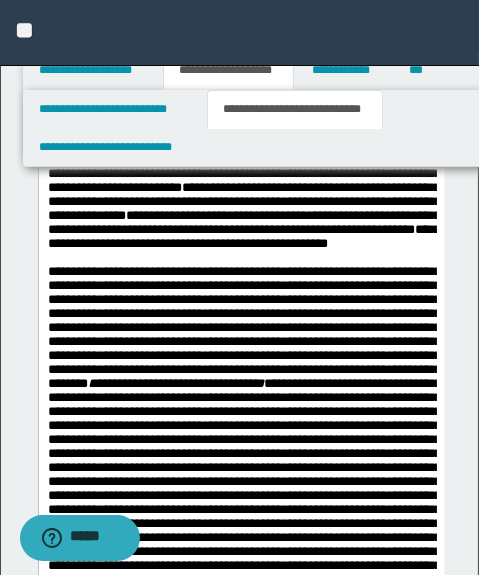 scroll, scrollTop: 7139, scrollLeft: 0, axis: vertical 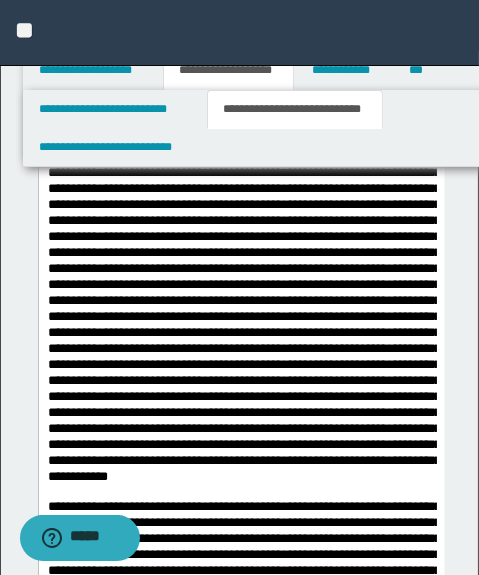 click on "**********" at bounding box center (243, -892) 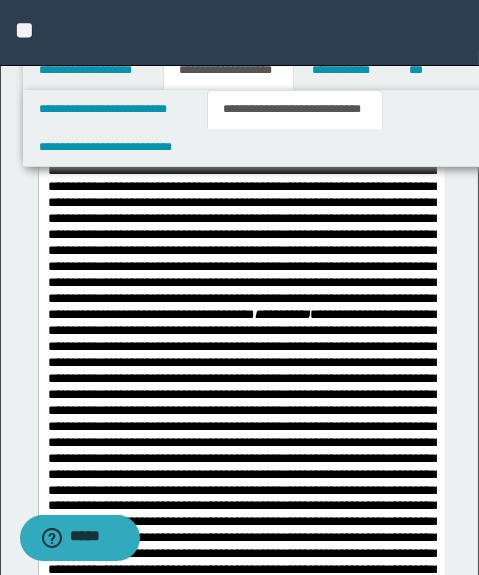 scroll, scrollTop: 15444, scrollLeft: 0, axis: vertical 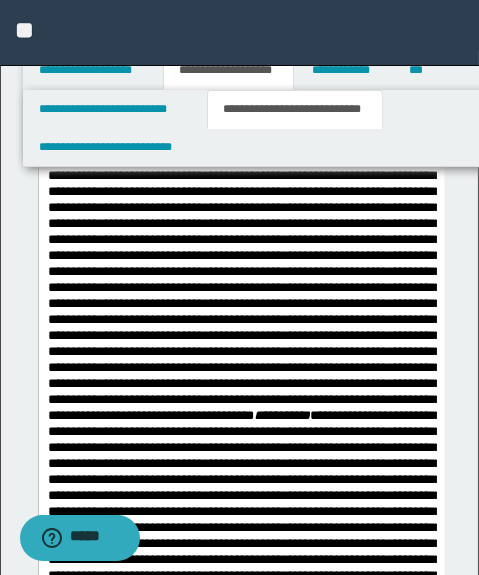 drag, startPoint x: 191, startPoint y: 412, endPoint x: 170, endPoint y: 415, distance: 21.213203 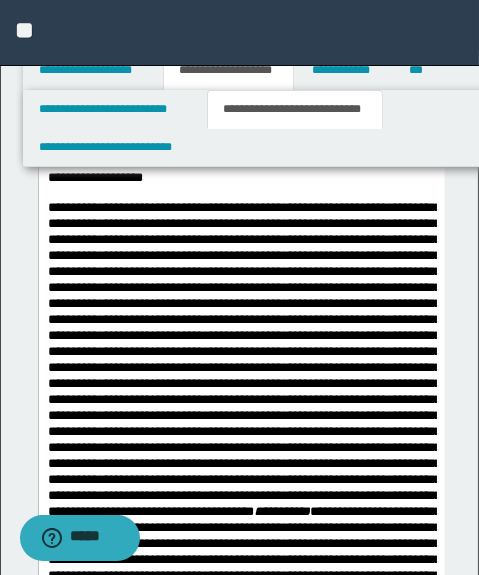 drag, startPoint x: 336, startPoint y: 463, endPoint x: 57, endPoint y: -13056, distance: 13521.879 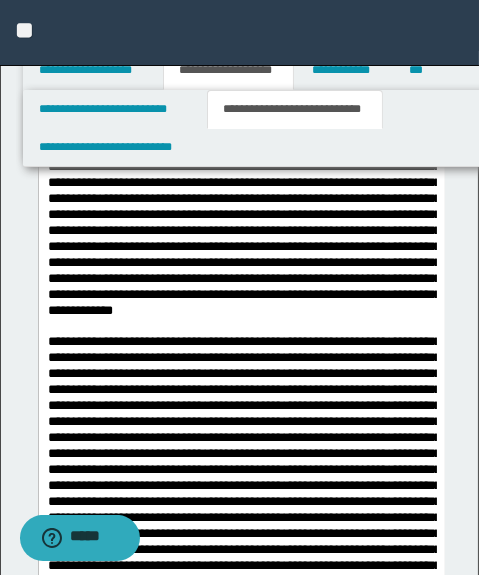 scroll, scrollTop: 18140, scrollLeft: 0, axis: vertical 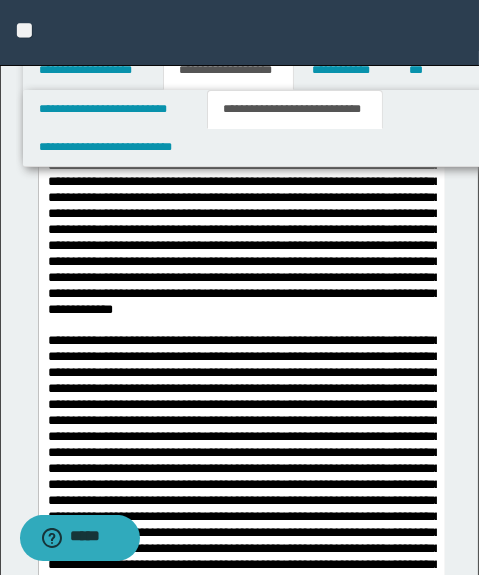 click at bounding box center [243, -1180] 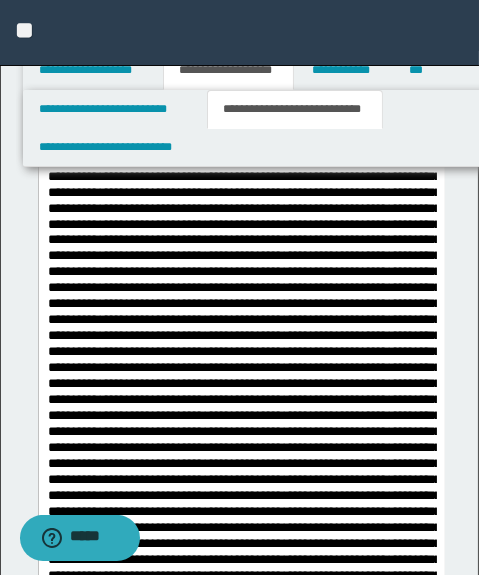 scroll, scrollTop: 11471, scrollLeft: 0, axis: vertical 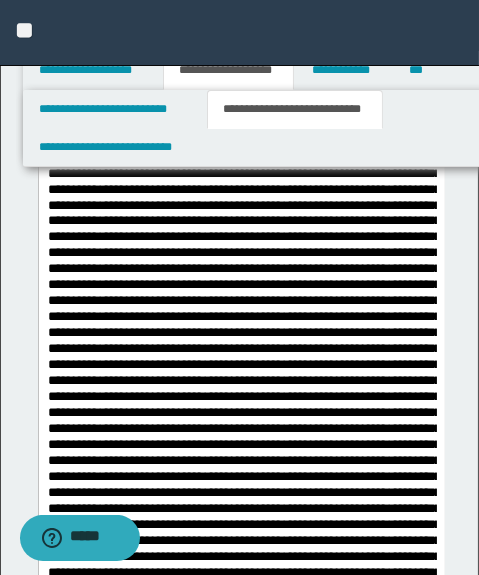 drag, startPoint x: 136, startPoint y: 416, endPoint x: 41, endPoint y: 336, distance: 124.197426 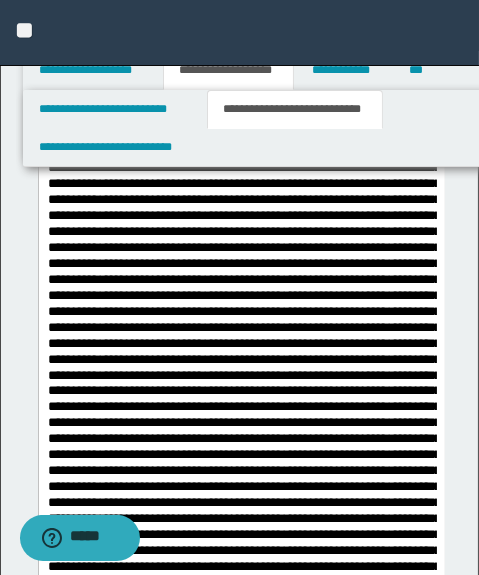 scroll, scrollTop: 11290, scrollLeft: 0, axis: vertical 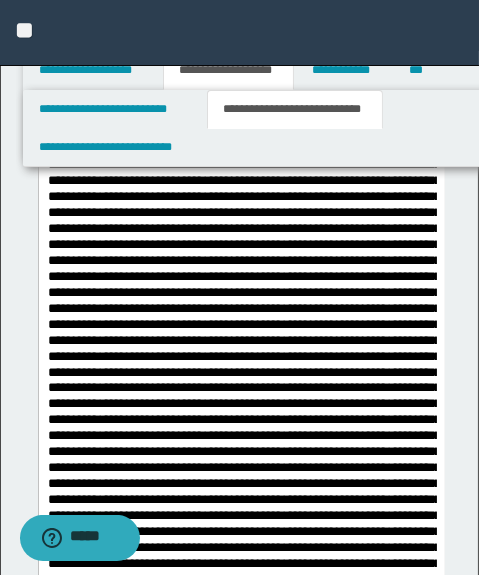 click at bounding box center (243, -422) 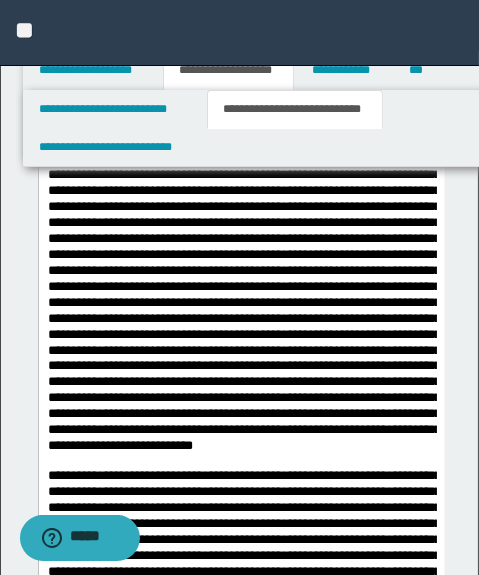 scroll, scrollTop: 10199, scrollLeft: 0, axis: vertical 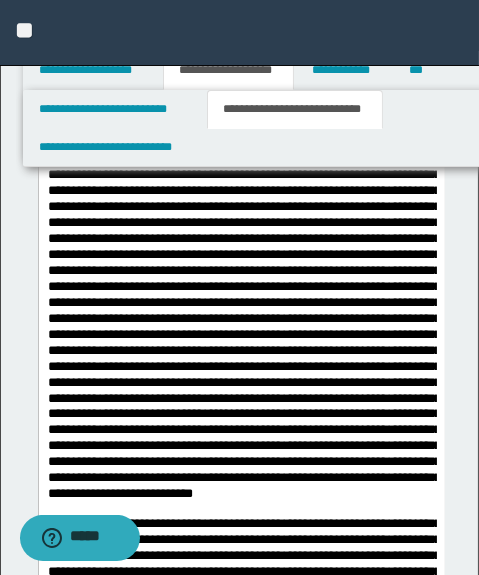 click on "**********" at bounding box center (243, -240) 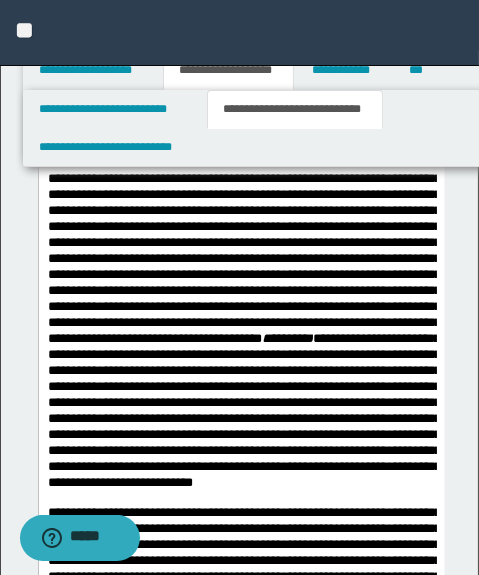 scroll, scrollTop: 11017, scrollLeft: 0, axis: vertical 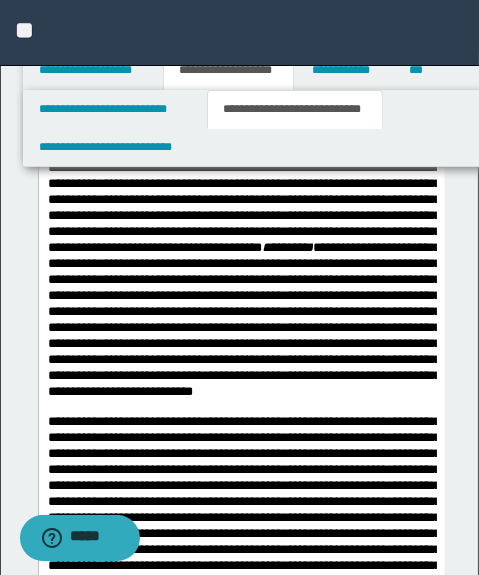 click at bounding box center (243, -506) 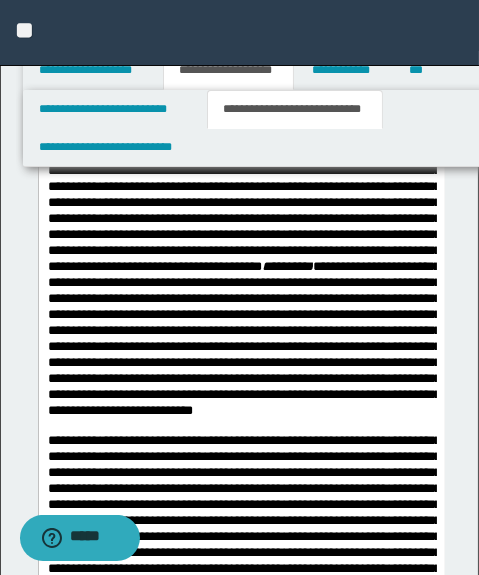 scroll, scrollTop: 11017, scrollLeft: 0, axis: vertical 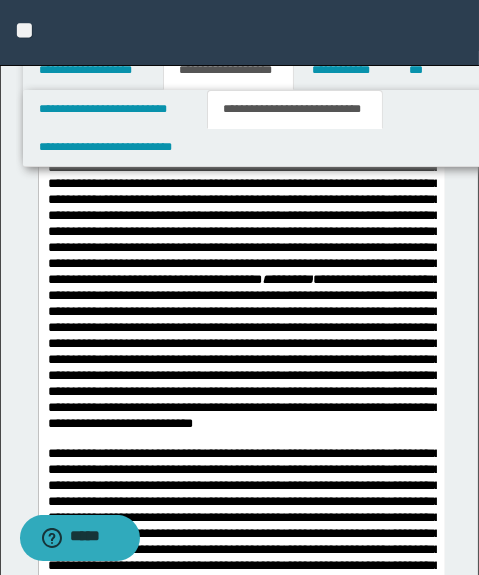 drag, startPoint x: 300, startPoint y: 452, endPoint x: 299, endPoint y: 433, distance: 19.026299 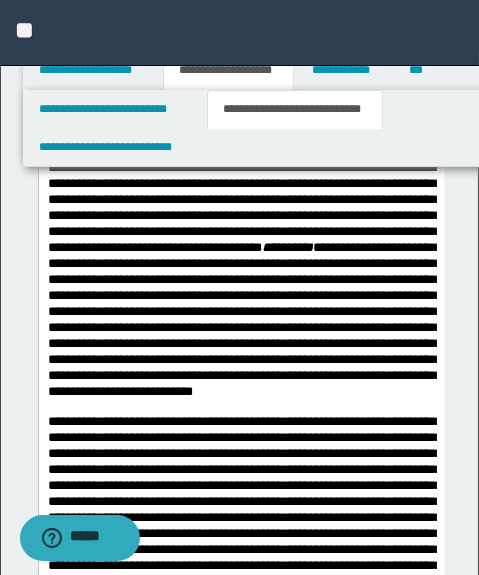 click on "**********" at bounding box center [241, -722] 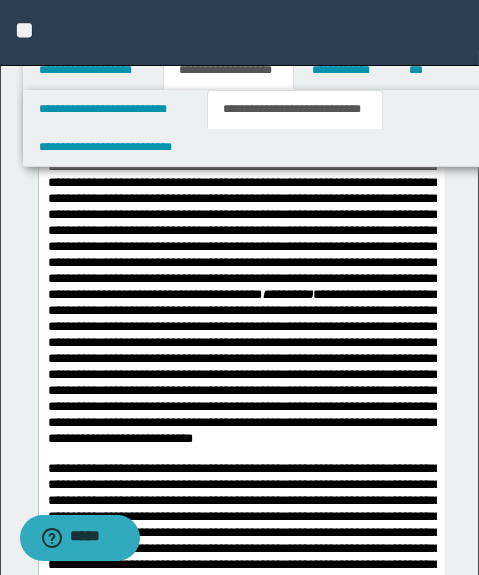 scroll, scrollTop: 11017, scrollLeft: 0, axis: vertical 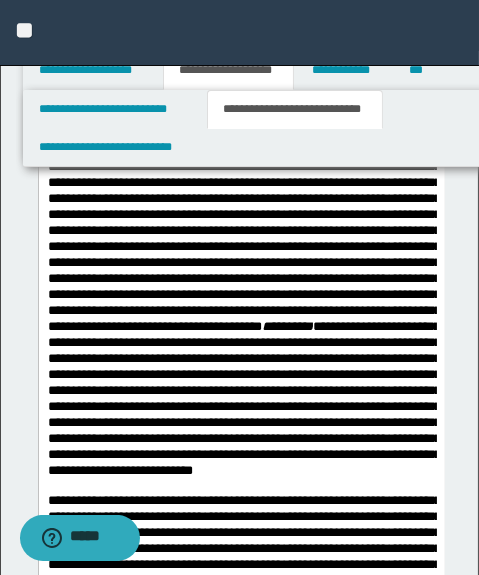 drag, startPoint x: 138, startPoint y: 413, endPoint x: 120, endPoint y: 406, distance: 19.313208 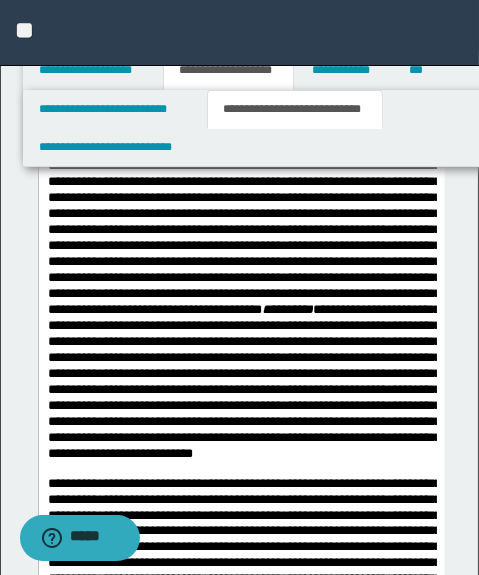 scroll, scrollTop: 11017, scrollLeft: 0, axis: vertical 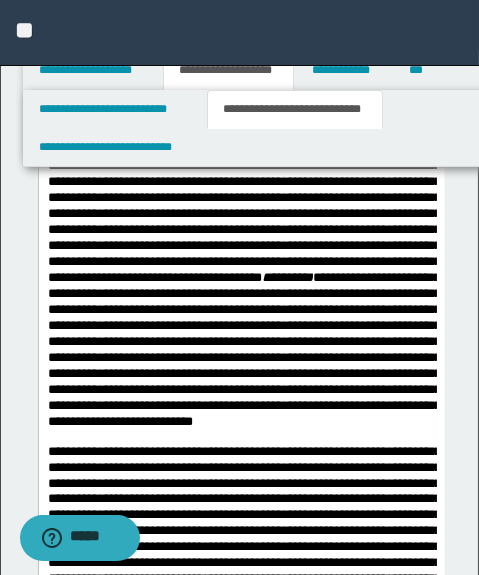 click on "**********" at bounding box center (240, -315) 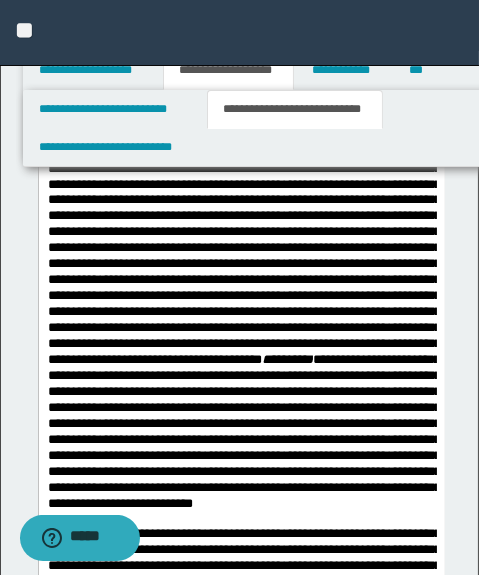 scroll, scrollTop: 11080, scrollLeft: 0, axis: vertical 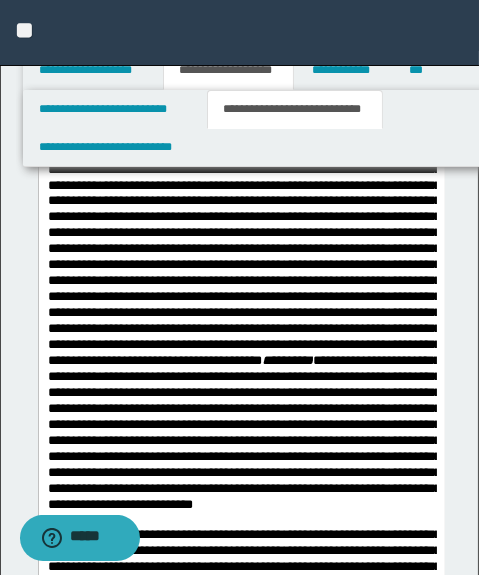click on "**********" at bounding box center [241, -375] 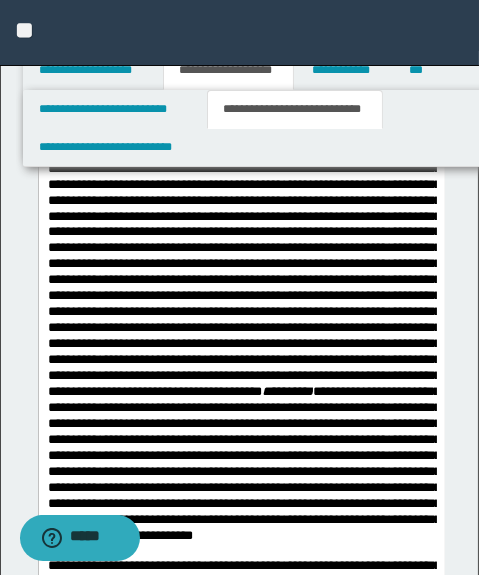 click on "**********" at bounding box center [240, -649] 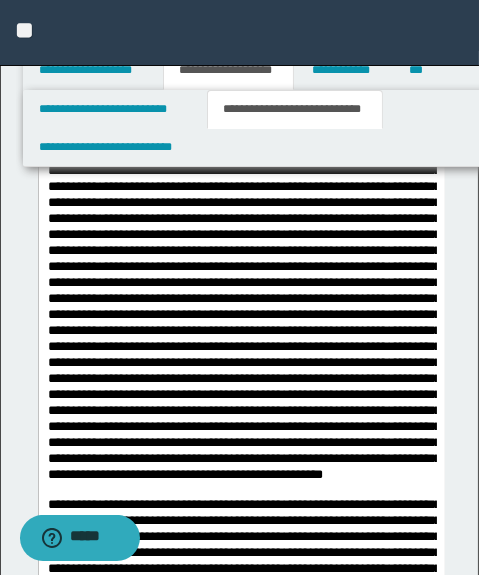 scroll, scrollTop: 8778, scrollLeft: 0, axis: vertical 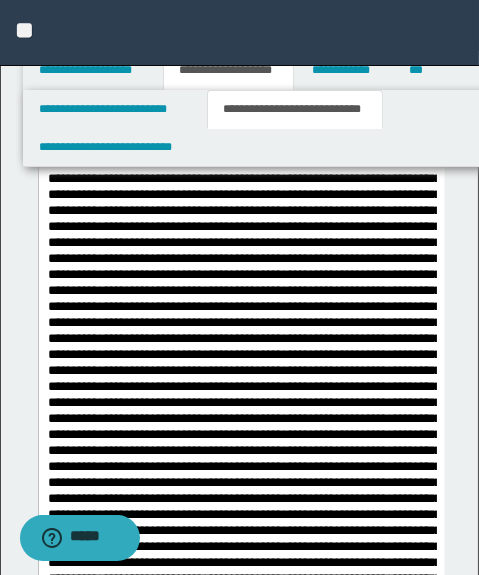 click at bounding box center [241, -327] 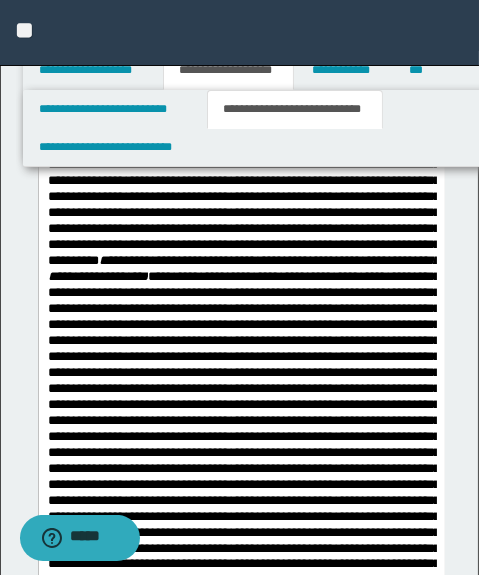 scroll, scrollTop: 10080, scrollLeft: 0, axis: vertical 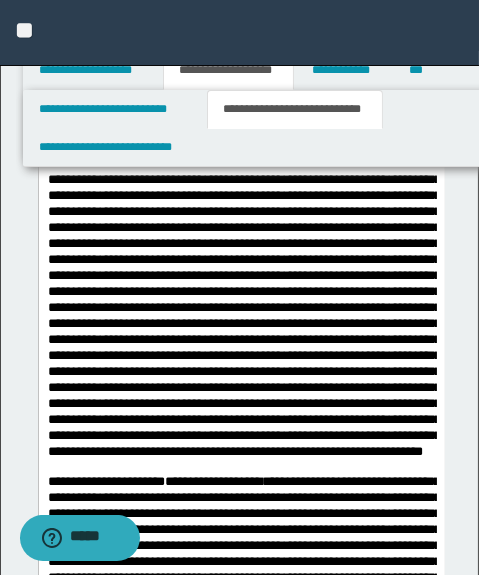 click at bounding box center (243, -592) 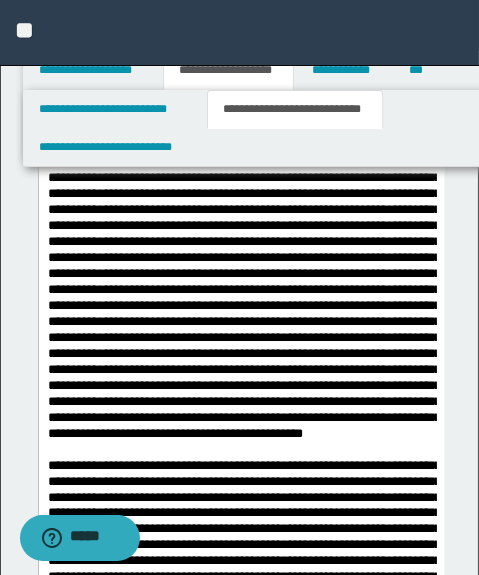 scroll, scrollTop: 17233, scrollLeft: 0, axis: vertical 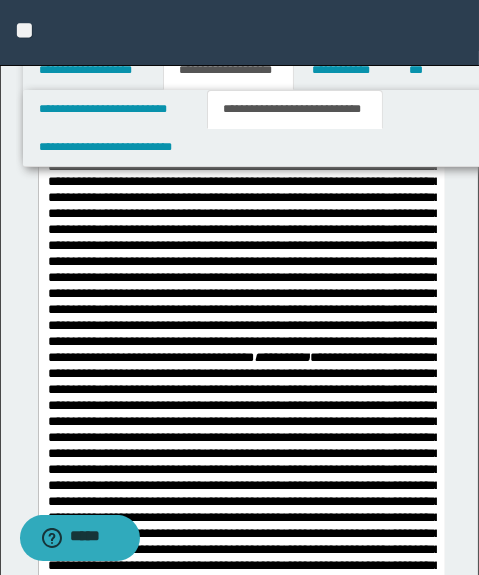 click at bounding box center (241, -834) 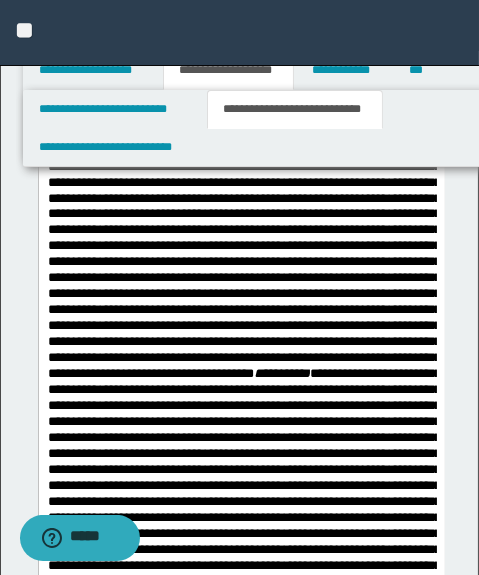 click at bounding box center (243, -683) 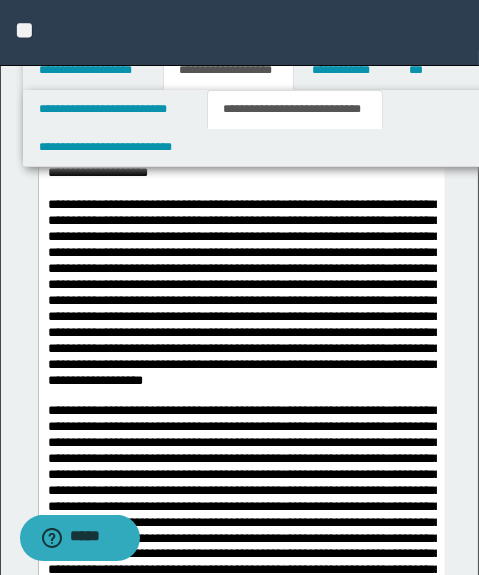 scroll, scrollTop: 15051, scrollLeft: 0, axis: vertical 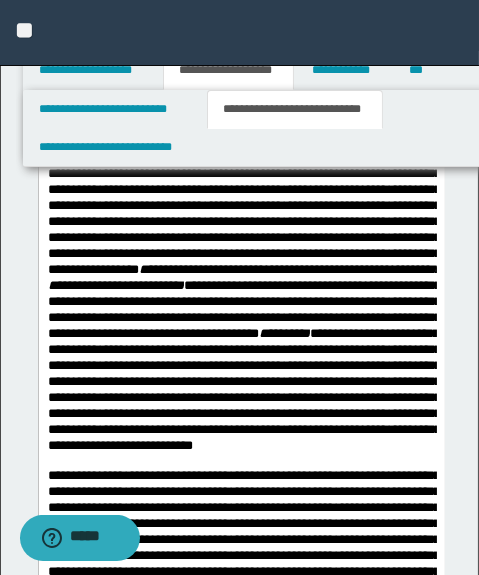 click at bounding box center (243, -367) 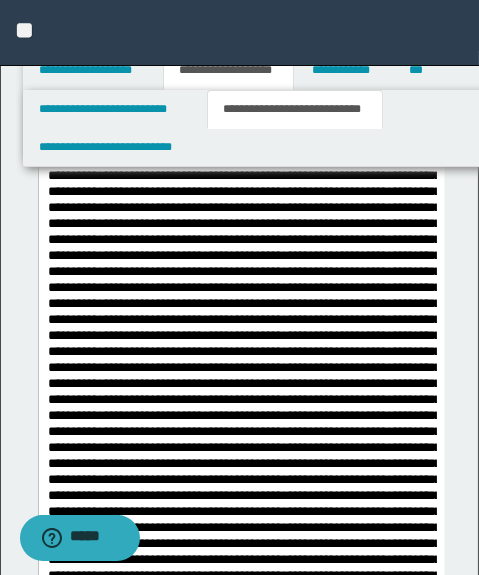 scroll, scrollTop: 8600, scrollLeft: 0, axis: vertical 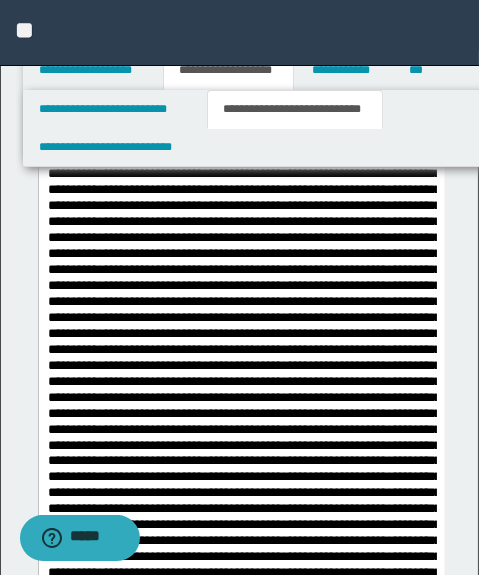 drag, startPoint x: 486, startPoint y: 239, endPoint x: 149, endPoint y: 16862, distance: 16626.416 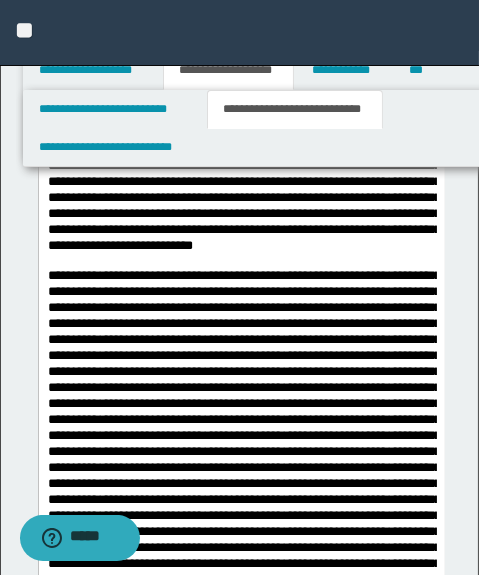 scroll, scrollTop: 14439, scrollLeft: 0, axis: vertical 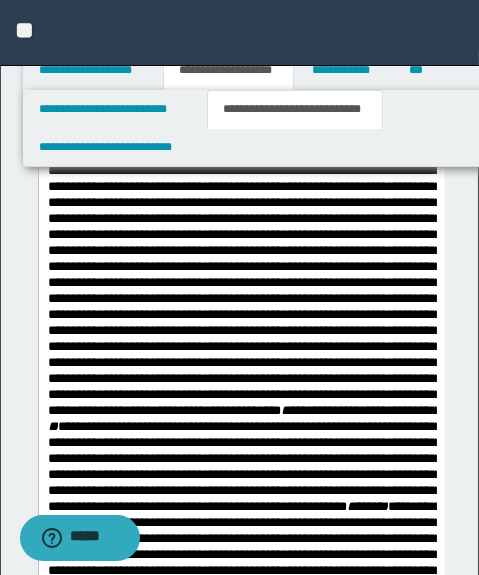 click on "**********" at bounding box center [243, -697] 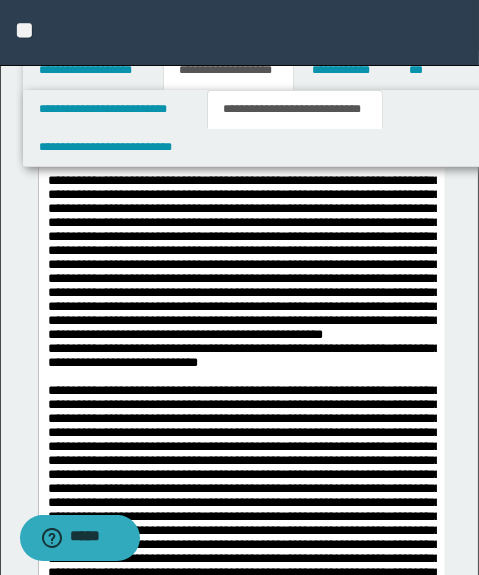 scroll, scrollTop: 4285, scrollLeft: 0, axis: vertical 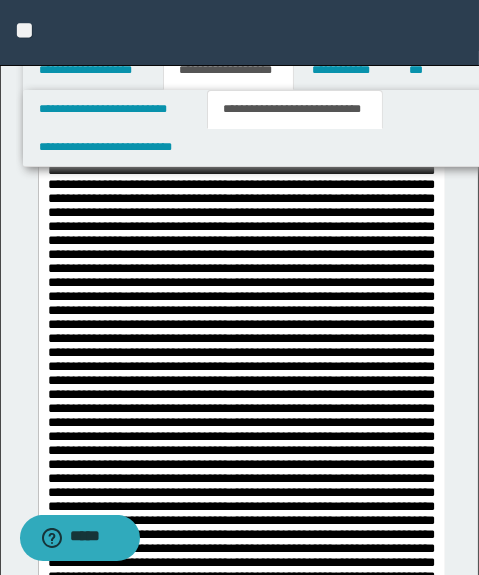 click at bounding box center (240, 513) 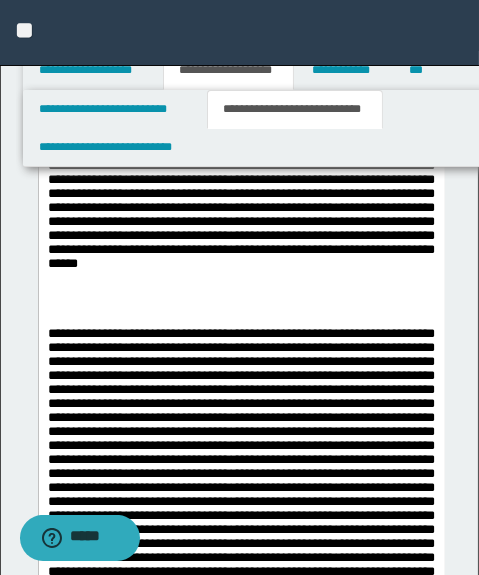 scroll, scrollTop: 3830, scrollLeft: 0, axis: vertical 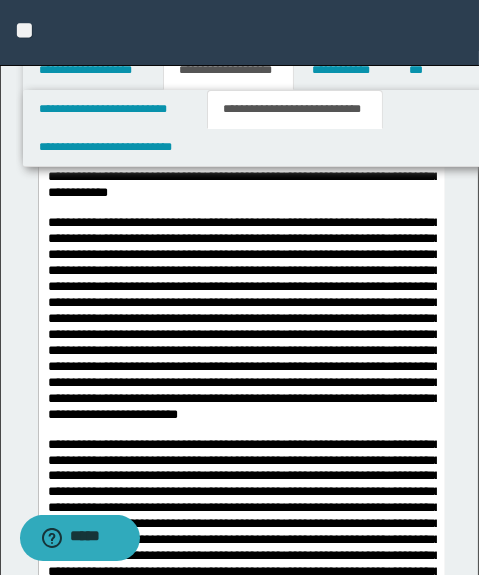 drag, startPoint x: 311, startPoint y: 372, endPoint x: 303, endPoint y: 175, distance: 197.16237 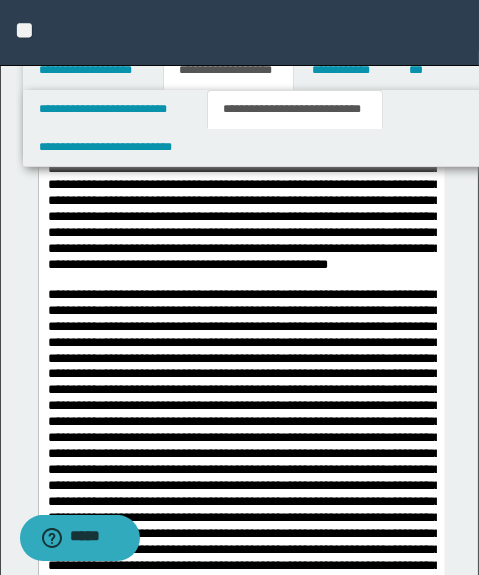 scroll, scrollTop: 12790, scrollLeft: 0, axis: vertical 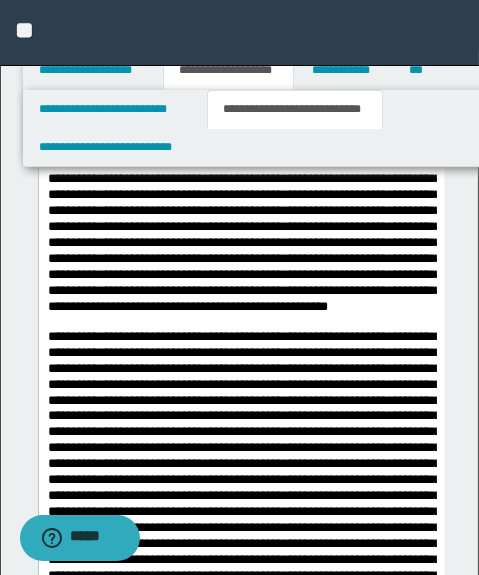 click on "**********" at bounding box center [245, -441] 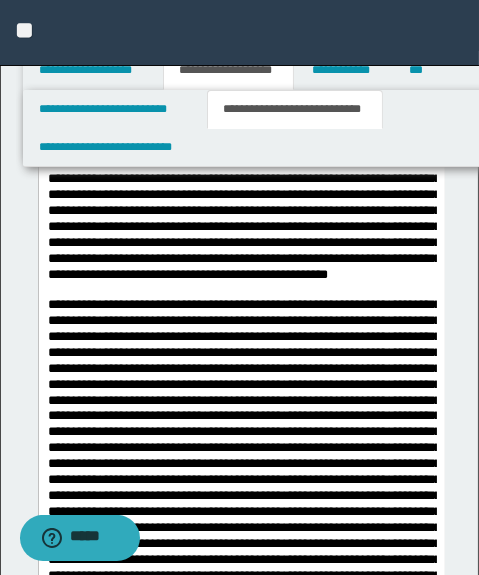 click on "**********" at bounding box center (243, -338) 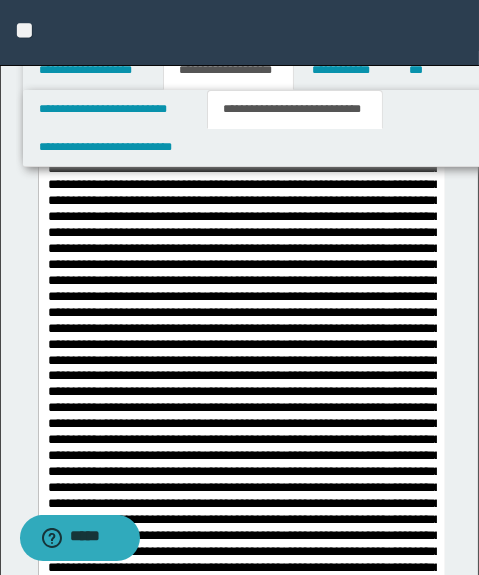 scroll, scrollTop: 7720, scrollLeft: 0, axis: vertical 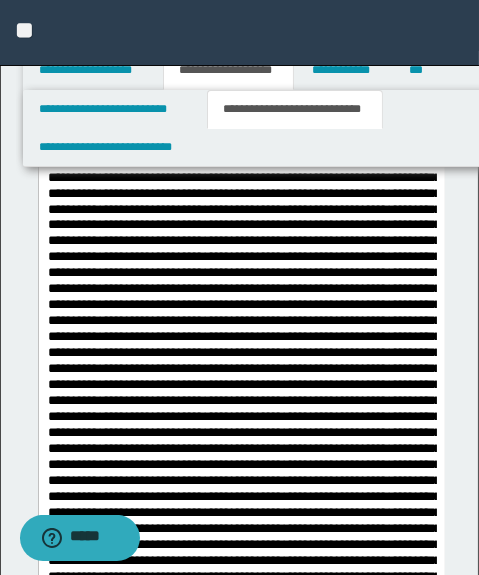 click on "**********" at bounding box center [241, -178] 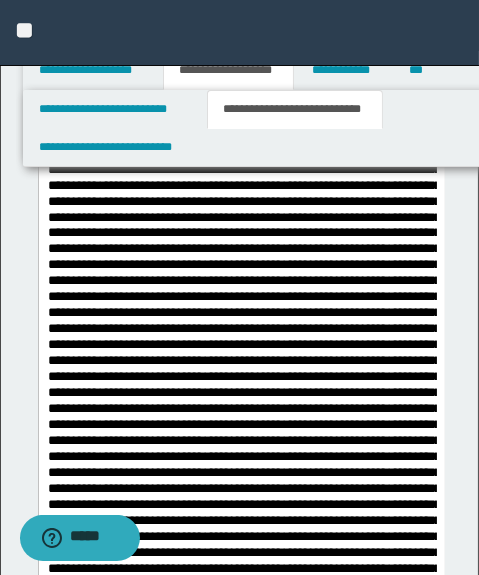 drag, startPoint x: 240, startPoint y: 411, endPoint x: 67, endPoint y: -5479, distance: 5892.54 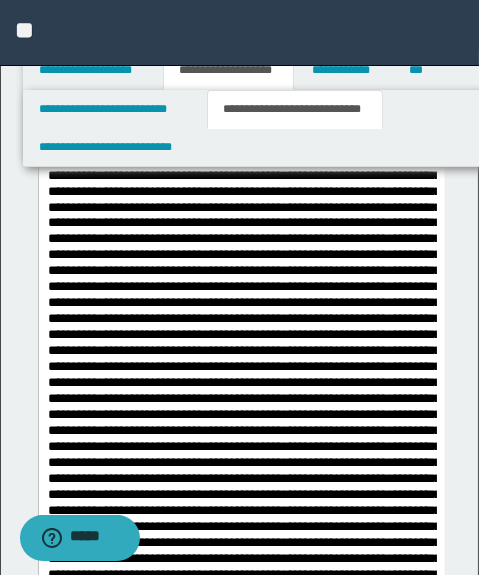 click on "**********" at bounding box center (241, 2989) 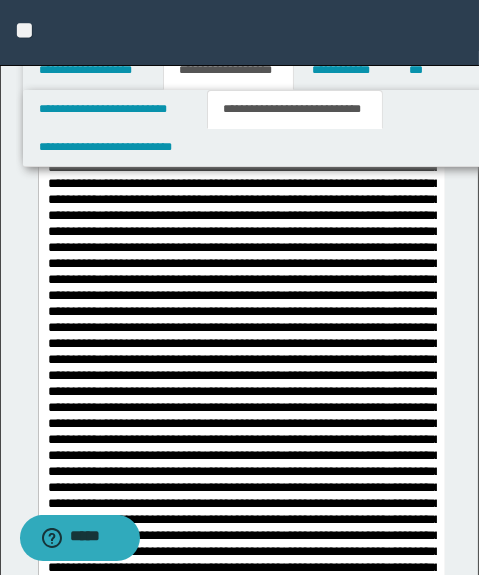 scroll, scrollTop: 8682, scrollLeft: 0, axis: vertical 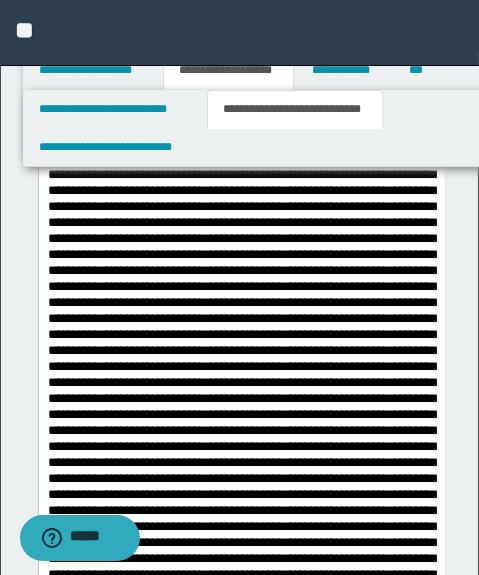 click on "**********" at bounding box center [240, -60] 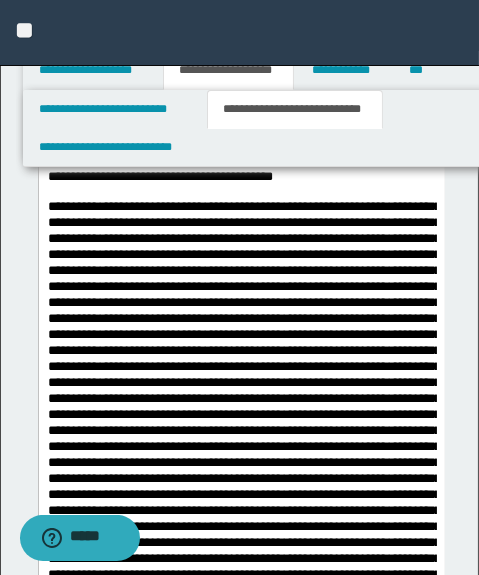 click at bounding box center (241, 4) 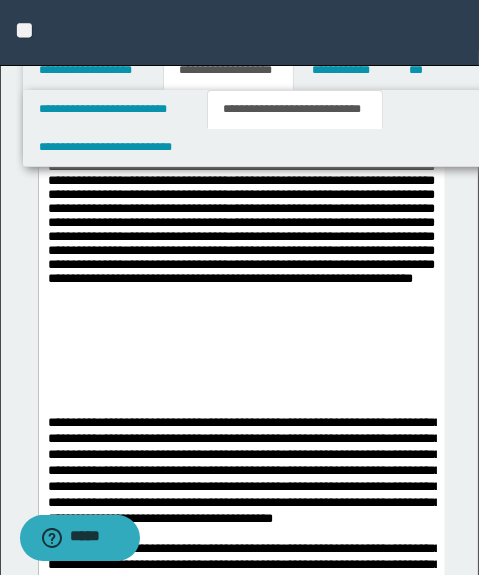 scroll, scrollTop: 8896, scrollLeft: 0, axis: vertical 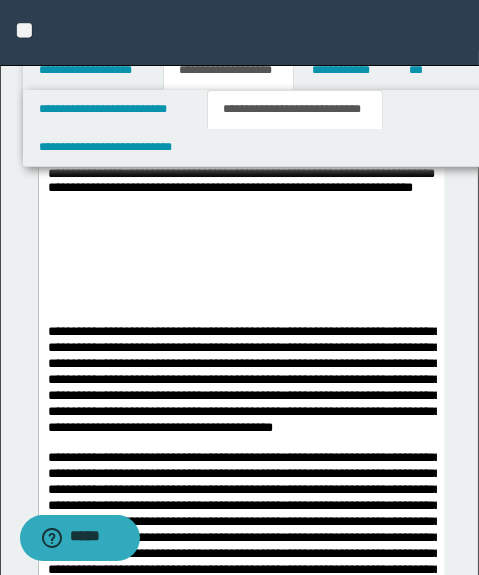 click on "**********" at bounding box center (241, 2055) 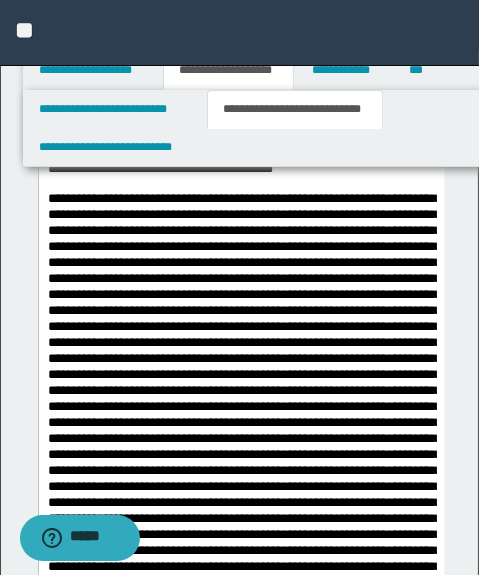 scroll, scrollTop: 9260, scrollLeft: 0, axis: vertical 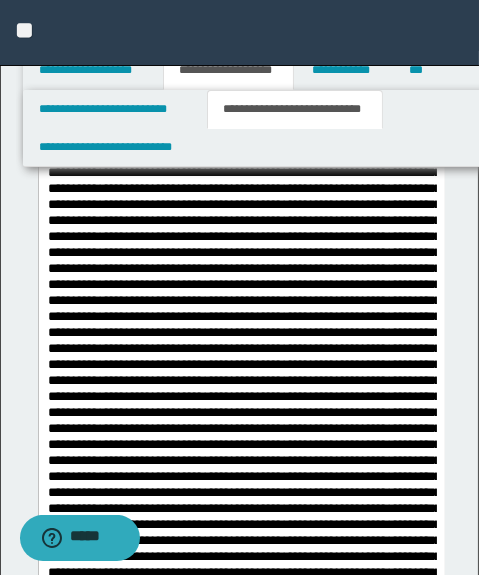 click at bounding box center [241, -31] 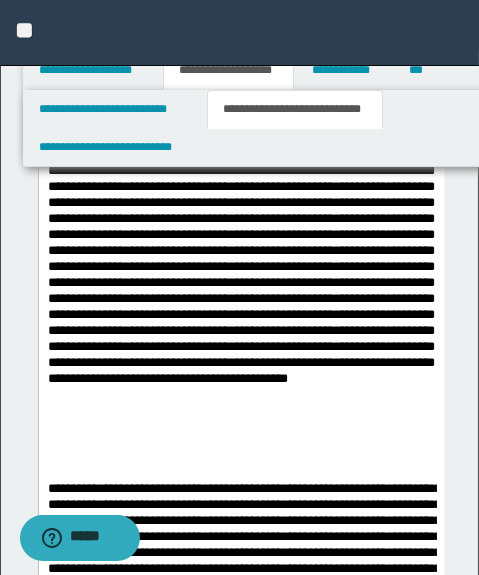 scroll, scrollTop: 8714, scrollLeft: 0, axis: vertical 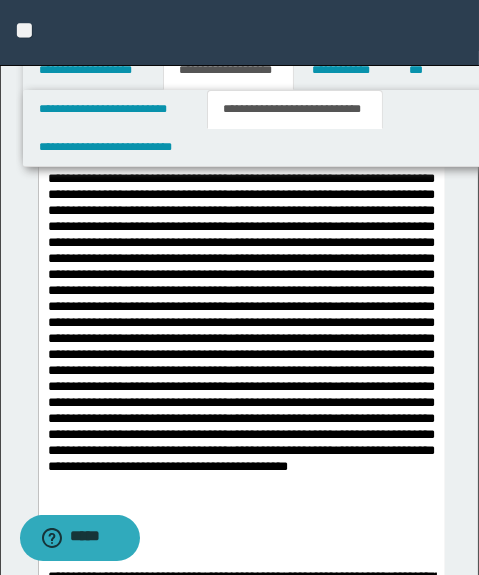 click on "**********" at bounding box center [241, -177] 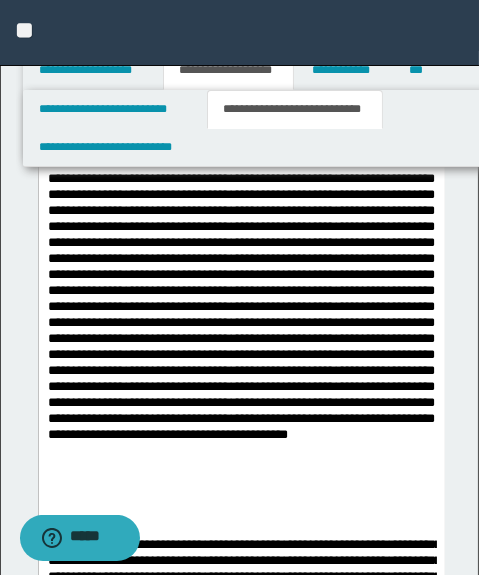 click on "**********" at bounding box center [241, -138] 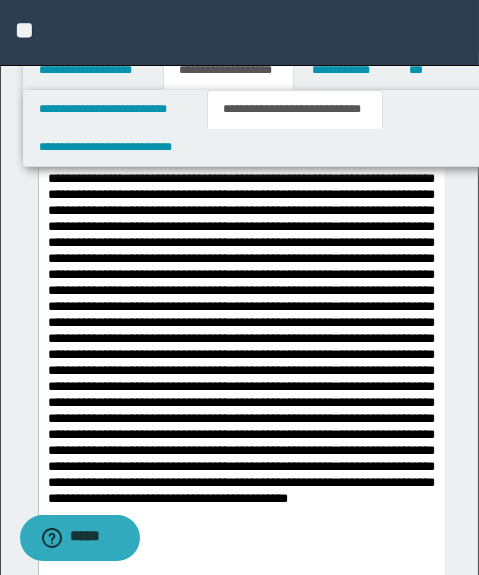 drag, startPoint x: 217, startPoint y: 393, endPoint x: 238, endPoint y: 391, distance: 21.095022 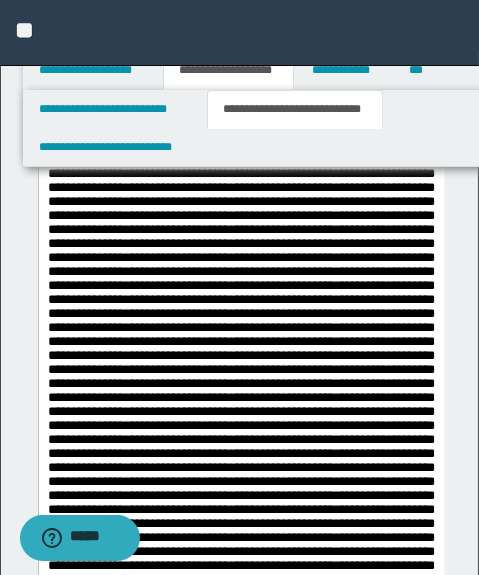 scroll, scrollTop: 8714, scrollLeft: 0, axis: vertical 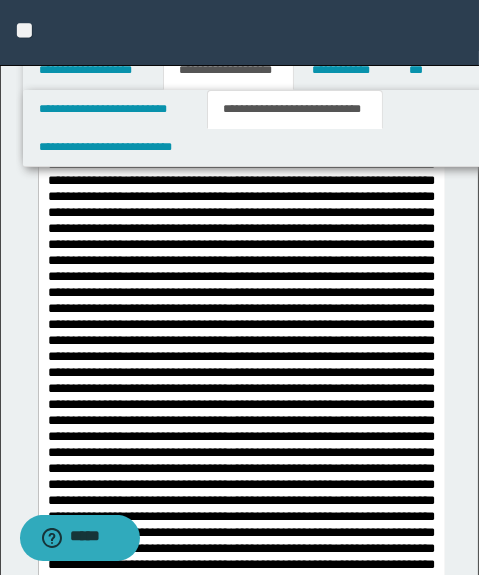 click on "**********" at bounding box center (240, 334) 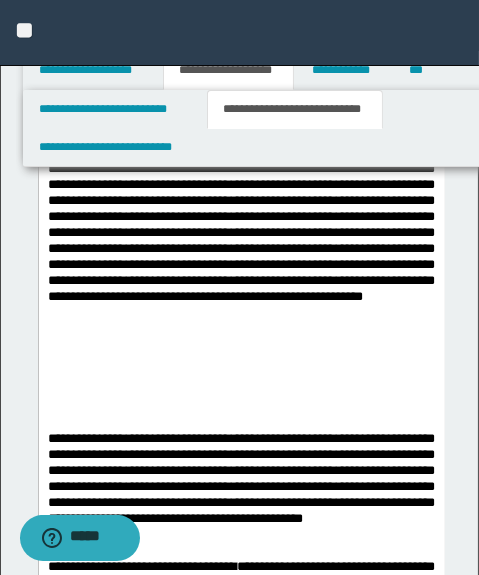 scroll, scrollTop: 9200, scrollLeft: 0, axis: vertical 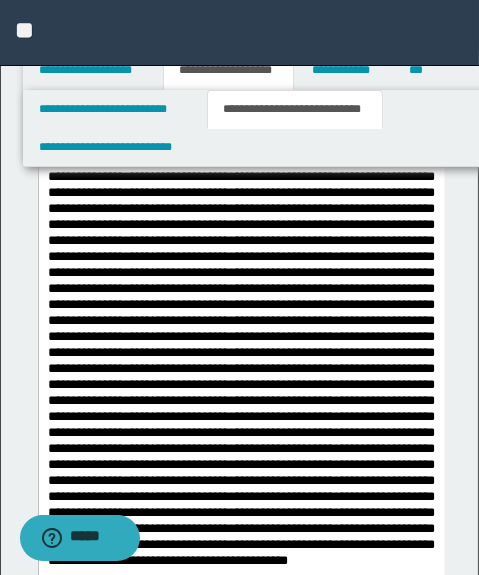 click at bounding box center [241, -12] 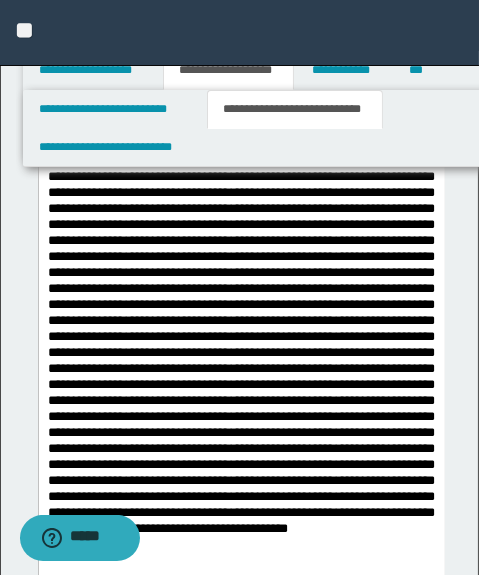 click on "**********" at bounding box center (240, -516) 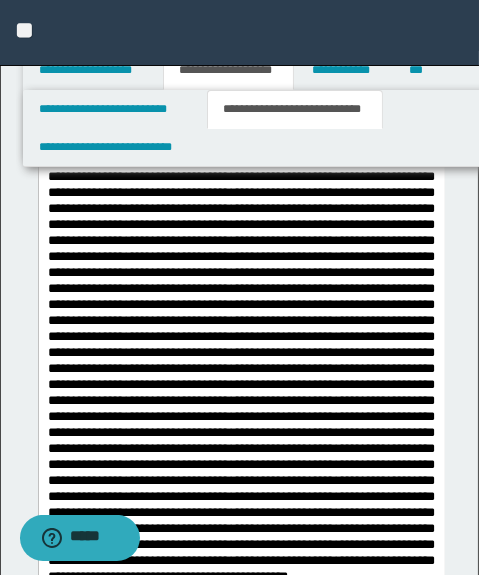 click at bounding box center (241, 4) 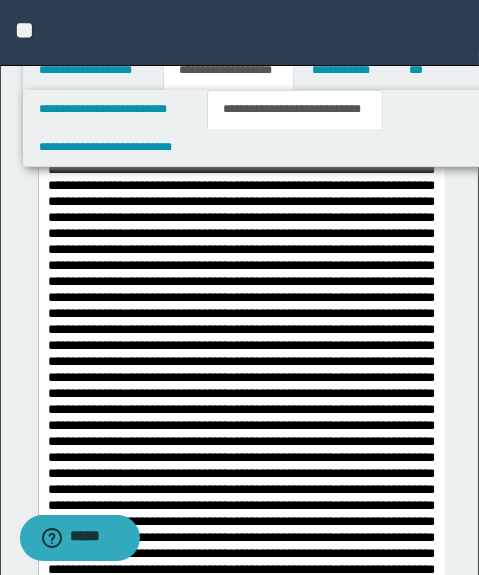 click on "**********" at bounding box center [240, 219] 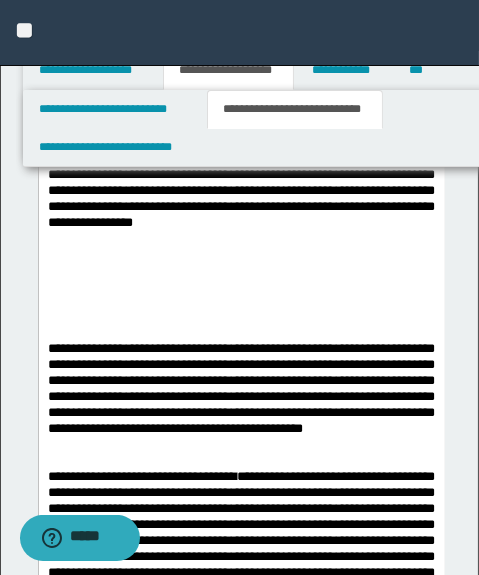 drag, startPoint x: 192, startPoint y: 387, endPoint x: 213, endPoint y: 418, distance: 37.44329 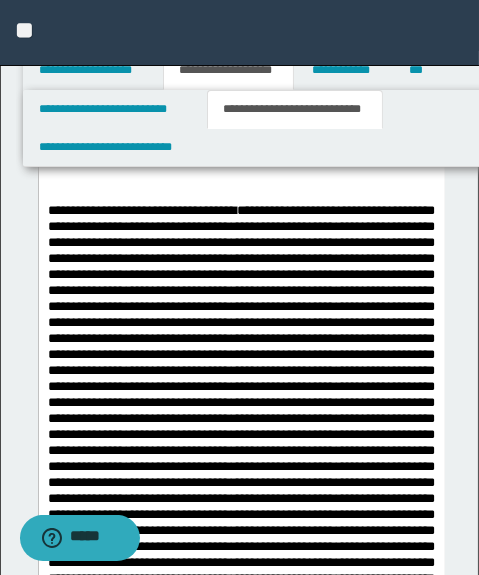 scroll, scrollTop: 9473, scrollLeft: 0, axis: vertical 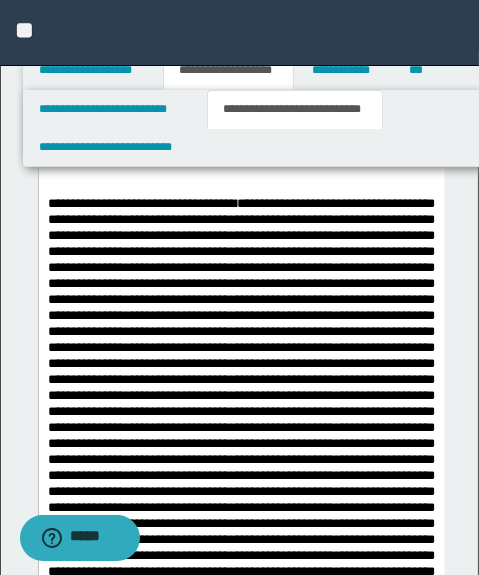 click on "**********" at bounding box center [240, -417] 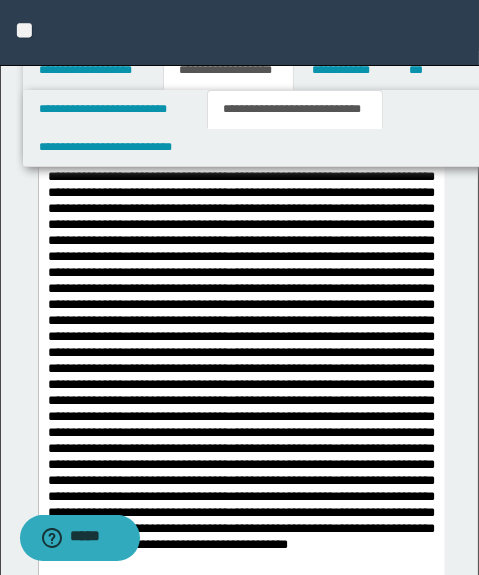 scroll, scrollTop: 9564, scrollLeft: 0, axis: vertical 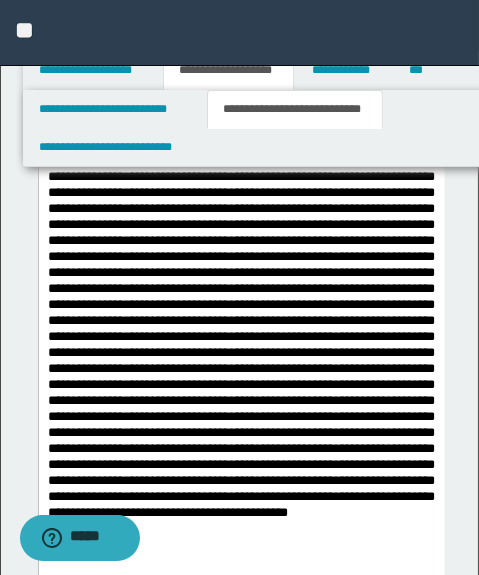 click at bounding box center (241, -45) 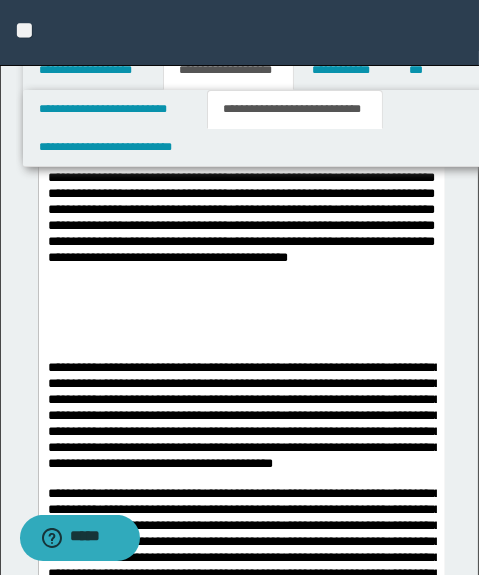 scroll, scrollTop: 9837, scrollLeft: 0, axis: vertical 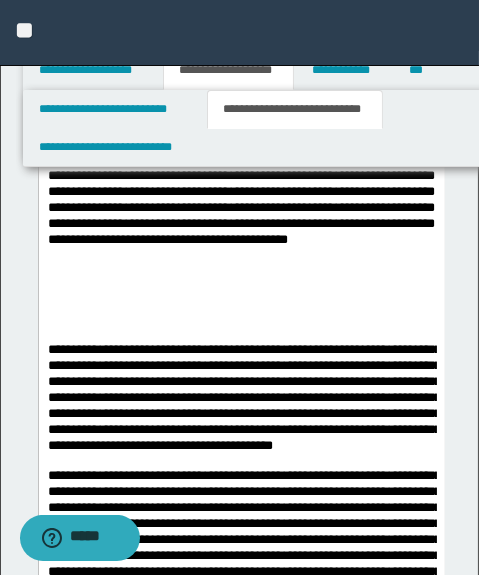 drag, startPoint x: 172, startPoint y: 374, endPoint x: 129, endPoint y: 363, distance: 44.38468 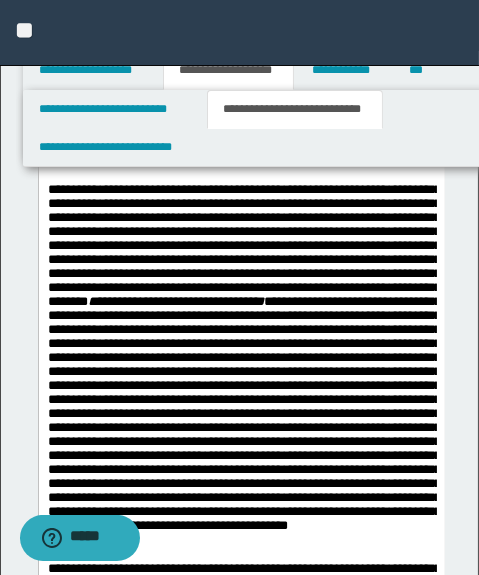 scroll, scrollTop: 7200, scrollLeft: 0, axis: vertical 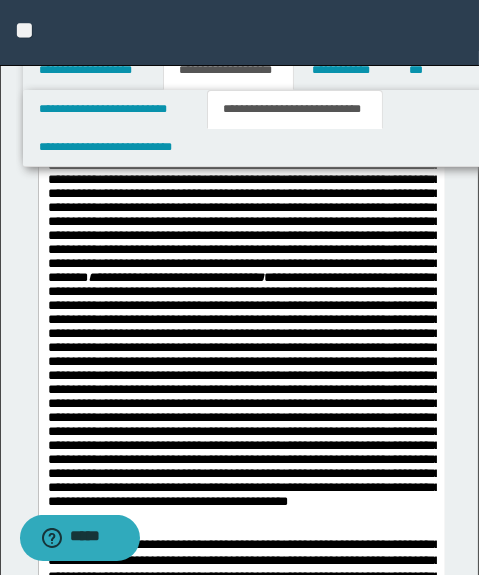 click on "**********" at bounding box center (241, 20) 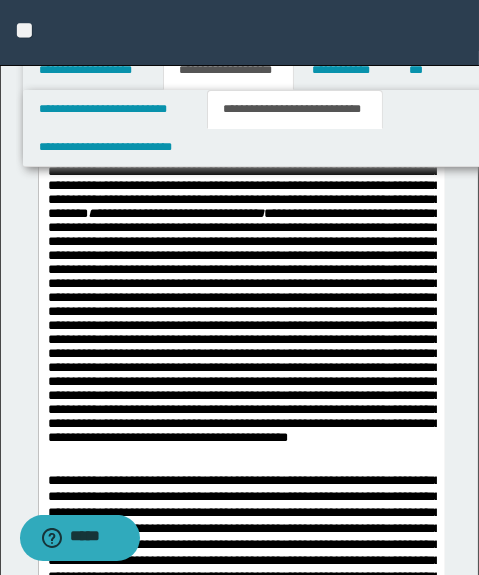 scroll, scrollTop: 7350, scrollLeft: 0, axis: vertical 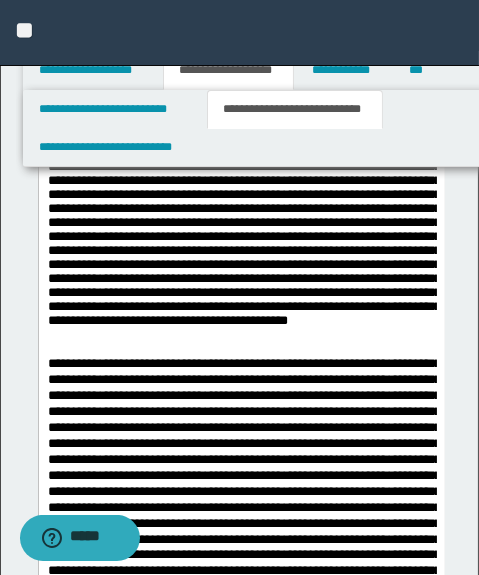 click on "**********" at bounding box center [243, -162] 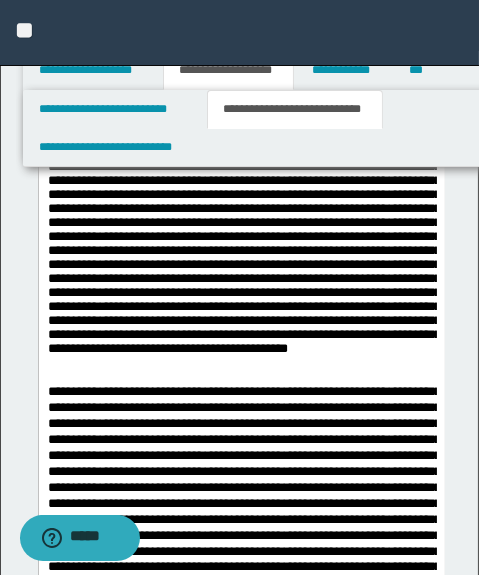 click on "**********" at bounding box center [144, -15] 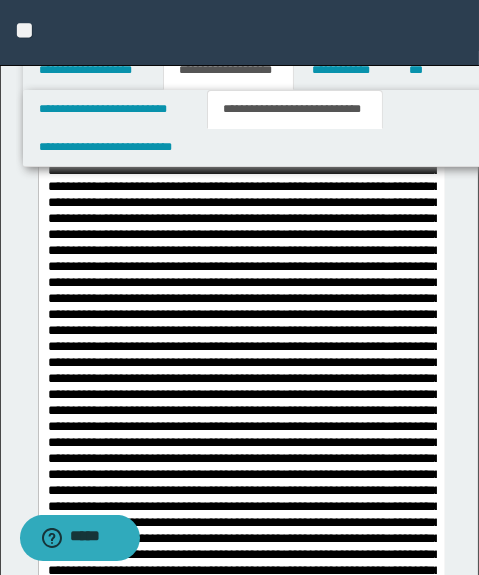 scroll, scrollTop: 7805, scrollLeft: 0, axis: vertical 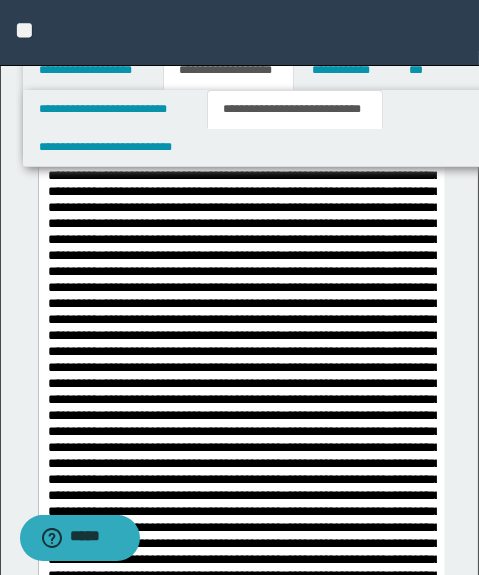 drag, startPoint x: 160, startPoint y: 310, endPoint x: 138, endPoint y: 303, distance: 23.086792 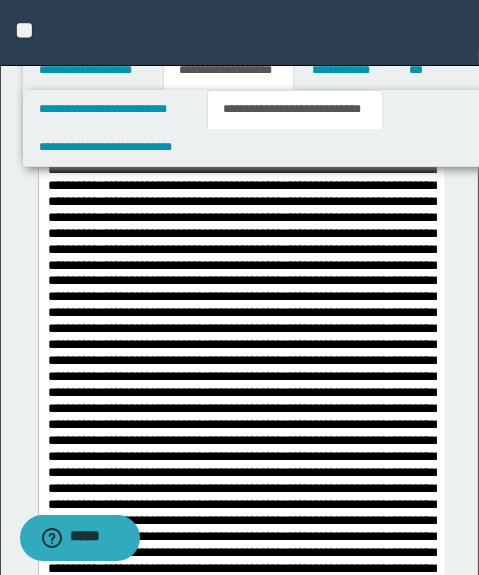 scroll, scrollTop: 7623, scrollLeft: 0, axis: vertical 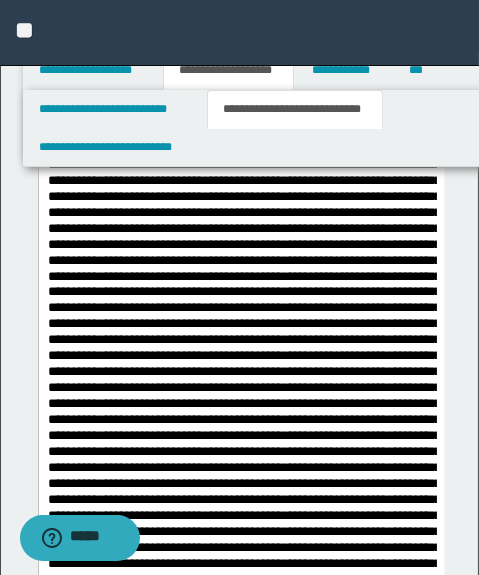 click at bounding box center (241, 91) 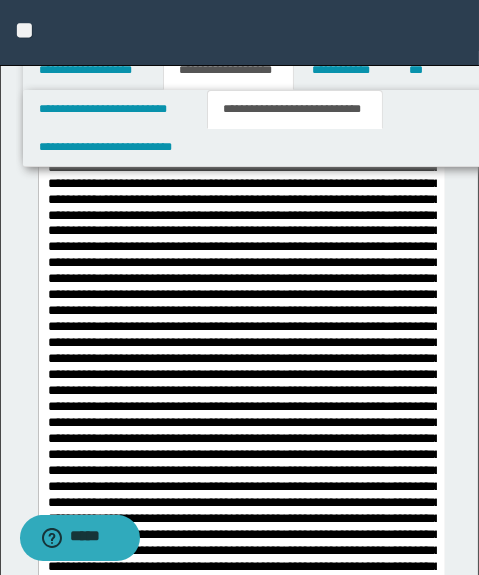 scroll, scrollTop: 7714, scrollLeft: 0, axis: vertical 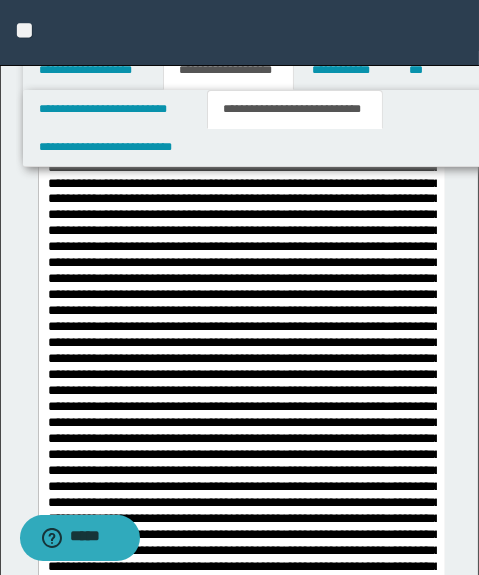 click on "**********" at bounding box center [107, 13] 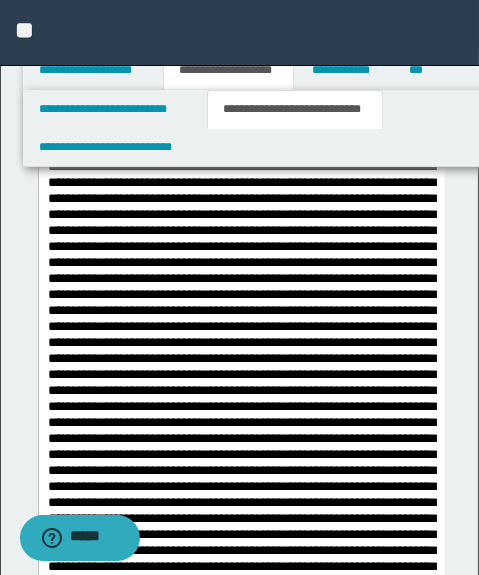 click on "**********" at bounding box center (241, 14) 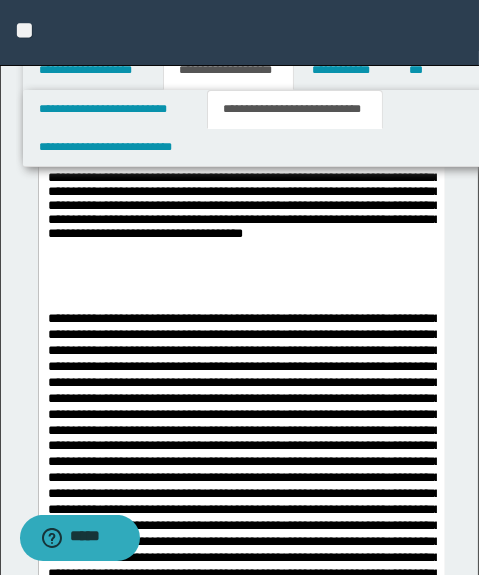 scroll, scrollTop: 7714, scrollLeft: 0, axis: vertical 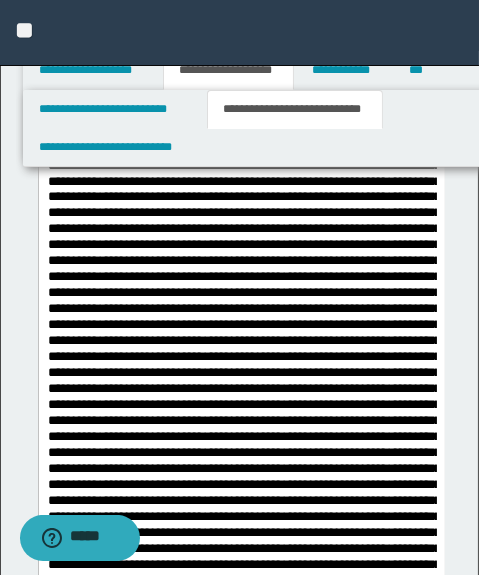 drag, startPoint x: 115, startPoint y: 433, endPoint x: 93, endPoint y: 430, distance: 22.203604 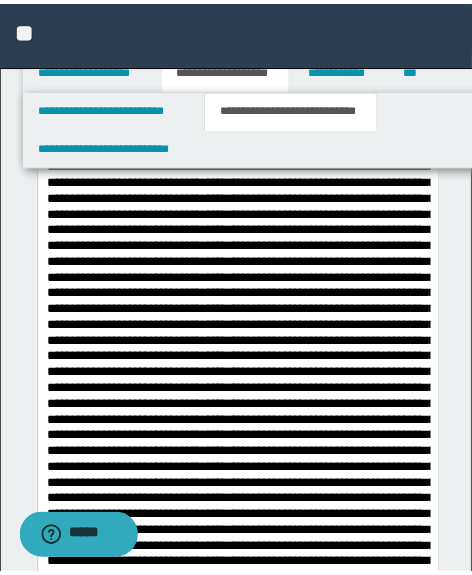 scroll, scrollTop: 7746, scrollLeft: 0, axis: vertical 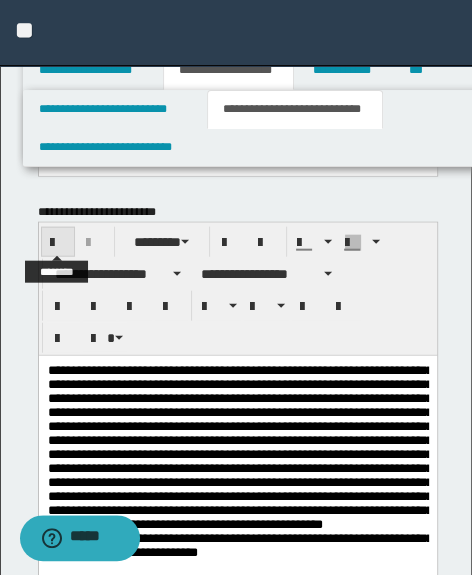 click at bounding box center (58, 243) 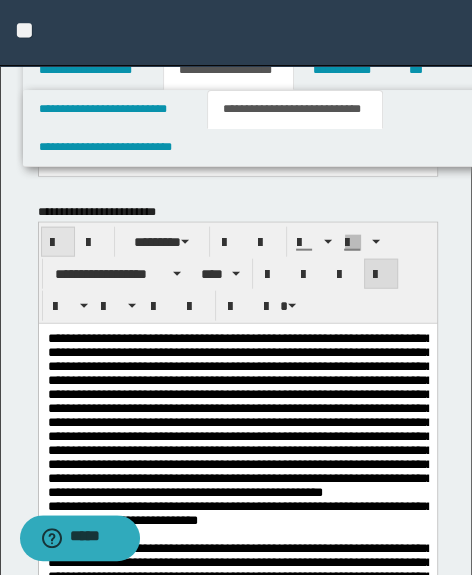 click at bounding box center (58, 243) 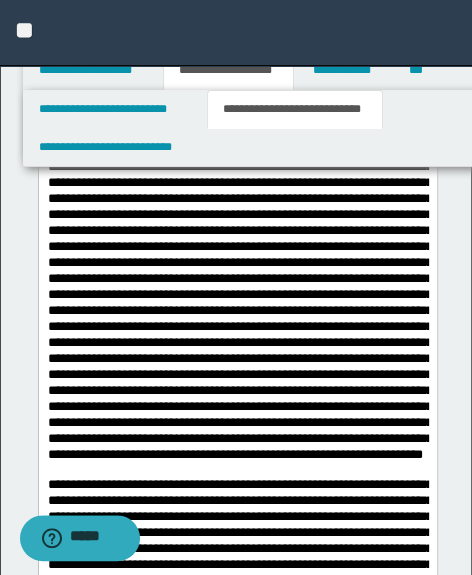 scroll, scrollTop: 7873, scrollLeft: 0, axis: vertical 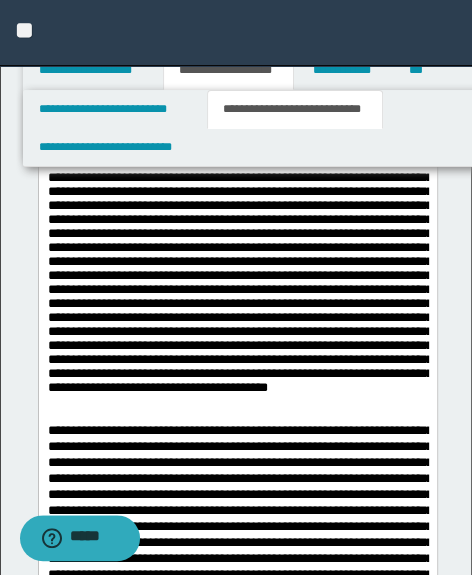 drag, startPoint x: 327, startPoint y: 452, endPoint x: 335, endPoint y: 439, distance: 15.264338 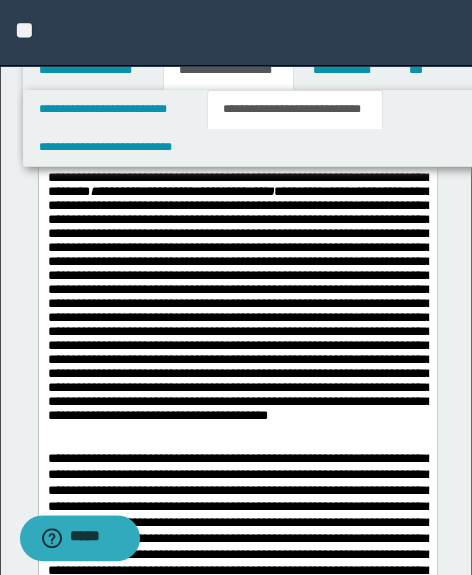 scroll, scrollTop: 7450, scrollLeft: 0, axis: vertical 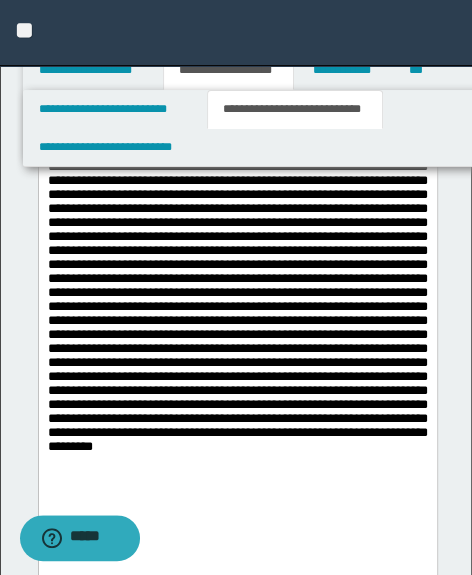 click at bounding box center [237, 301] 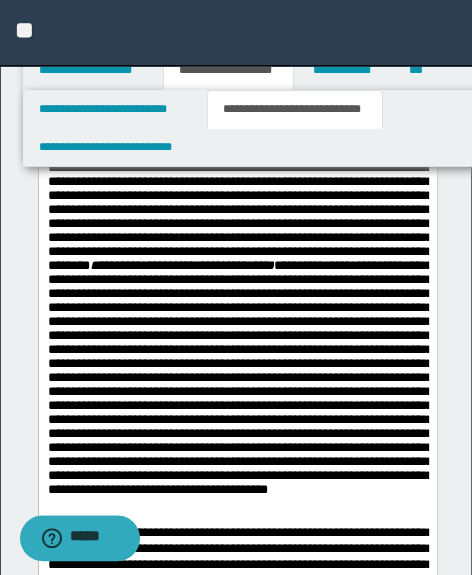 scroll, scrollTop: 7905, scrollLeft: 0, axis: vertical 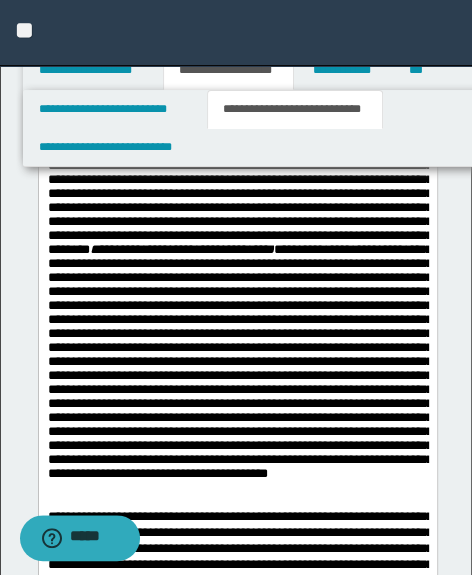 drag, startPoint x: 210, startPoint y: 465, endPoint x: 207, endPoint y: 494, distance: 29.15476 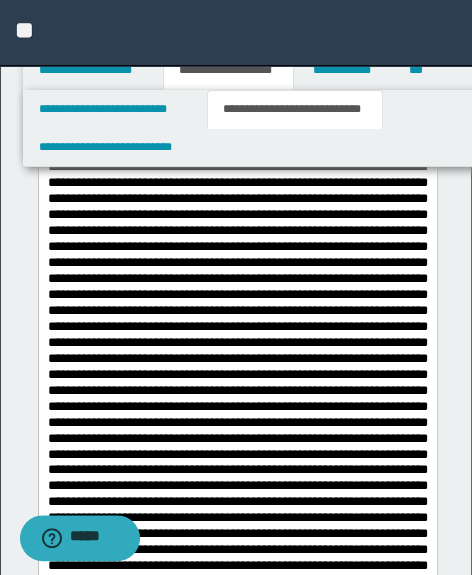 scroll, scrollTop: 9360, scrollLeft: 0, axis: vertical 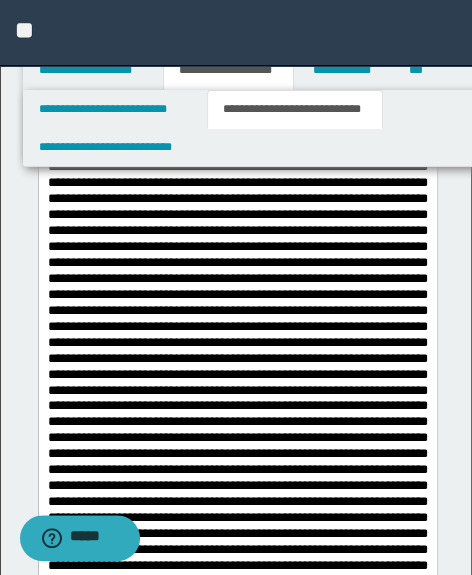 click on "**********" at bounding box center (237, 348) 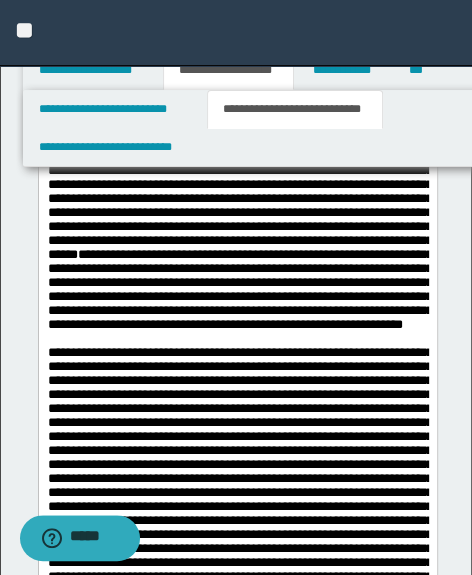 scroll, scrollTop: 6723, scrollLeft: 0, axis: vertical 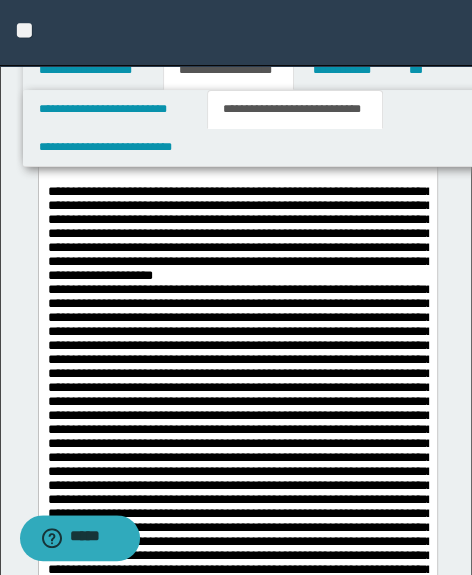 click on "**********" at bounding box center [237, 5415] 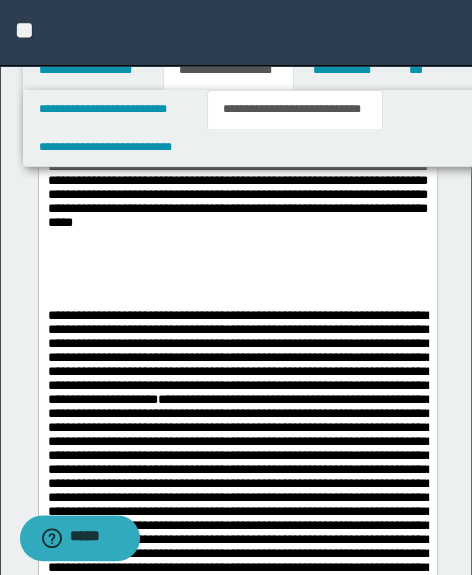 scroll, scrollTop: 6237, scrollLeft: 0, axis: vertical 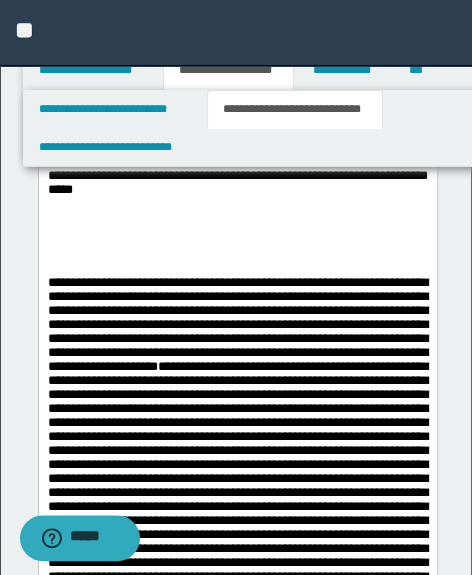 drag, startPoint x: 321, startPoint y: 403, endPoint x: 333, endPoint y: 386, distance: 20.808653 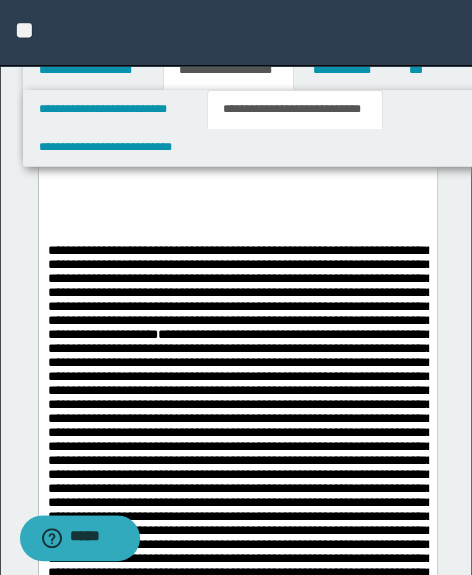 click at bounding box center (237, 34) 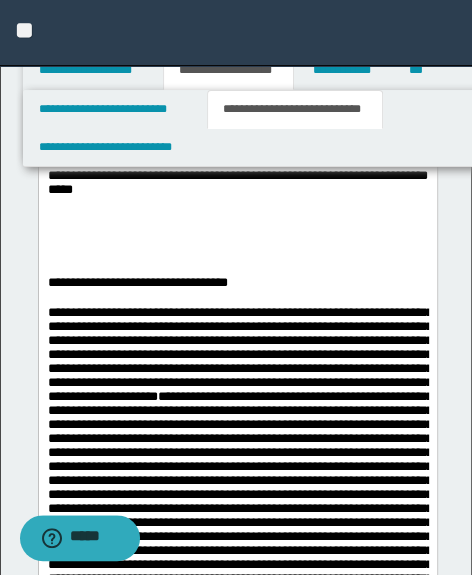 click on "**********" at bounding box center [237, 280] 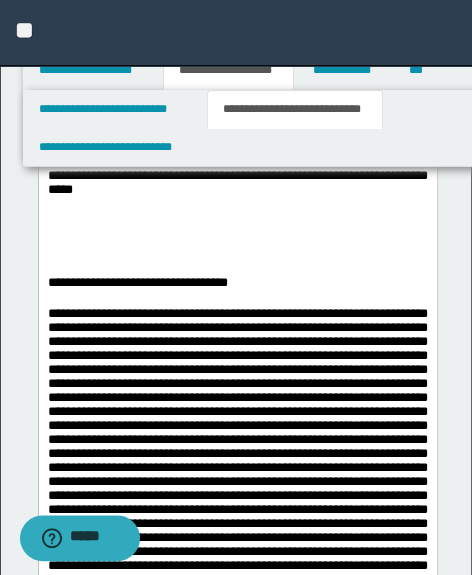 click on "**********" at bounding box center (237, 5776) 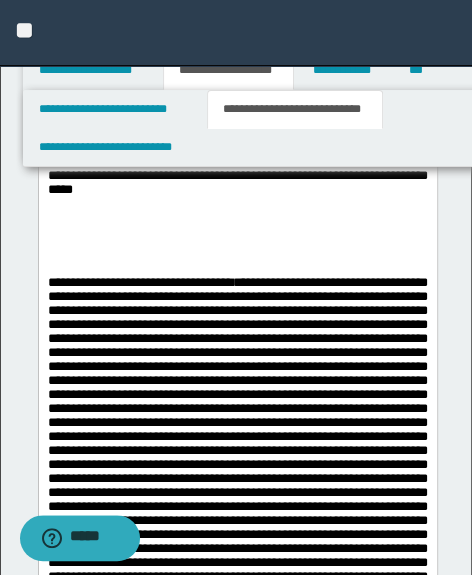 drag, startPoint x: 185, startPoint y: 418, endPoint x: 138, endPoint y: 410, distance: 47.67599 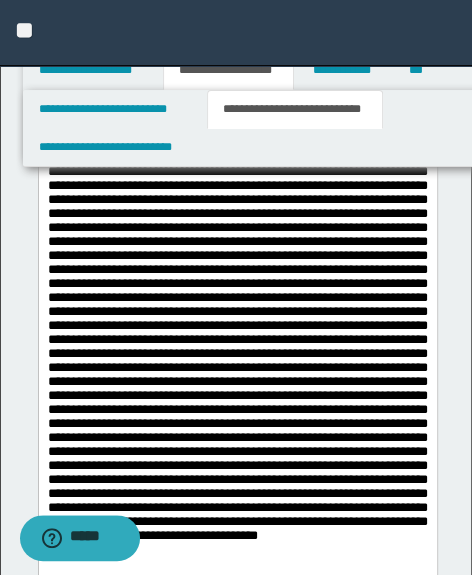 scroll, scrollTop: 6450, scrollLeft: 0, axis: vertical 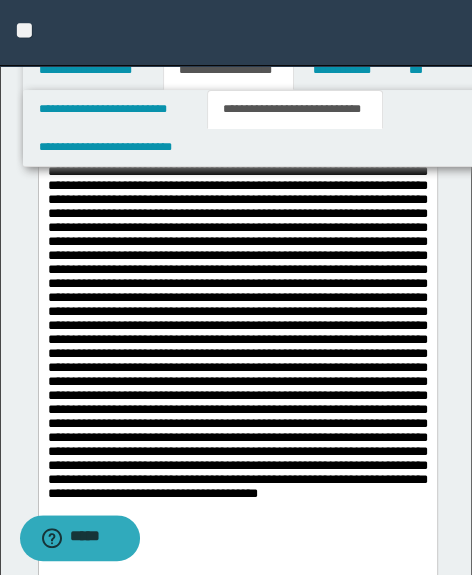 click on "**********" at bounding box center [237, 347] 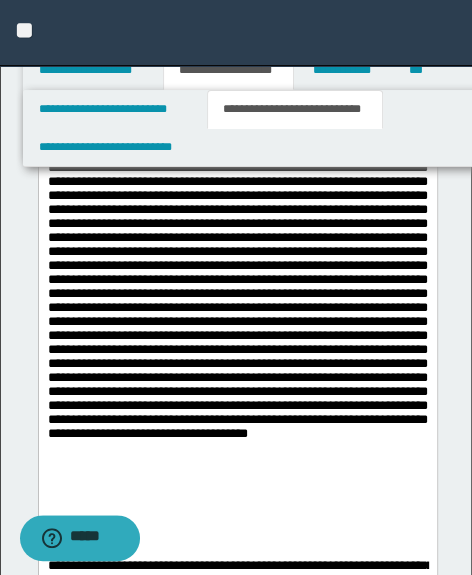 scroll, scrollTop: 6541, scrollLeft: 0, axis: vertical 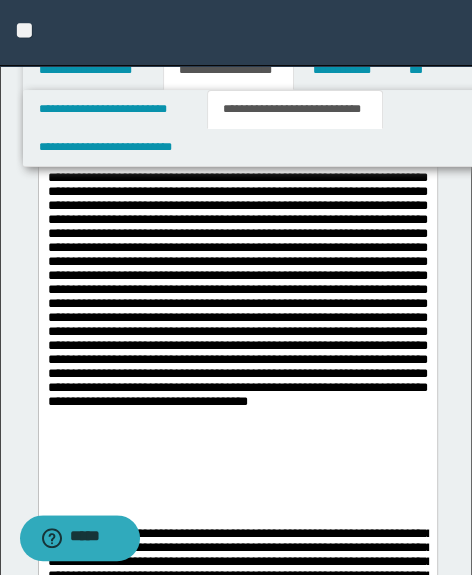 drag, startPoint x: 145, startPoint y: 210, endPoint x: 127, endPoint y: 212, distance: 18.110771 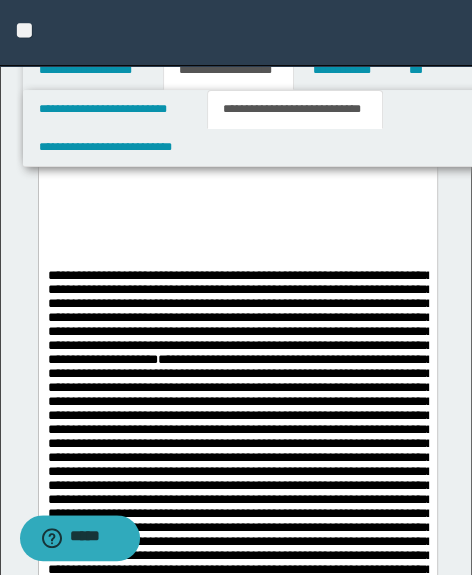 scroll, scrollTop: 6814, scrollLeft: 0, axis: vertical 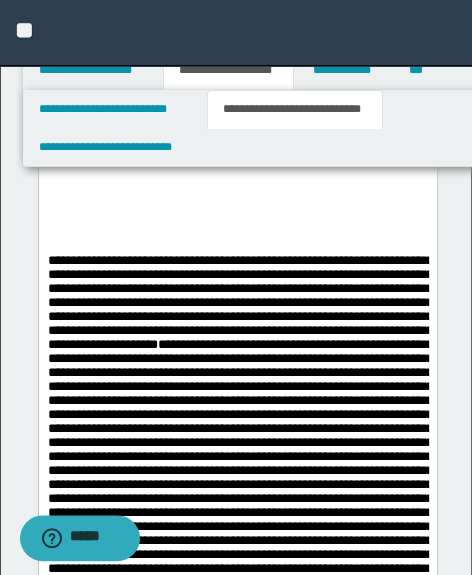 click on "**********" at bounding box center (237, -17) 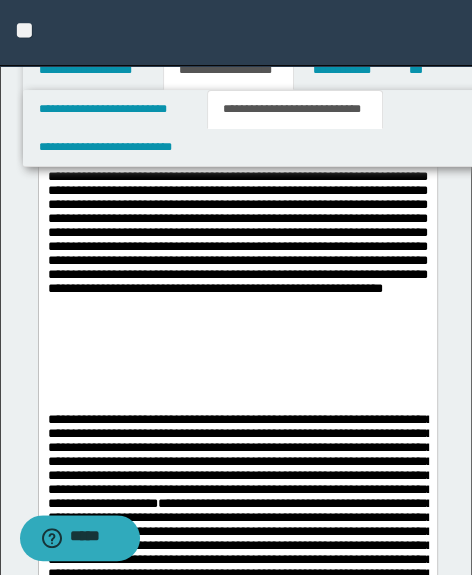 scroll, scrollTop: 6632, scrollLeft: 0, axis: vertical 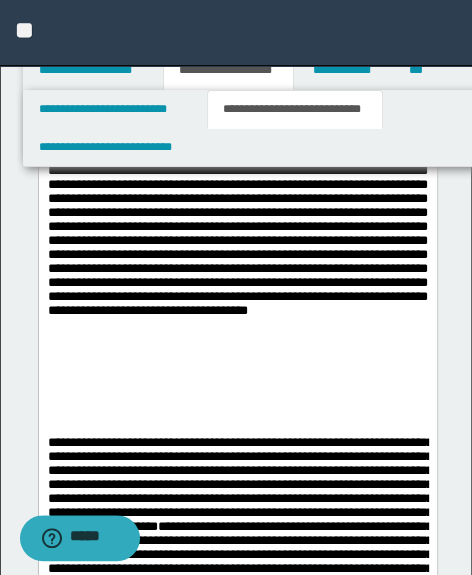 drag, startPoint x: 151, startPoint y: 253, endPoint x: 143, endPoint y: 237, distance: 17.888544 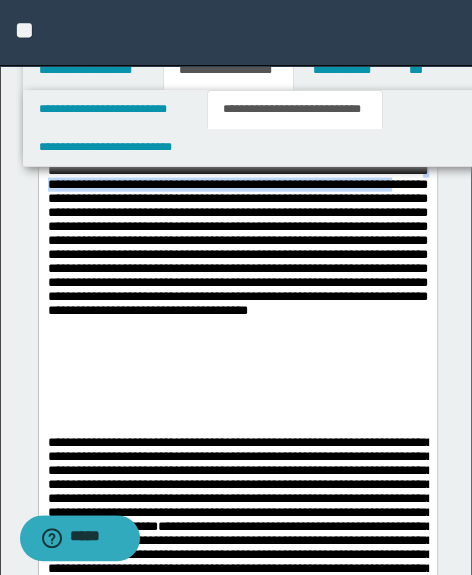 drag, startPoint x: 164, startPoint y: 350, endPoint x: 190, endPoint y: 366, distance: 30.528675 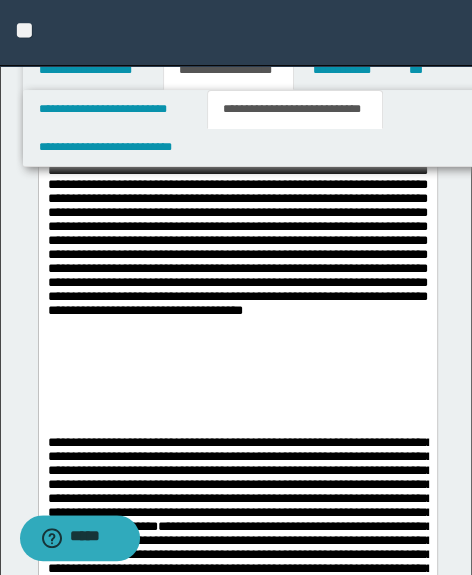 click on "**********" at bounding box center [237, 165] 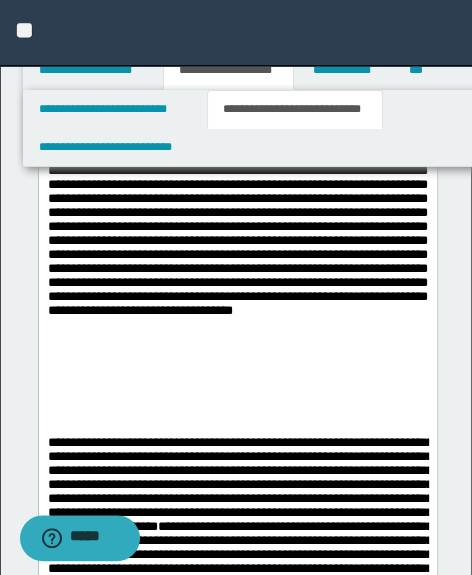 drag, startPoint x: 286, startPoint y: 419, endPoint x: 274, endPoint y: 423, distance: 12.649111 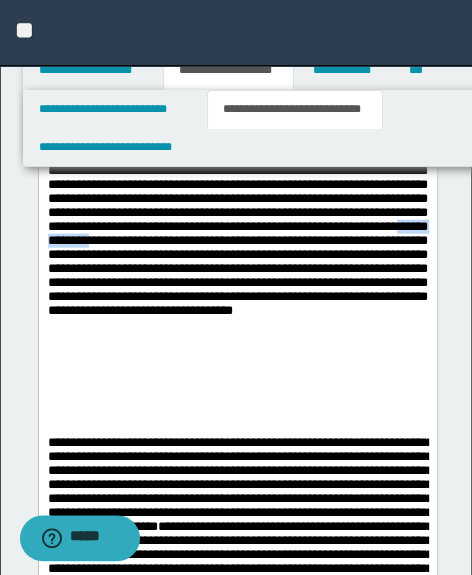 drag, startPoint x: 274, startPoint y: 423, endPoint x: 282, endPoint y: 435, distance: 14.422205 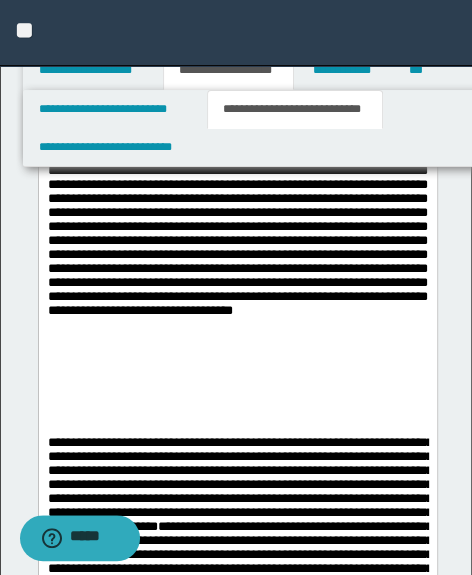 click on "**********" at bounding box center [237, 165] 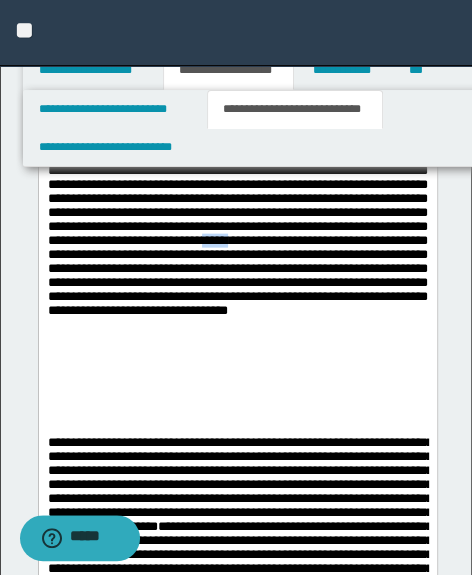 drag, startPoint x: 71, startPoint y: 443, endPoint x: 53, endPoint y: 448, distance: 18.681541 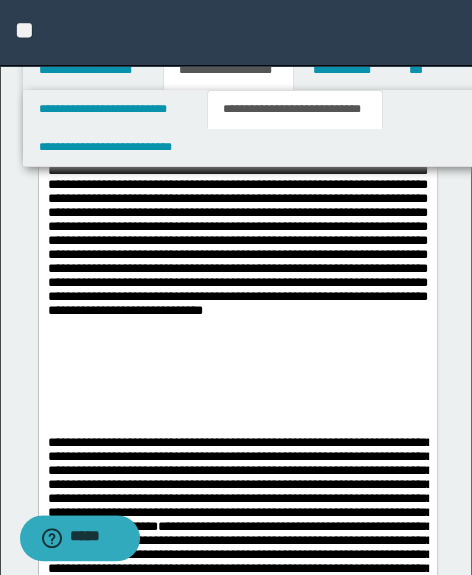 click on "**********" at bounding box center (237, 165) 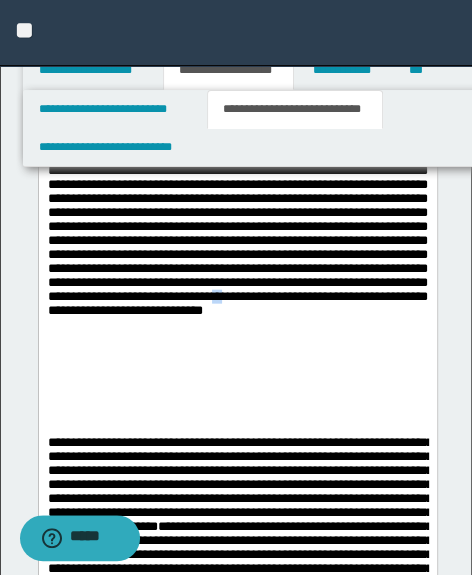 drag, startPoint x: 335, startPoint y: 504, endPoint x: 318, endPoint y: 503, distance: 17.029387 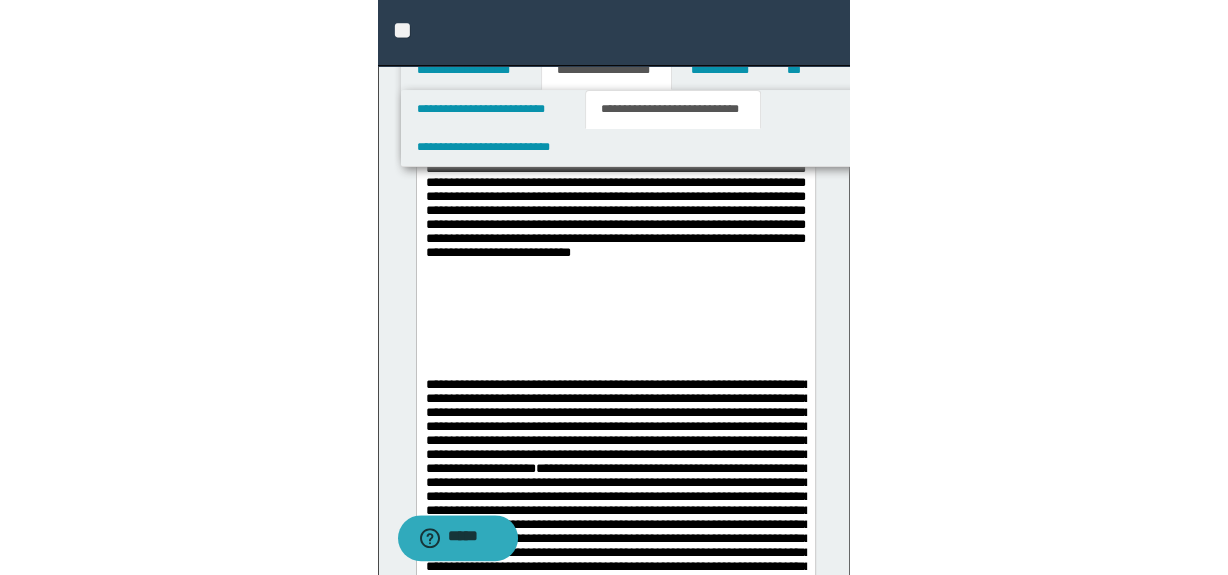 scroll, scrollTop: 6723, scrollLeft: 0, axis: vertical 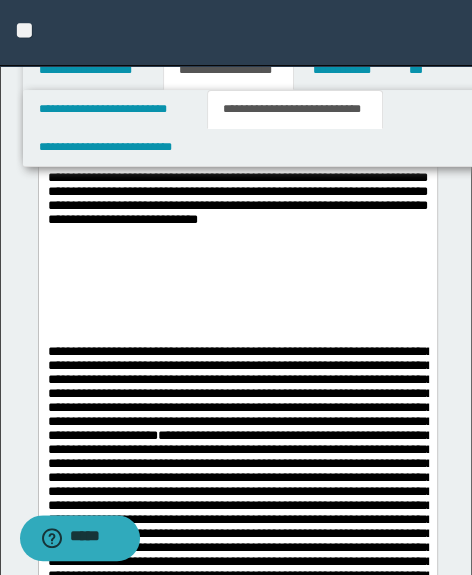 click on "**********" at bounding box center (237, 74) 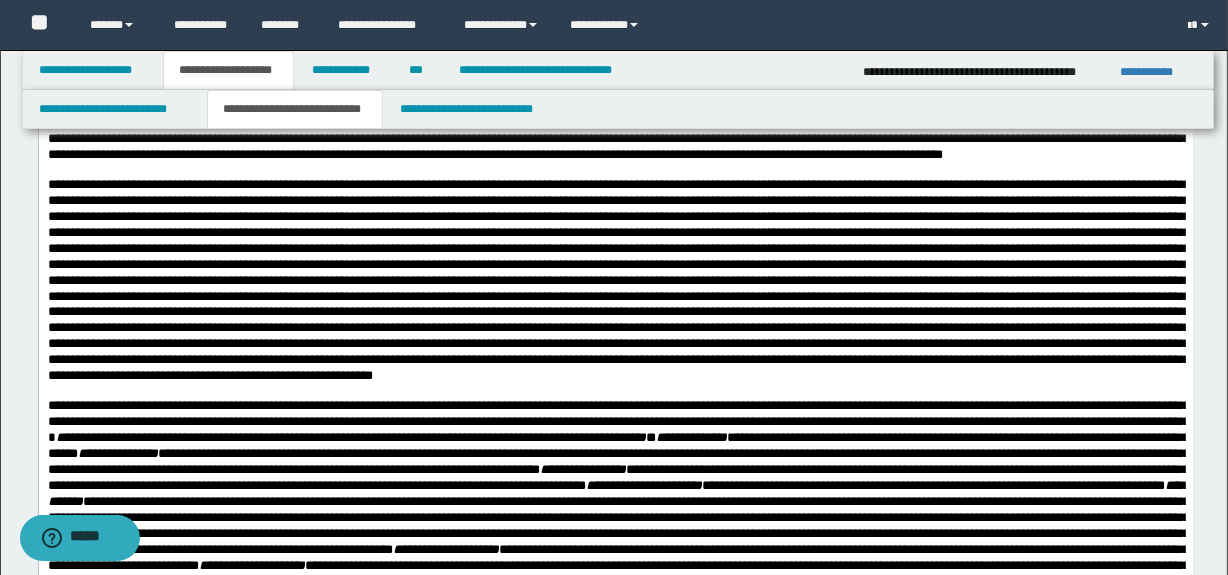 scroll, scrollTop: 5996, scrollLeft: 0, axis: vertical 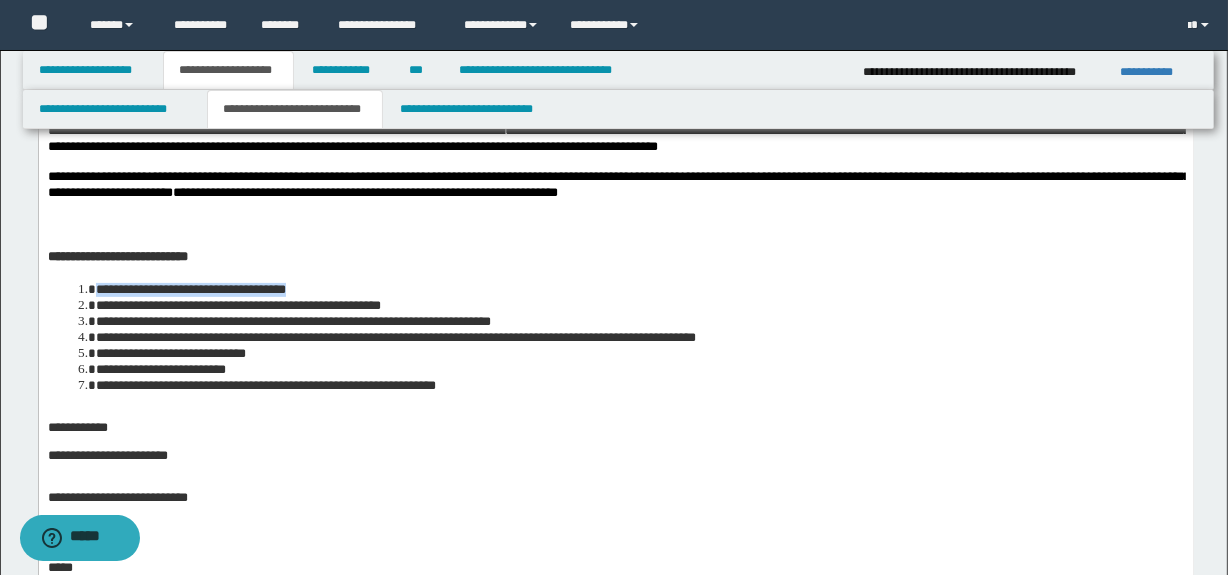 drag, startPoint x: 307, startPoint y: 307, endPoint x: 98, endPoint y: 307, distance: 209 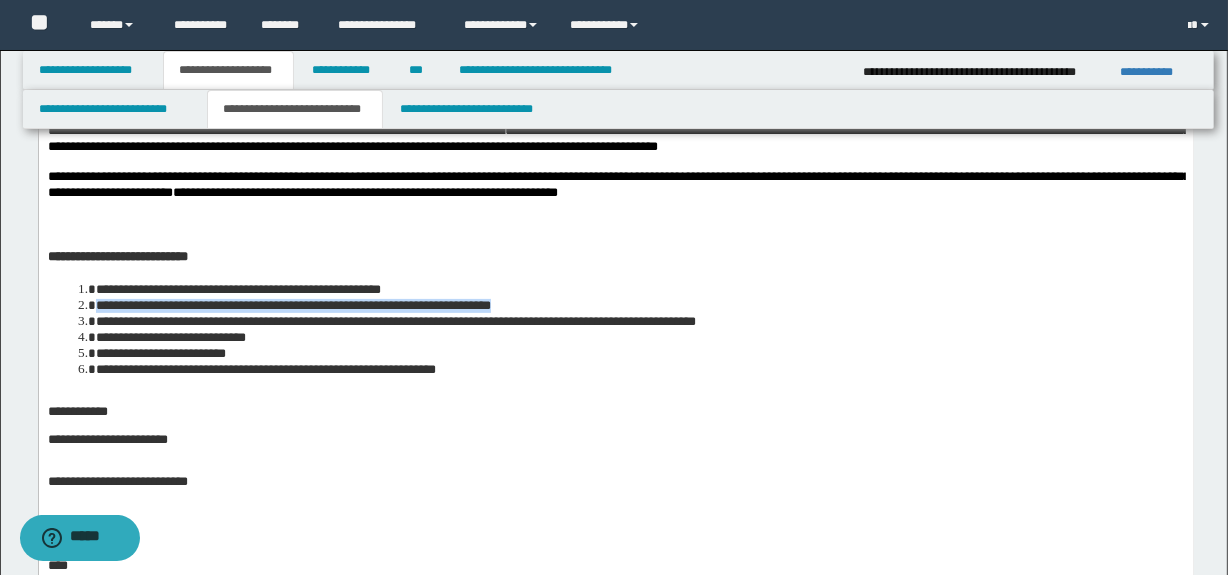 drag, startPoint x: 535, startPoint y: 322, endPoint x: 90, endPoint y: 322, distance: 445 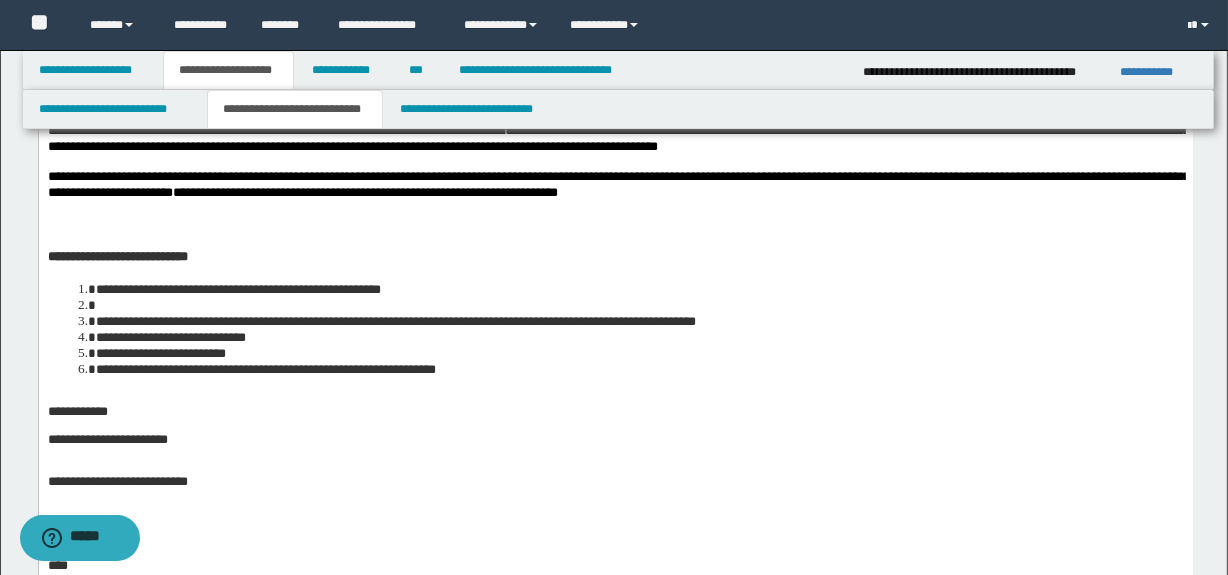 click on "**********" at bounding box center [639, 289] 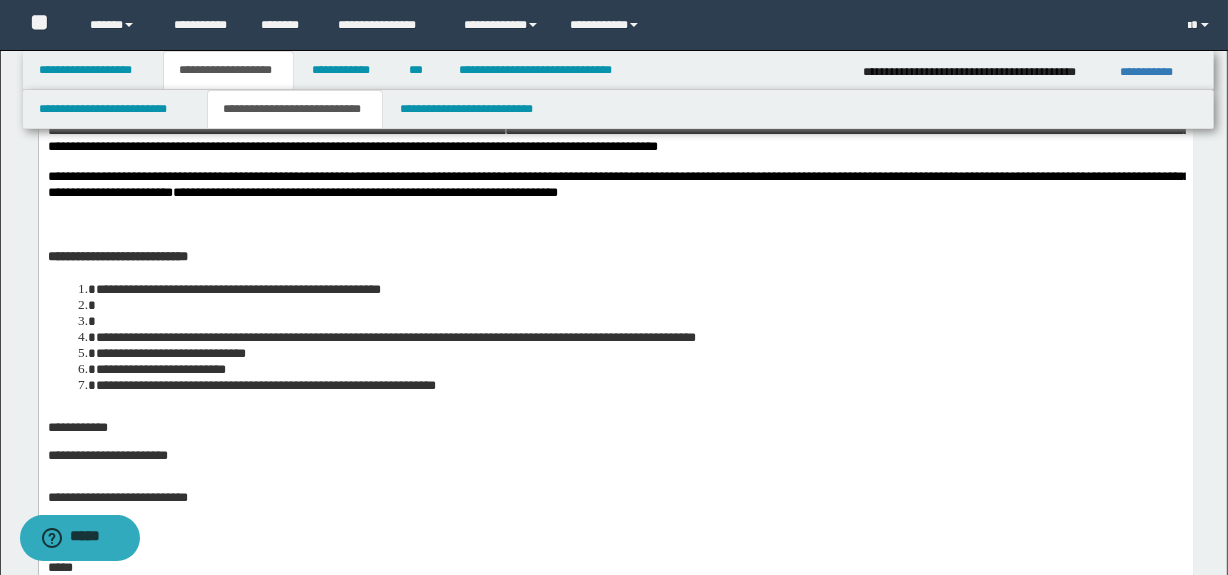 click on "**********" at bounding box center [639, 289] 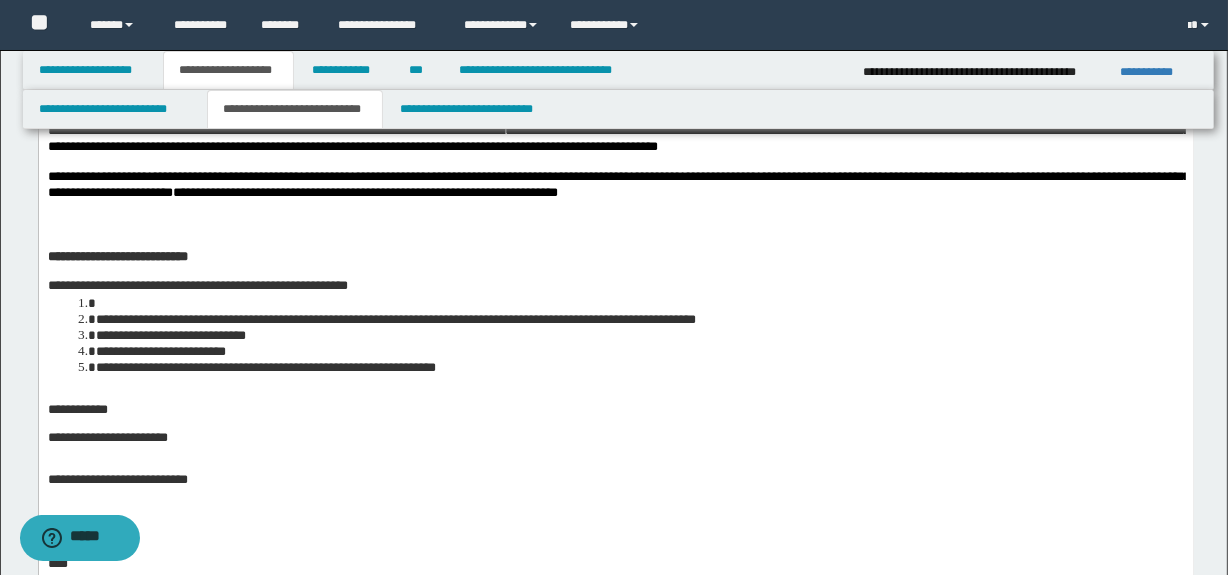 click at bounding box center [639, 303] 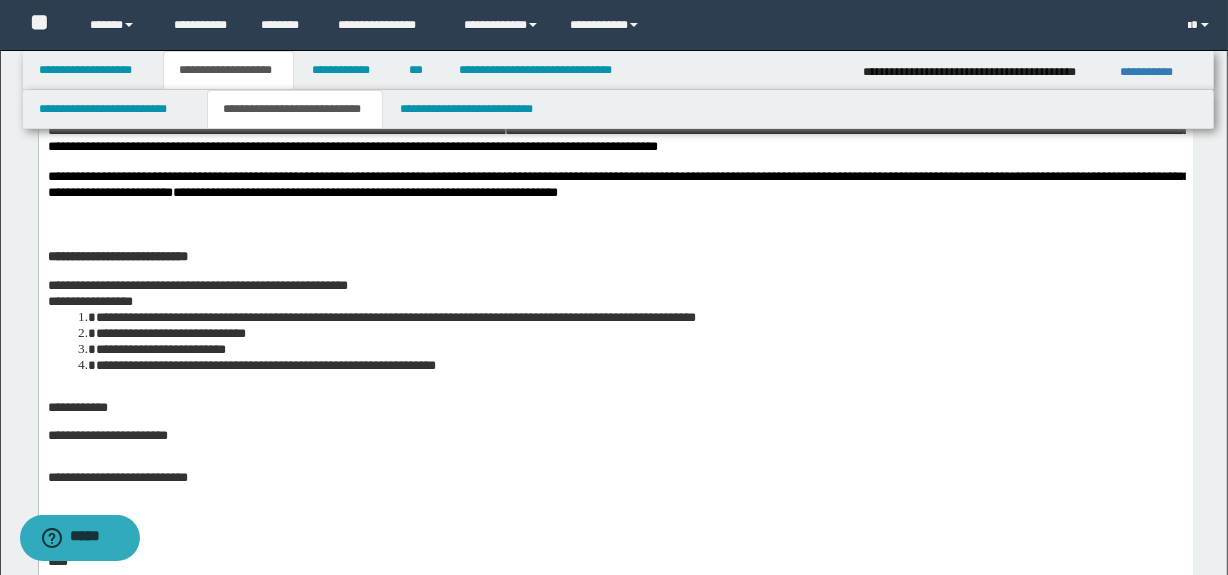 click on "**********" at bounding box center [395, 317] 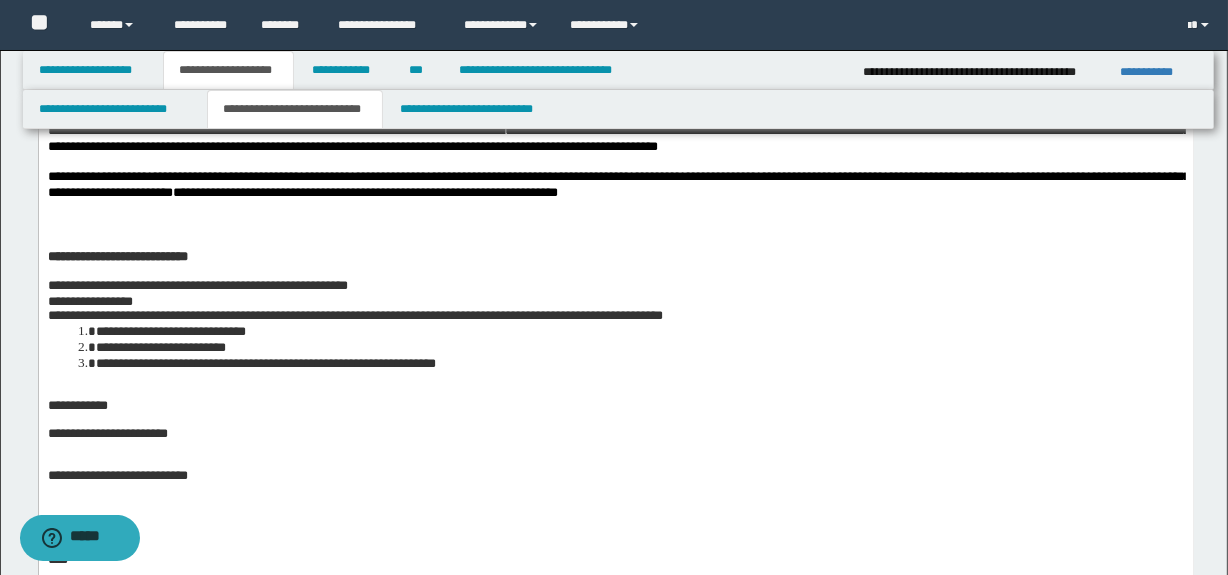 click on "**********" at bounding box center (354, 315) 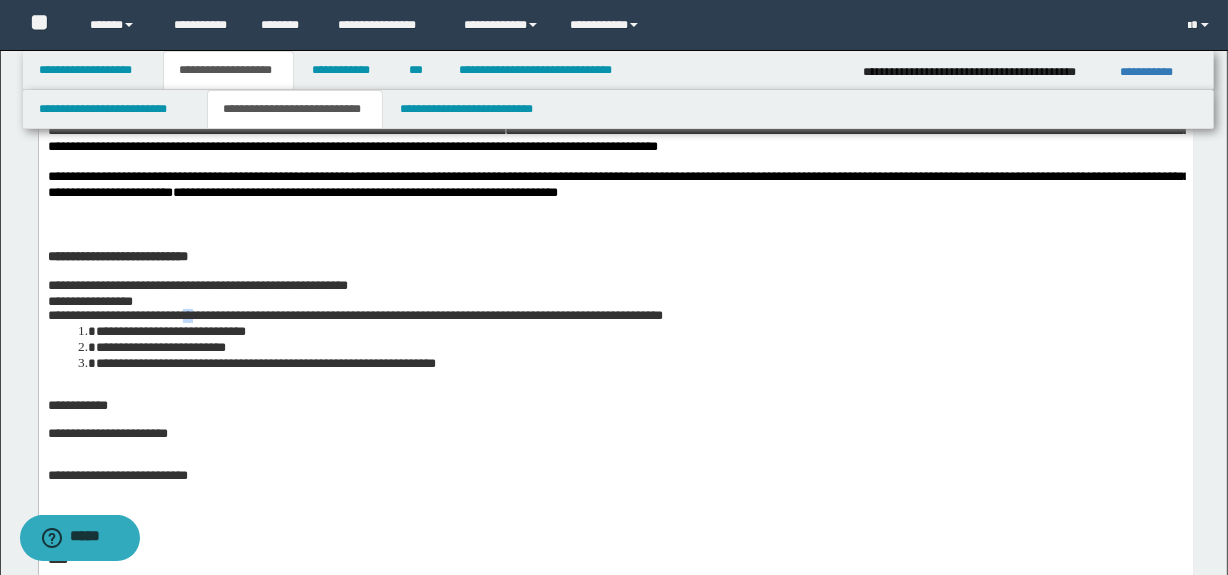 click on "**********" at bounding box center [354, 315] 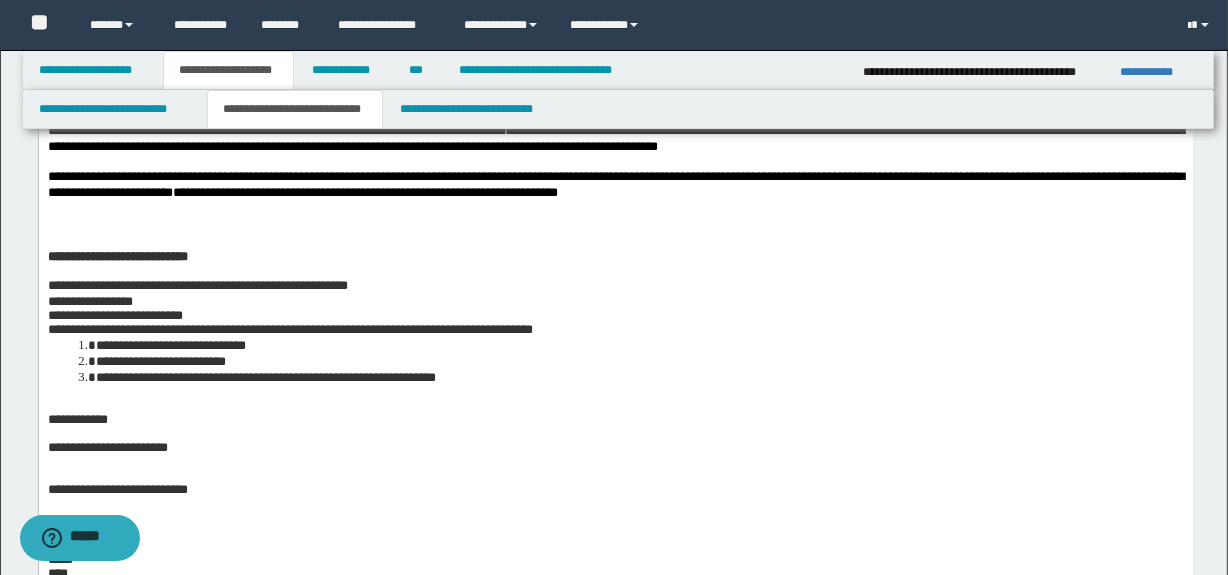 drag, startPoint x: 38, startPoint y: -242, endPoint x: 65, endPoint y: 353, distance: 595.6123 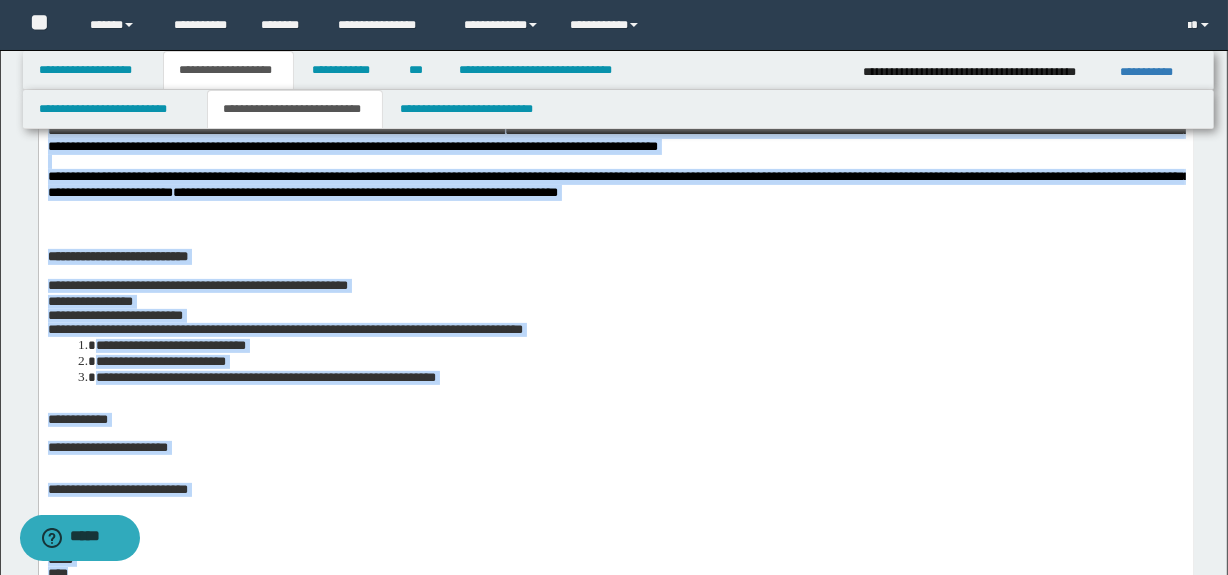 click on "**********" at bounding box center [284, 329] 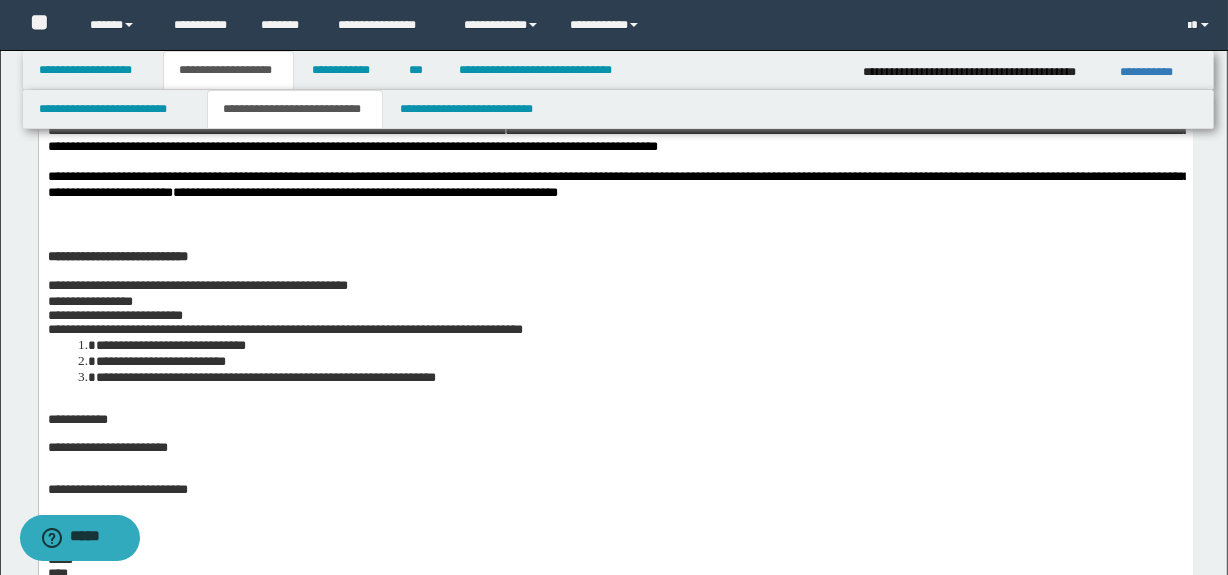 click on "**********" at bounding box center [284, 329] 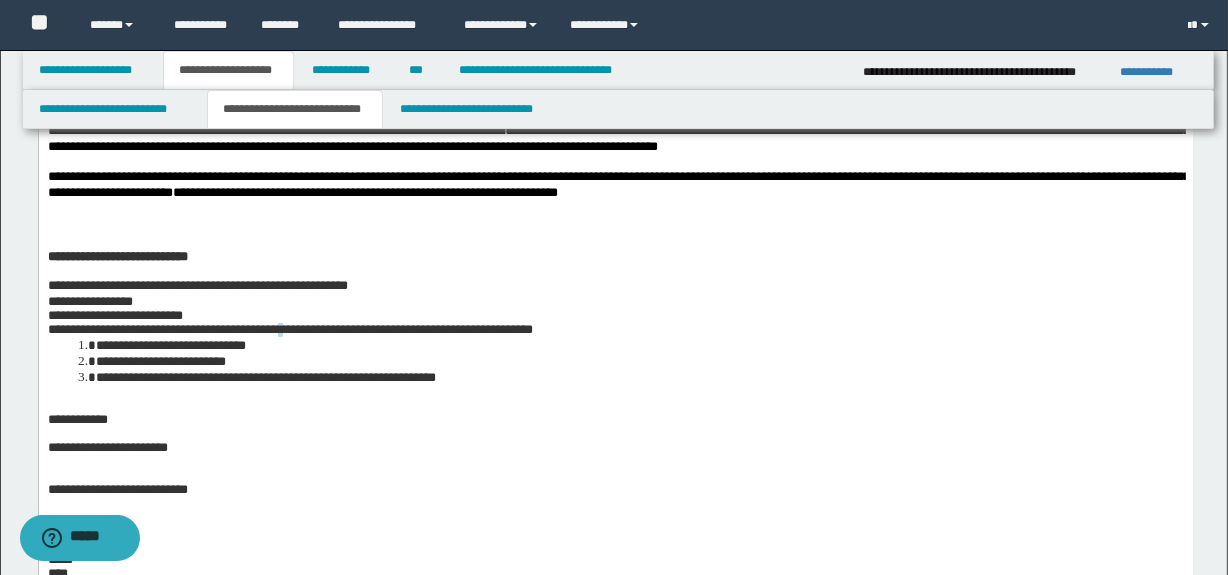 click on "**********" at bounding box center [289, 329] 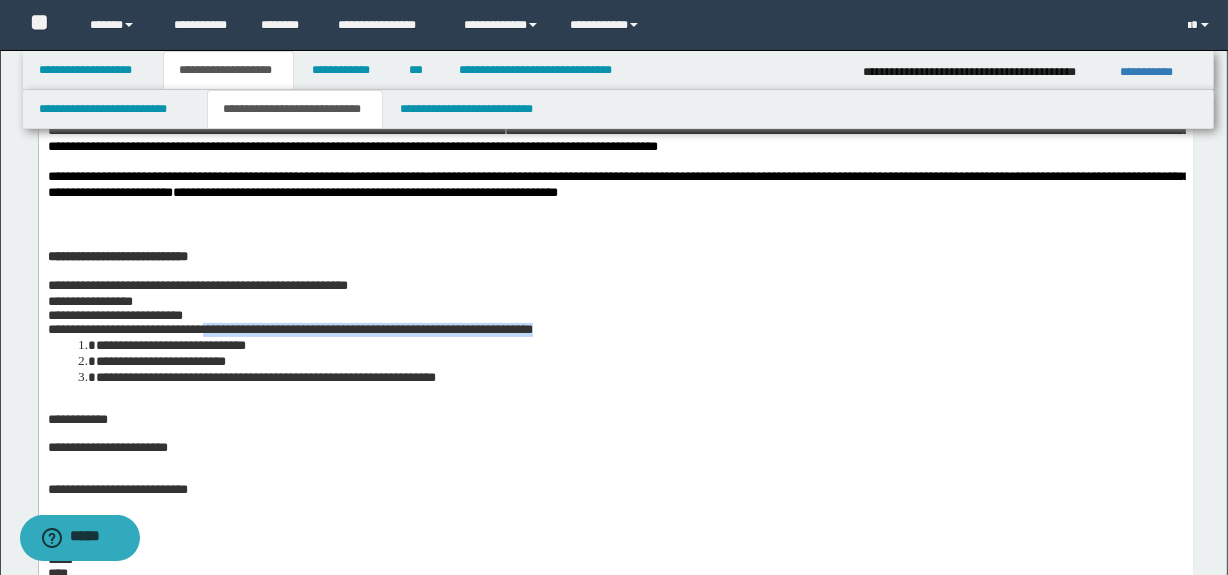 drag, startPoint x: 212, startPoint y: 357, endPoint x: 615, endPoint y: 352, distance: 403.031 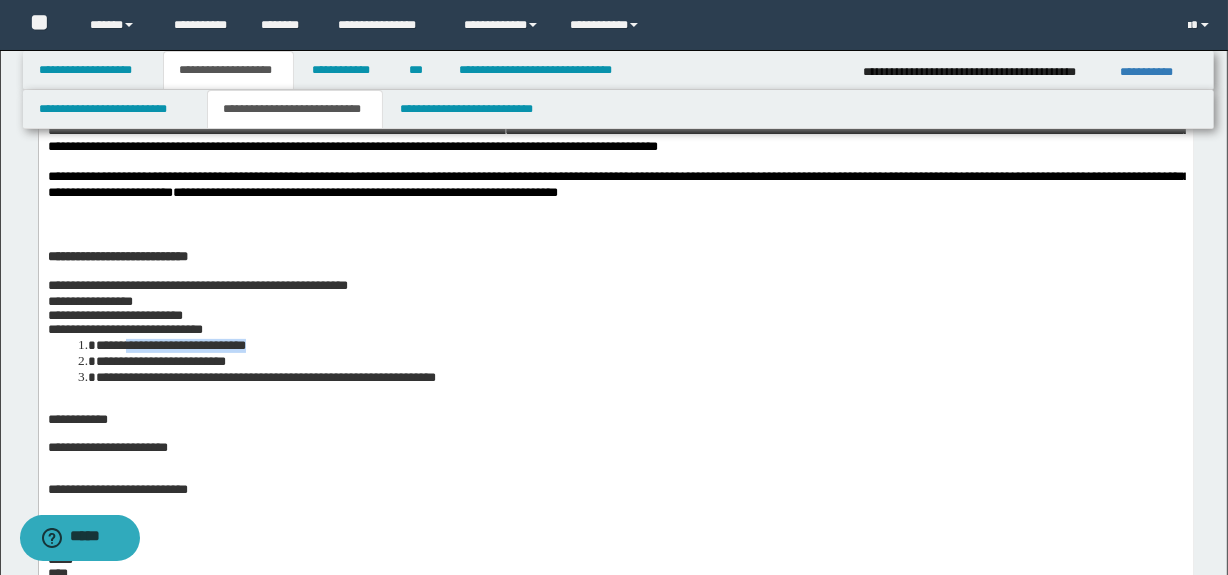 drag, startPoint x: 200, startPoint y: 375, endPoint x: 275, endPoint y: 374, distance: 75.00667 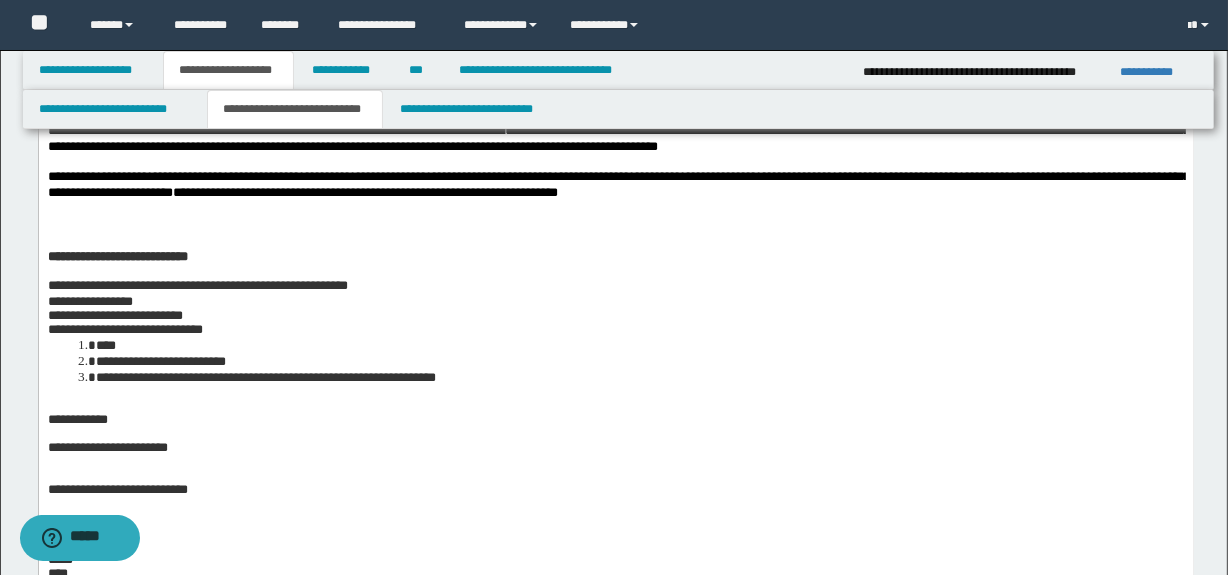 click on "***" at bounding box center (639, 345) 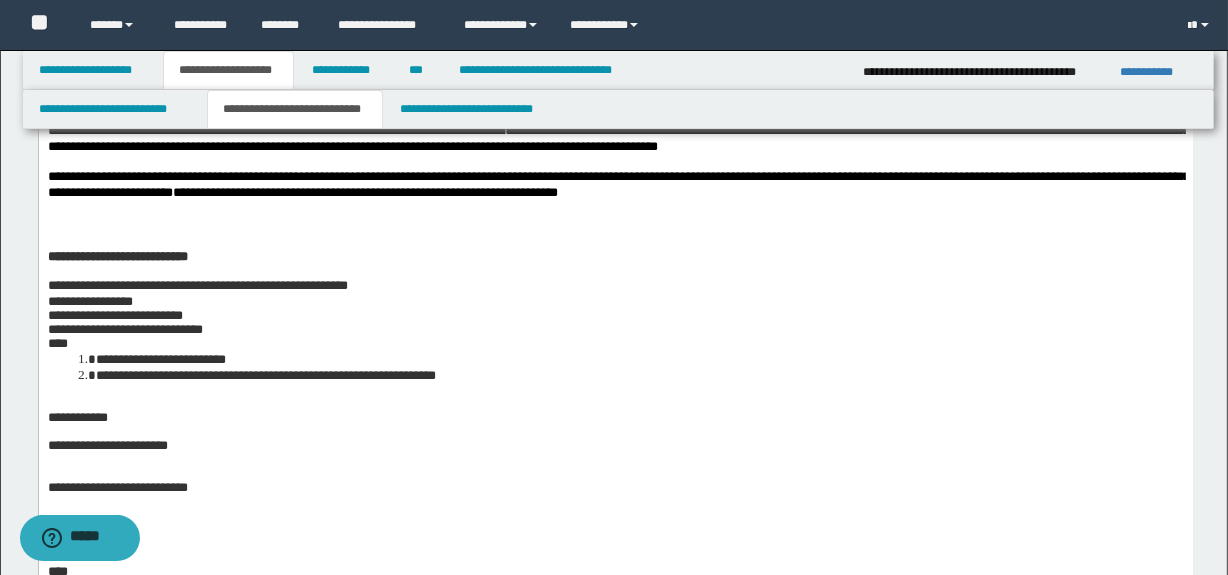 click on "**********" at bounding box center [615, 367] 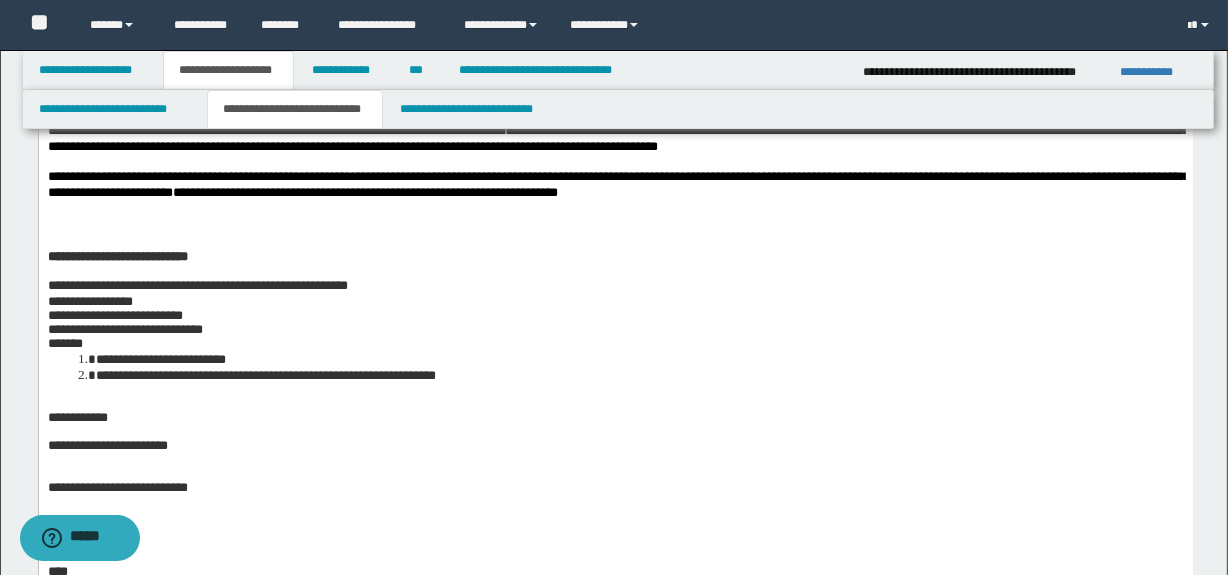 drag, startPoint x: 93, startPoint y: 387, endPoint x: 82, endPoint y: 385, distance: 11.18034 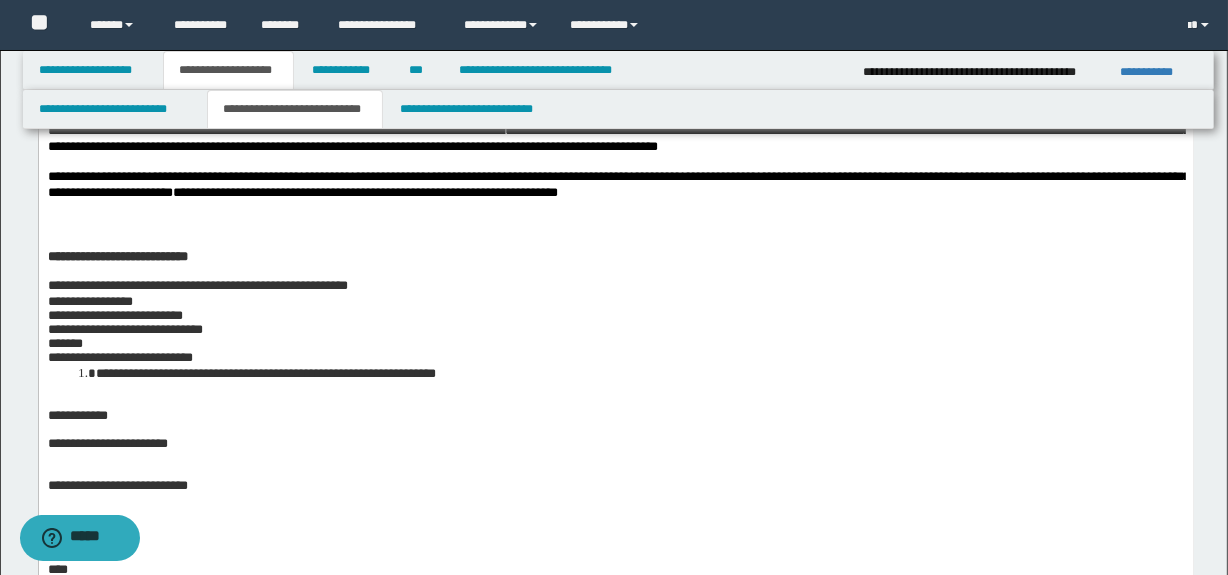 click on "**********" at bounding box center (639, 373) 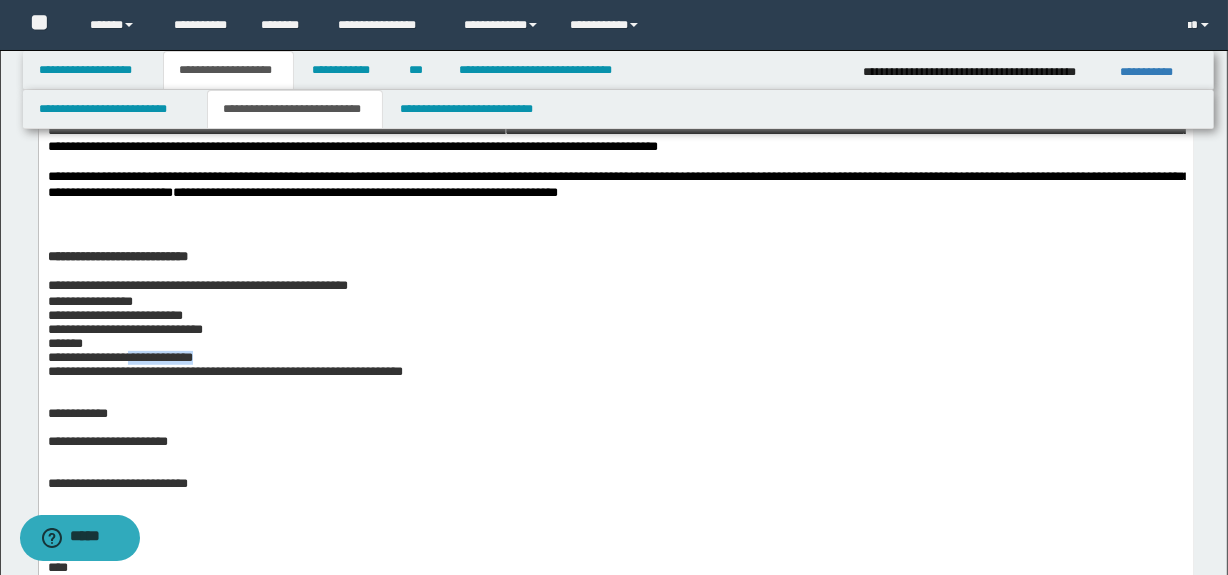 drag, startPoint x: 129, startPoint y: 385, endPoint x: 201, endPoint y: 390, distance: 72.1734 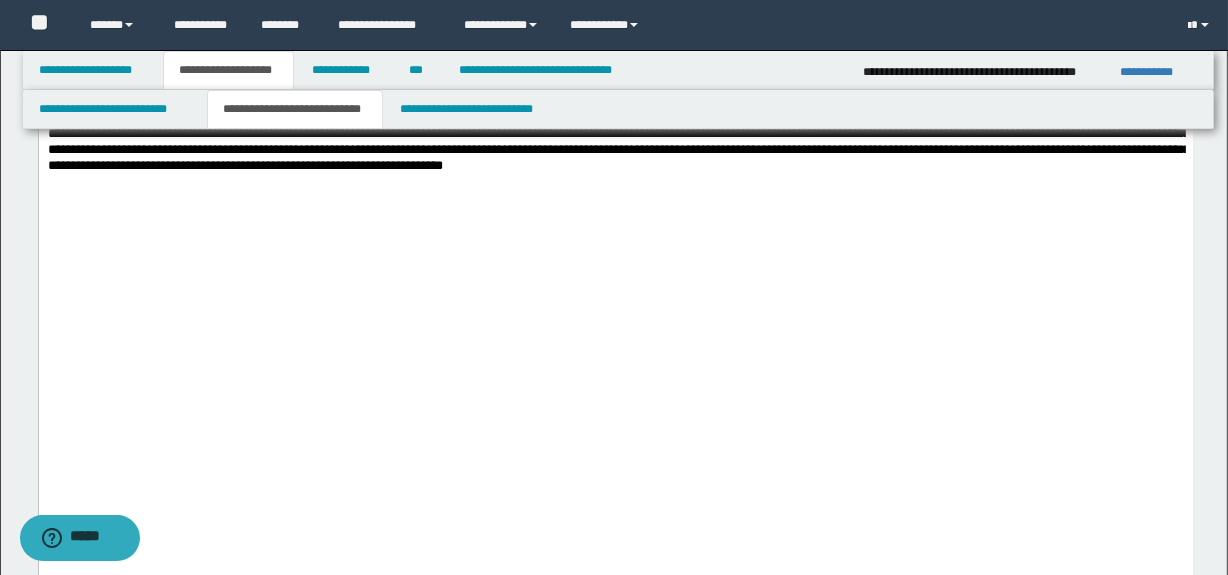 scroll, scrollTop: 8569, scrollLeft: 0, axis: vertical 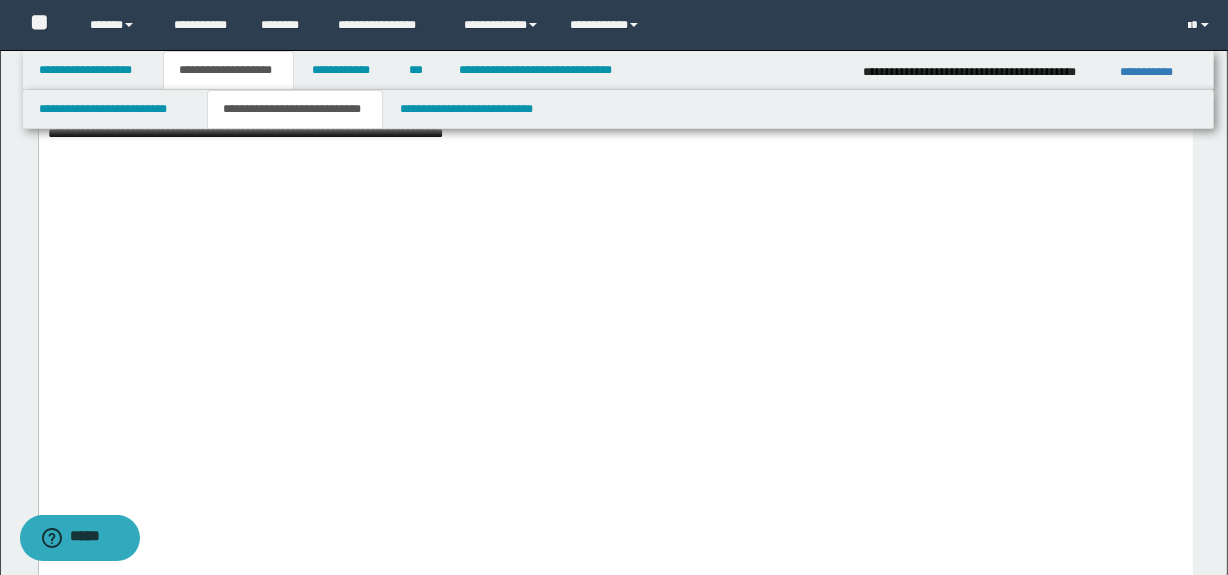 click at bounding box center (618, -95) 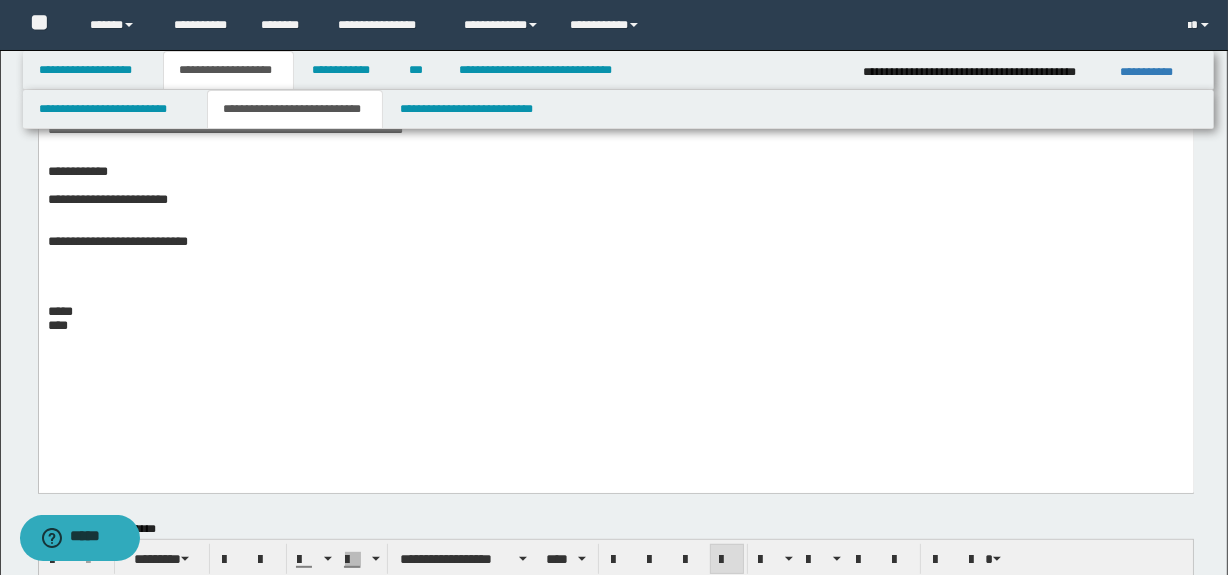 scroll, scrollTop: 546, scrollLeft: 0, axis: vertical 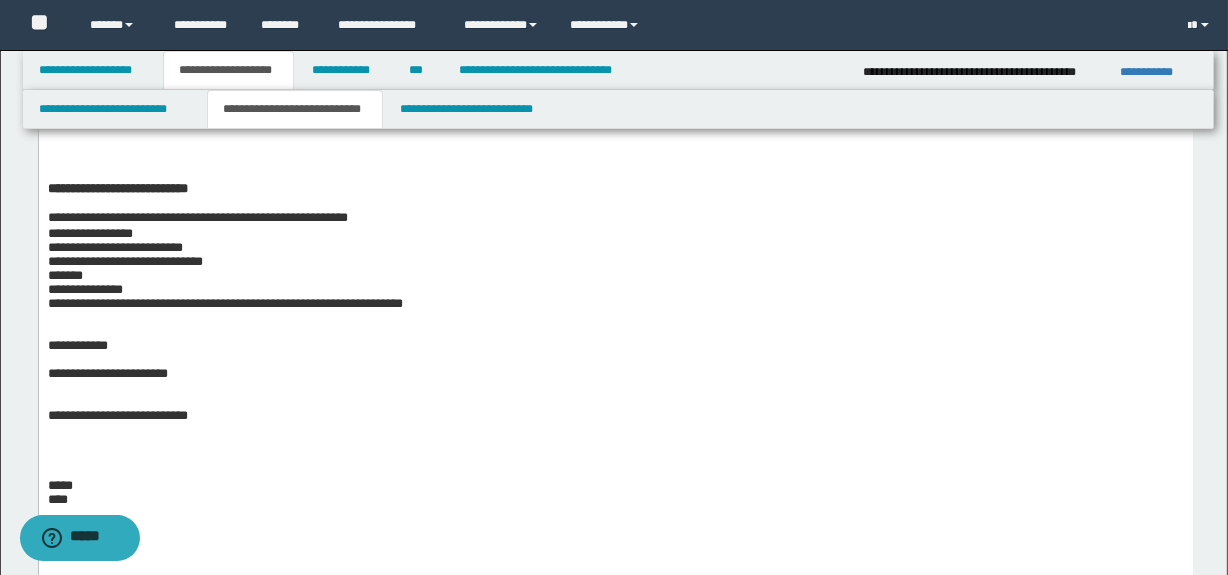 click on "**********" at bounding box center [615, 234] 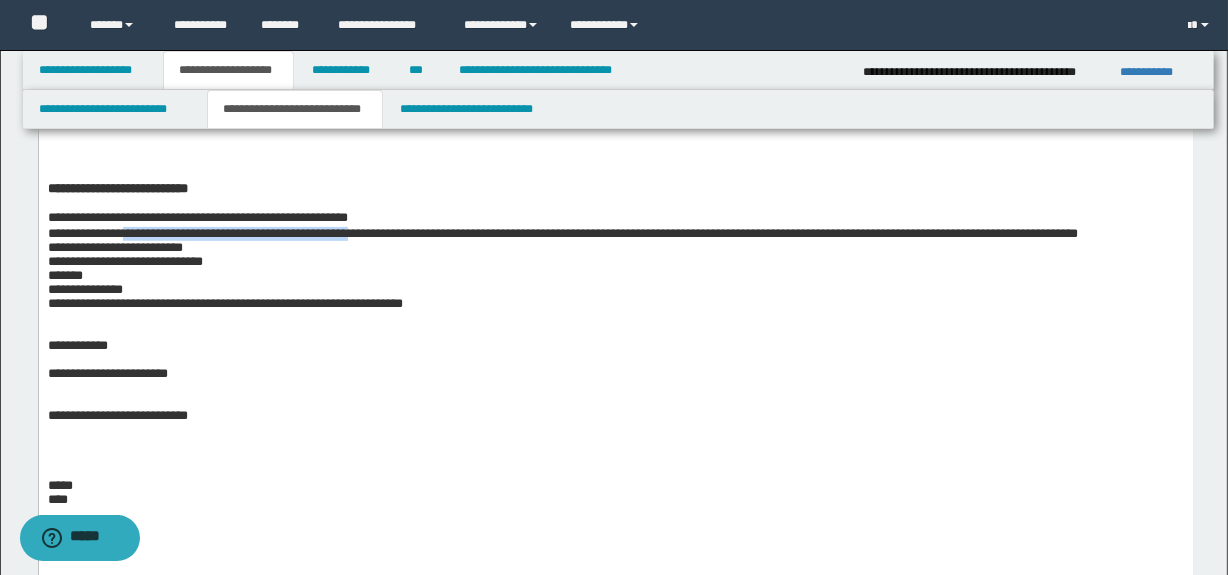 drag, startPoint x: 127, startPoint y: 261, endPoint x: 370, endPoint y: 253, distance: 243.13165 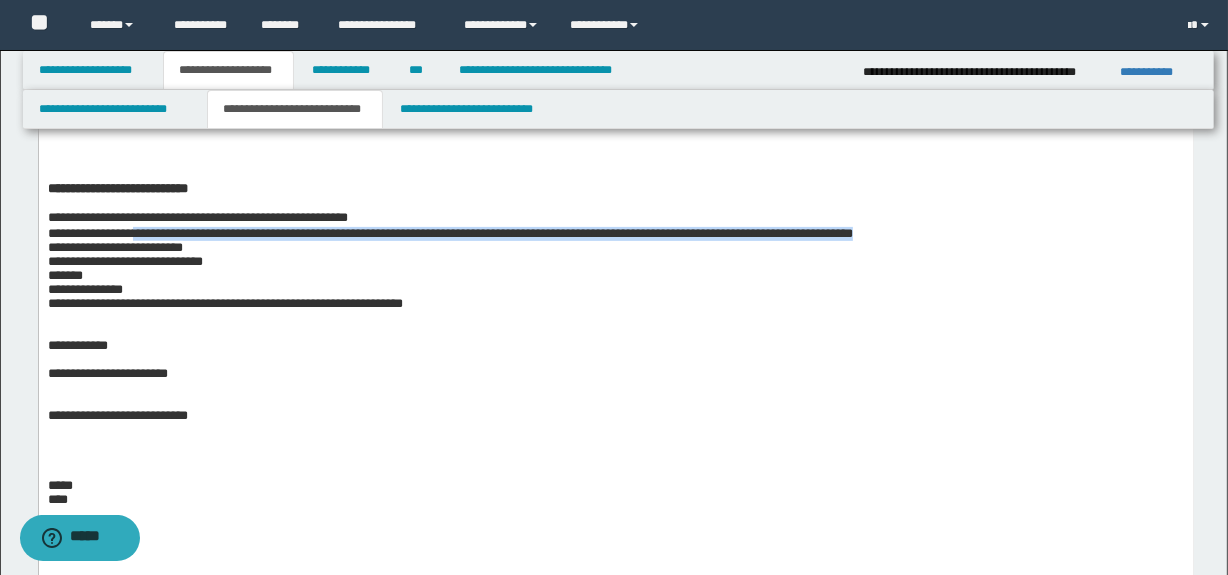 drag, startPoint x: 158, startPoint y: 259, endPoint x: 971, endPoint y: 253, distance: 813.02216 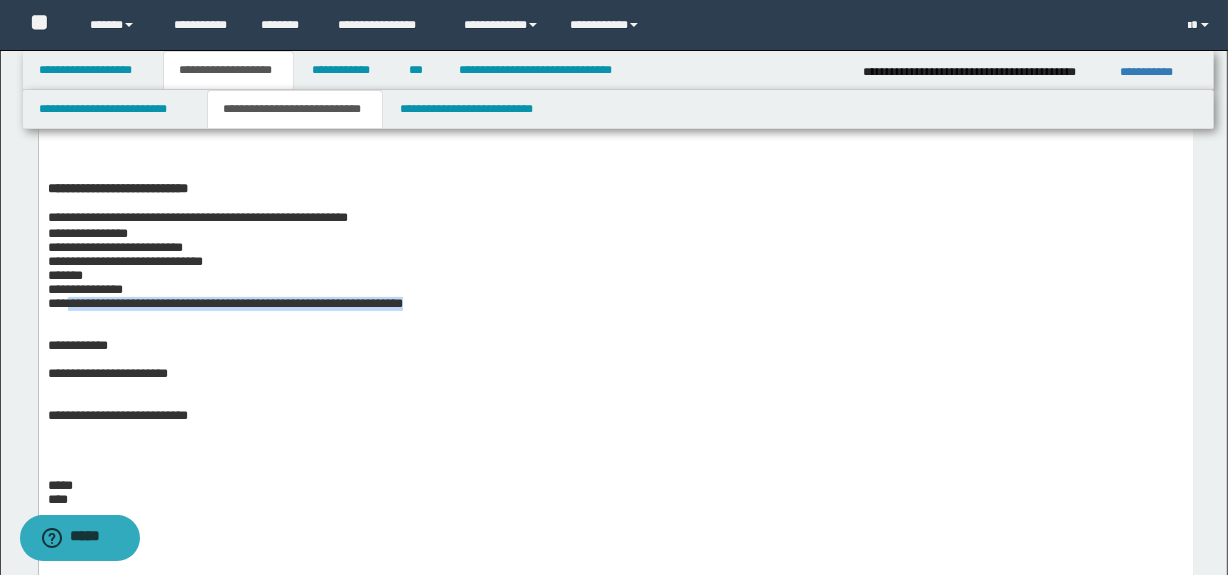 drag, startPoint x: 70, startPoint y: 338, endPoint x: 458, endPoint y: 346, distance: 388.08246 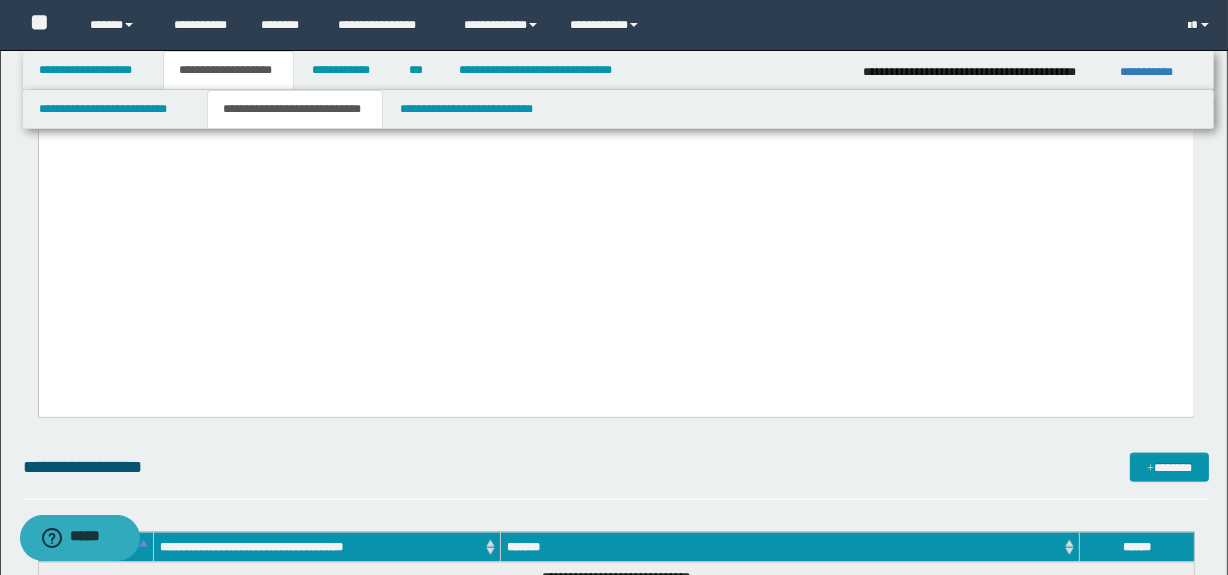 scroll, scrollTop: 8517, scrollLeft: 0, axis: vertical 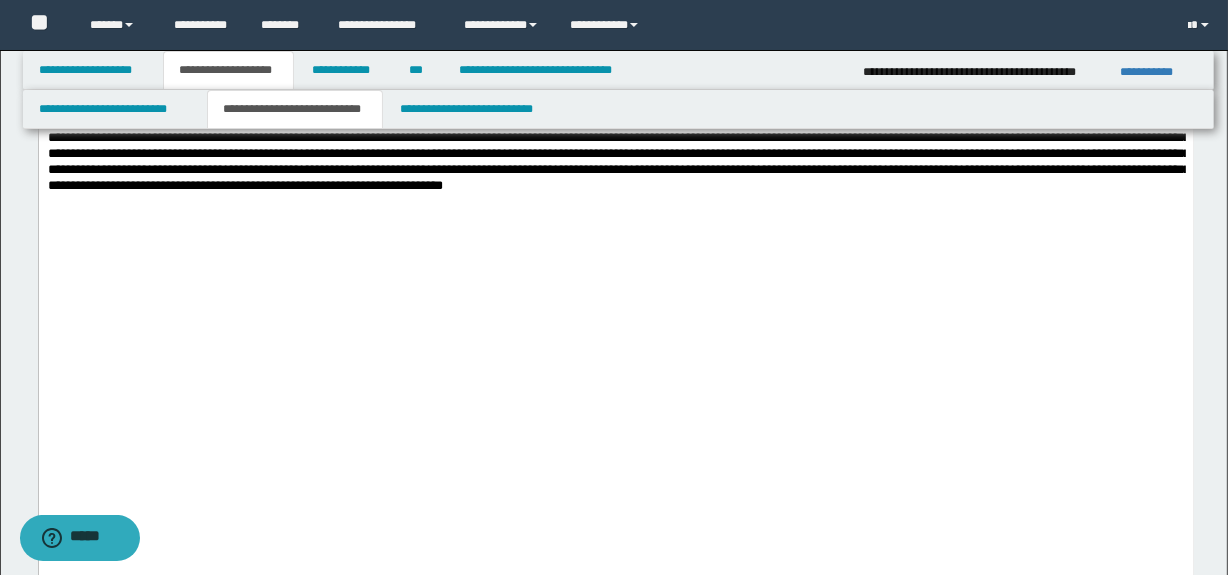 drag, startPoint x: 1165, startPoint y: 432, endPoint x: 453, endPoint y: 463, distance: 712.67456 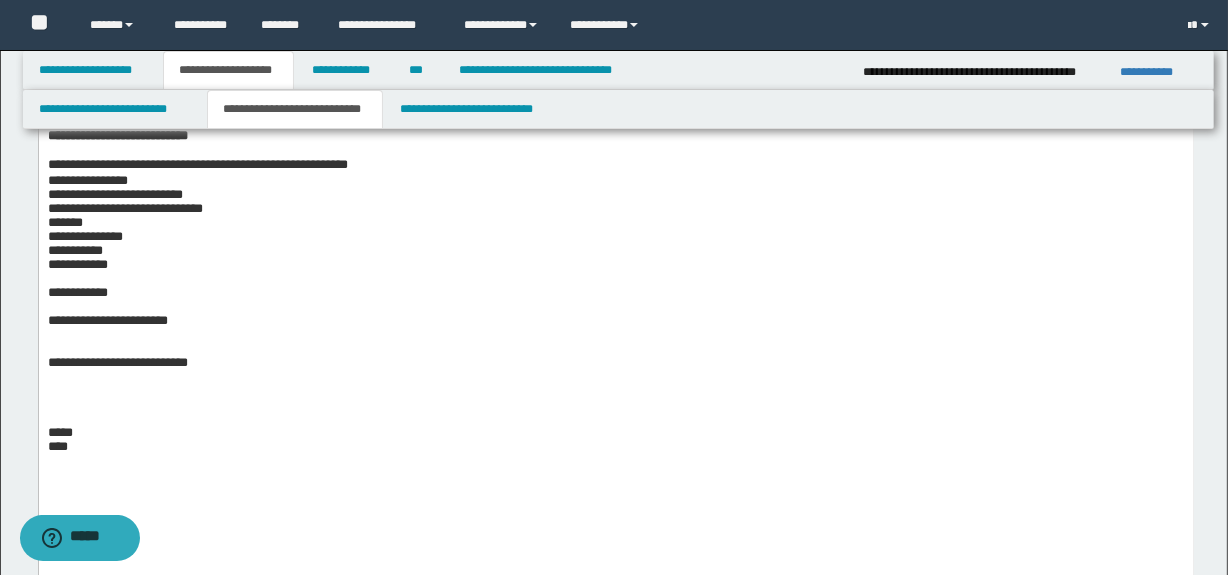 scroll, scrollTop: 546, scrollLeft: 0, axis: vertical 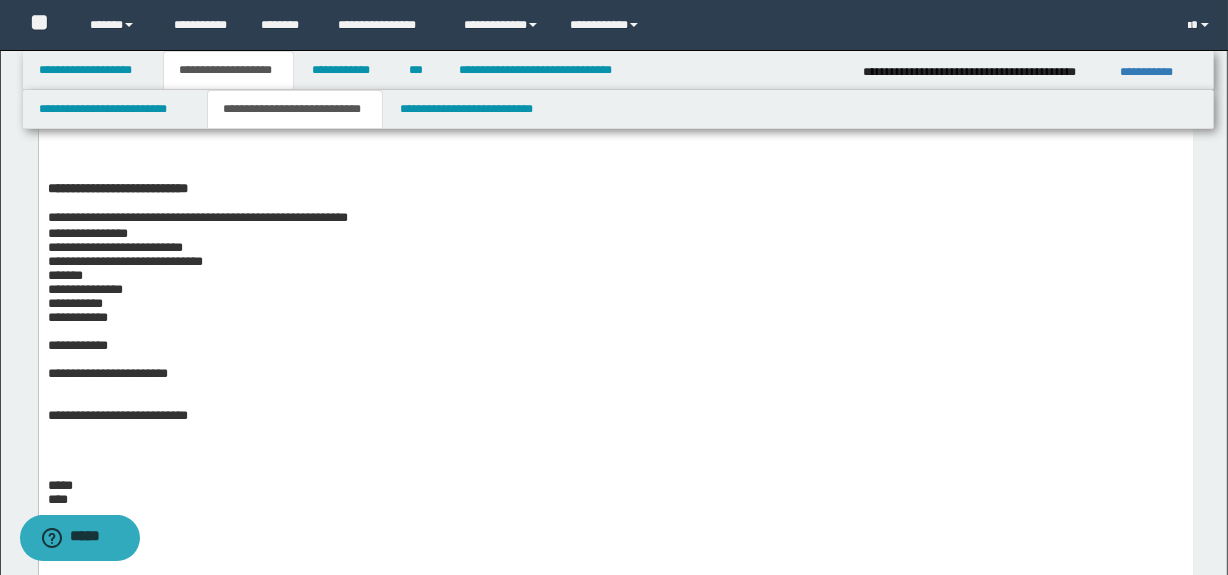 drag, startPoint x: 211, startPoint y: 353, endPoint x: 201, endPoint y: 349, distance: 10.770329 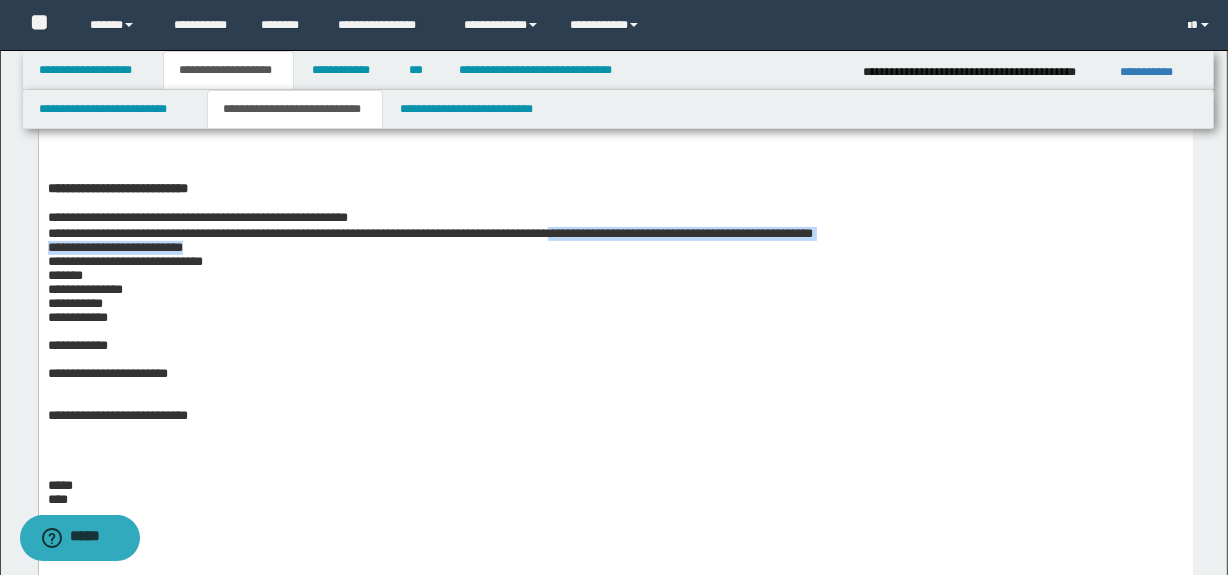 drag, startPoint x: 581, startPoint y: 257, endPoint x: 875, endPoint y: 263, distance: 294.06122 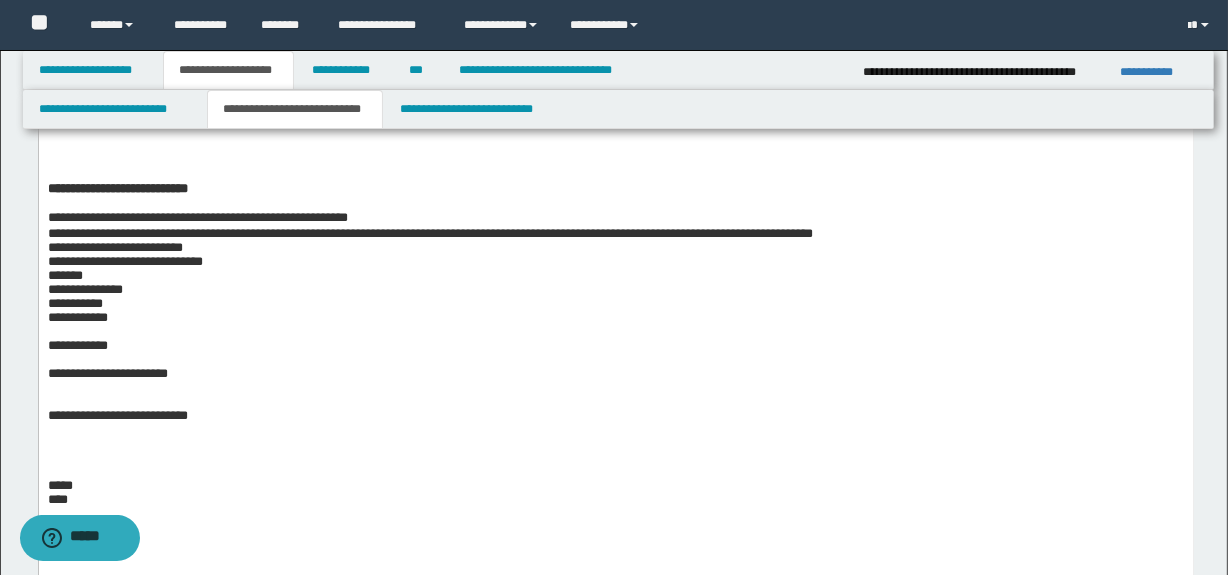 click at bounding box center (615, 204) 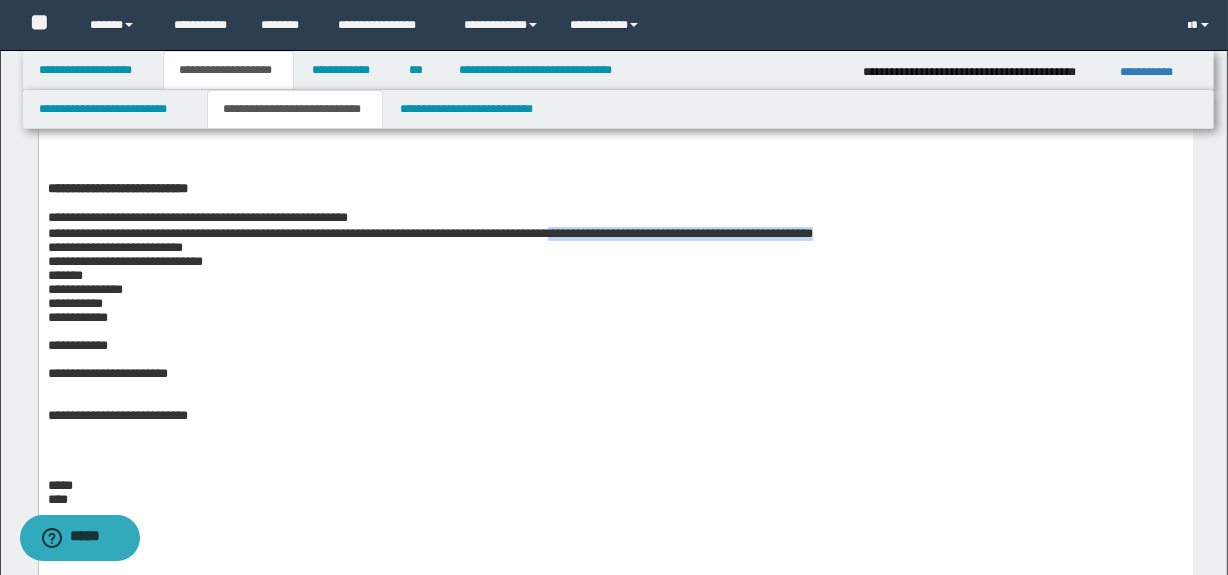 drag, startPoint x: 578, startPoint y: 259, endPoint x: 877, endPoint y: 252, distance: 299.08194 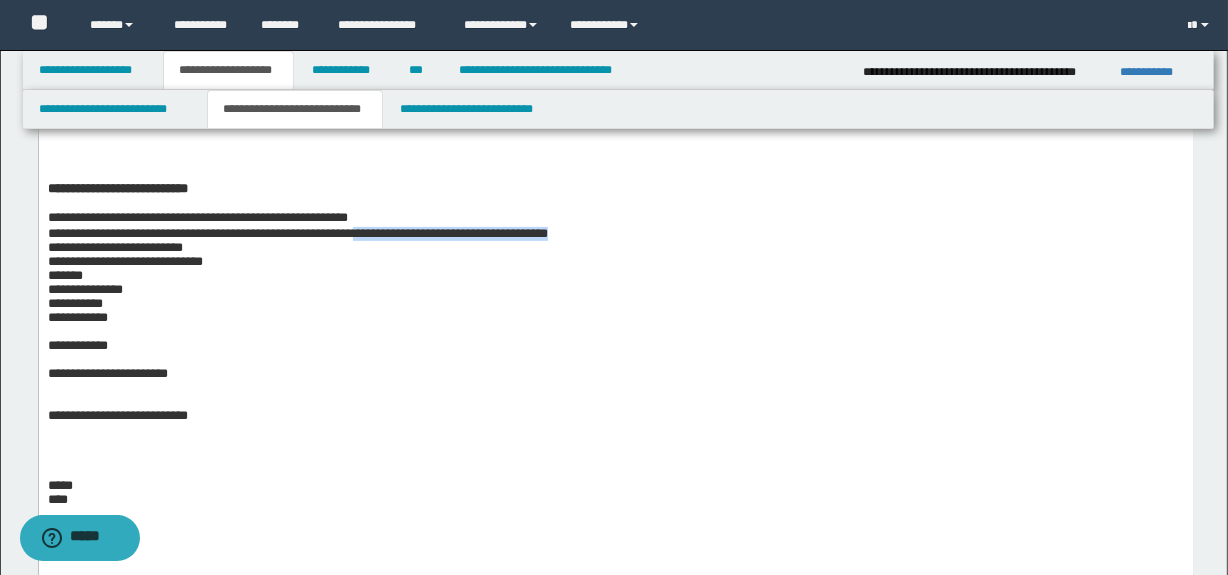 drag, startPoint x: 374, startPoint y: 257, endPoint x: 587, endPoint y: 256, distance: 213.00235 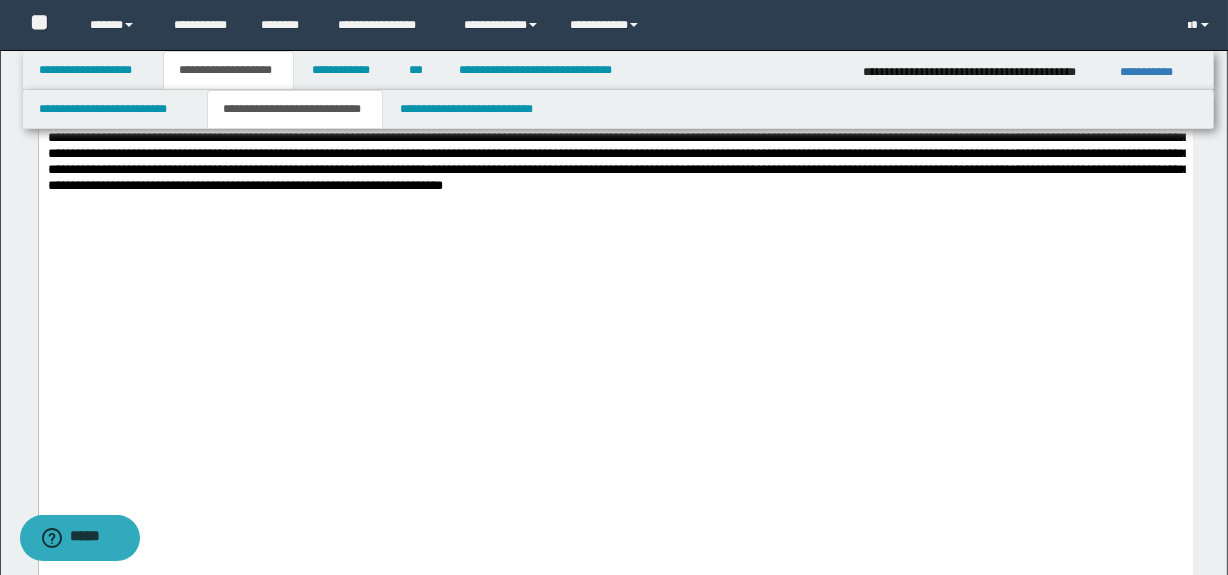 scroll, scrollTop: 608, scrollLeft: 0, axis: vertical 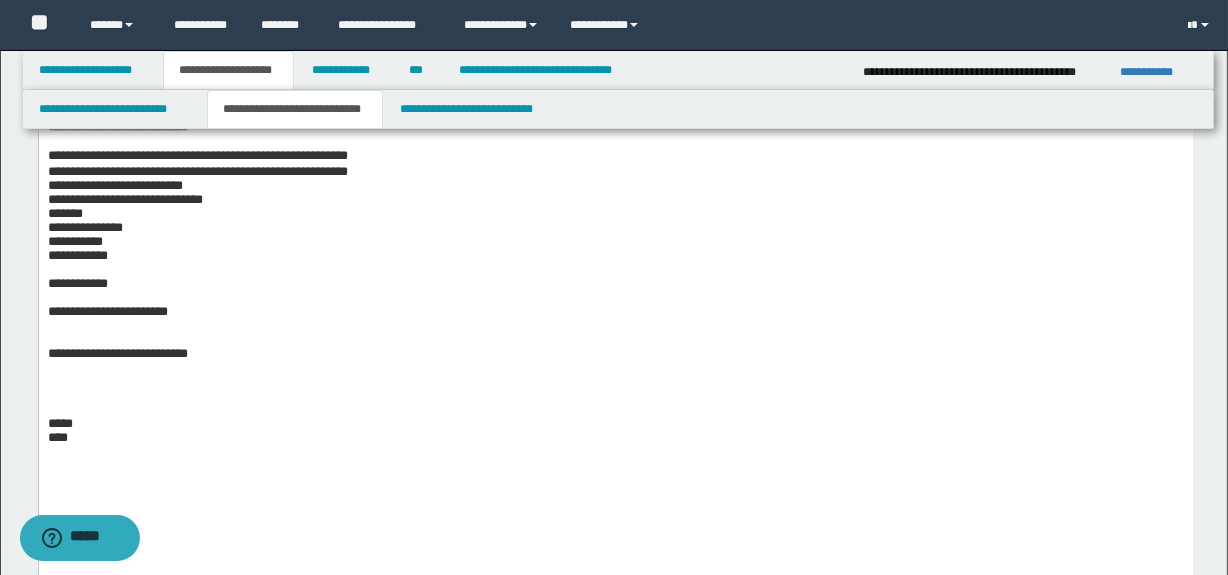 click at bounding box center [615, 270] 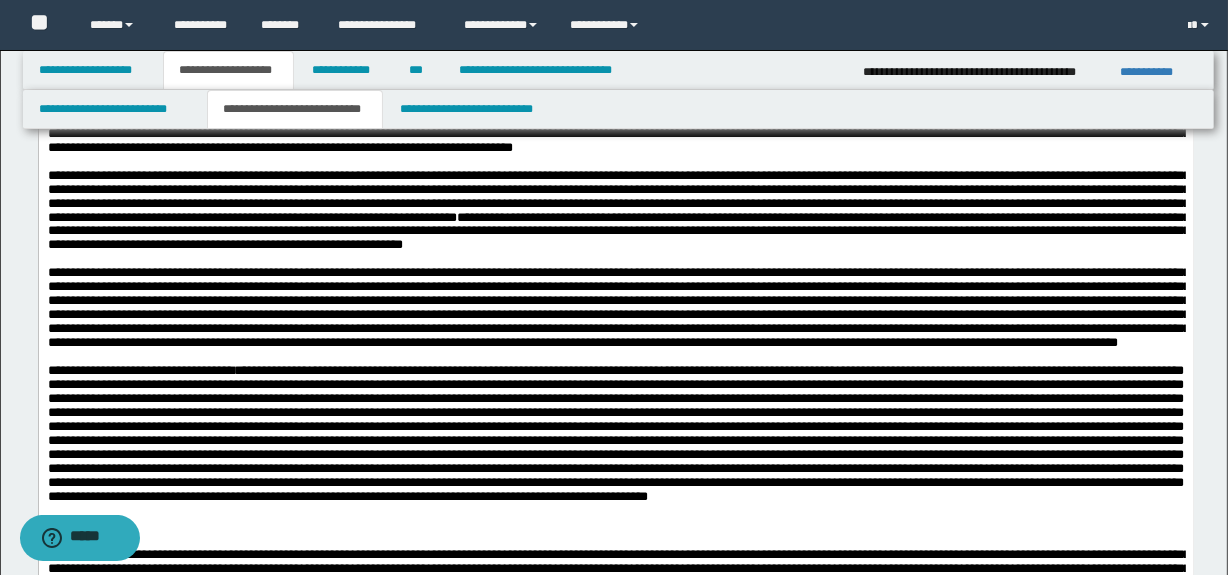 scroll, scrollTop: 3558, scrollLeft: 0, axis: vertical 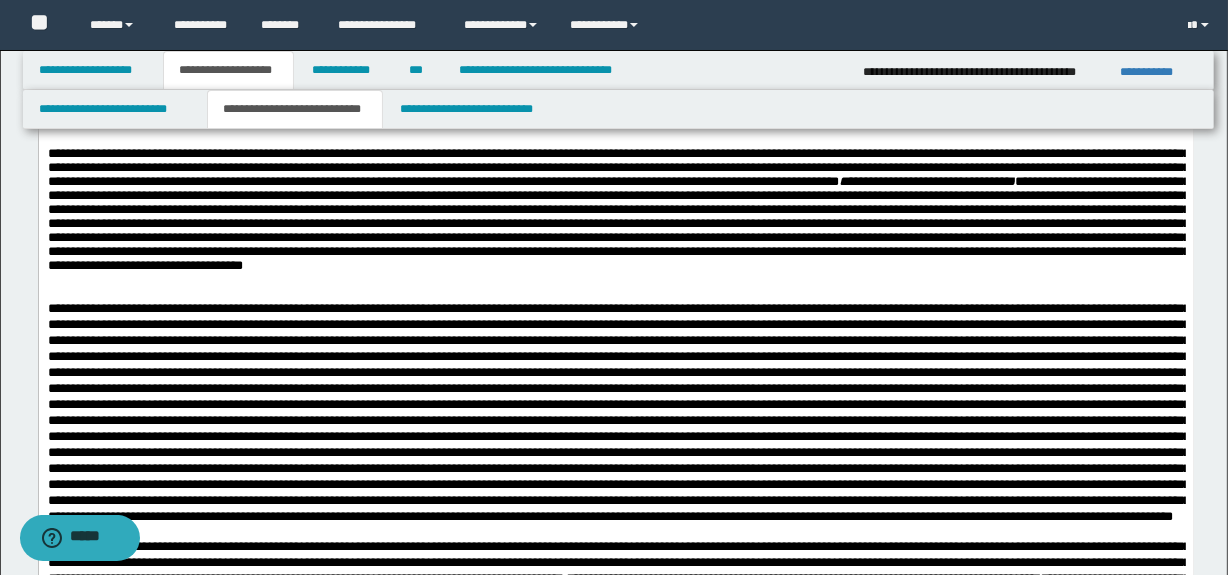 click at bounding box center (615, 295) 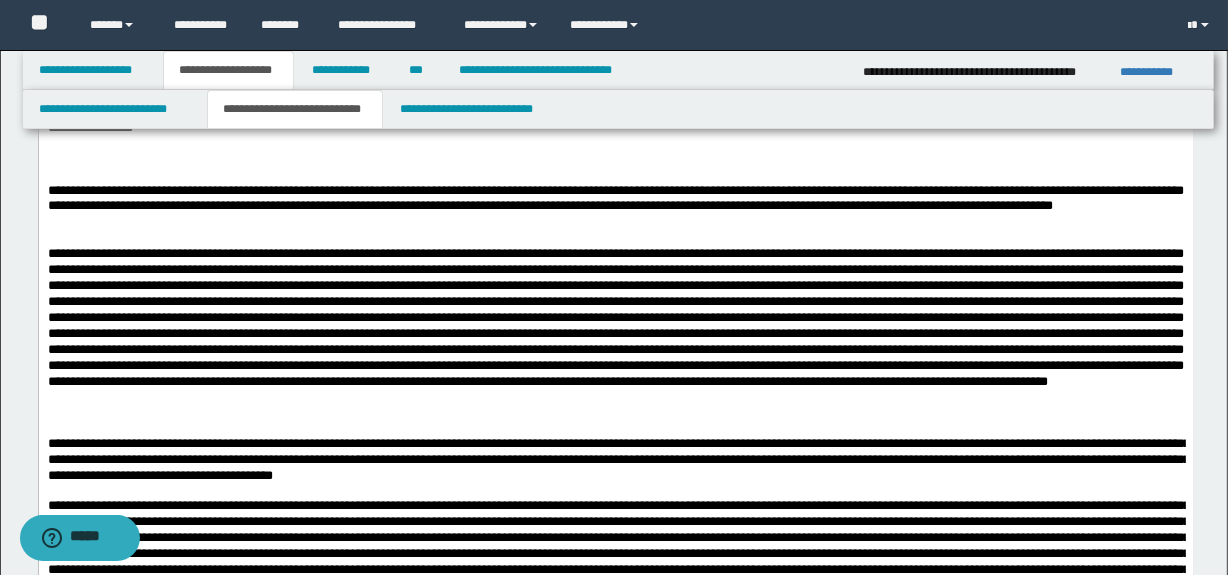 scroll, scrollTop: 4376, scrollLeft: 0, axis: vertical 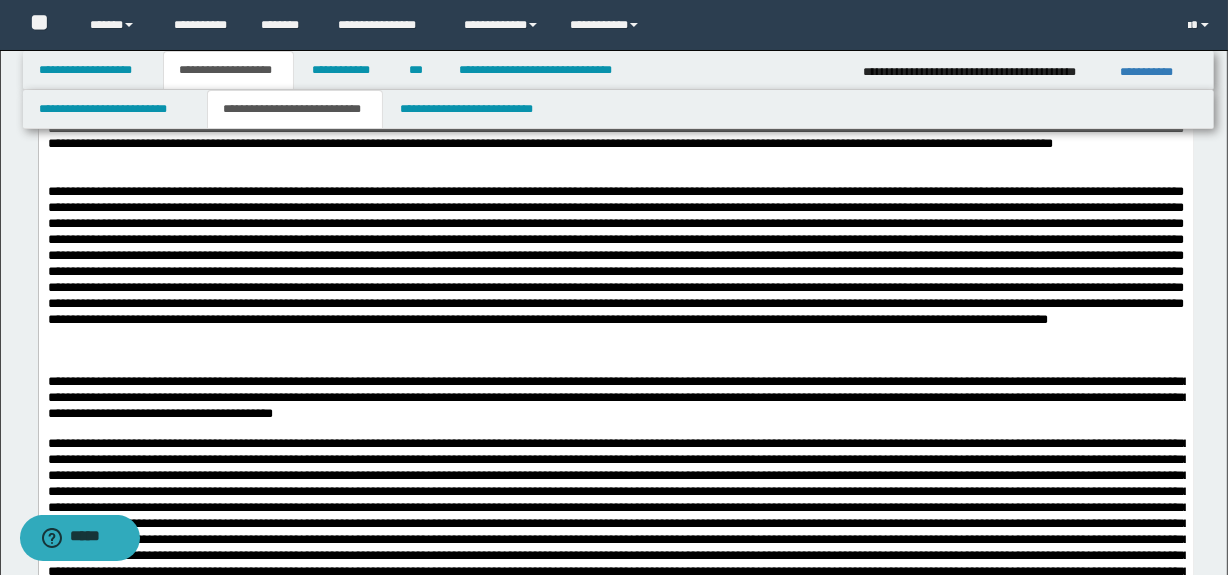 click at bounding box center (615, 115) 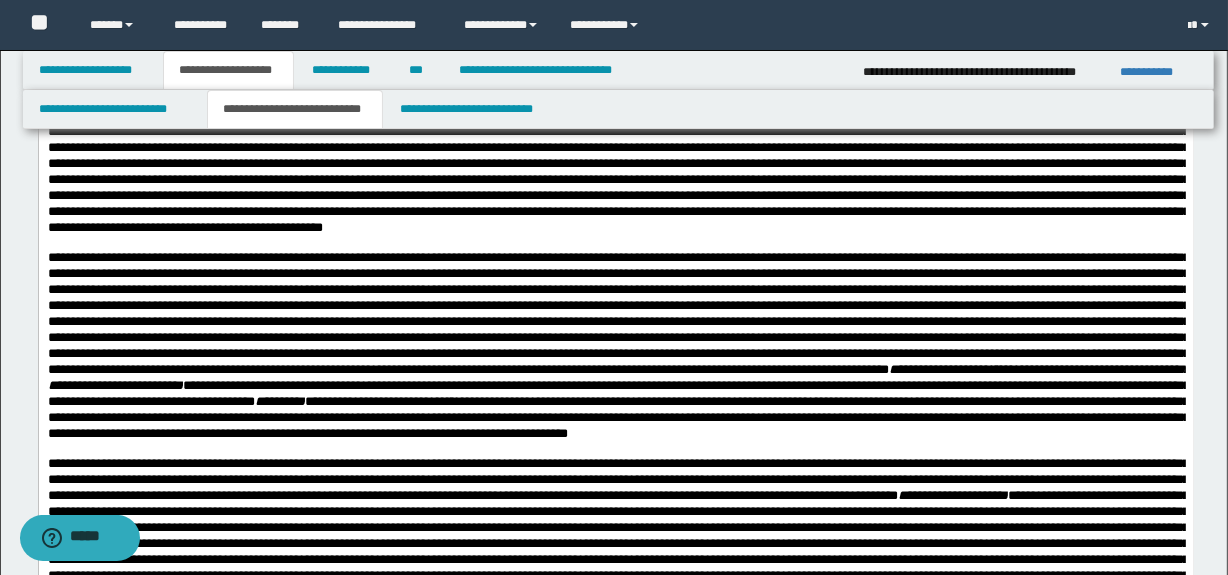 scroll, scrollTop: 4740, scrollLeft: 0, axis: vertical 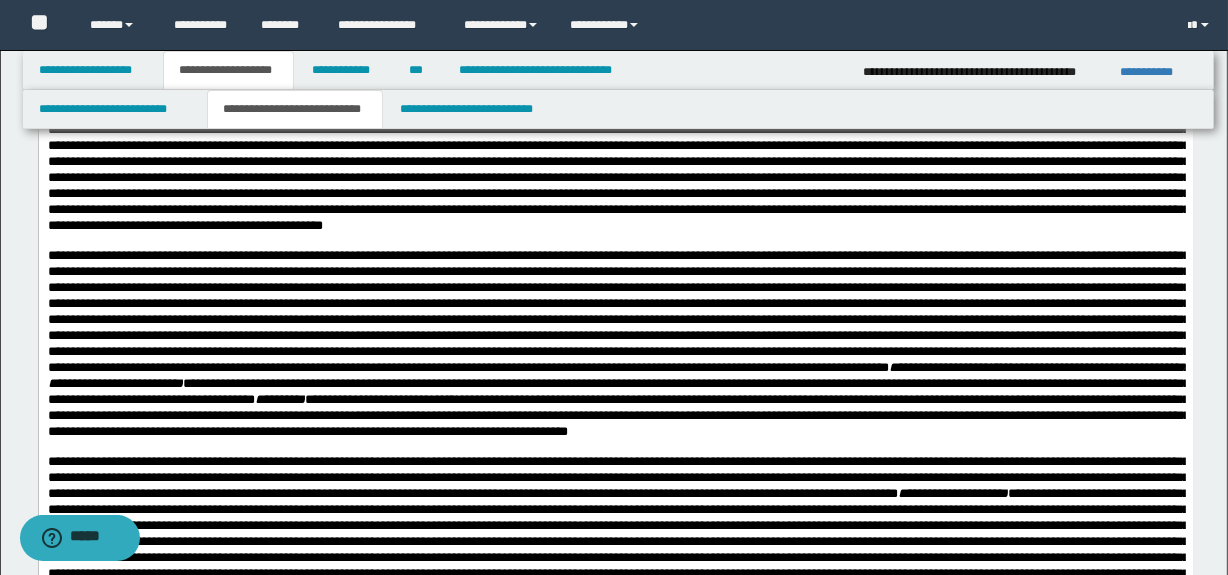 click at bounding box center [615, -10] 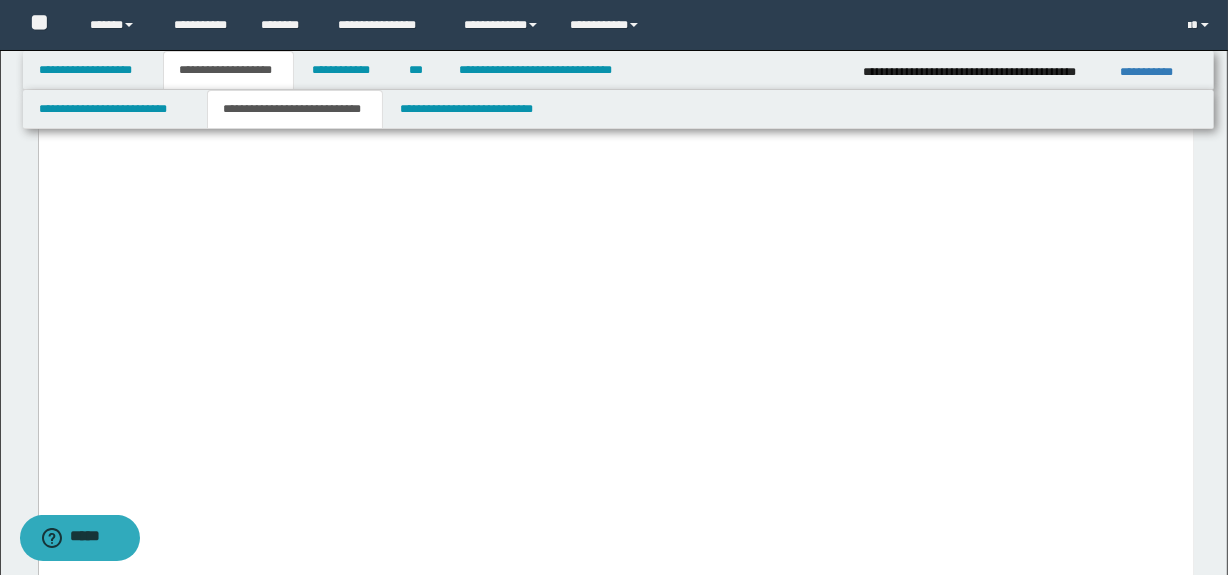 scroll, scrollTop: 8649, scrollLeft: 0, axis: vertical 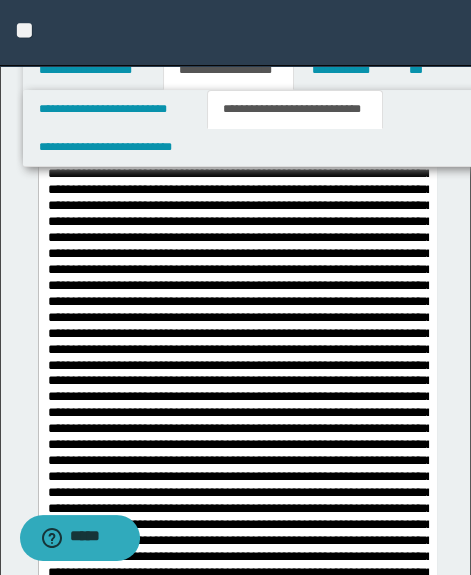 click at bounding box center [239, -97] 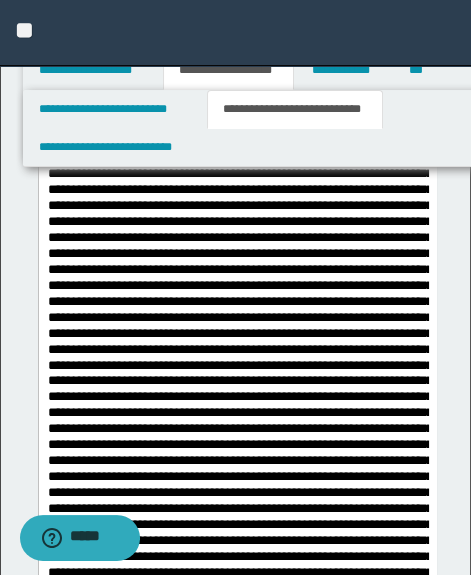 click at bounding box center (239, -97) 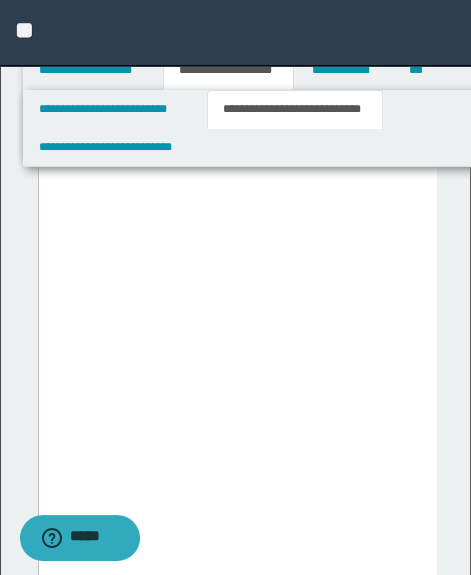 scroll, scrollTop: 22115, scrollLeft: 0, axis: vertical 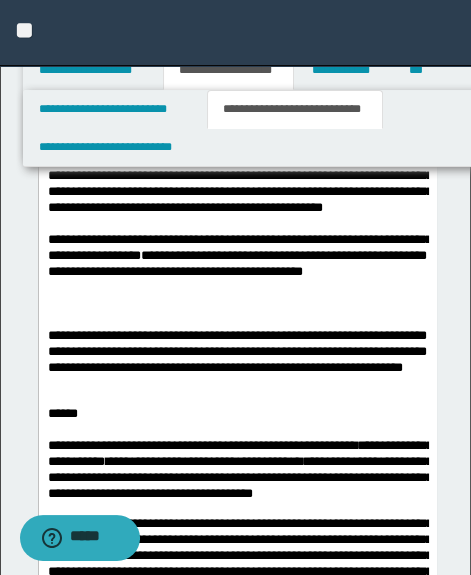click on "**********" at bounding box center (236, 360) 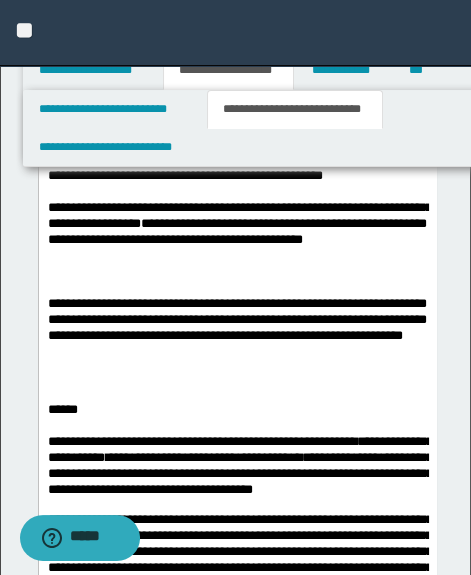 scroll, scrollTop: 341, scrollLeft: 0, axis: vertical 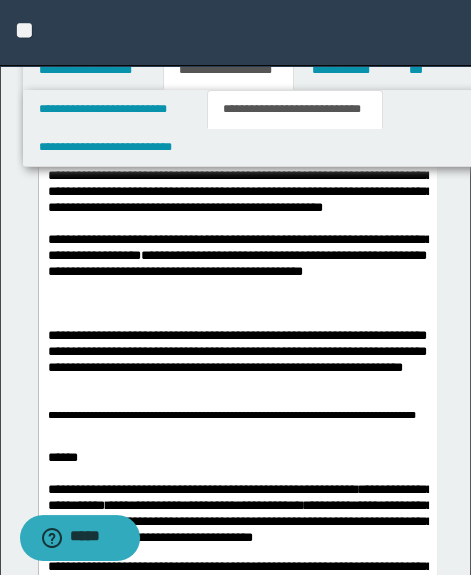 drag, startPoint x: 206, startPoint y: 369, endPoint x: 213, endPoint y: 383, distance: 15.652476 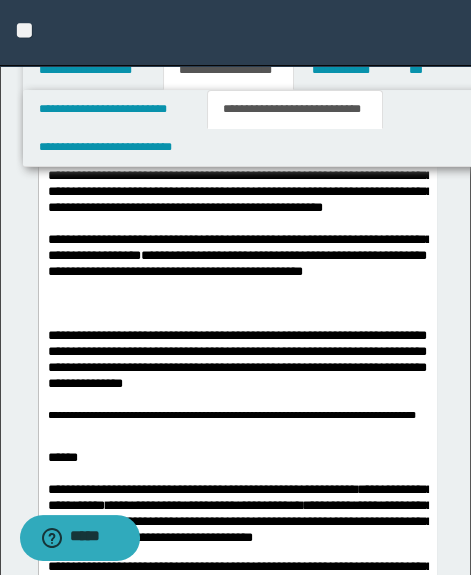 click on "**********" at bounding box center (236, 360) 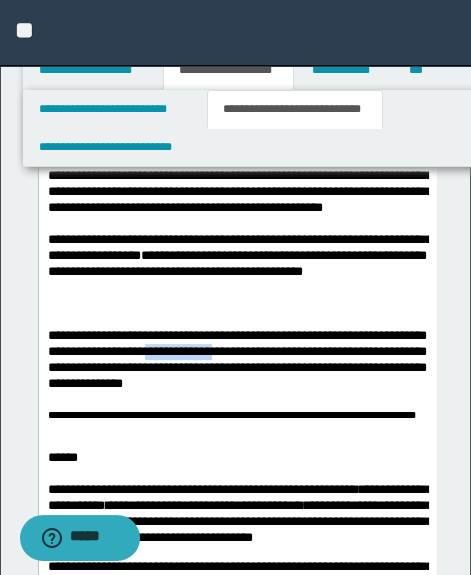 drag, startPoint x: 294, startPoint y: 368, endPoint x: 363, endPoint y: 367, distance: 69.00725 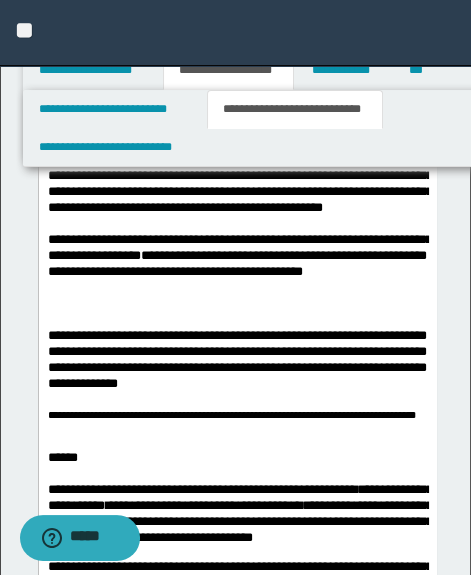 click on "**********" at bounding box center [236, 360] 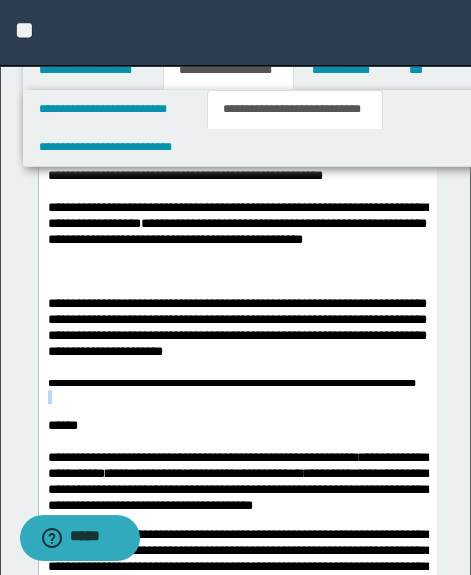 scroll, scrollTop: 341, scrollLeft: 0, axis: vertical 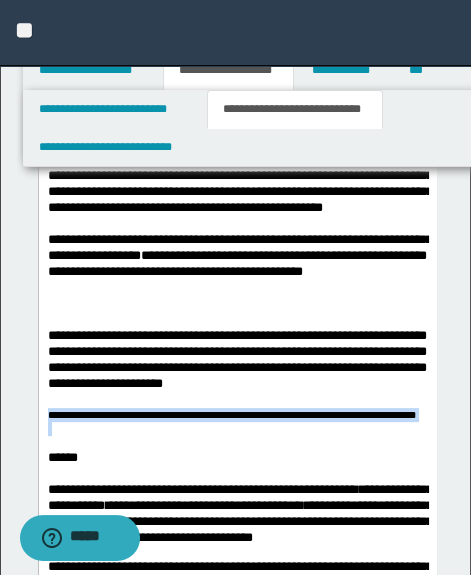drag, startPoint x: 189, startPoint y: 456, endPoint x: 19, endPoint y: 425, distance: 172.80336 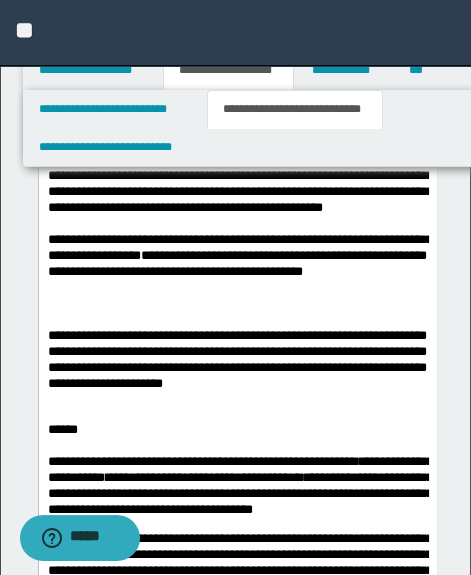scroll, scrollTop: 373, scrollLeft: 0, axis: vertical 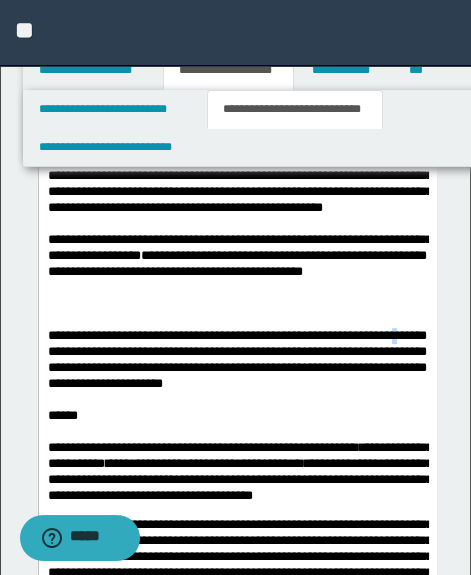 click on "**********" at bounding box center [236, 360] 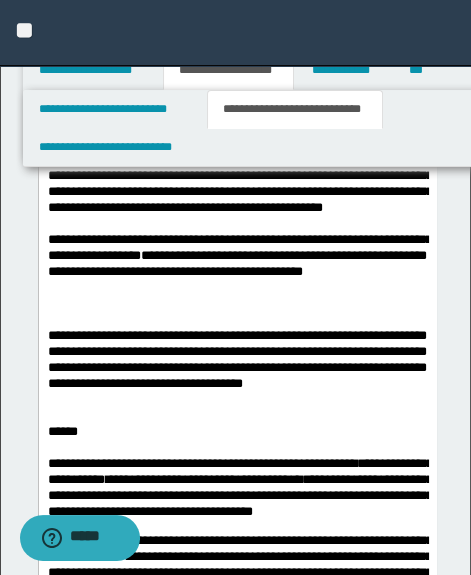 click on "**********" at bounding box center (236, 368) 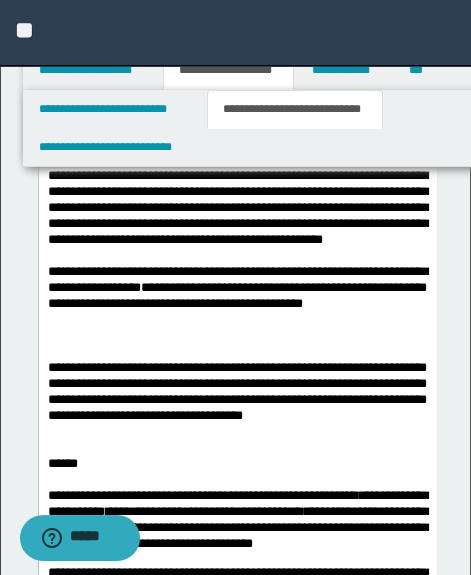 click on "******" at bounding box center [237, 464] 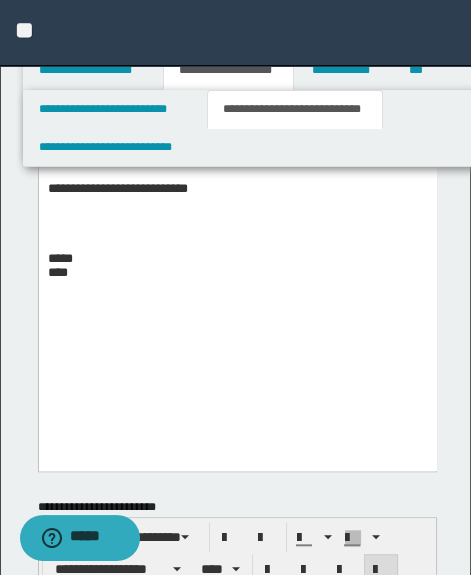 scroll, scrollTop: 1160, scrollLeft: 0, axis: vertical 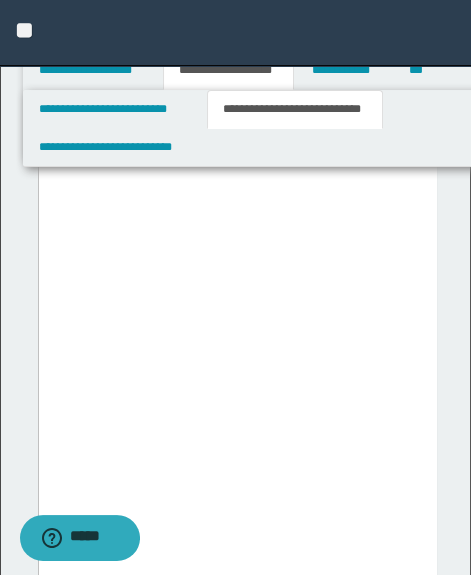click on "**********" at bounding box center [237, -1444] 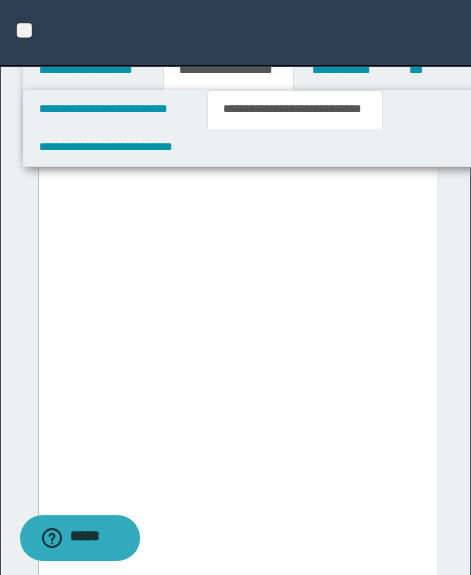 click at bounding box center (237, -1310) 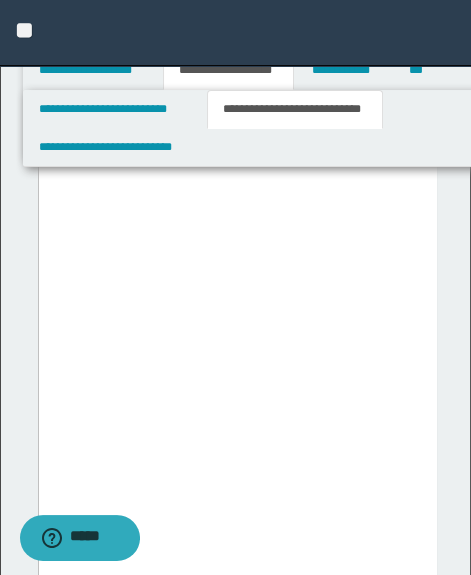 scroll, scrollTop: 22376, scrollLeft: 0, axis: vertical 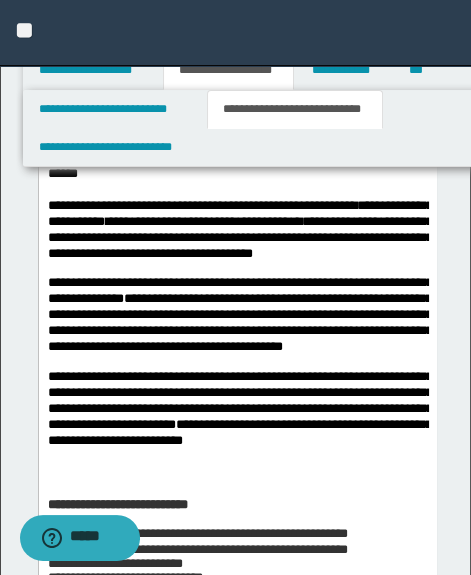 click at bounding box center (237, 362) 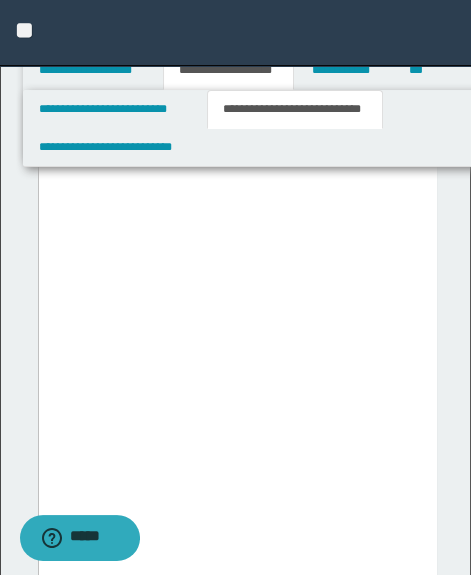 scroll, scrollTop: 23579, scrollLeft: 0, axis: vertical 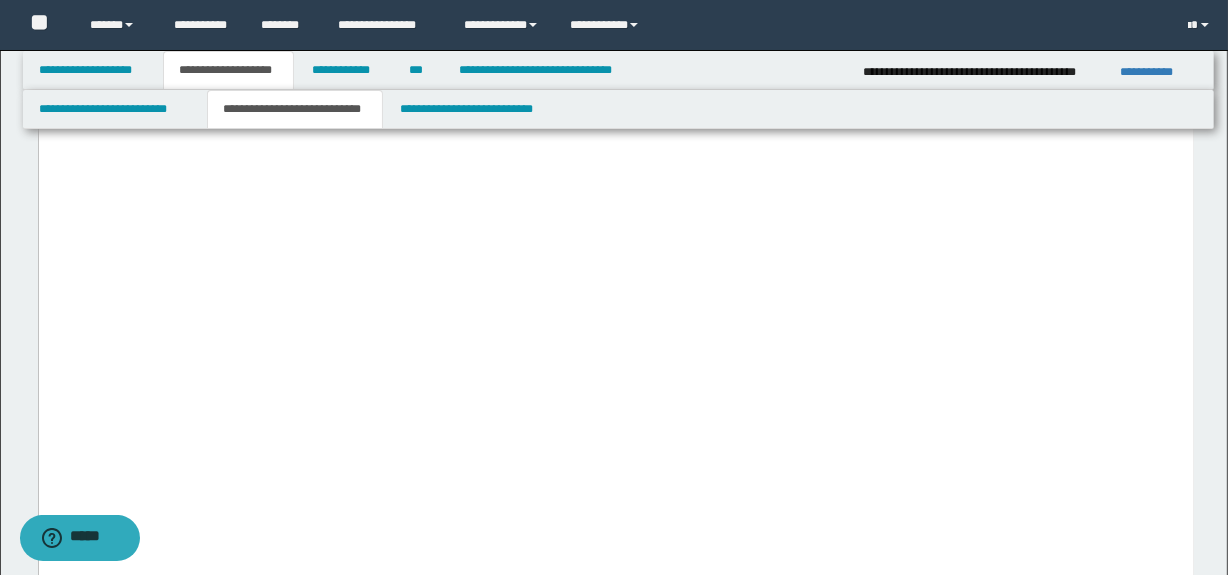 click on "**********" at bounding box center [615, -4829] 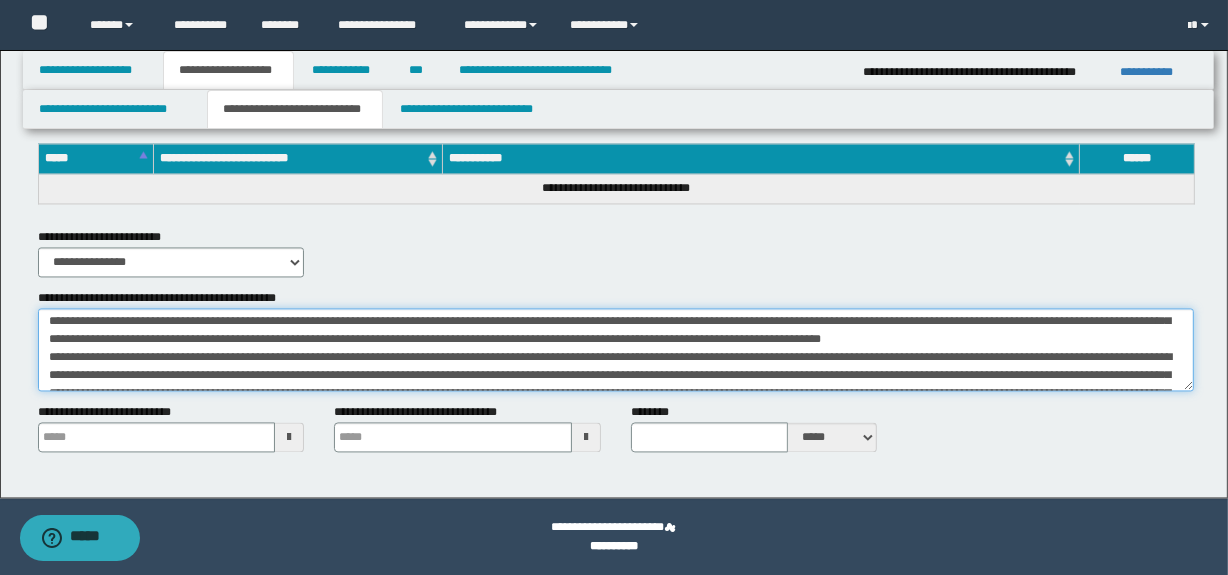 scroll, scrollTop: 36, scrollLeft: 0, axis: vertical 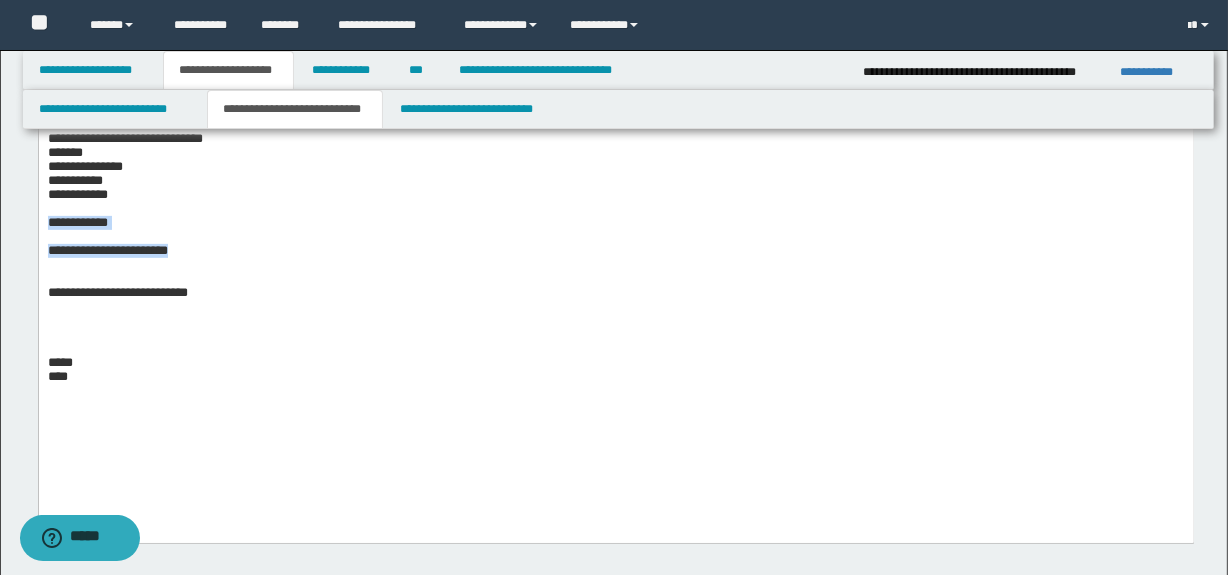 drag, startPoint x: 283, startPoint y: 300, endPoint x: 10, endPoint y: 259, distance: 276.06158 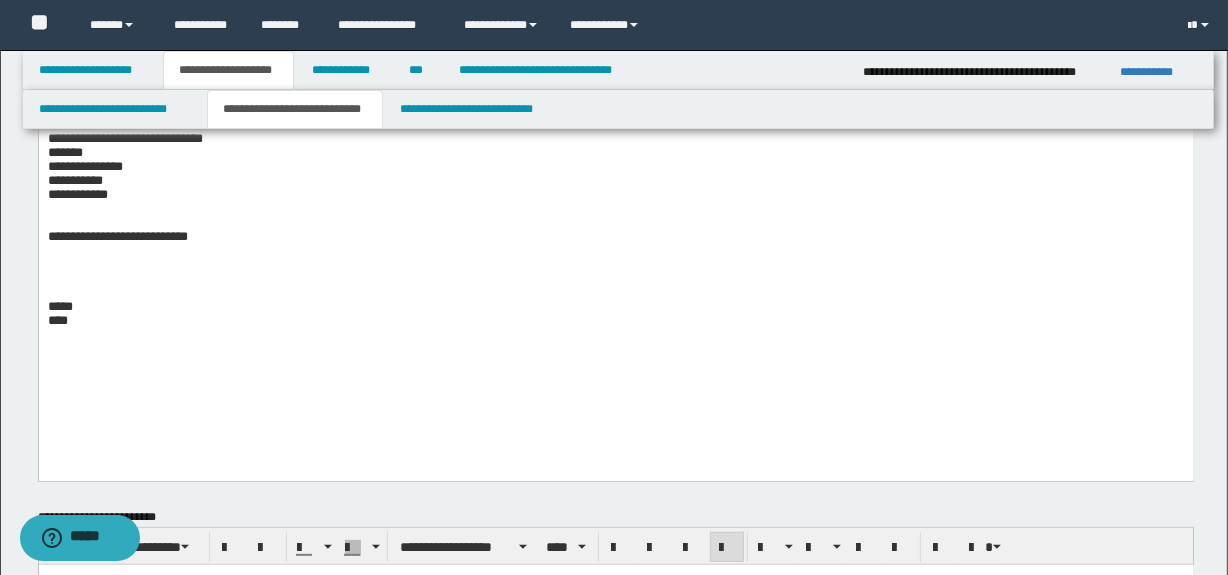 click on "**********" at bounding box center [615, -34] 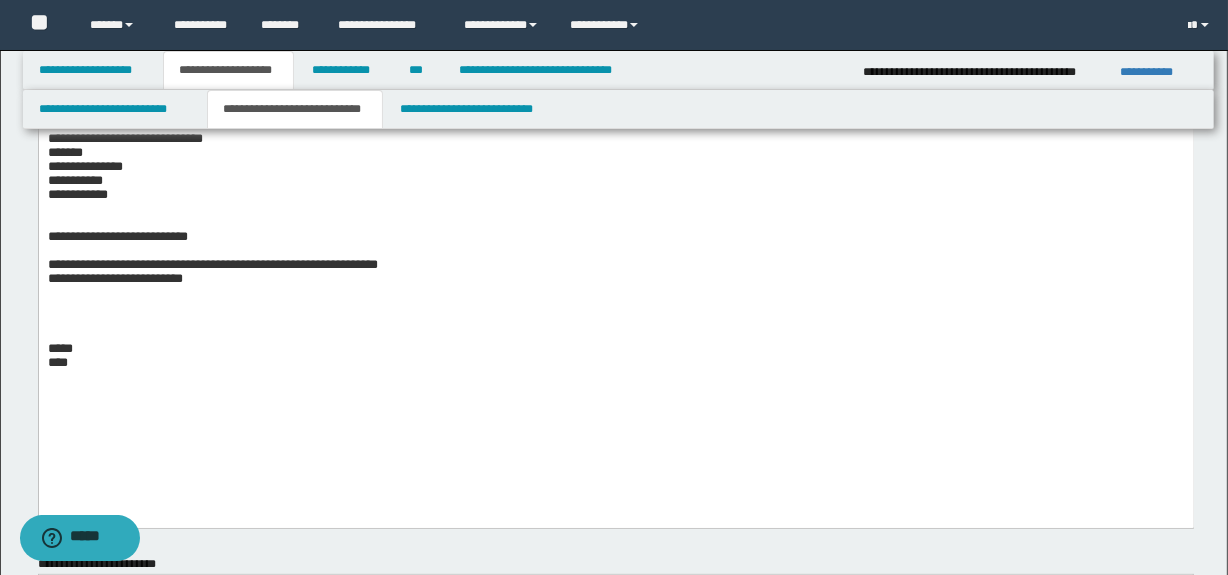 click on "**********" at bounding box center [114, 278] 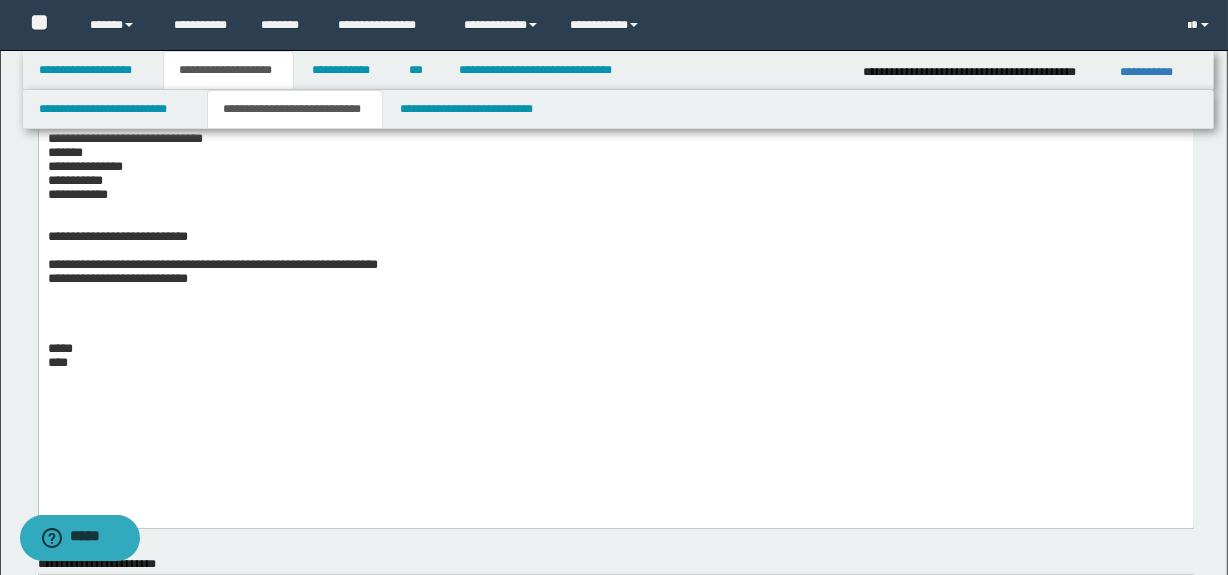 click at bounding box center (615, 307) 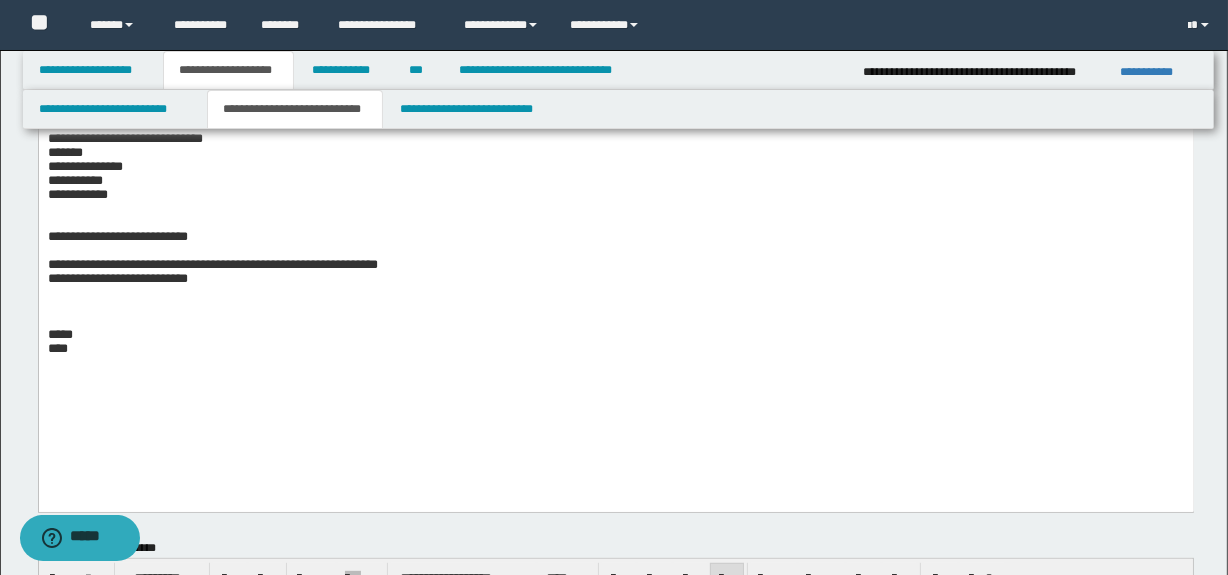 click on "****" at bounding box center (615, 335) 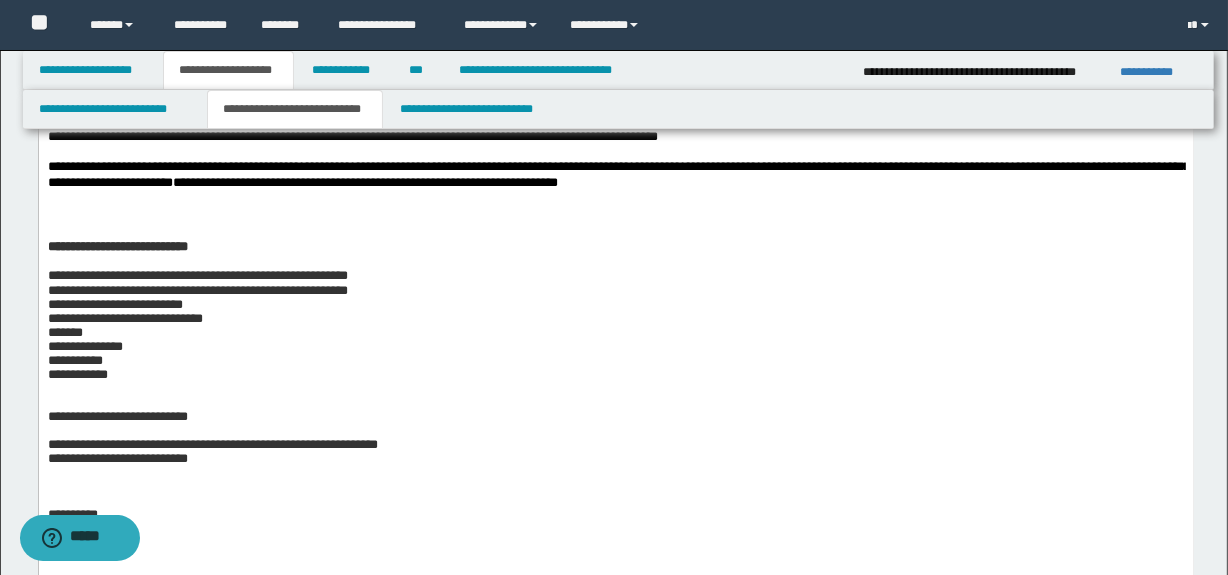 scroll, scrollTop: 489, scrollLeft: 0, axis: vertical 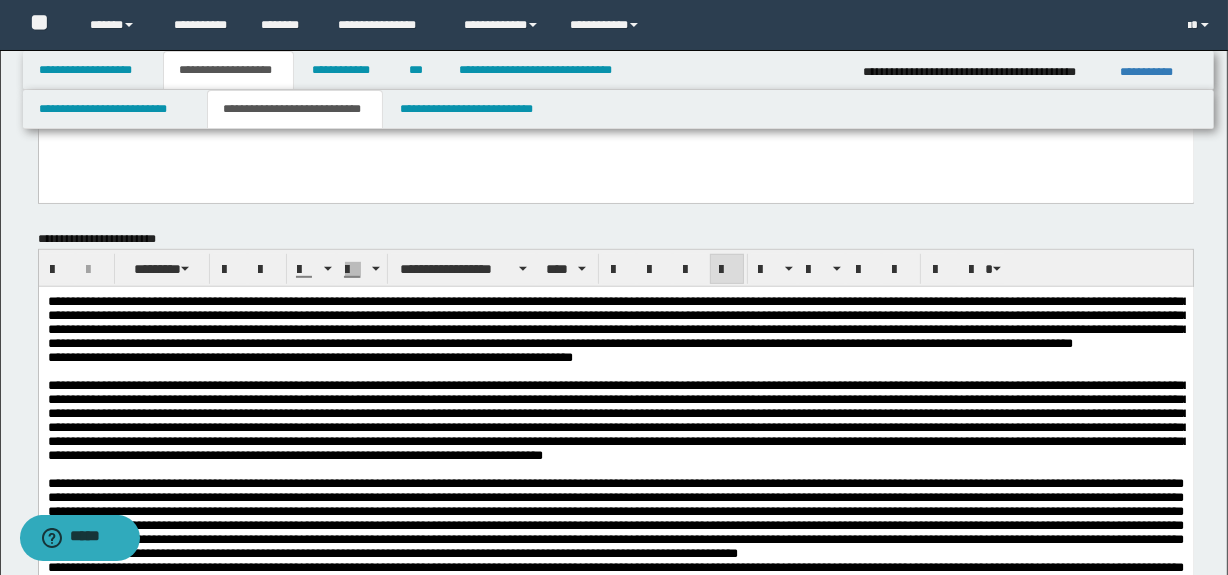 click on "**********" at bounding box center (615, 4067) 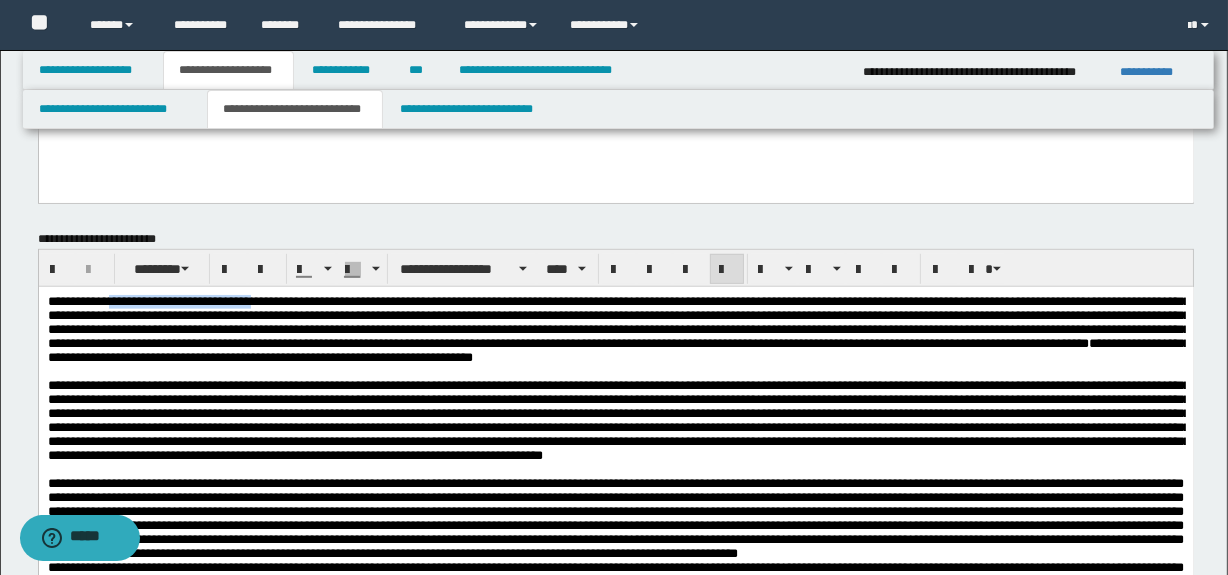 drag, startPoint x: 119, startPoint y: 296, endPoint x: 291, endPoint y: 295, distance: 172.00291 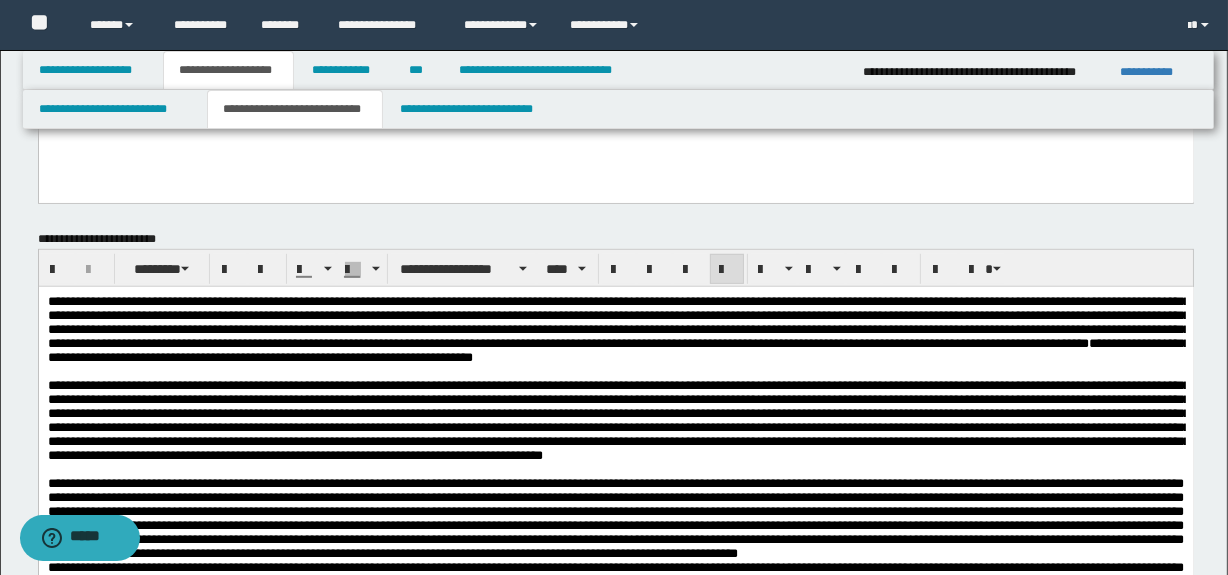 click on "**********" at bounding box center (615, 4067) 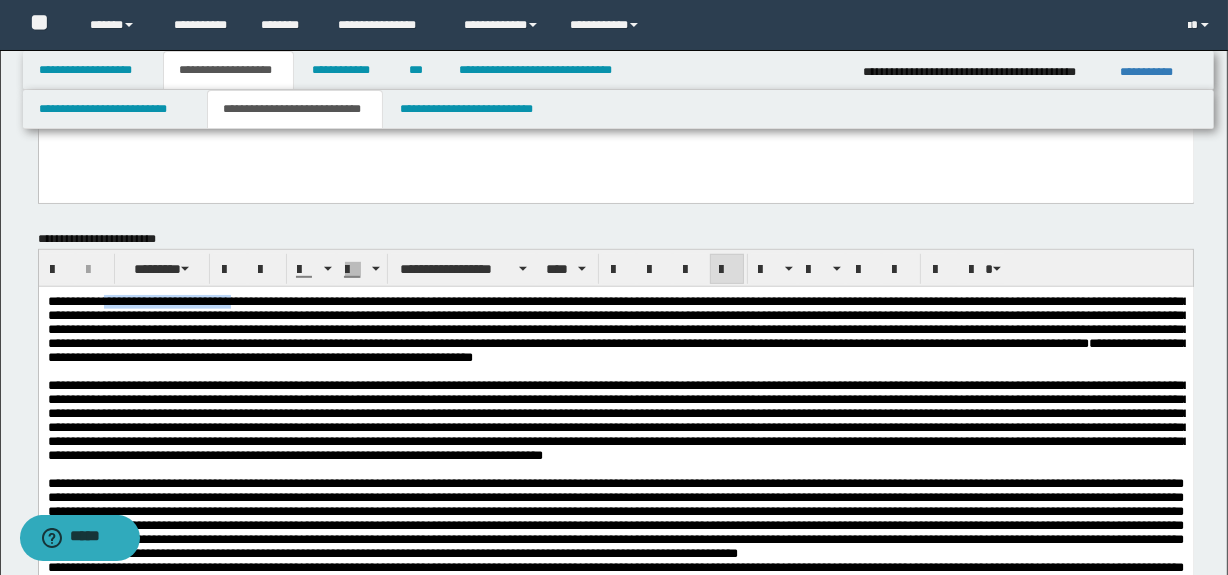 drag, startPoint x: 264, startPoint y: 299, endPoint x: 111, endPoint y: 296, distance: 153.0294 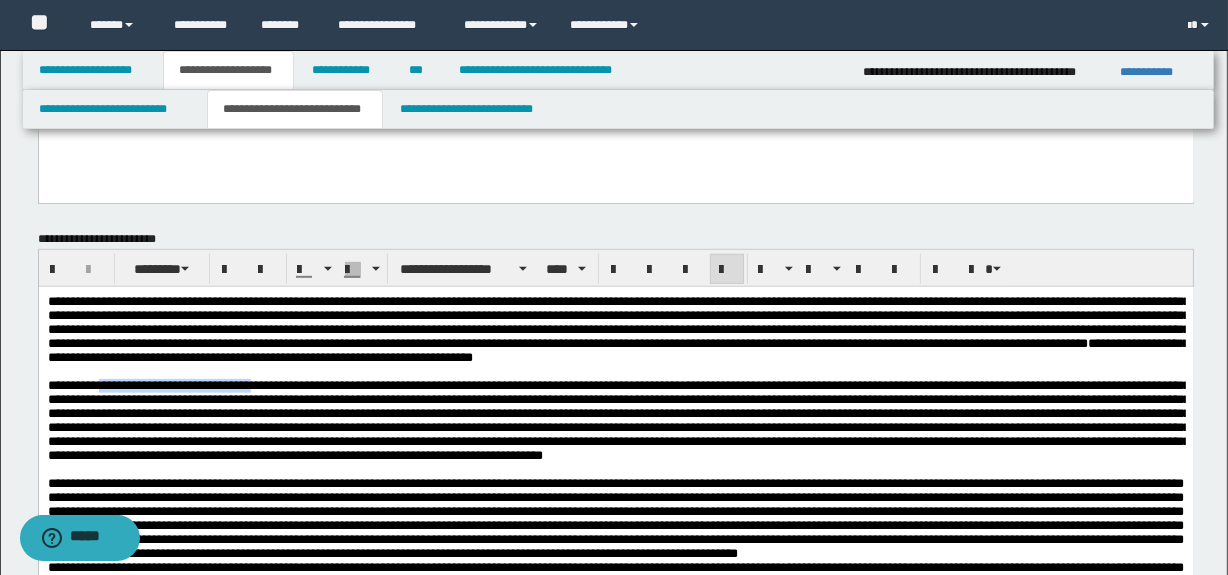 drag, startPoint x: 109, startPoint y: 396, endPoint x: 268, endPoint y: 394, distance: 159.01257 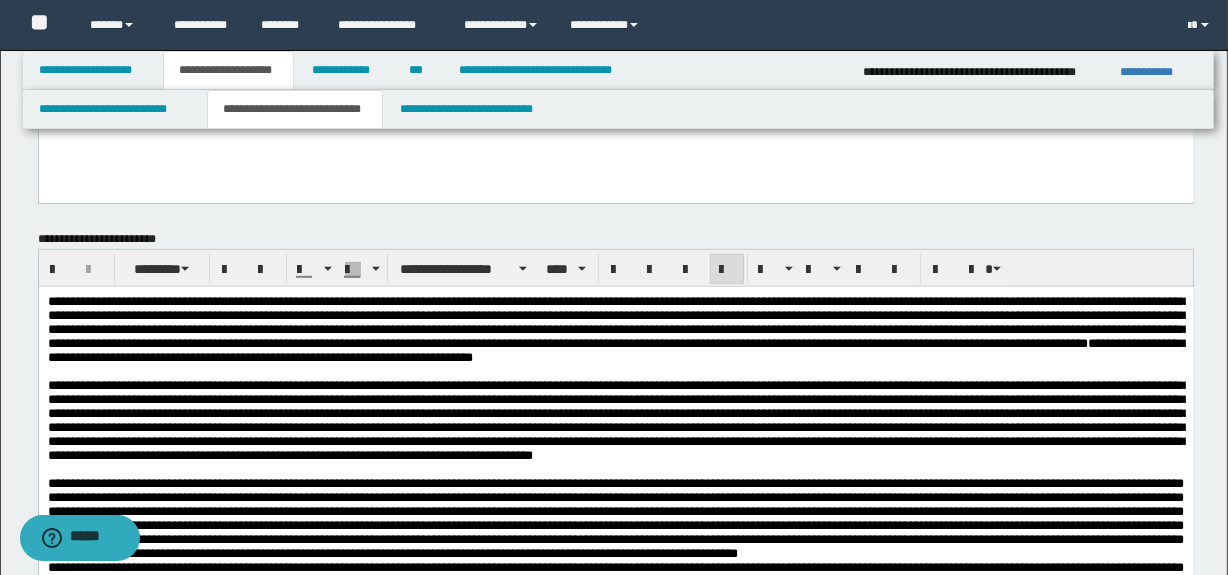 click at bounding box center (618, 420) 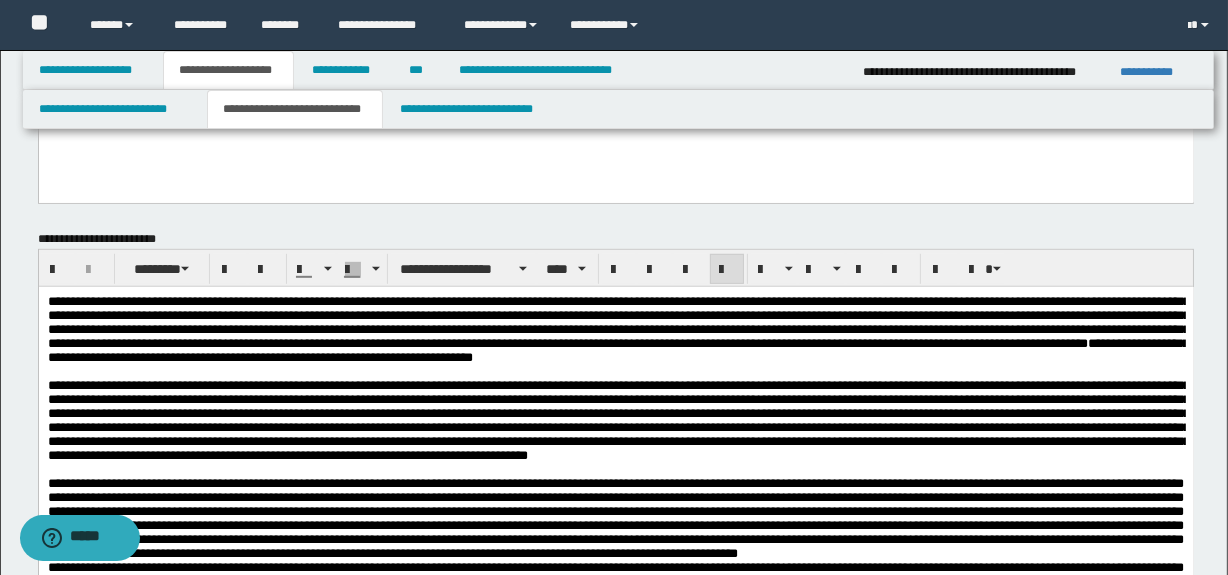 click at bounding box center (618, 420) 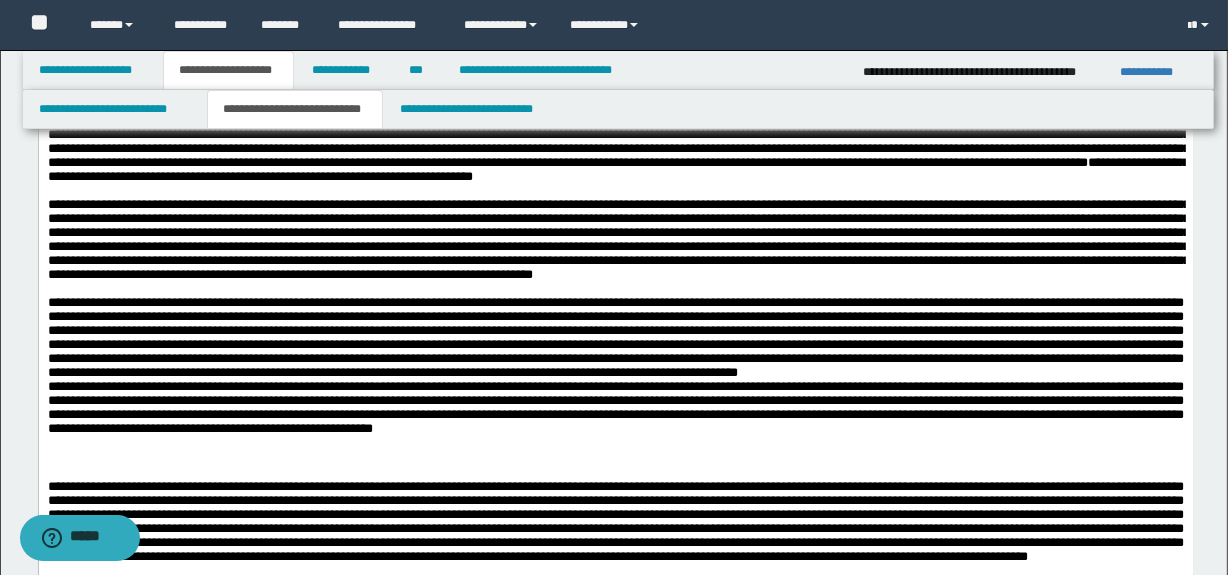 scroll, scrollTop: 1160, scrollLeft: 0, axis: vertical 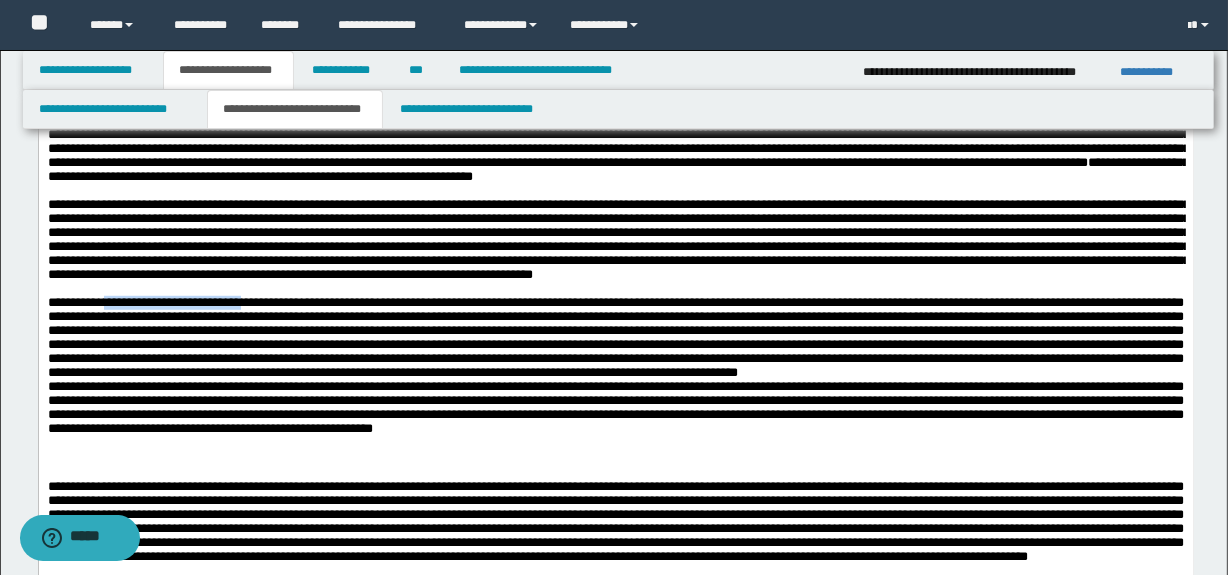 drag, startPoint x: 122, startPoint y: 323, endPoint x: 265, endPoint y: 320, distance: 143.03146 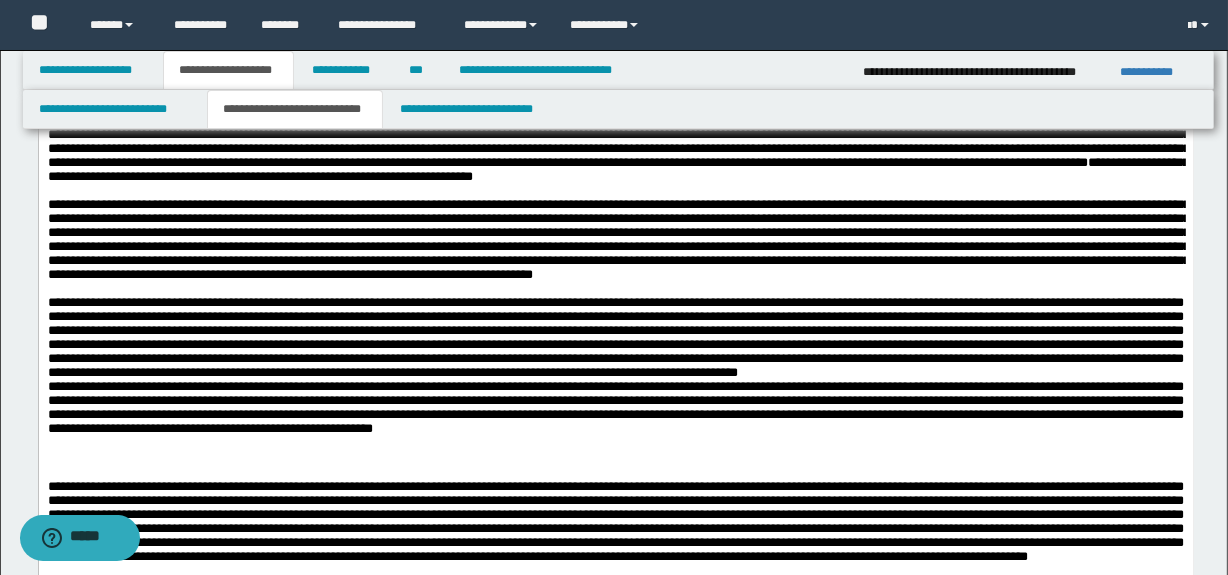 click on "**********" at bounding box center (615, 3886) 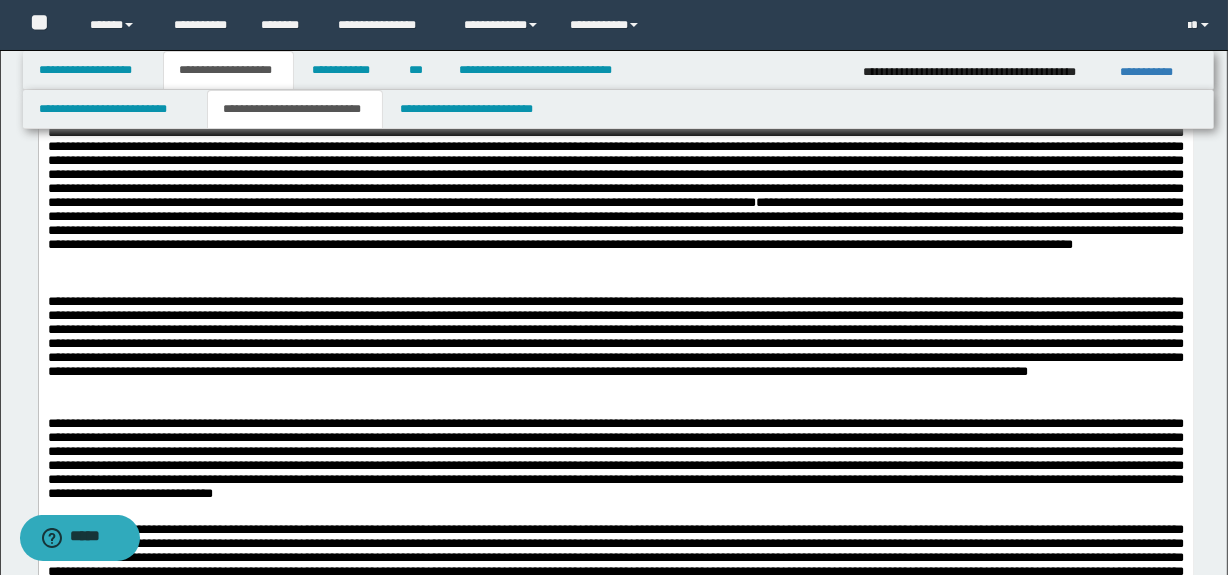 scroll, scrollTop: 1342, scrollLeft: 0, axis: vertical 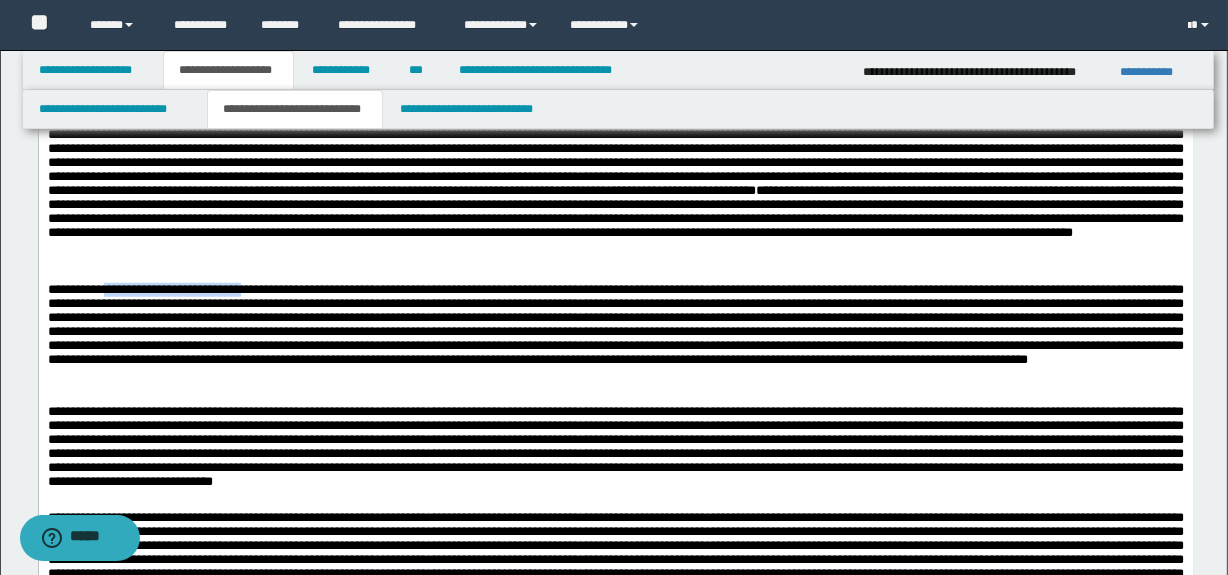 drag, startPoint x: 113, startPoint y: 308, endPoint x: 263, endPoint y: 309, distance: 150.00333 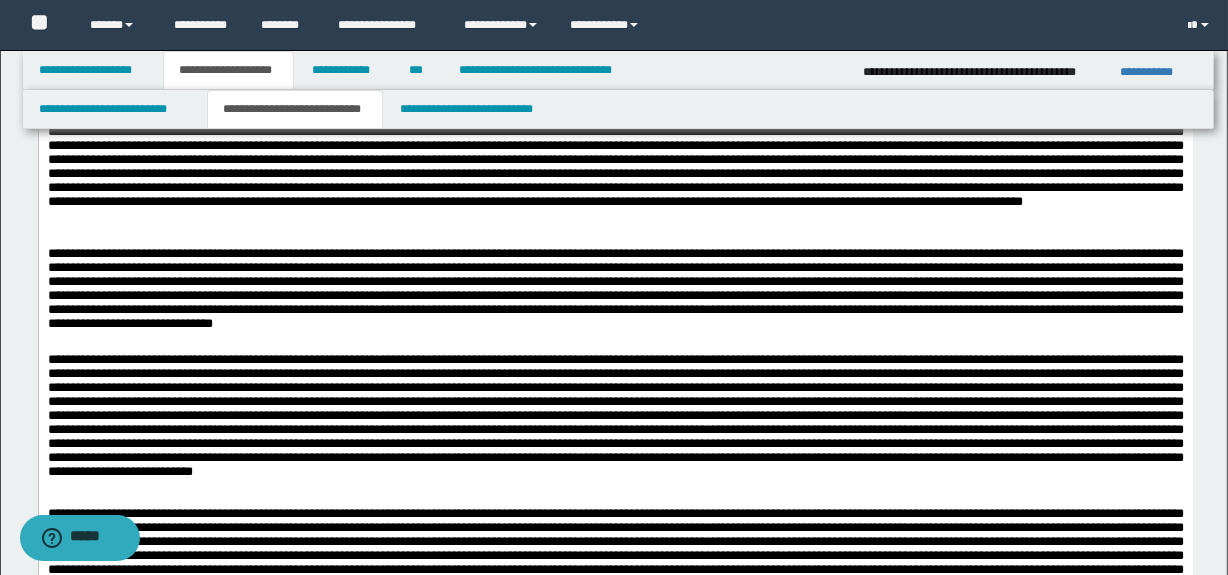 scroll, scrollTop: 1524, scrollLeft: 0, axis: vertical 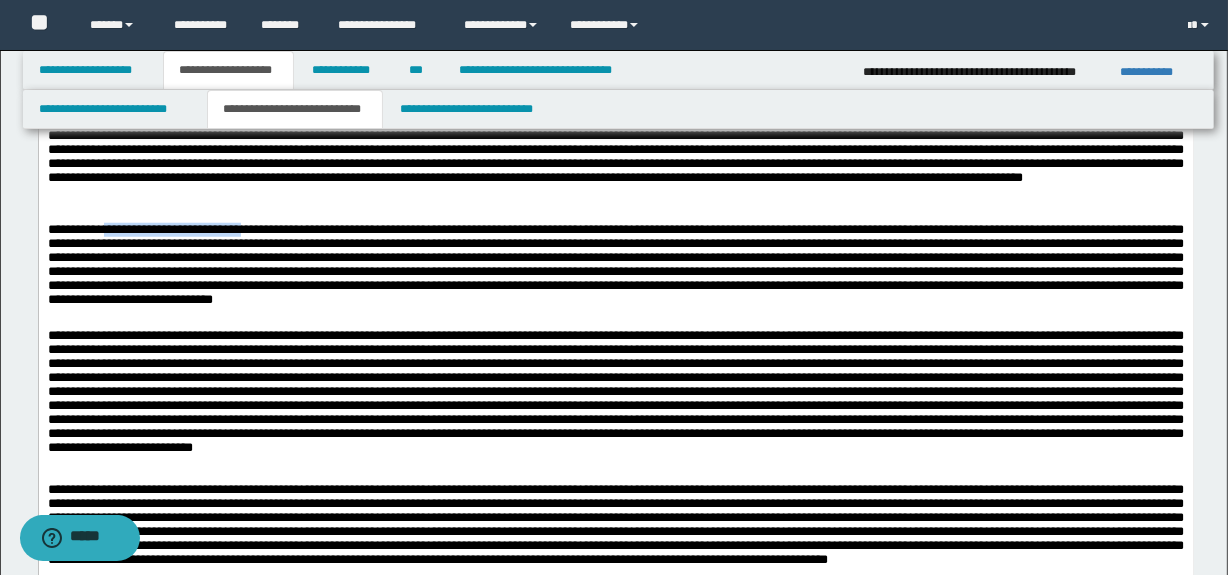 drag, startPoint x: 151, startPoint y: 253, endPoint x: 265, endPoint y: 250, distance: 114.03947 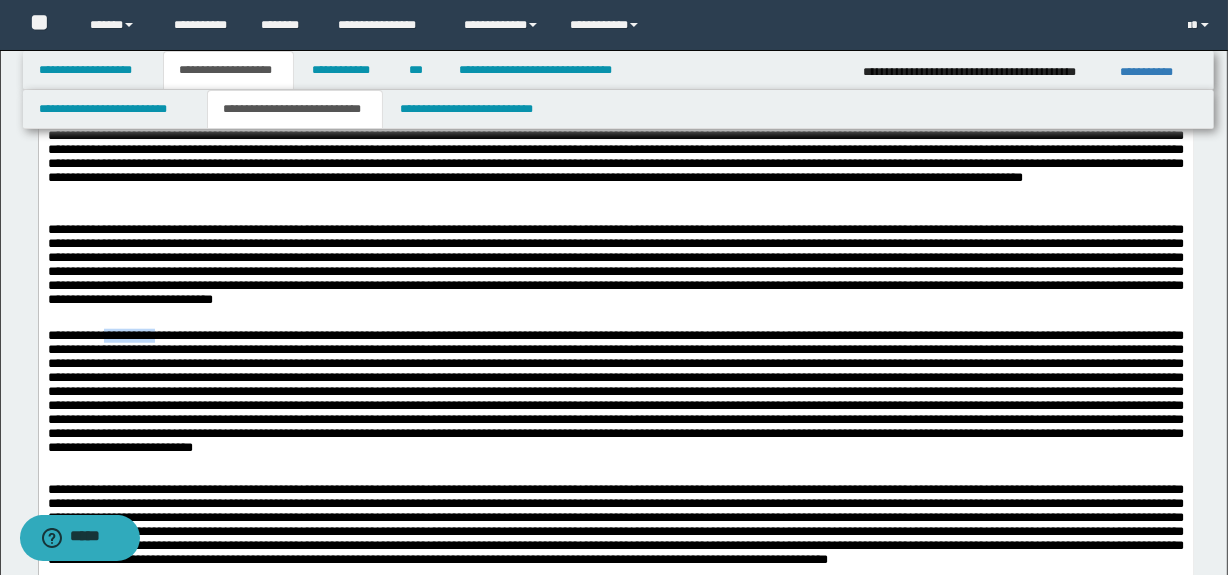 drag, startPoint x: 112, startPoint y: 363, endPoint x: 160, endPoint y: 366, distance: 48.09366 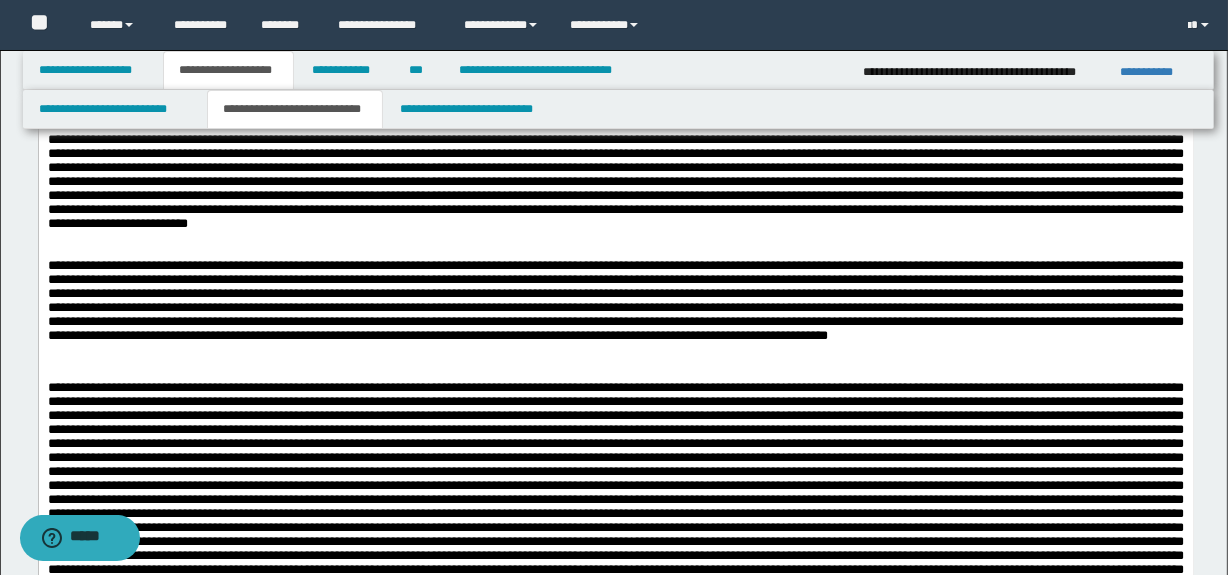 scroll, scrollTop: 1797, scrollLeft: 0, axis: vertical 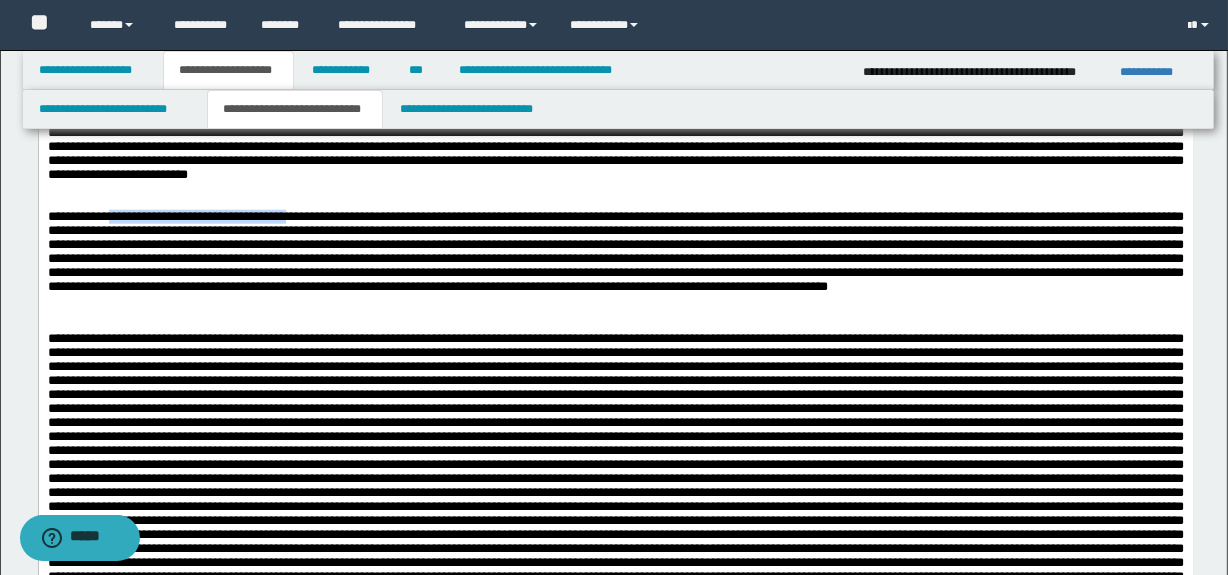 drag, startPoint x: 118, startPoint y: 240, endPoint x: 304, endPoint y: 244, distance: 186.043 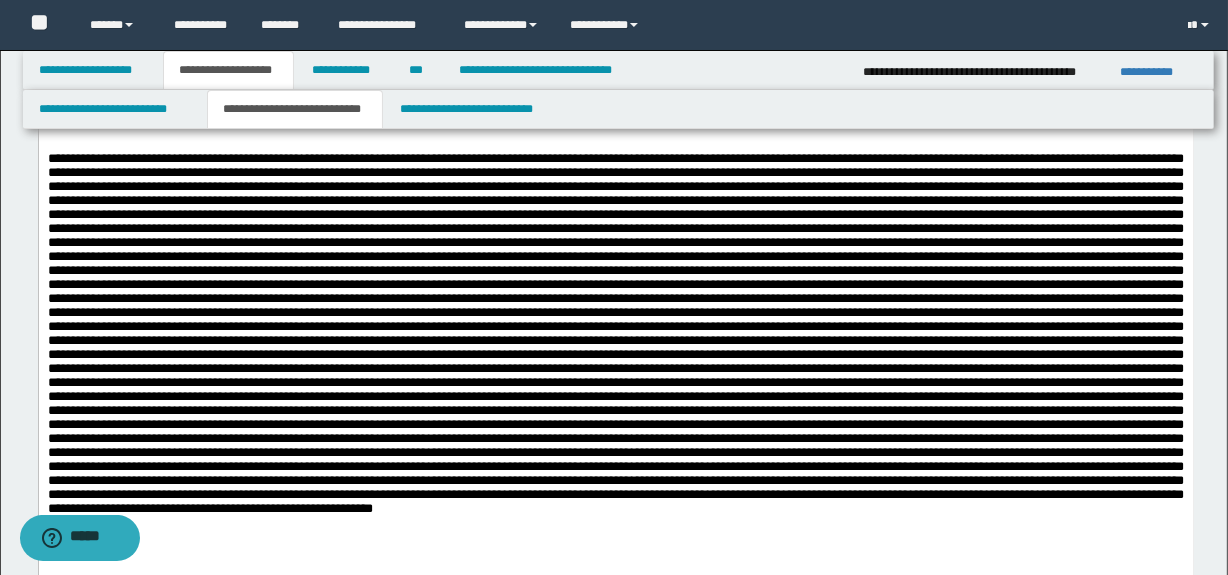 scroll, scrollTop: 1979, scrollLeft: 0, axis: vertical 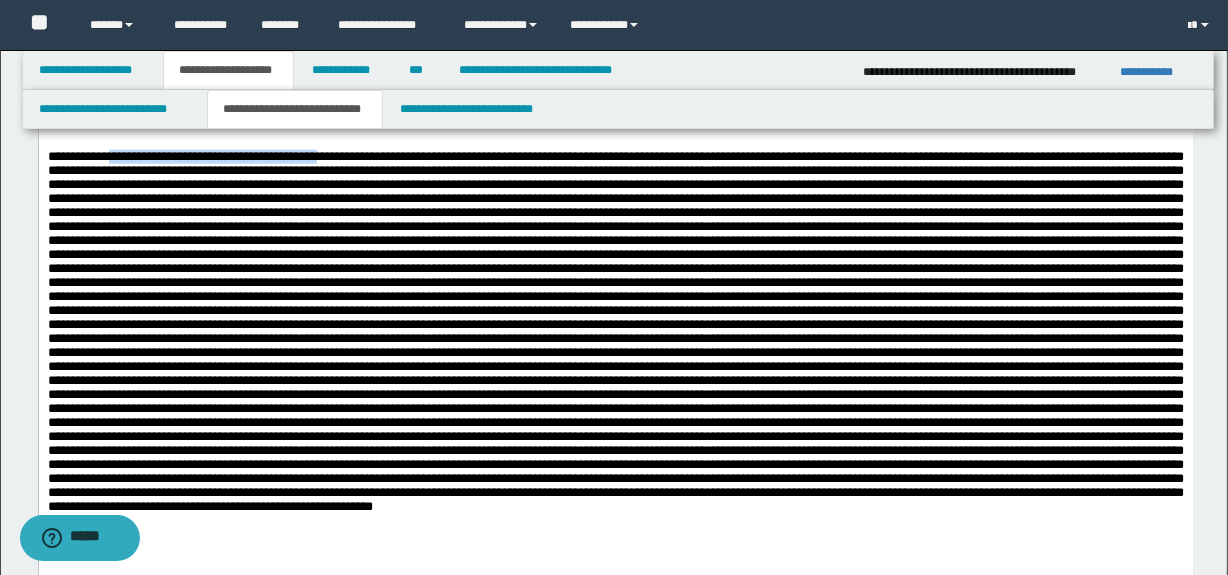 drag, startPoint x: 116, startPoint y: 181, endPoint x: 346, endPoint y: 180, distance: 230.00217 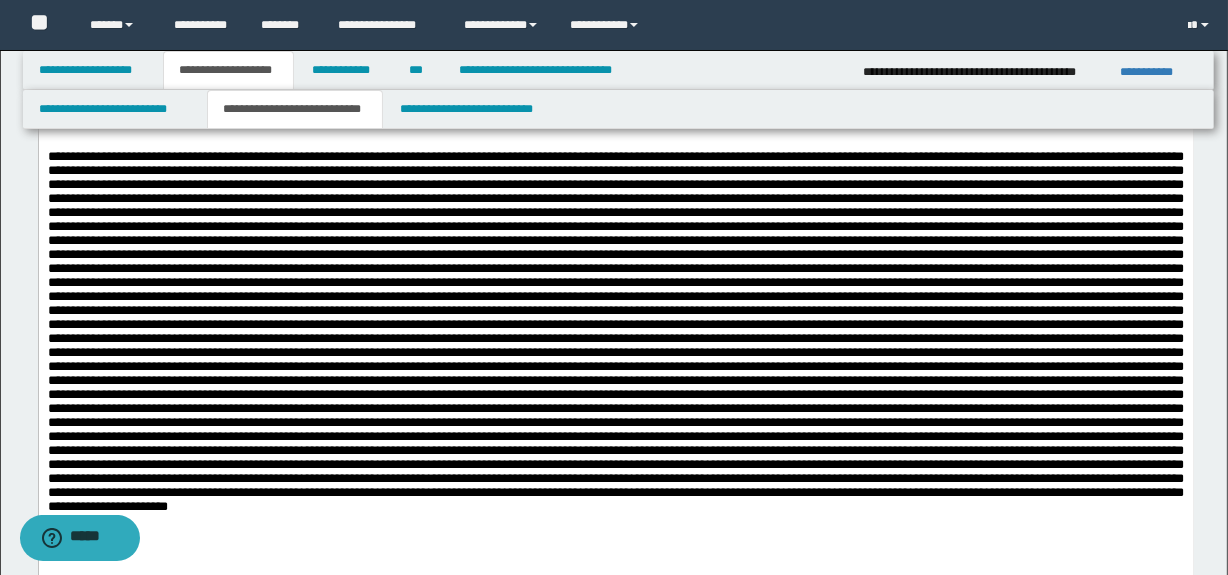 click at bounding box center [615, 367] 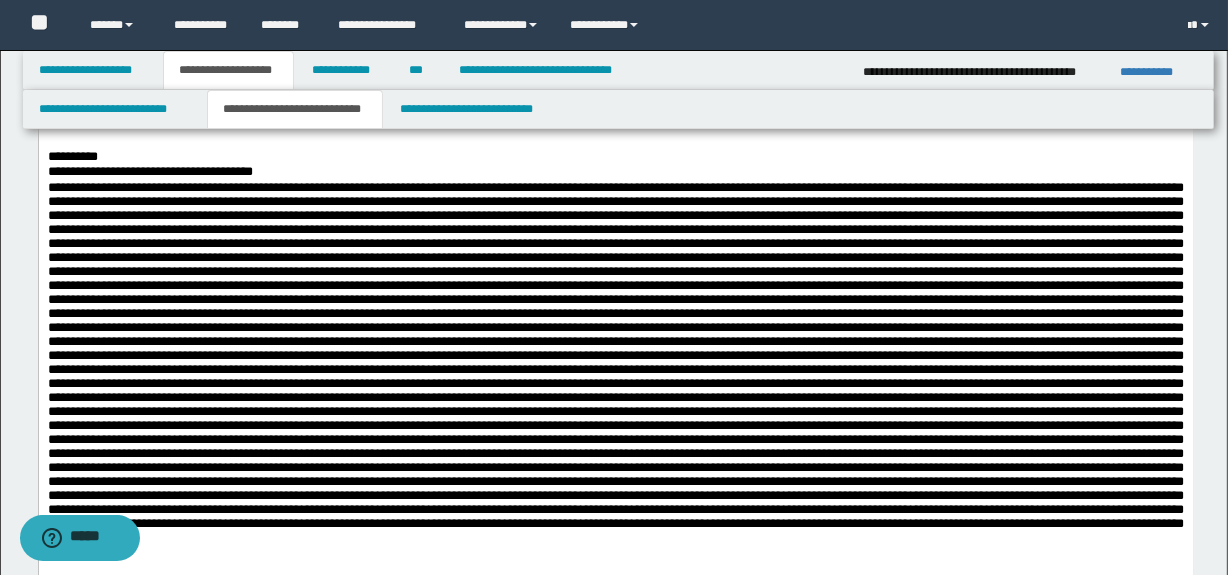 click on "**********" at bounding box center (615, 3075) 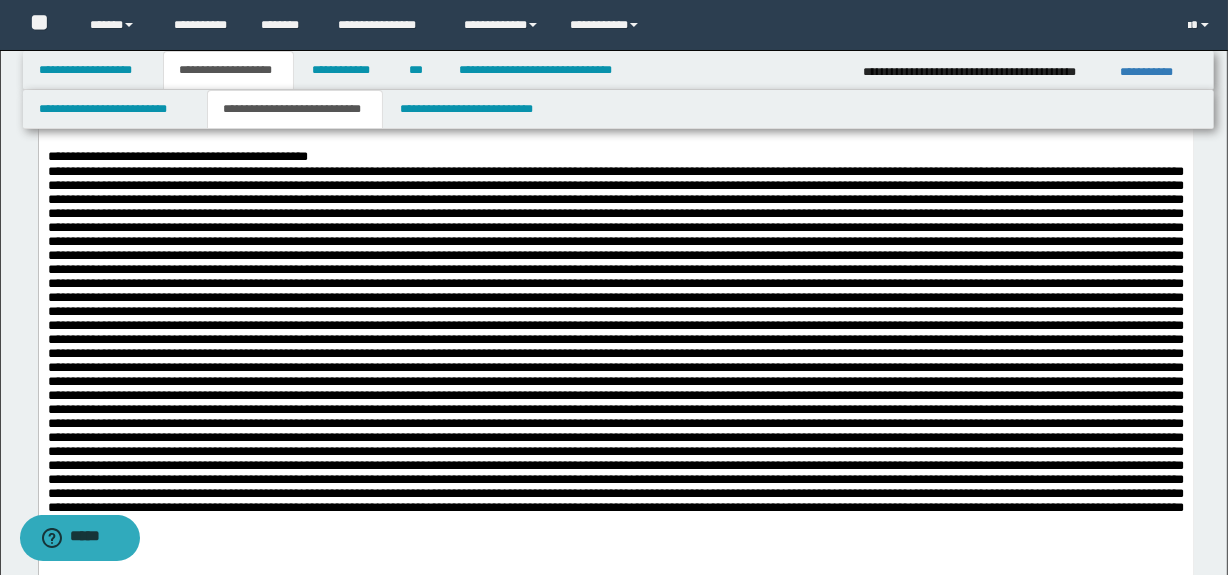 click at bounding box center [615, 382] 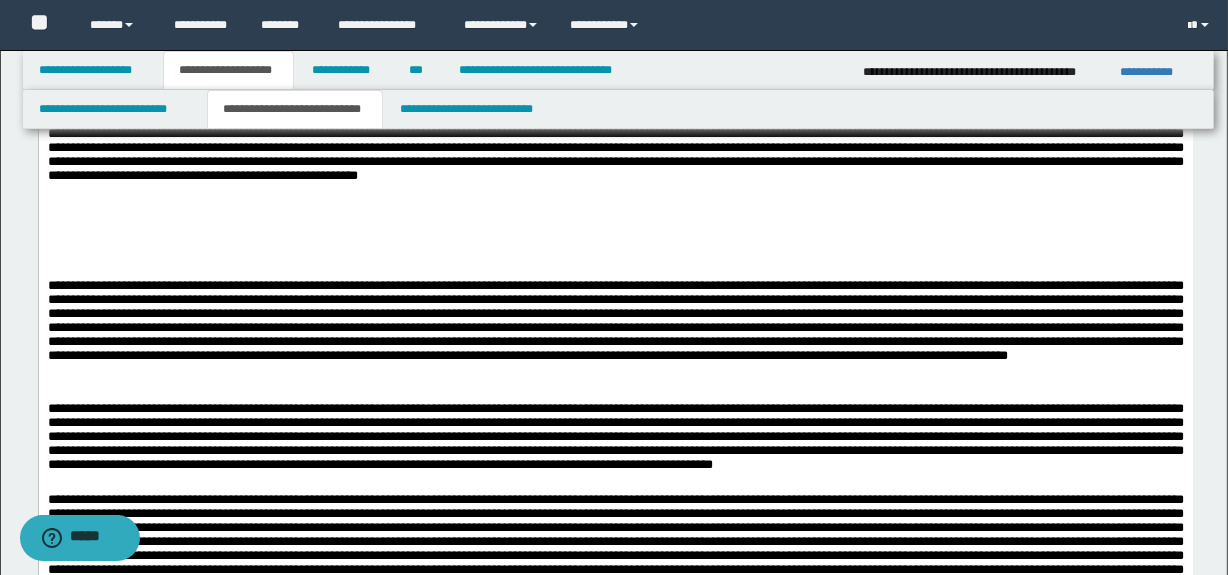 scroll, scrollTop: 2342, scrollLeft: 0, axis: vertical 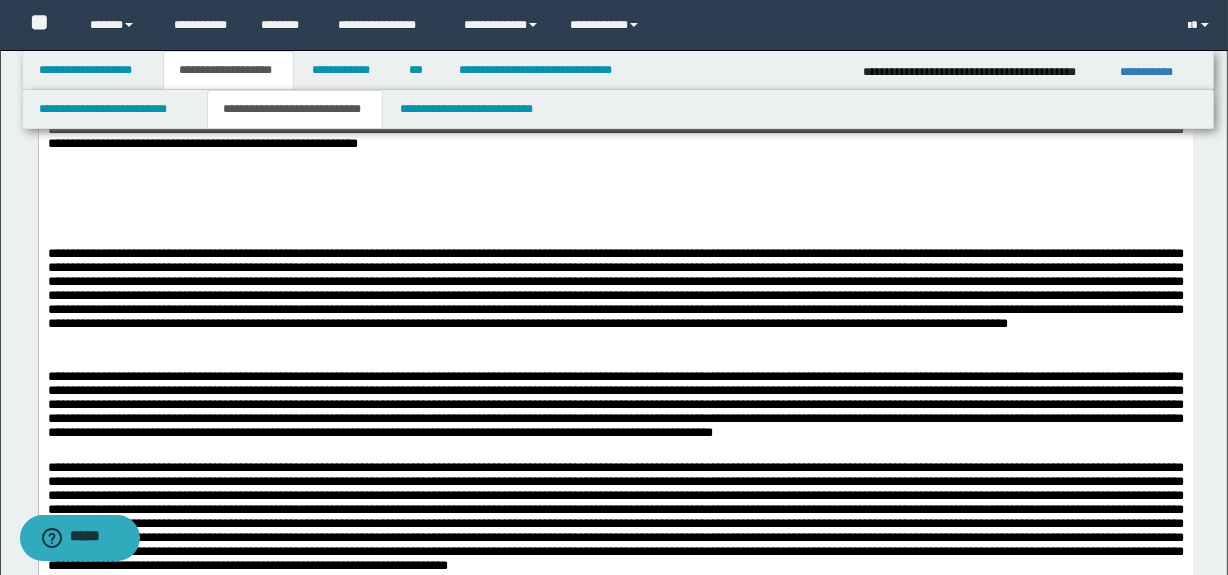 drag, startPoint x: 60, startPoint y: 259, endPoint x: 50, endPoint y: 247, distance: 15.6205 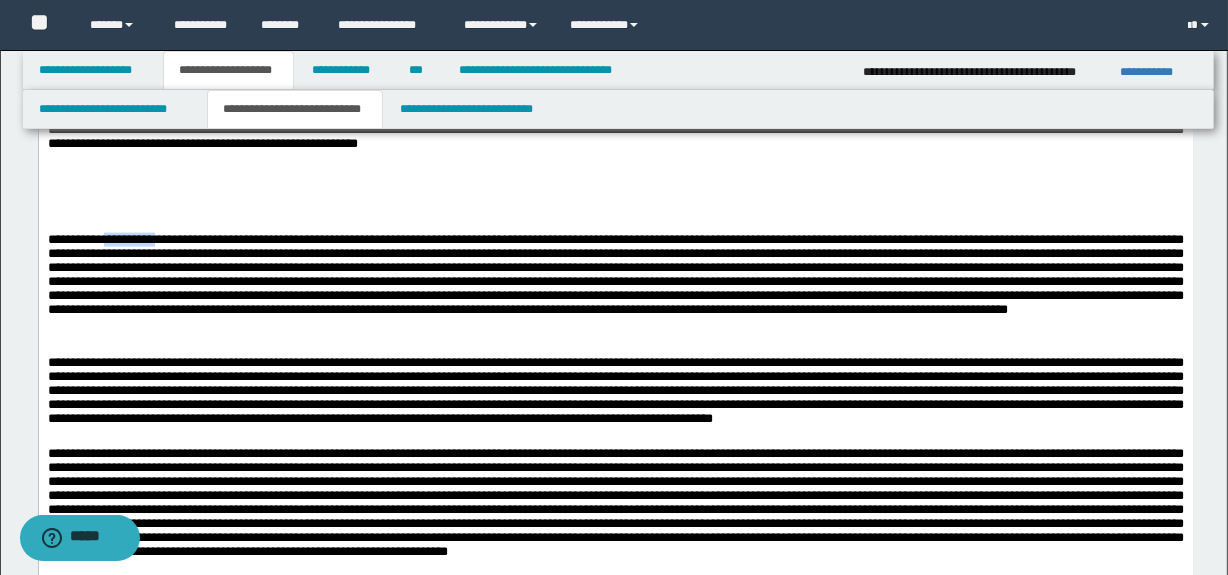drag, startPoint x: 112, startPoint y: 268, endPoint x: 156, endPoint y: 269, distance: 44.011364 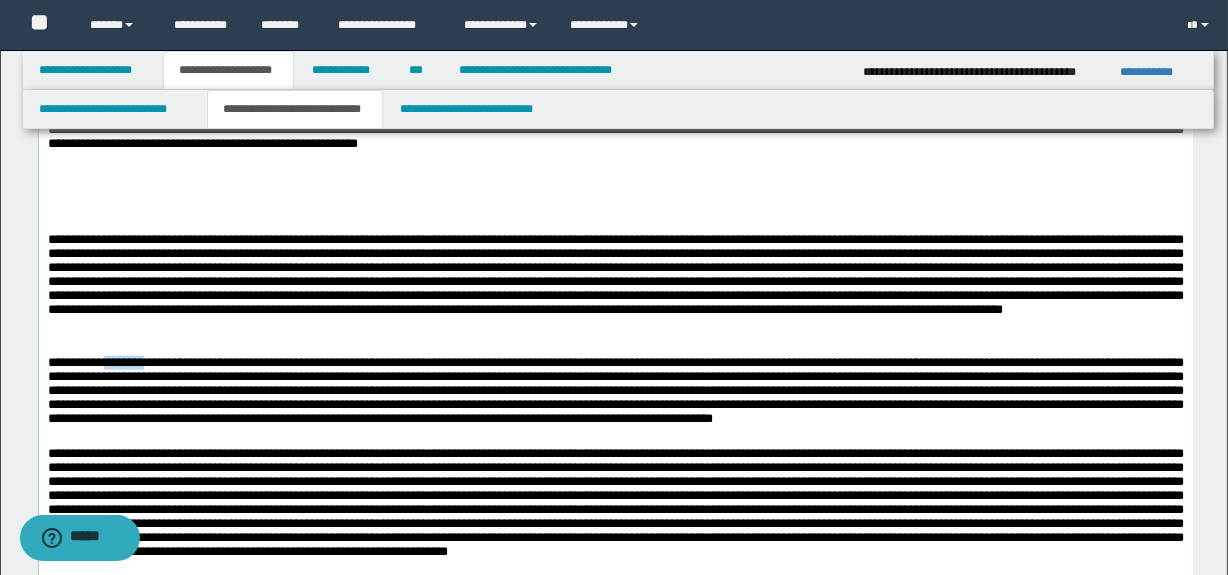 drag, startPoint x: 112, startPoint y: 394, endPoint x: 175, endPoint y: 312, distance: 103.40696 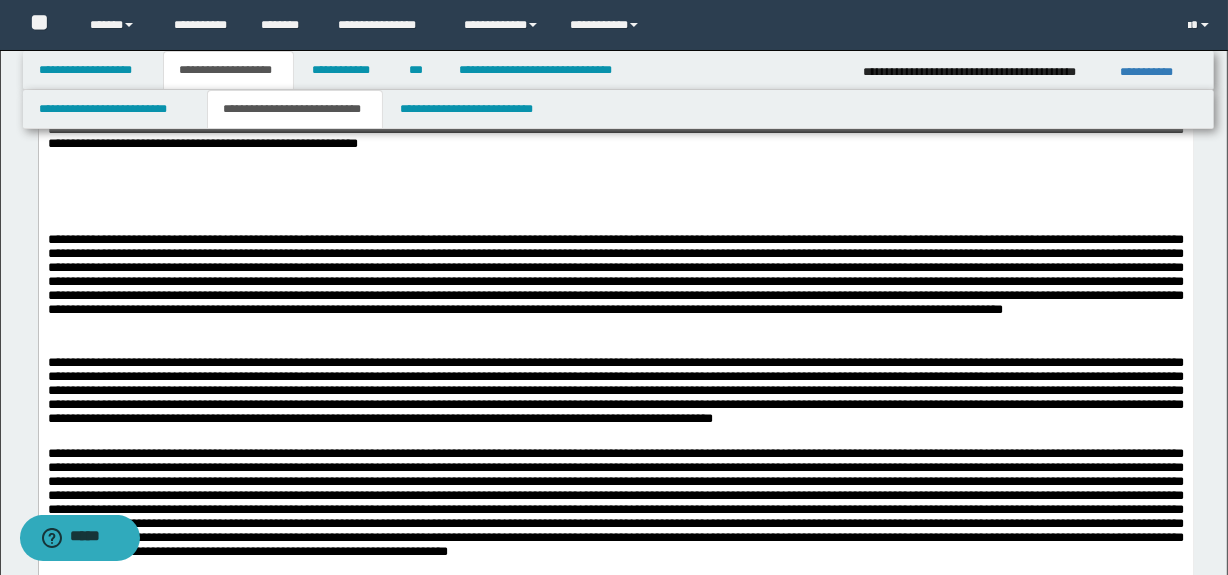 click at bounding box center [615, 288] 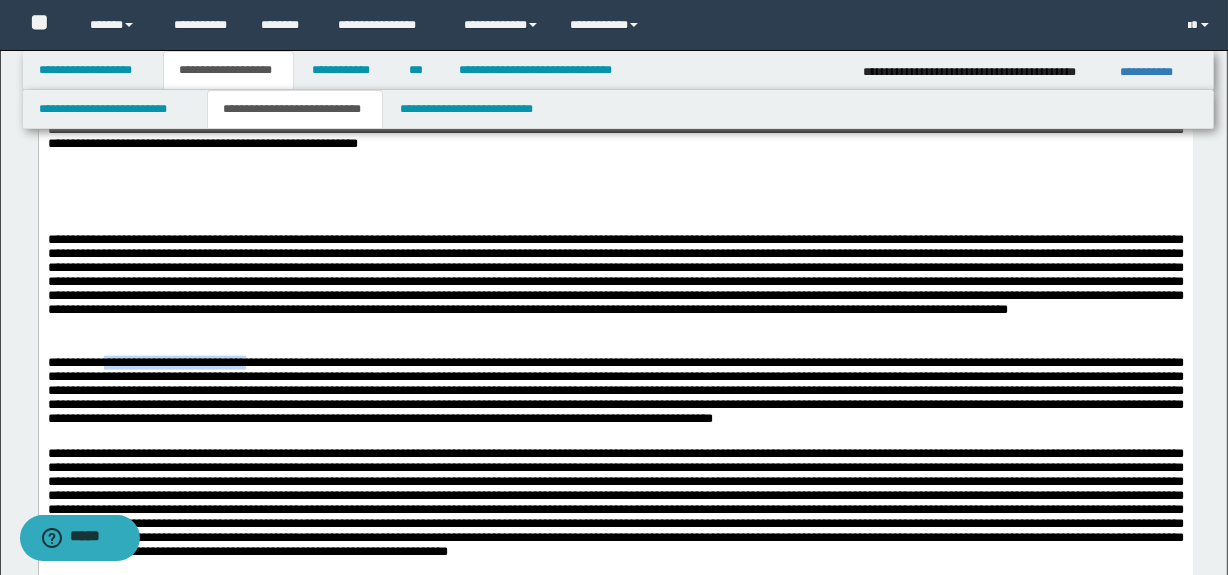 drag, startPoint x: 114, startPoint y: 392, endPoint x: 273, endPoint y: 385, distance: 159.154 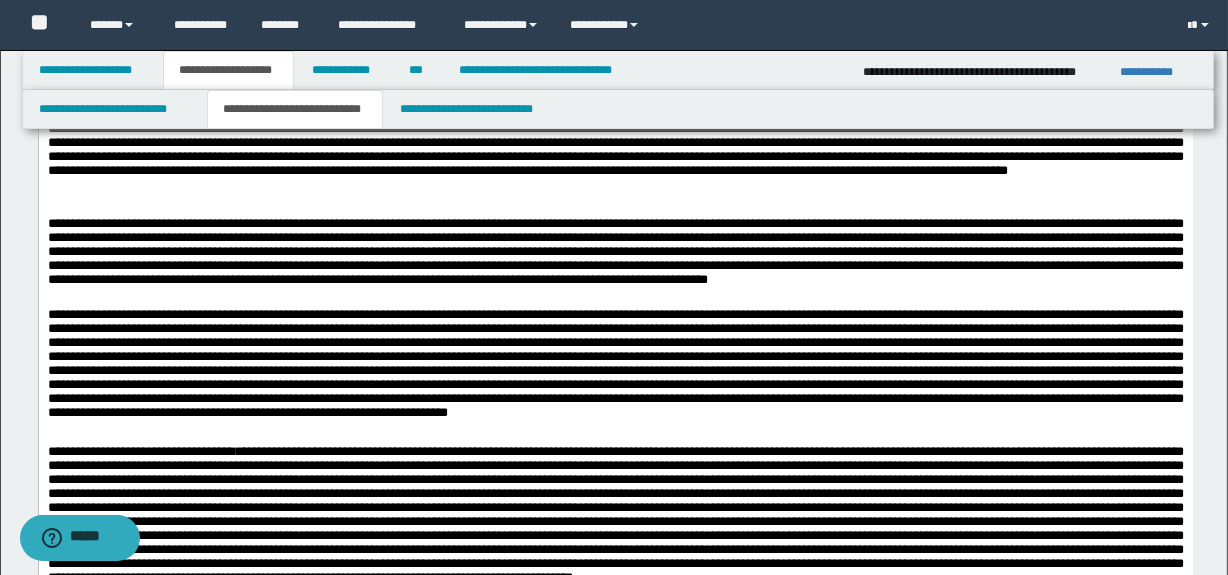 scroll, scrollTop: 2524, scrollLeft: 0, axis: vertical 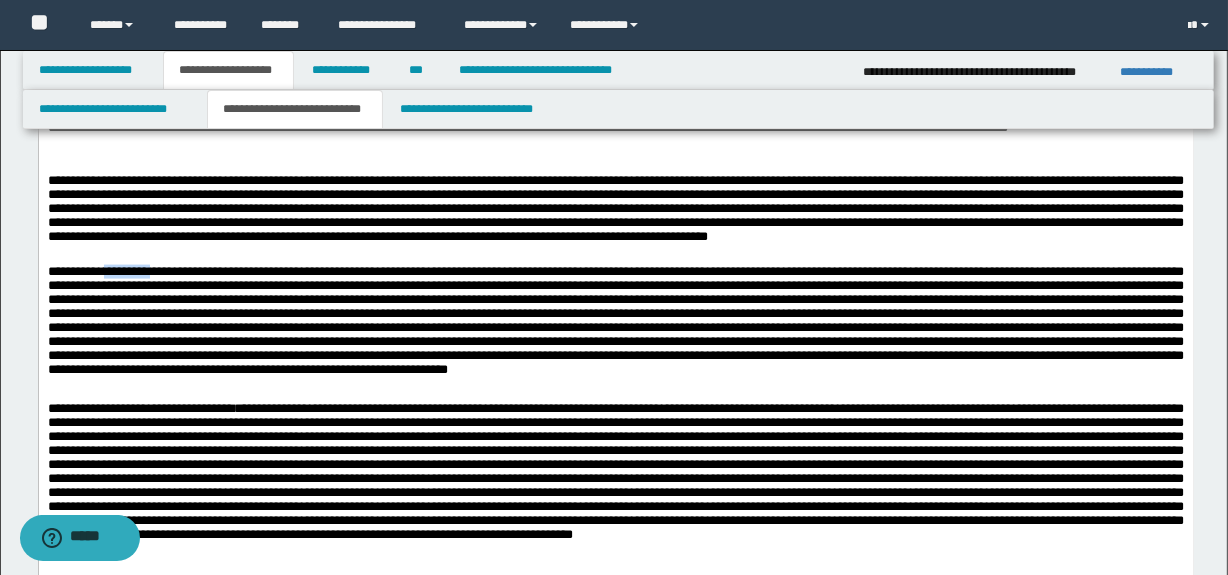 drag, startPoint x: 115, startPoint y: 302, endPoint x: 155, endPoint y: 304, distance: 40.04997 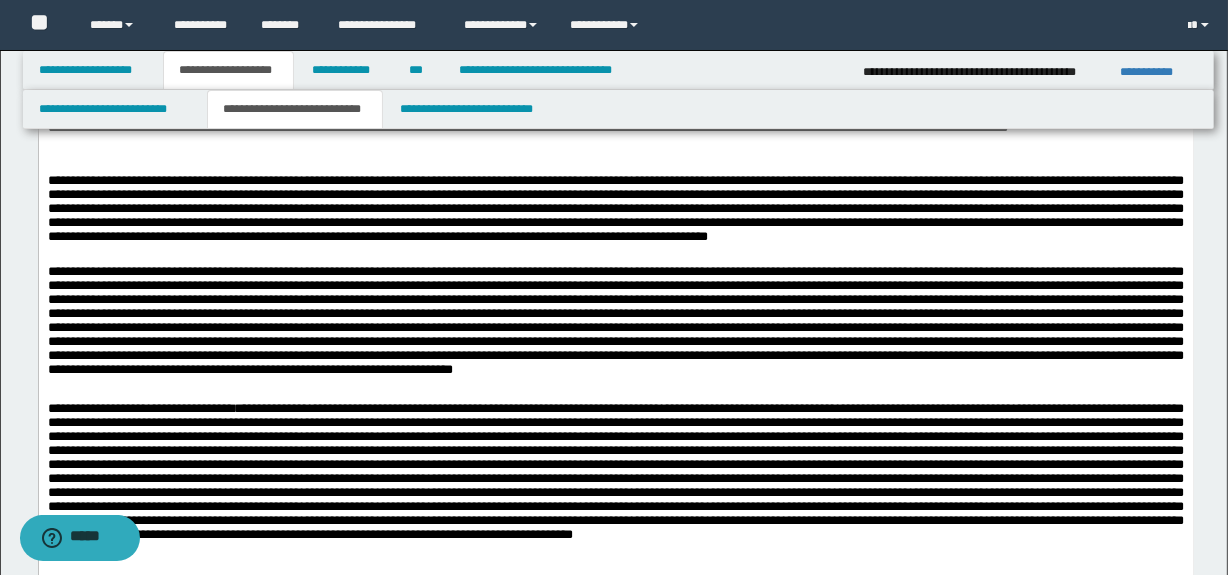 click at bounding box center [615, 328] 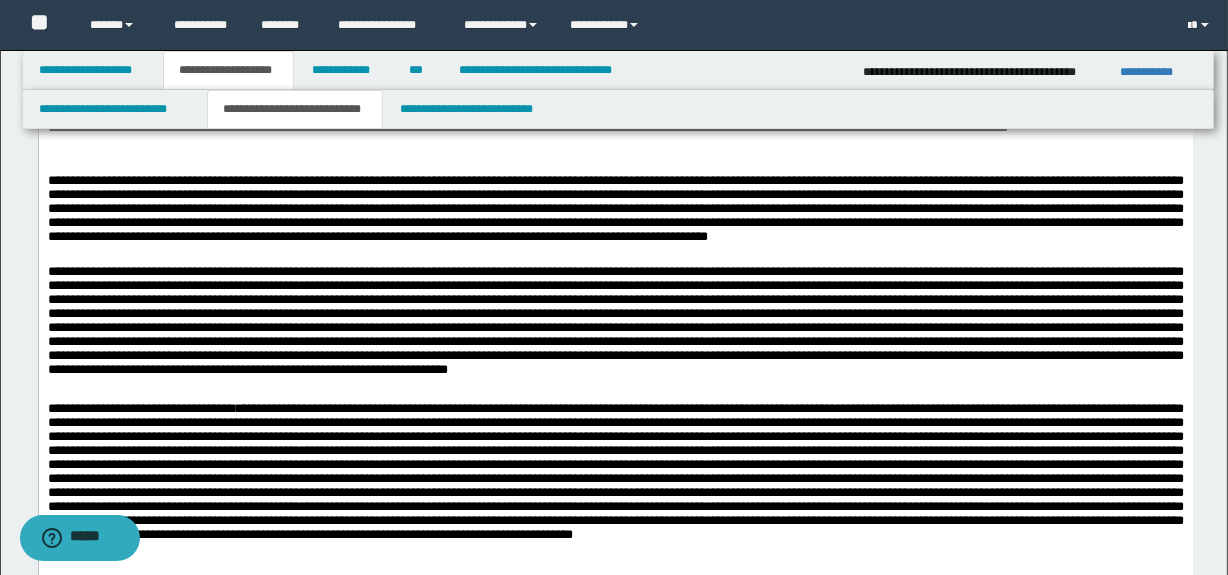 click at bounding box center [615, 328] 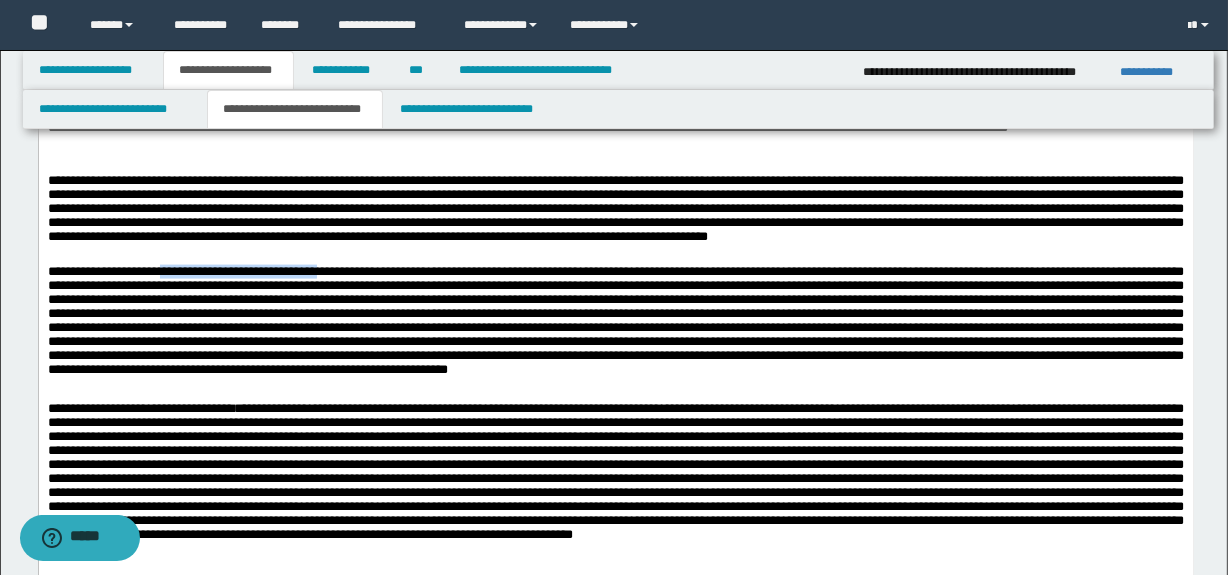drag, startPoint x: 195, startPoint y: 307, endPoint x: 365, endPoint y: 300, distance: 170.14406 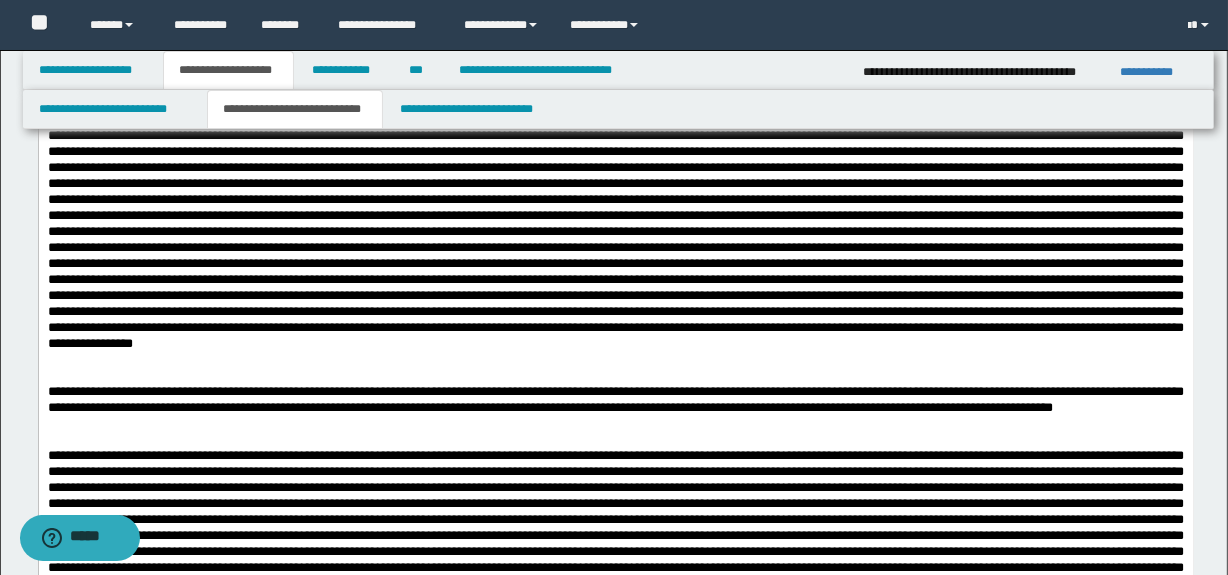 scroll, scrollTop: 4070, scrollLeft: 0, axis: vertical 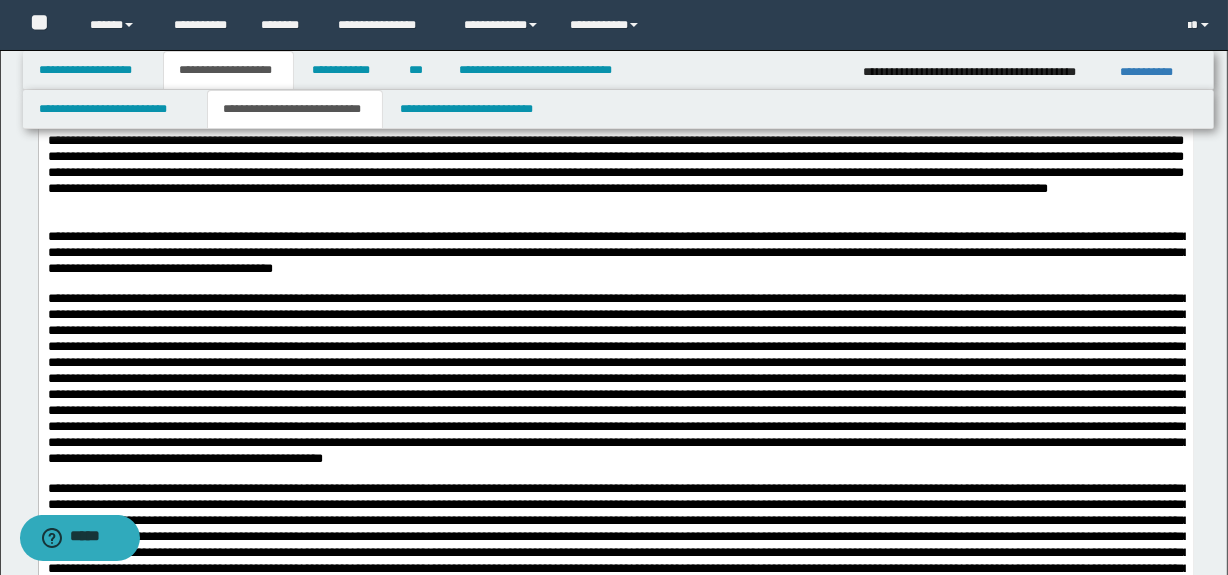 click at bounding box center [615, 134] 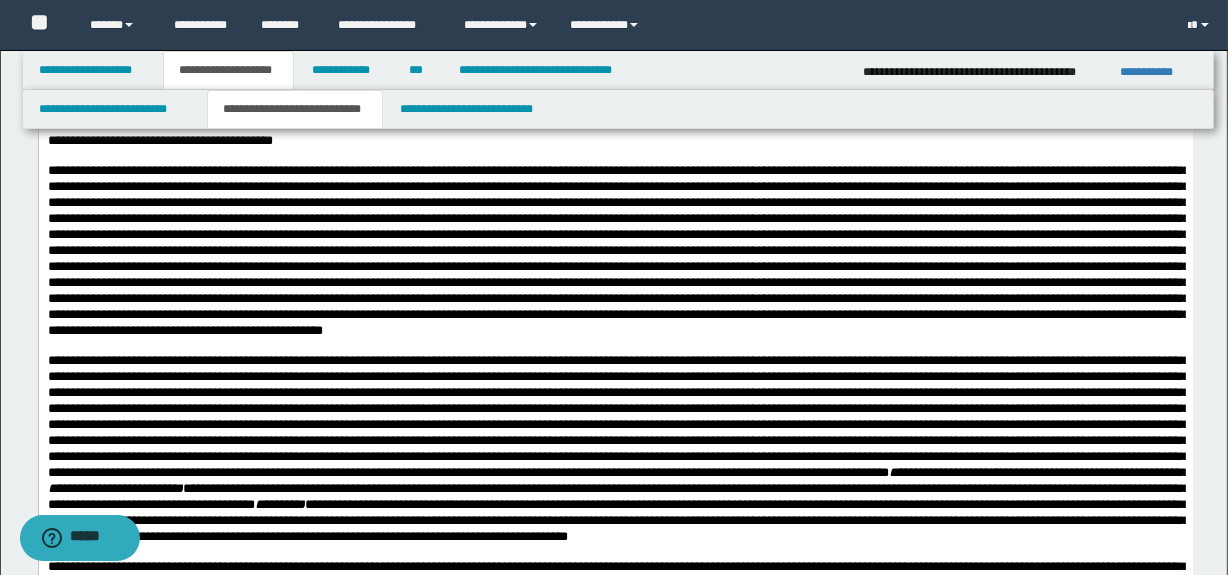 scroll, scrollTop: 4615, scrollLeft: 0, axis: vertical 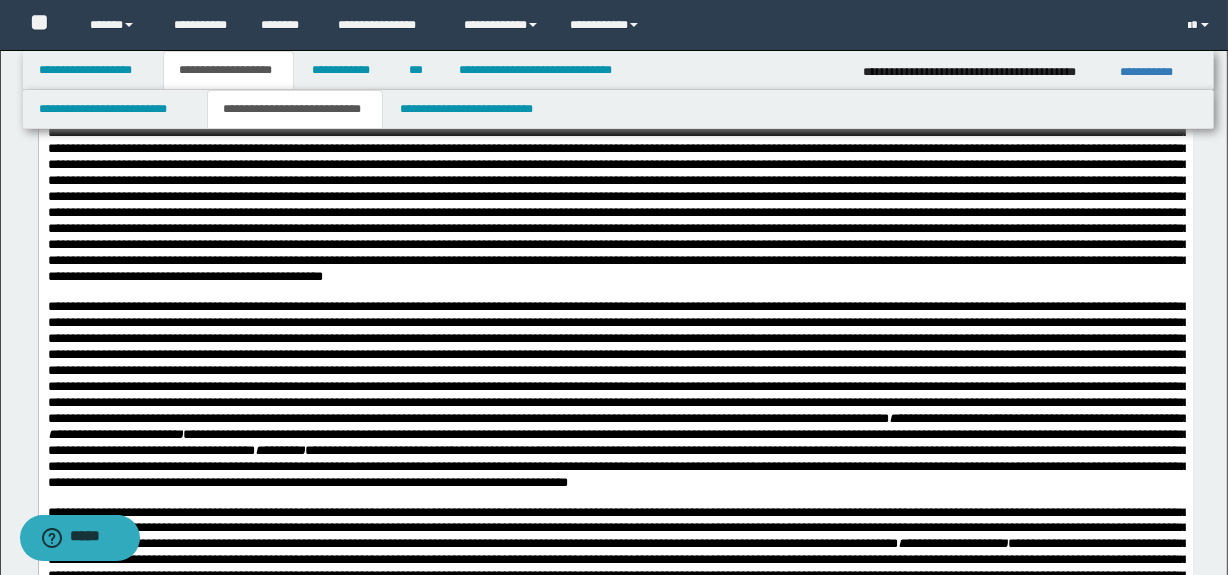 click at bounding box center [618, 197] 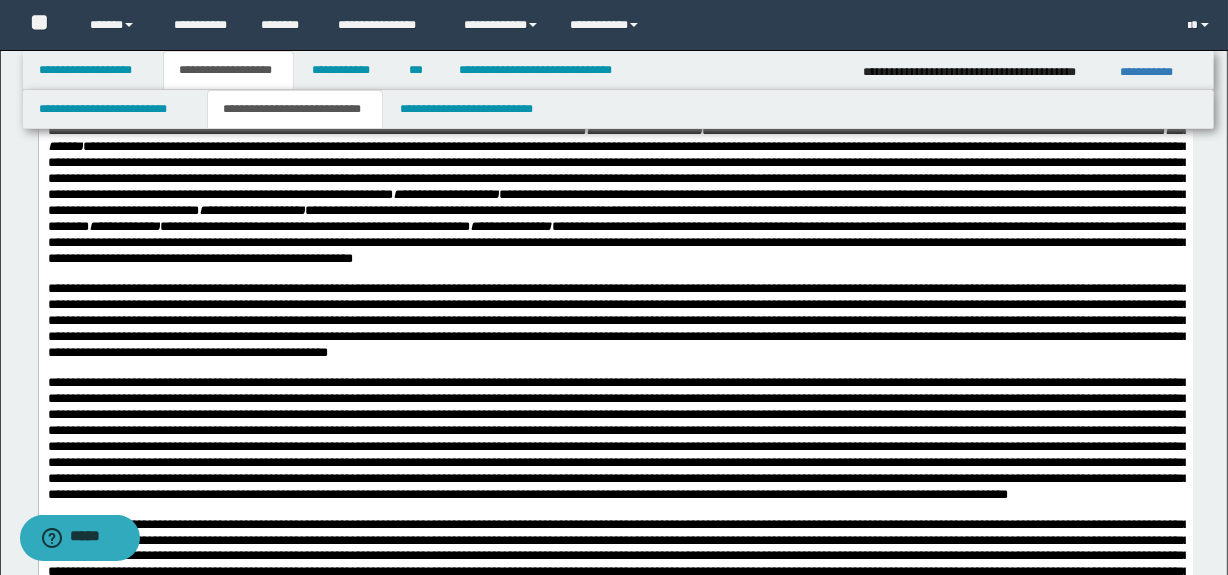 scroll, scrollTop: 5979, scrollLeft: 0, axis: vertical 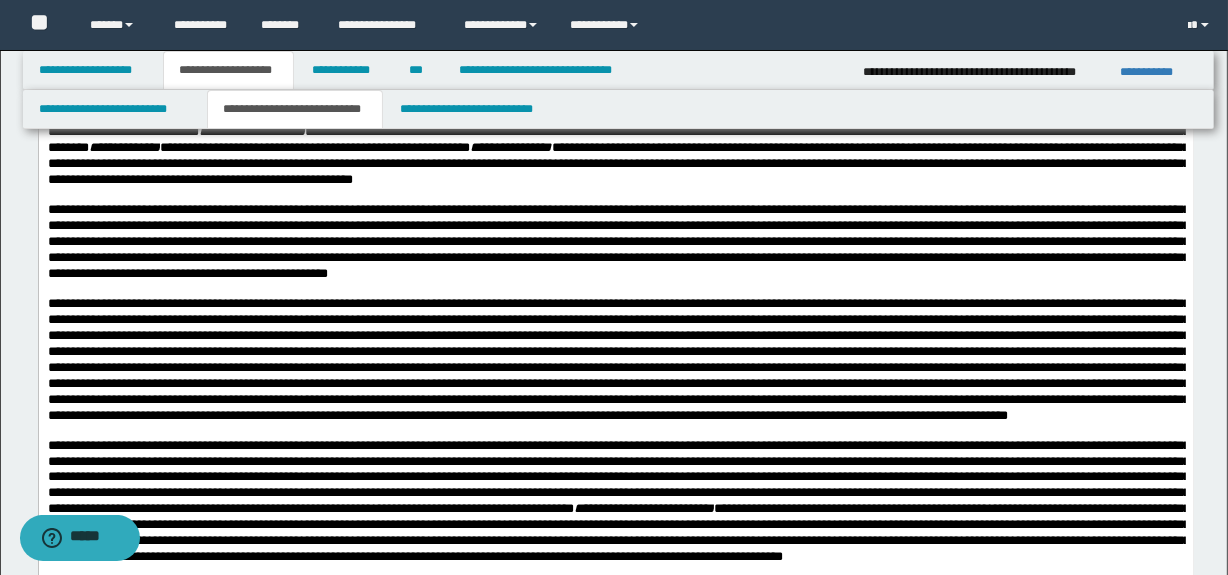click on "**********" at bounding box center [620, -12] 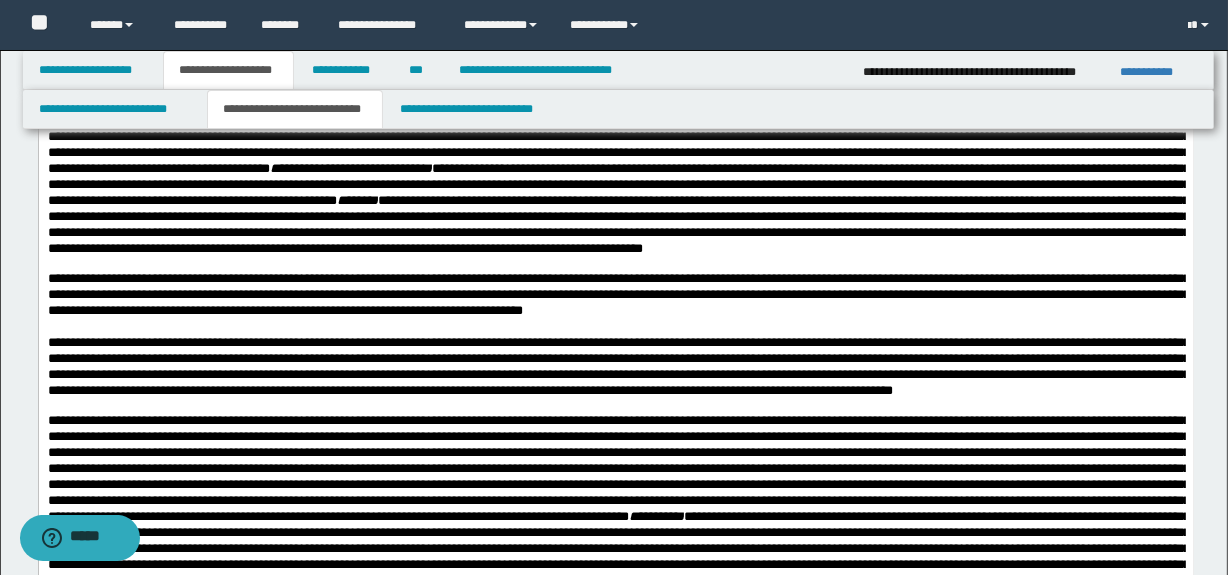 scroll, scrollTop: 6797, scrollLeft: 0, axis: vertical 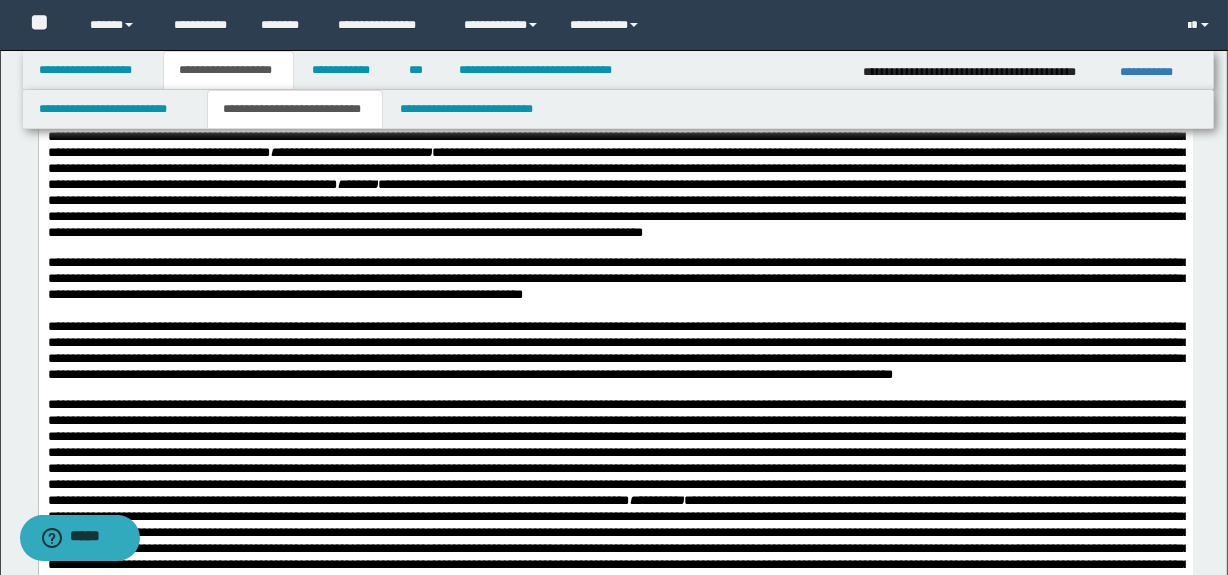 click on "**********" at bounding box center (618, 9) 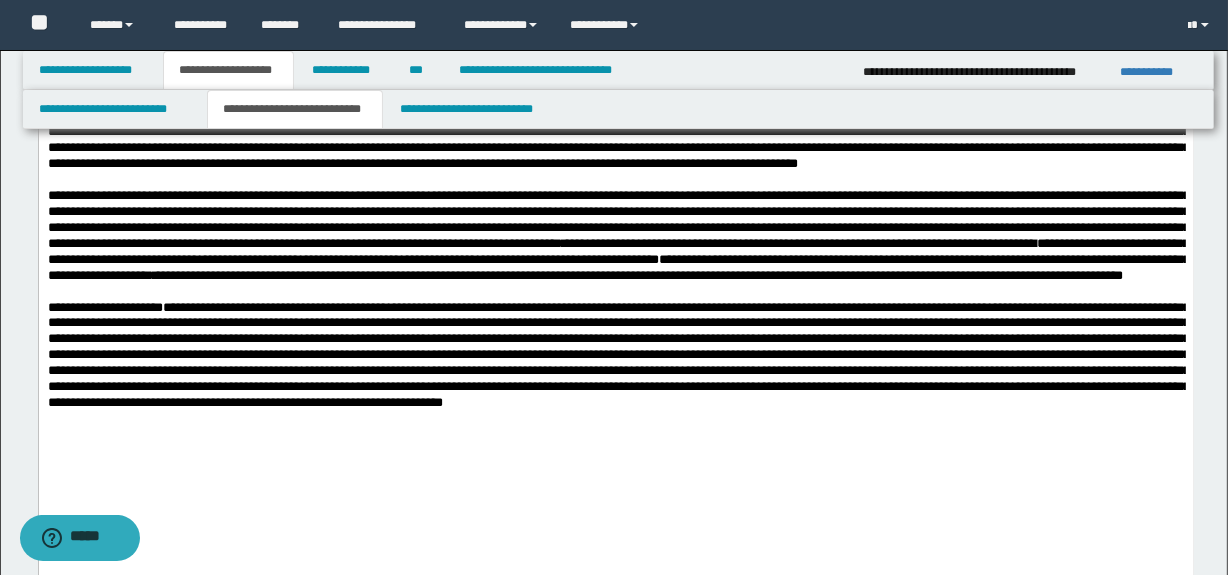 scroll, scrollTop: 8342, scrollLeft: 0, axis: vertical 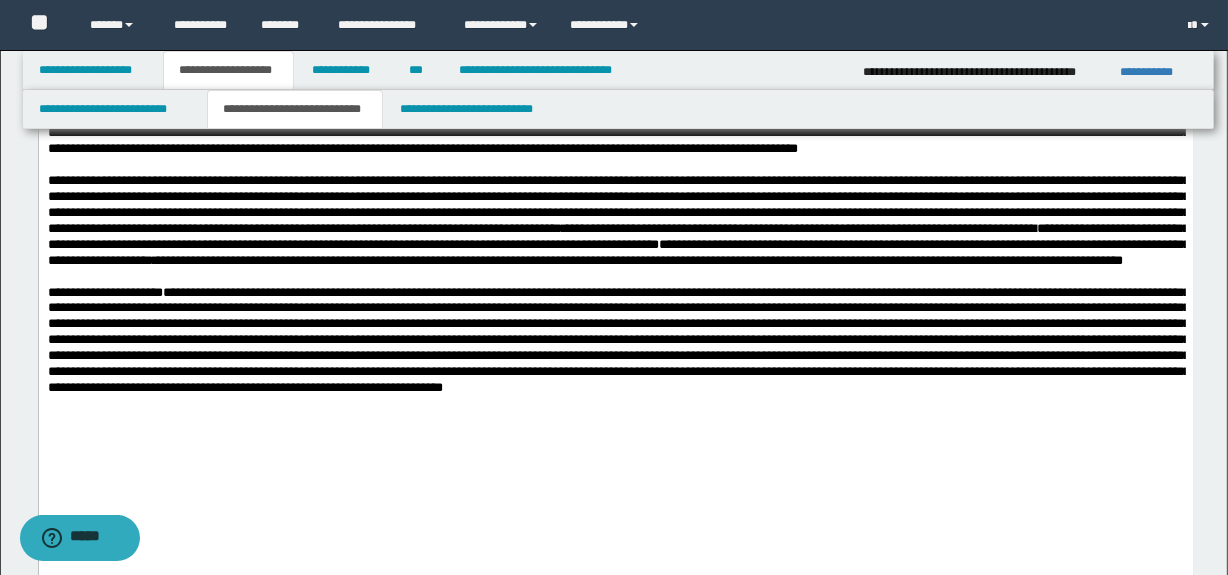 drag, startPoint x: 997, startPoint y: 343, endPoint x: 847, endPoint y: 424, distance: 170.47287 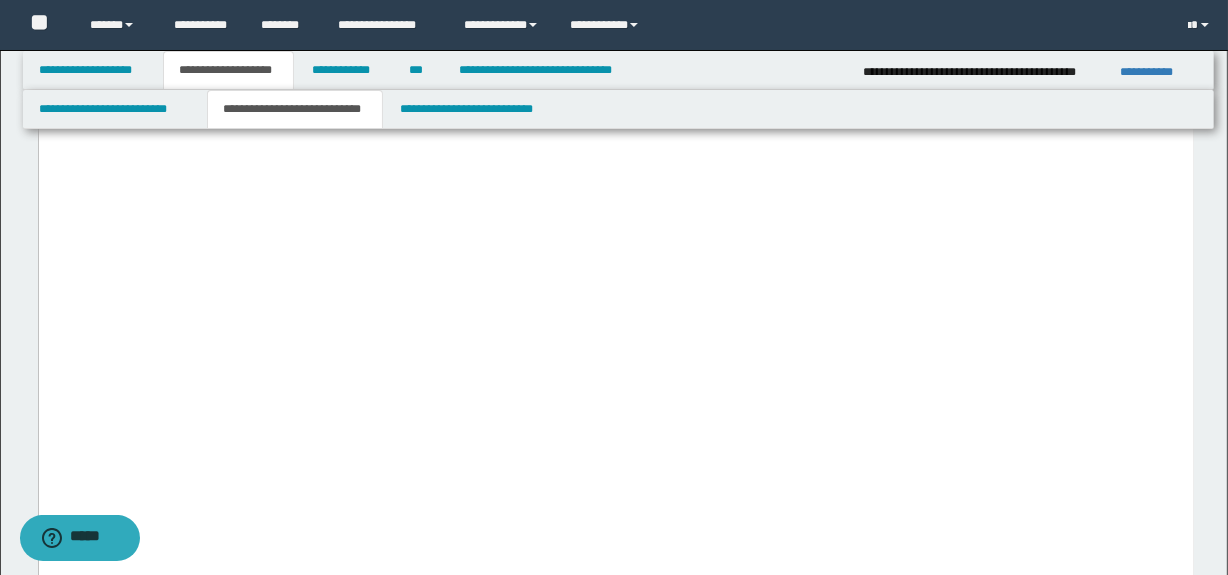 scroll, scrollTop: 8706, scrollLeft: 0, axis: vertical 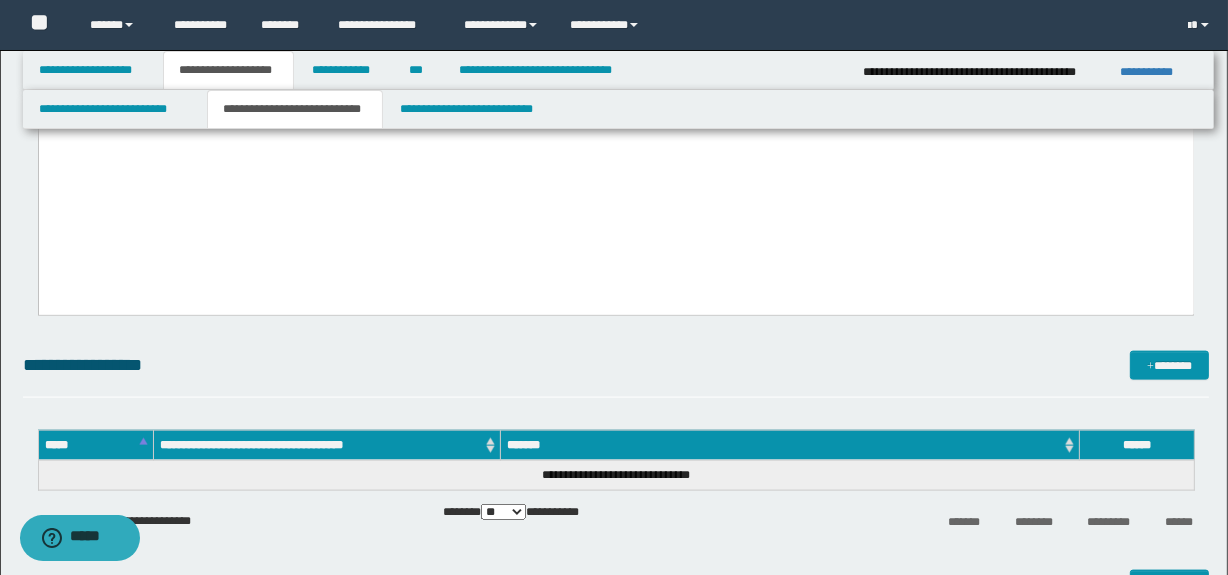 drag, startPoint x: 225, startPoint y: 316, endPoint x: 221, endPoint y: 301, distance: 15.524175 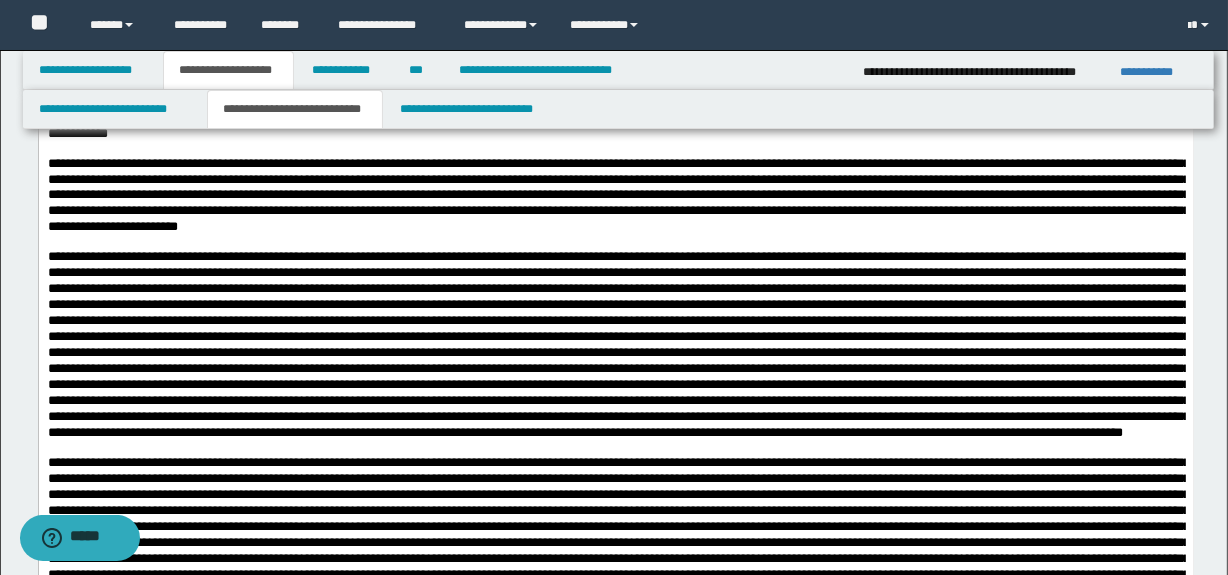 scroll, scrollTop: 7342, scrollLeft: 0, axis: vertical 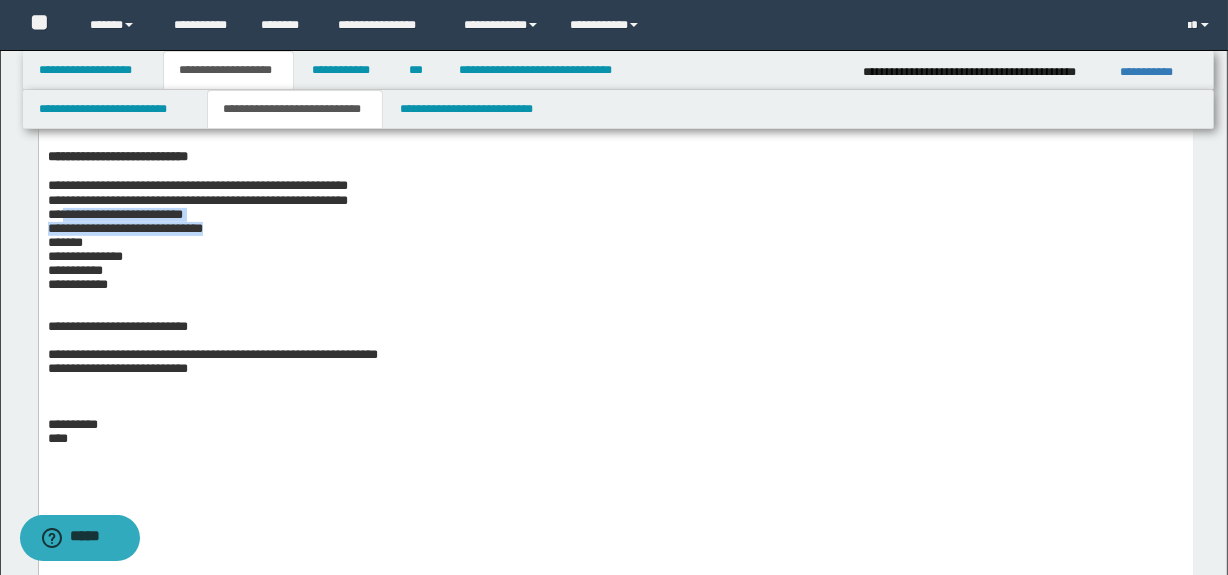drag, startPoint x: 225, startPoint y: 252, endPoint x: 69, endPoint y: 233, distance: 157.15279 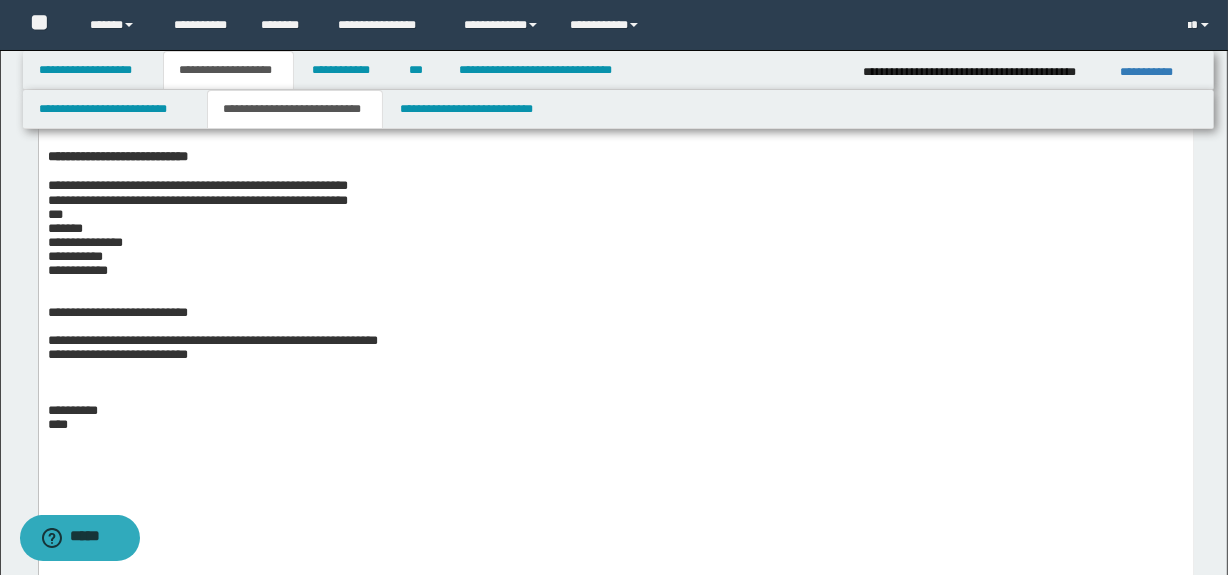 click on "******" at bounding box center [64, 228] 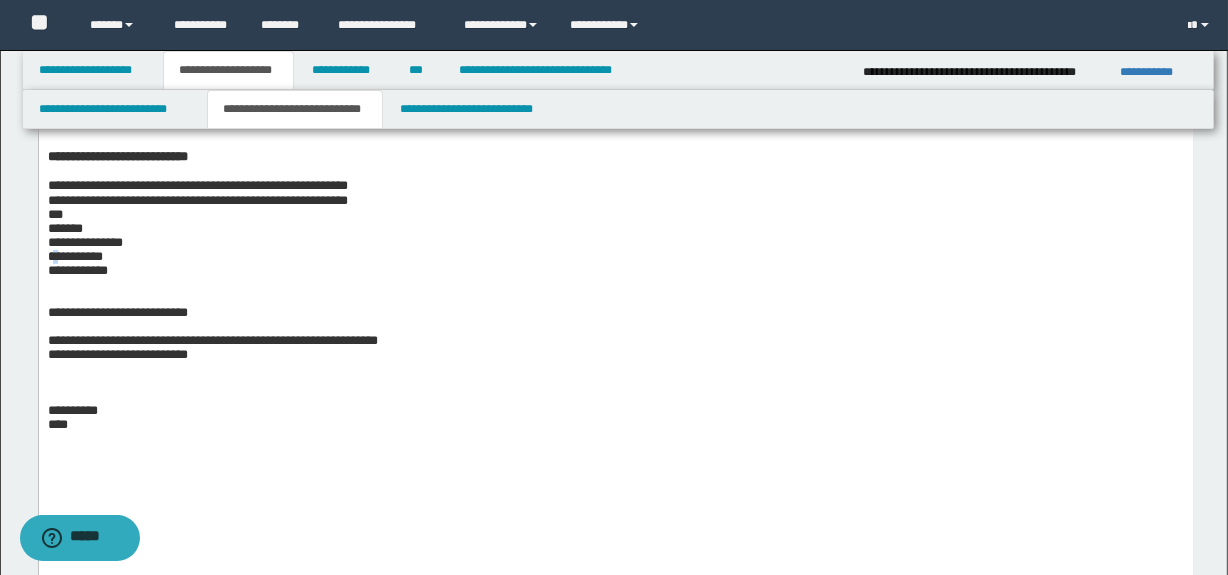 click on "**********" at bounding box center (74, 256) 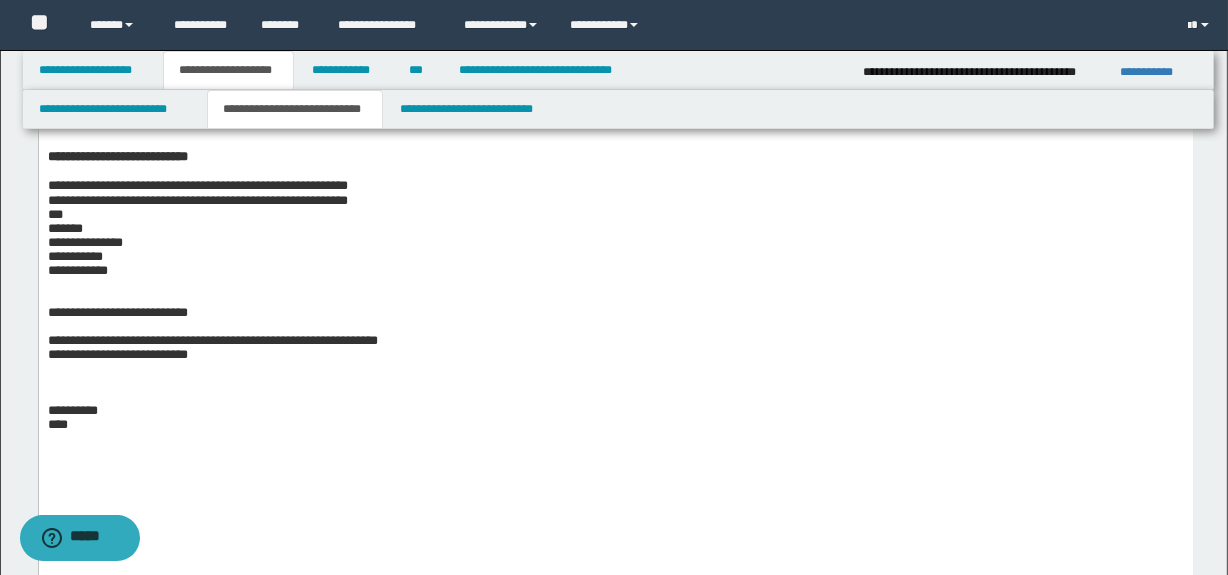 click on "**********" at bounding box center (77, 270) 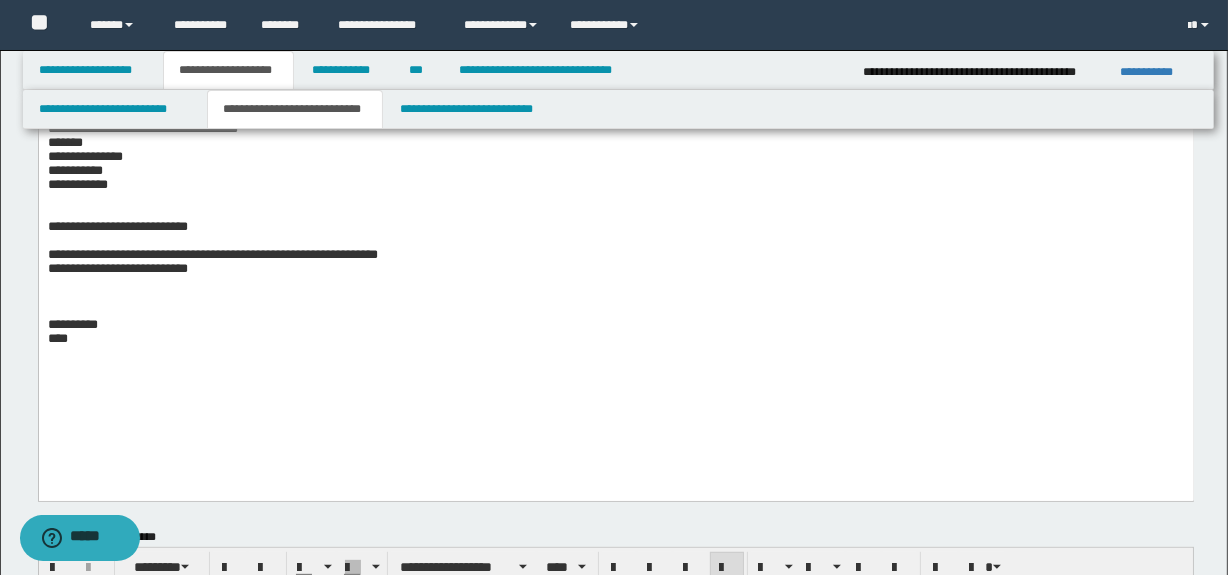 scroll, scrollTop: 670, scrollLeft: 0, axis: vertical 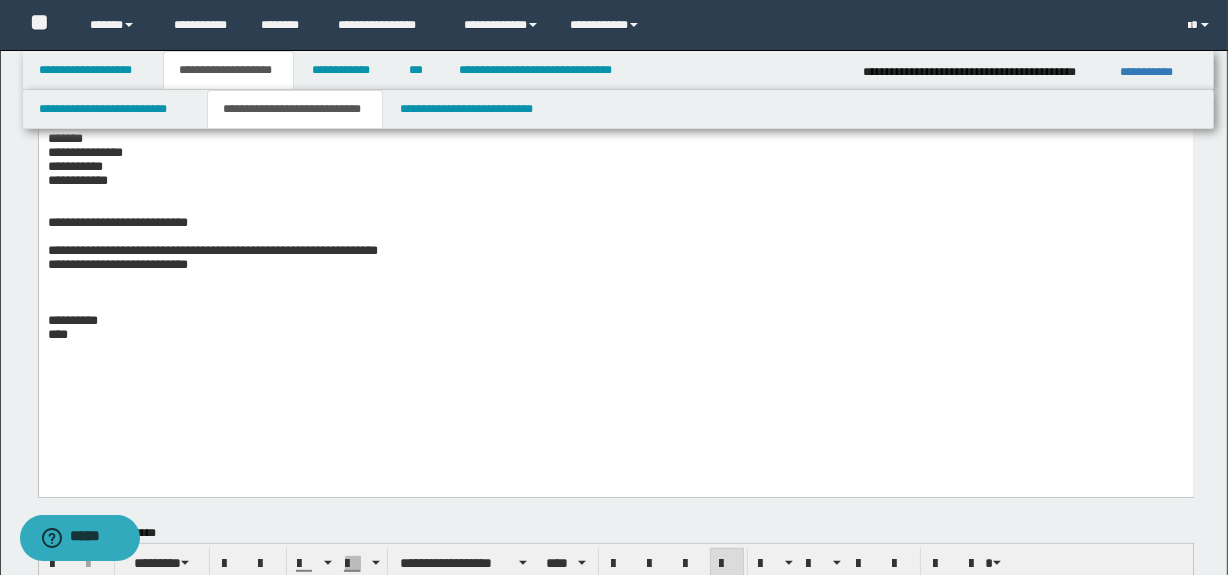 click on "**********" at bounding box center (615, 125) 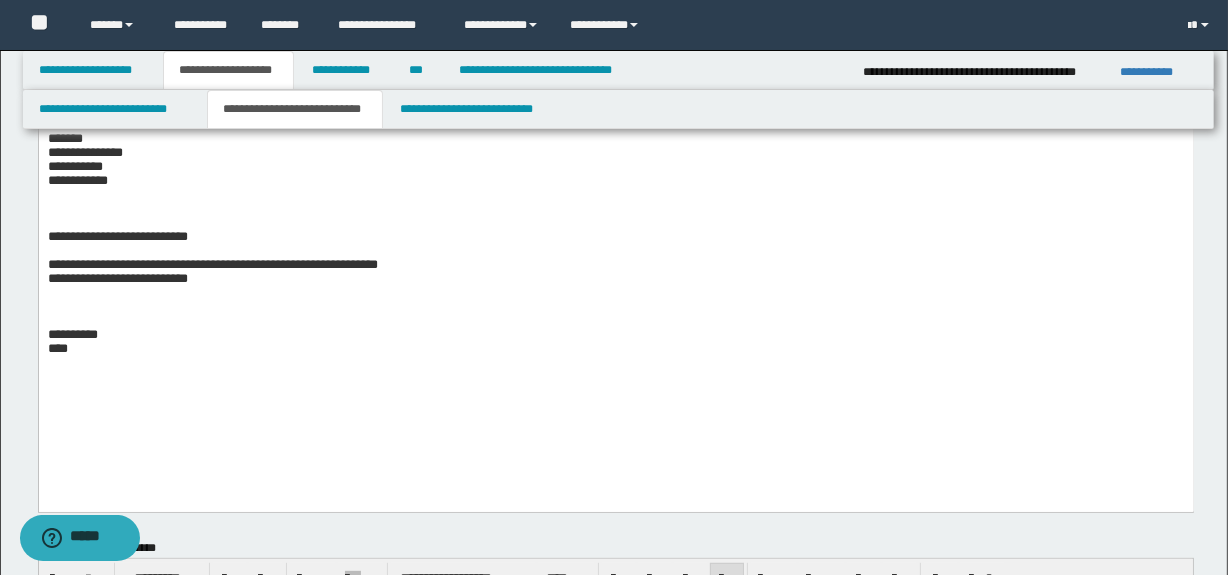 click on "**********" at bounding box center (117, 236) 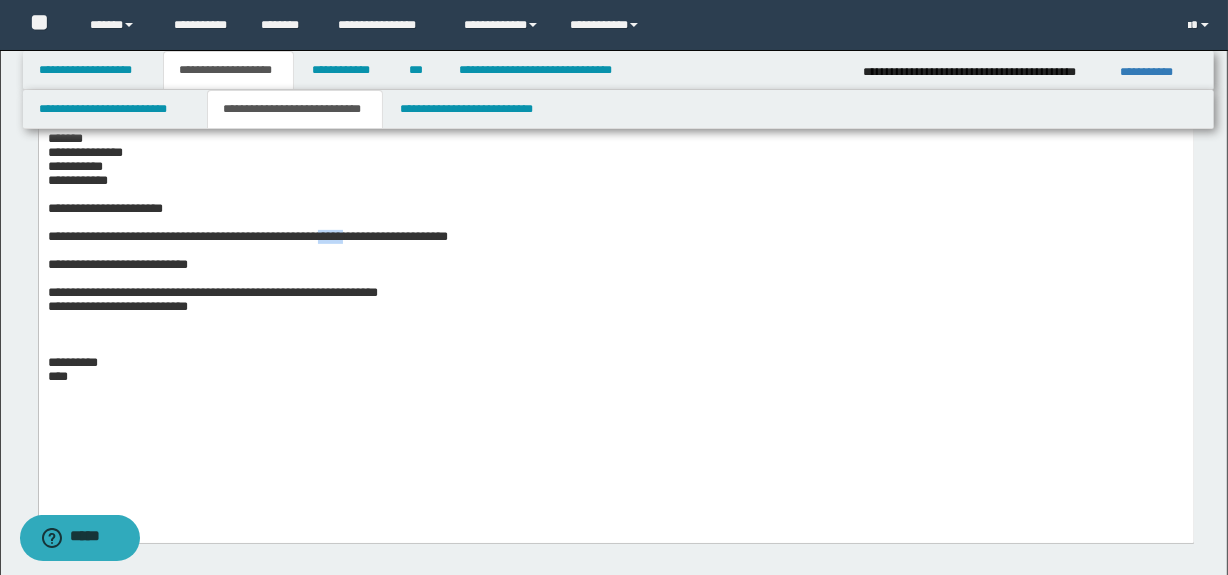 drag, startPoint x: 346, startPoint y: 274, endPoint x: 365, endPoint y: 268, distance: 19.924858 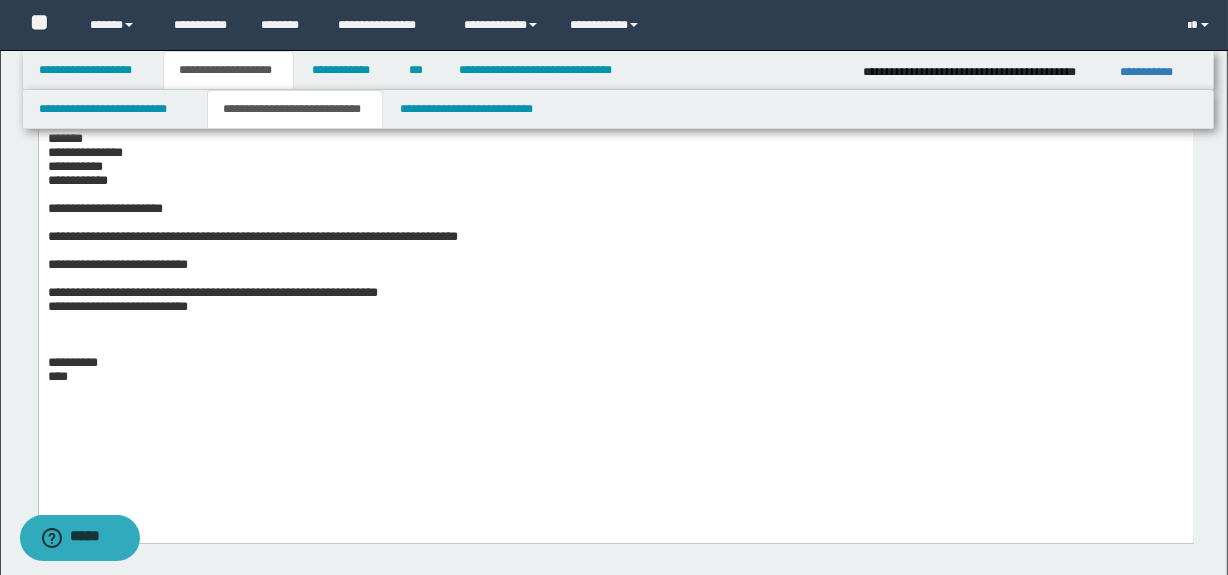 drag, startPoint x: 287, startPoint y: 323, endPoint x: 255, endPoint y: 280, distance: 53.600372 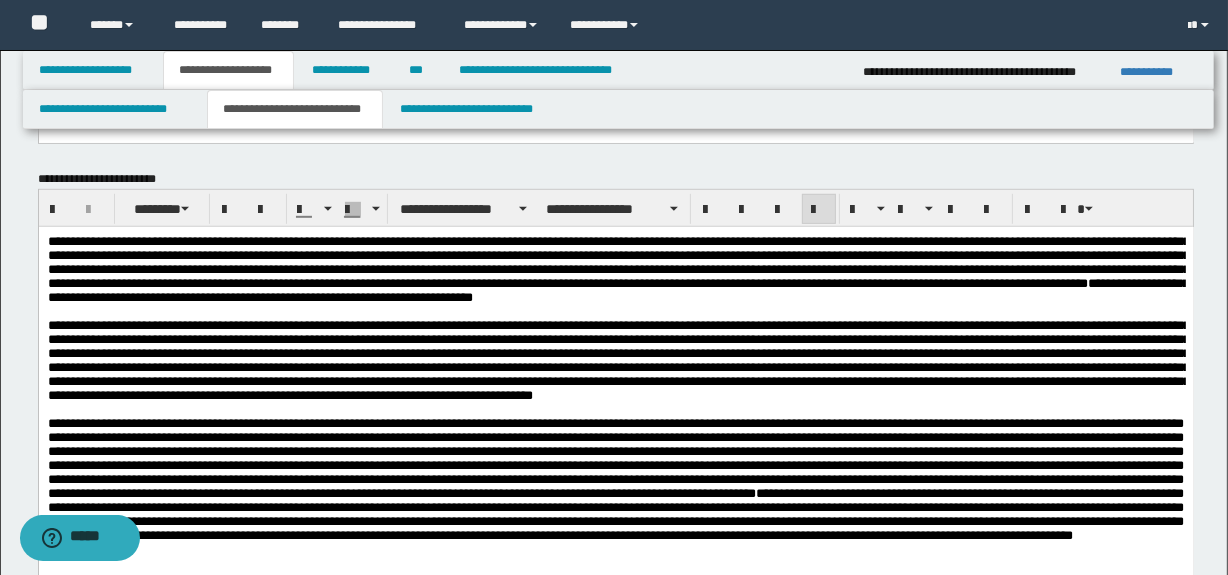 scroll, scrollTop: 1456, scrollLeft: 0, axis: vertical 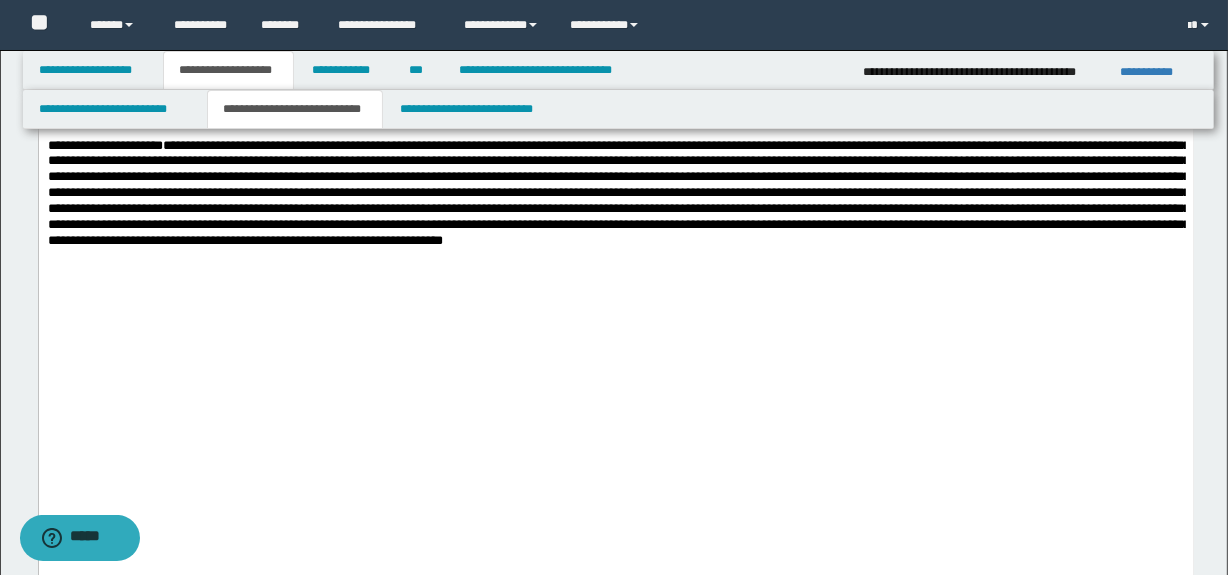 click at bounding box center (618, -101) 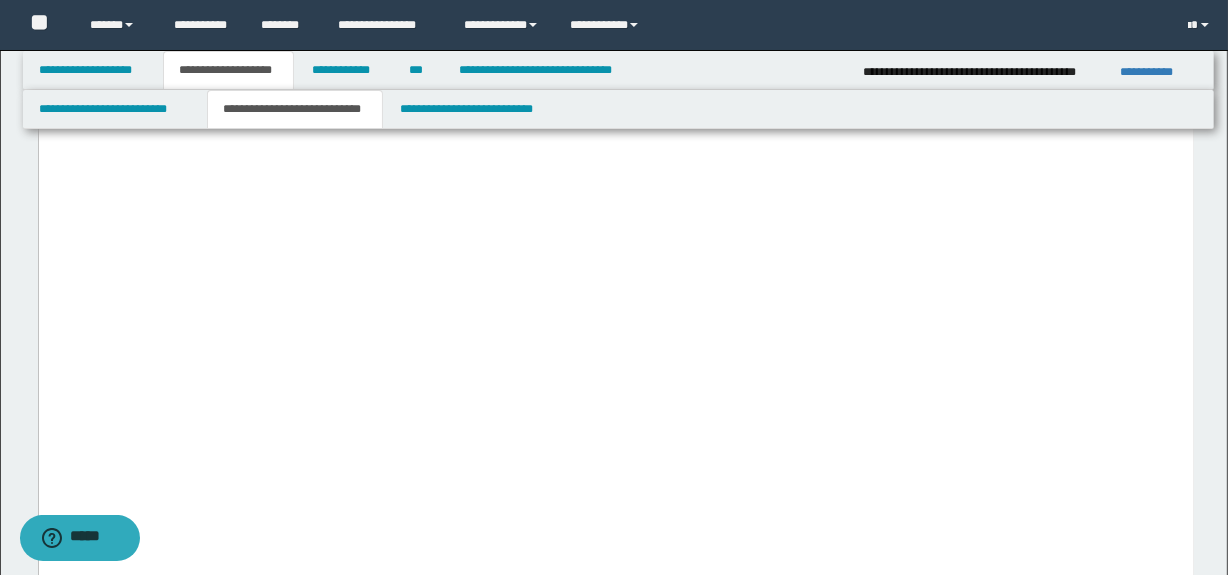 click at bounding box center [618, -282] 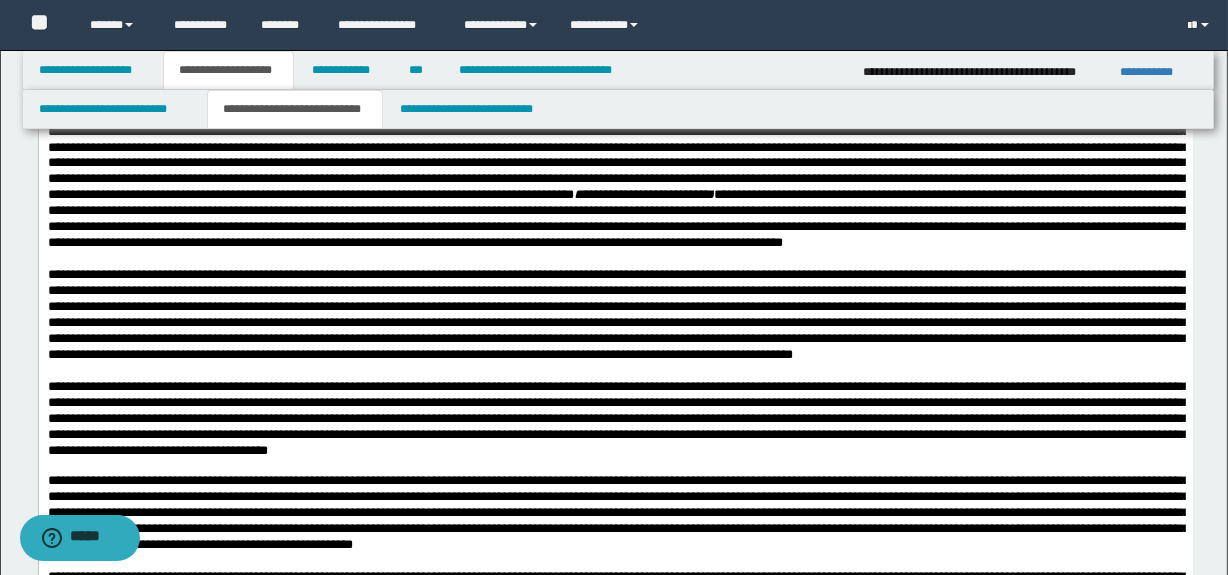 scroll, scrollTop: 6411, scrollLeft: 0, axis: vertical 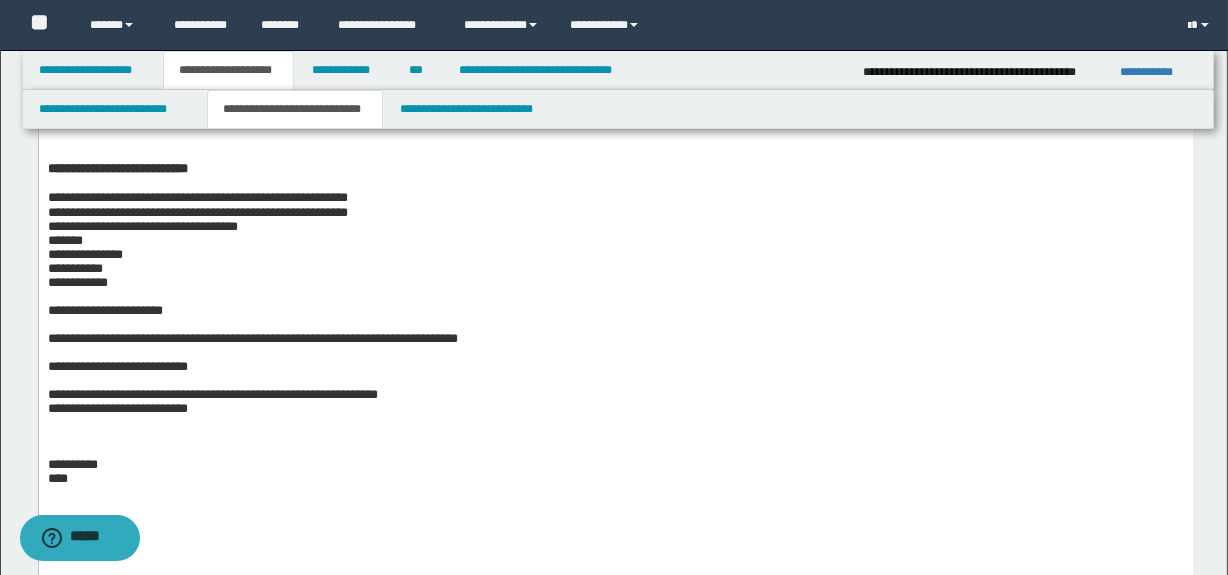 click on "**********" at bounding box center (212, 394) 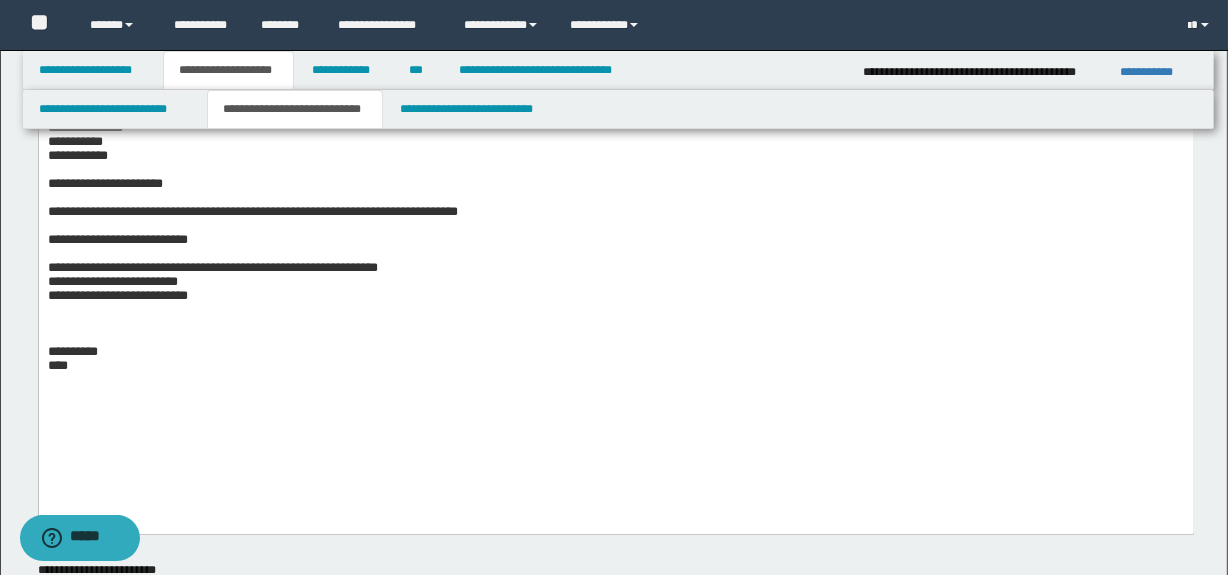 scroll, scrollTop: 750, scrollLeft: 0, axis: vertical 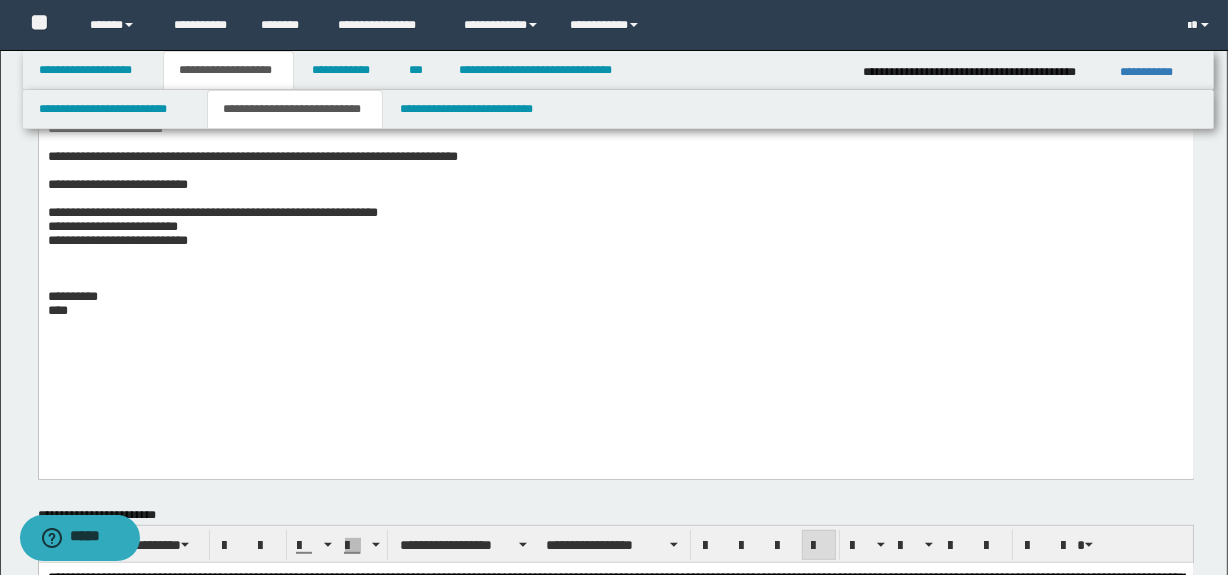 click at bounding box center [615, 283] 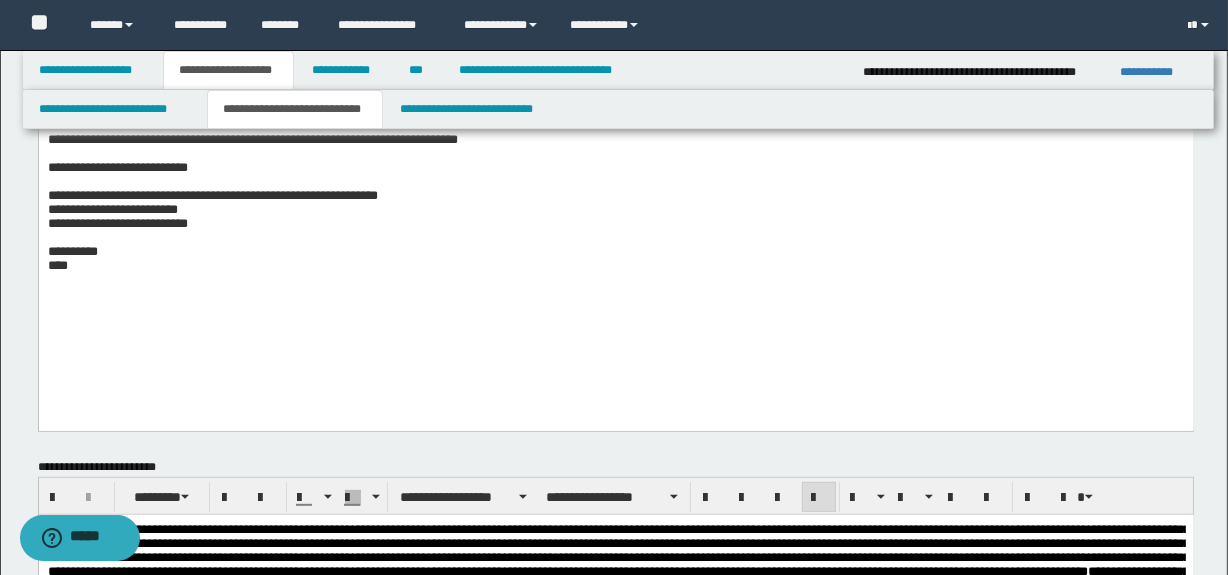 scroll, scrollTop: 784, scrollLeft: 0, axis: vertical 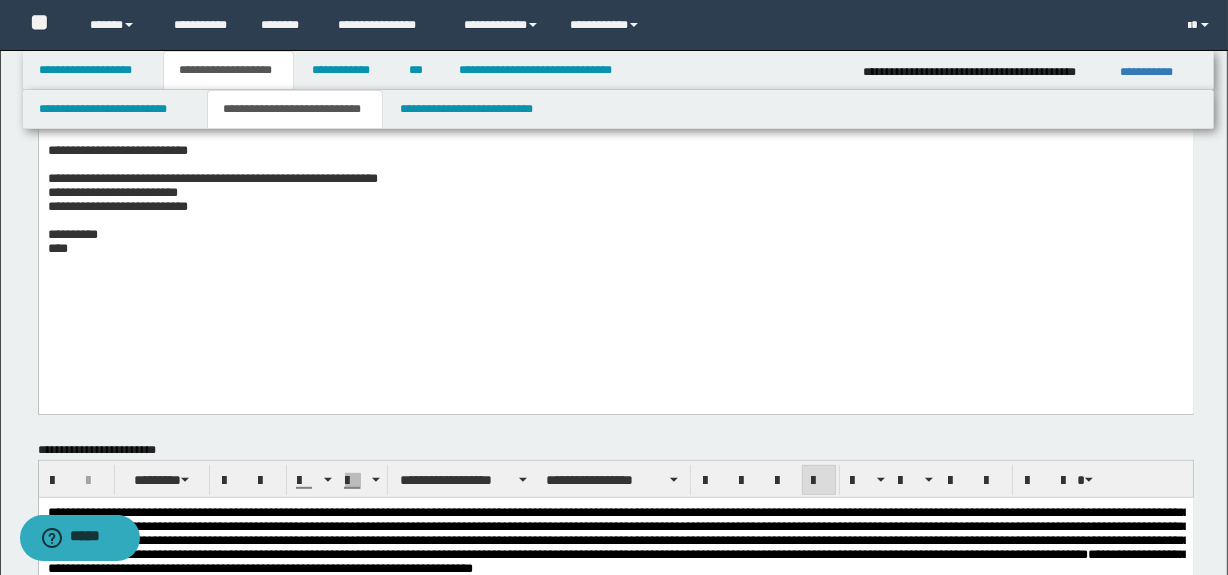click on "***" at bounding box center (615, 249) 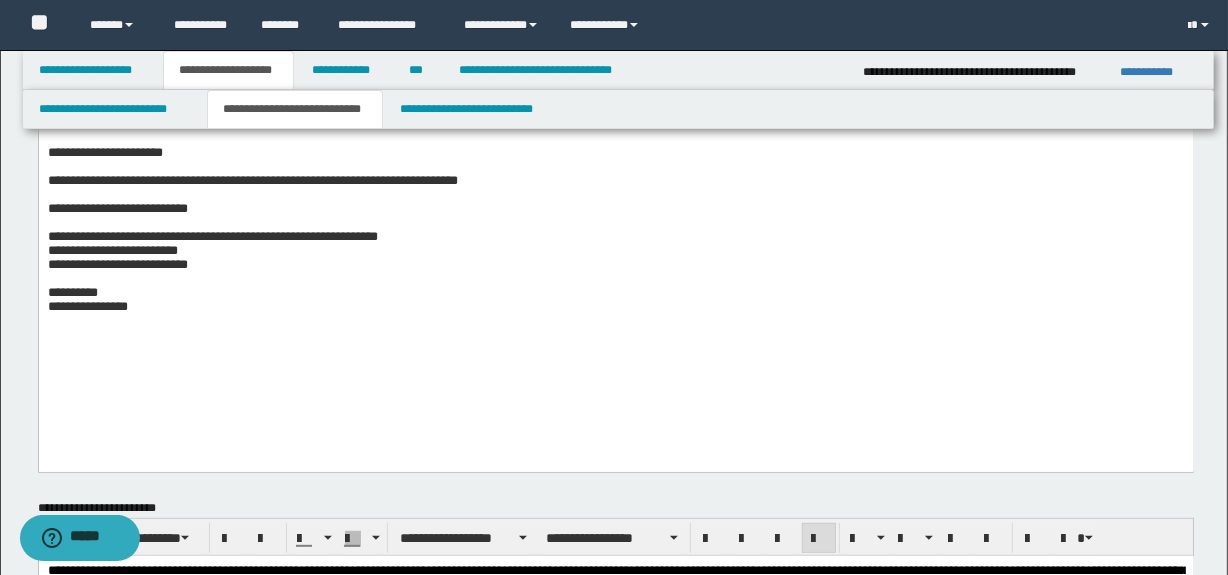 scroll, scrollTop: 693, scrollLeft: 0, axis: vertical 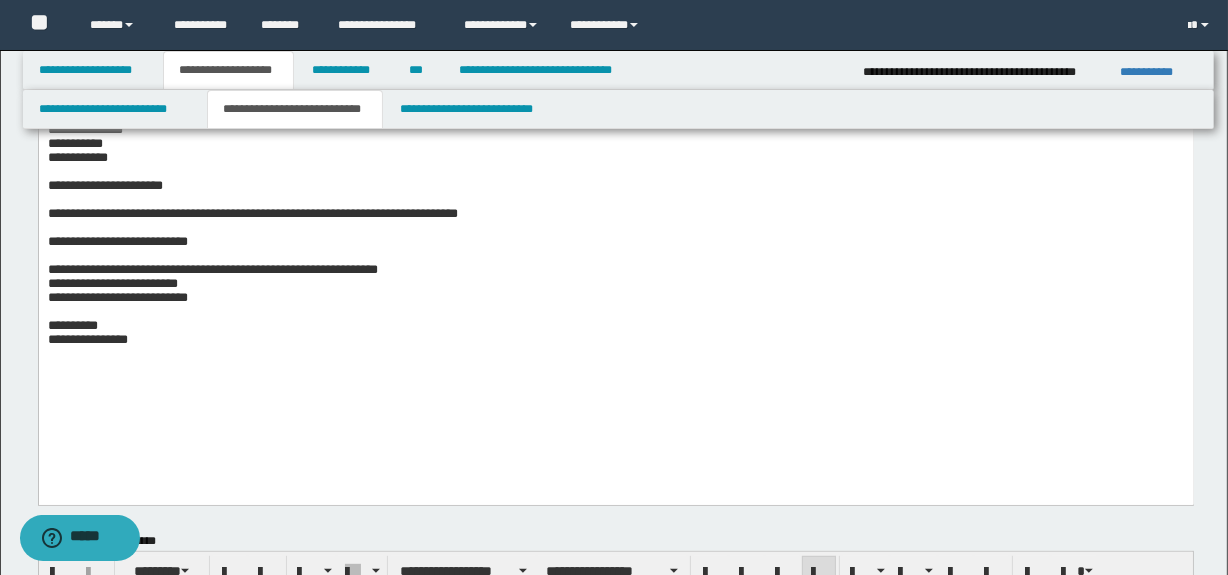 click at bounding box center [615, 172] 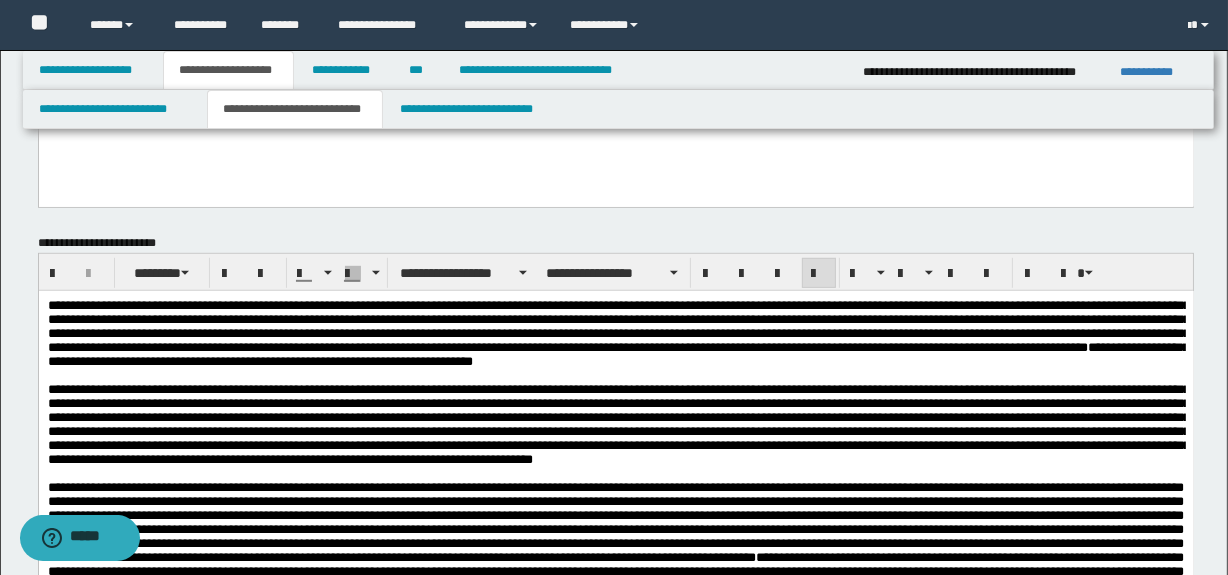 scroll, scrollTop: 1057, scrollLeft: 0, axis: vertical 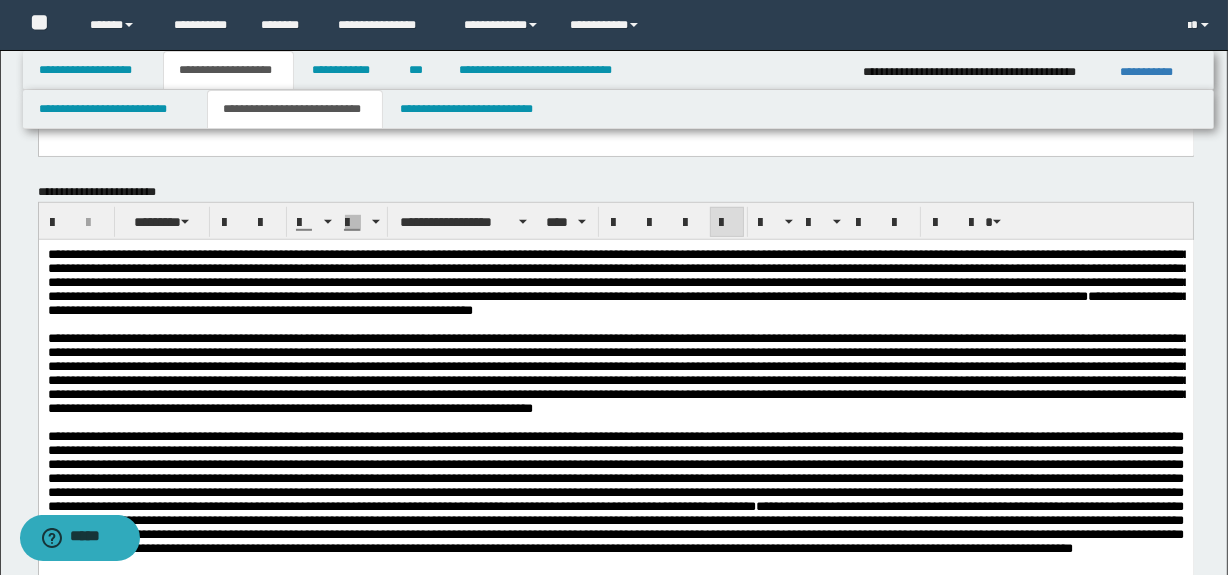 drag, startPoint x: 991, startPoint y: 388, endPoint x: 975, endPoint y: 336, distance: 54.405884 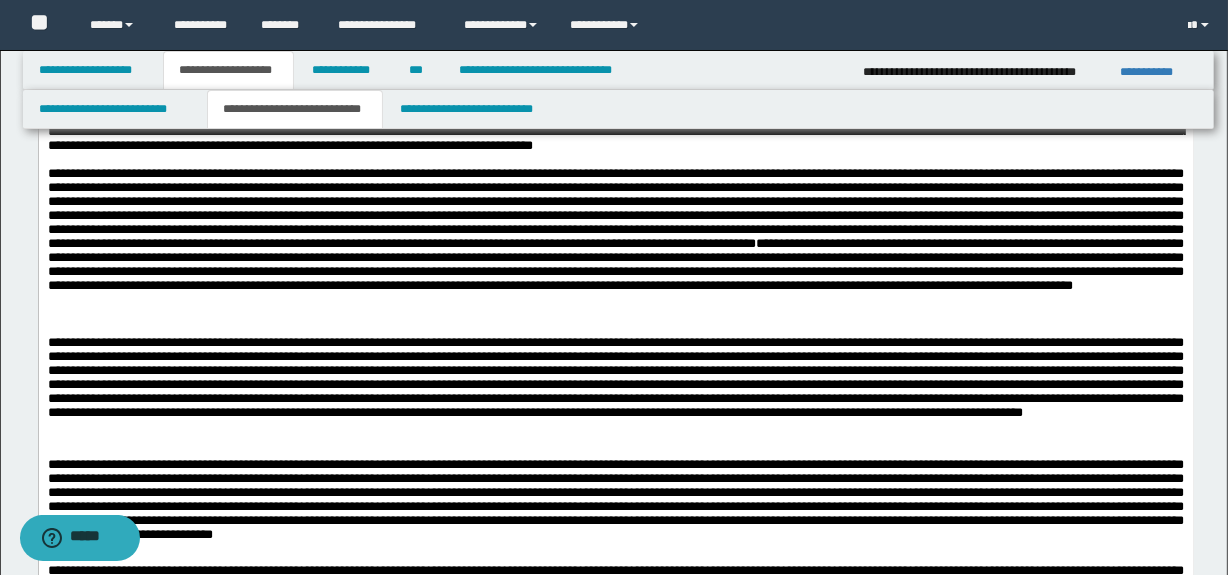 scroll, scrollTop: 1330, scrollLeft: 0, axis: vertical 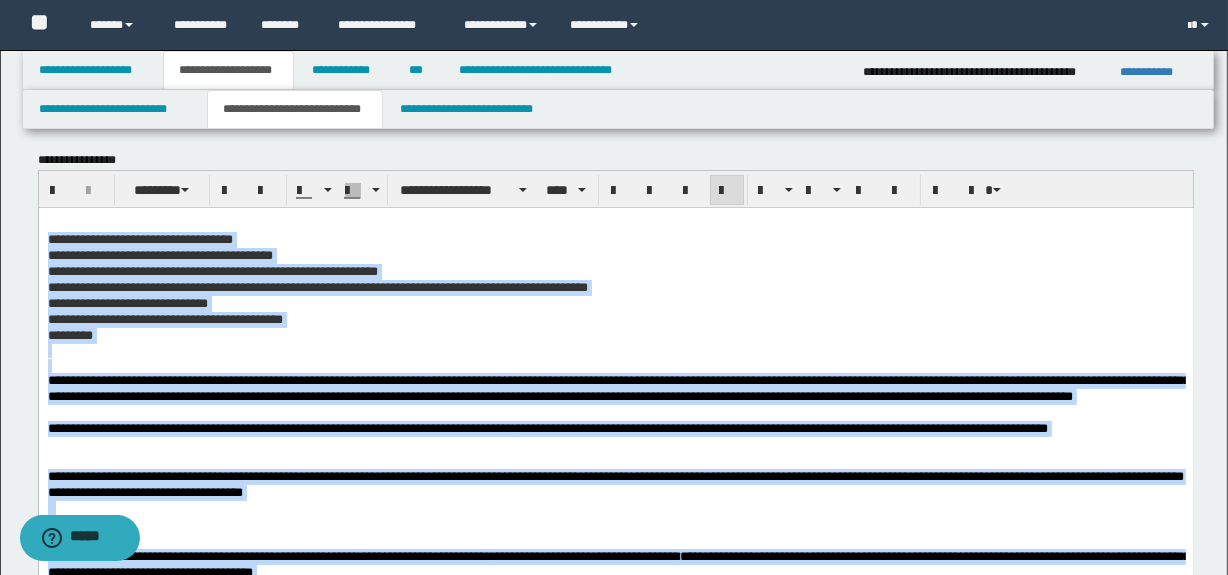 drag, startPoint x: 744, startPoint y: 681, endPoint x: 15, endPoint y: 233, distance: 855.6547 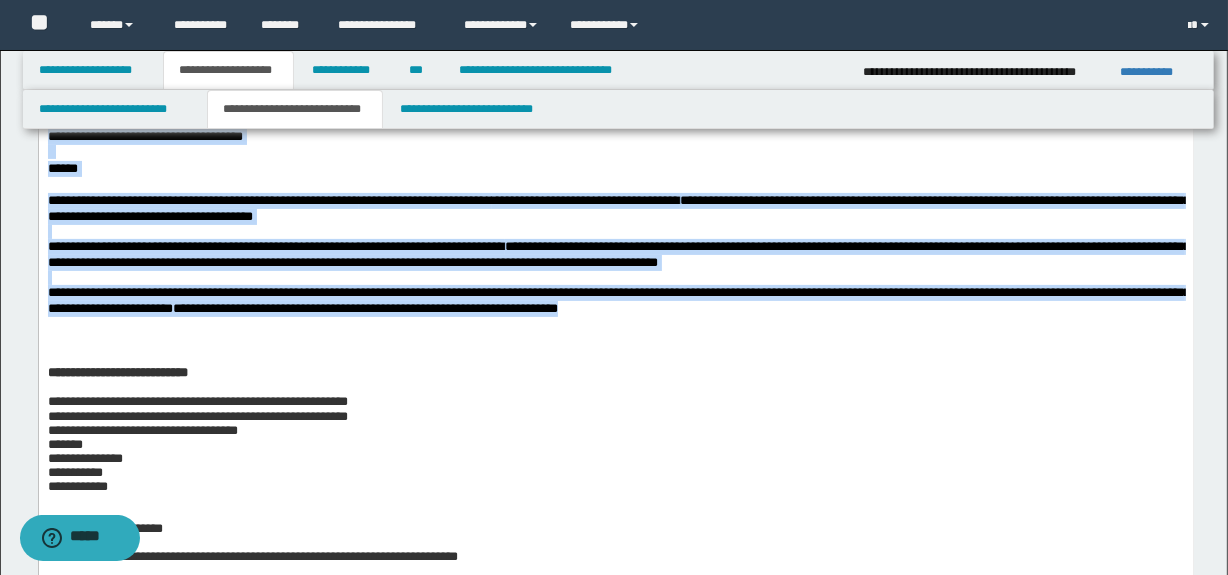 scroll, scrollTop: 553, scrollLeft: 0, axis: vertical 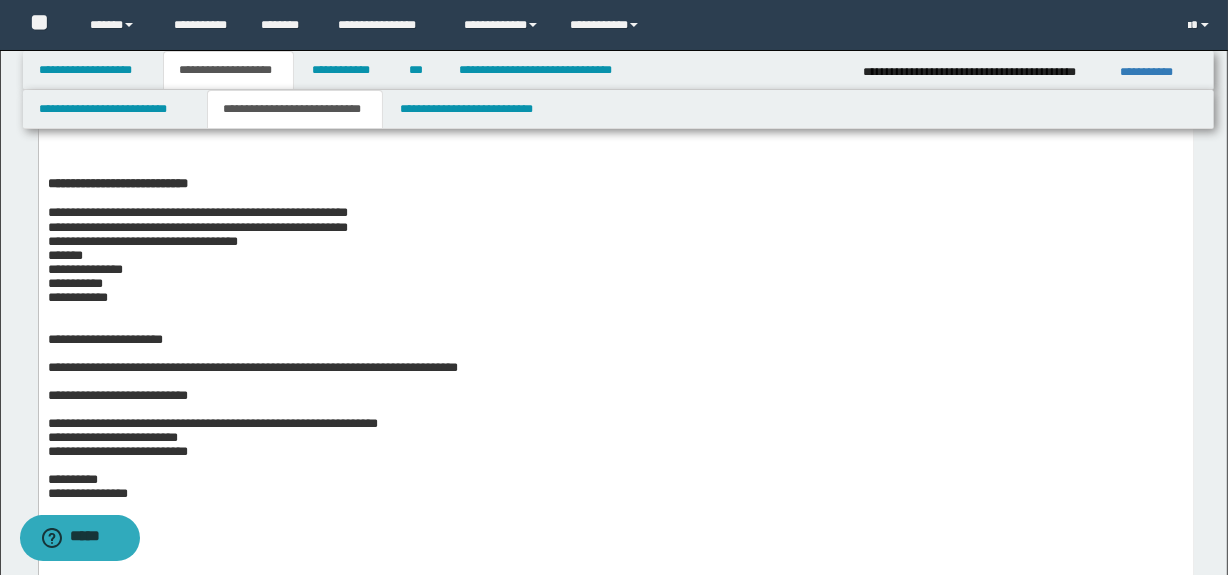 click on "**********" at bounding box center [252, 367] 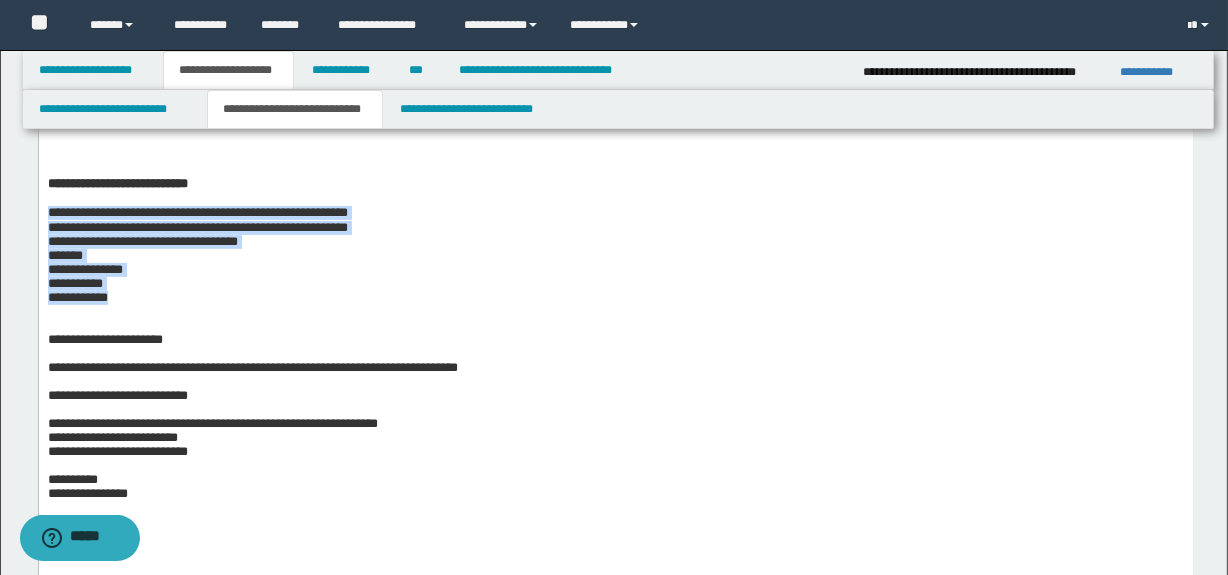 drag, startPoint x: 123, startPoint y: 325, endPoint x: 47, endPoint y: 225, distance: 125.60255 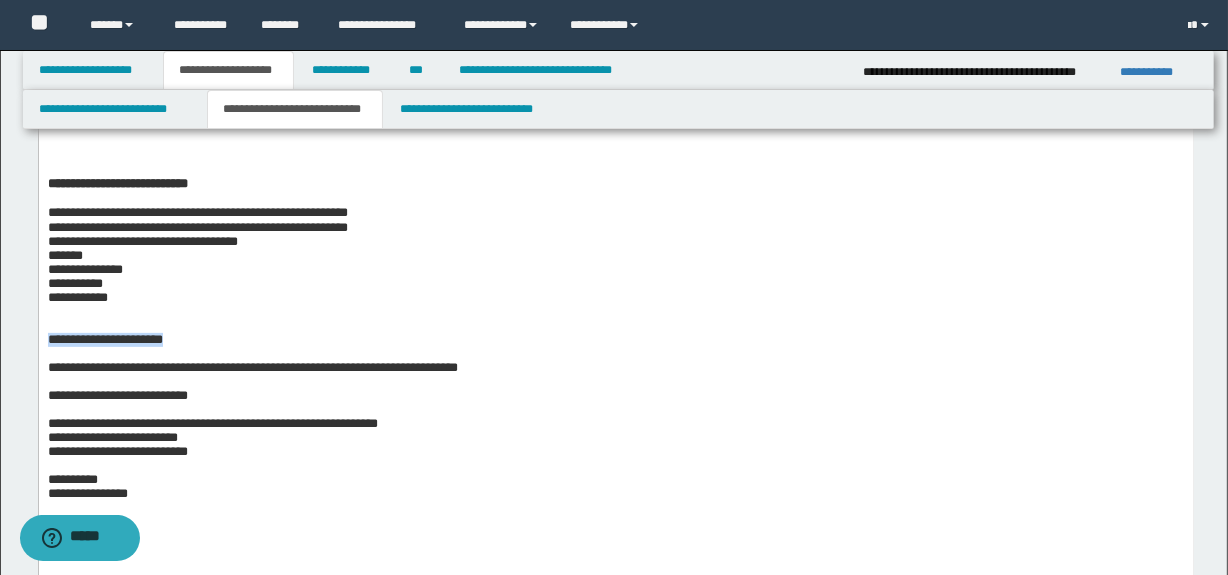 drag, startPoint x: 510, startPoint y: 370, endPoint x: 90, endPoint y: 362, distance: 420.07617 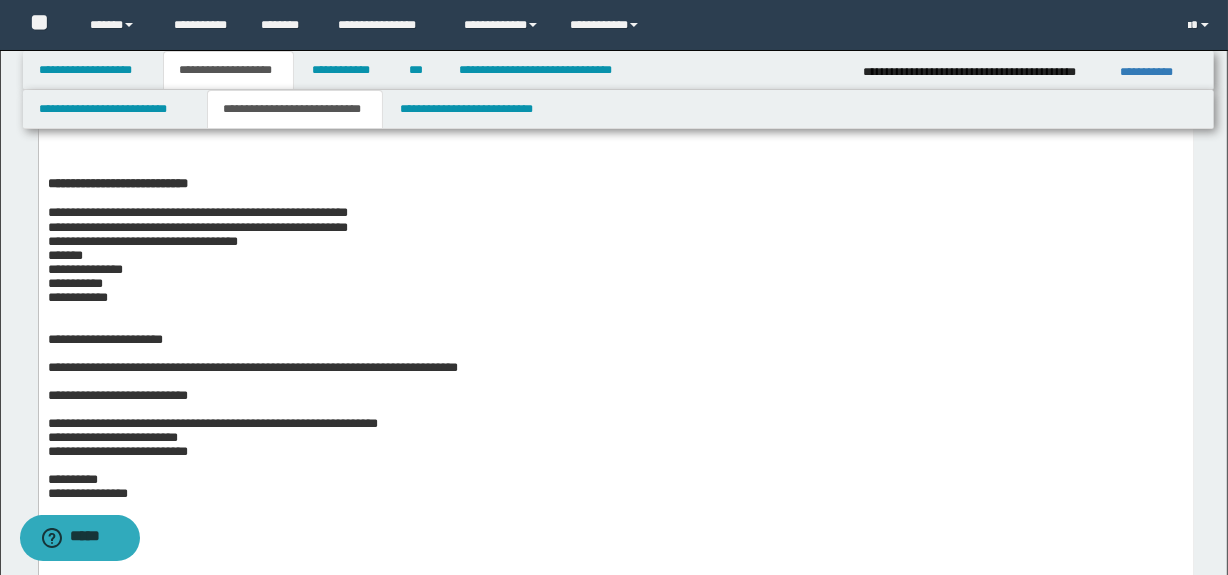drag, startPoint x: 350, startPoint y: 283, endPoint x: 364, endPoint y: 309, distance: 29.529646 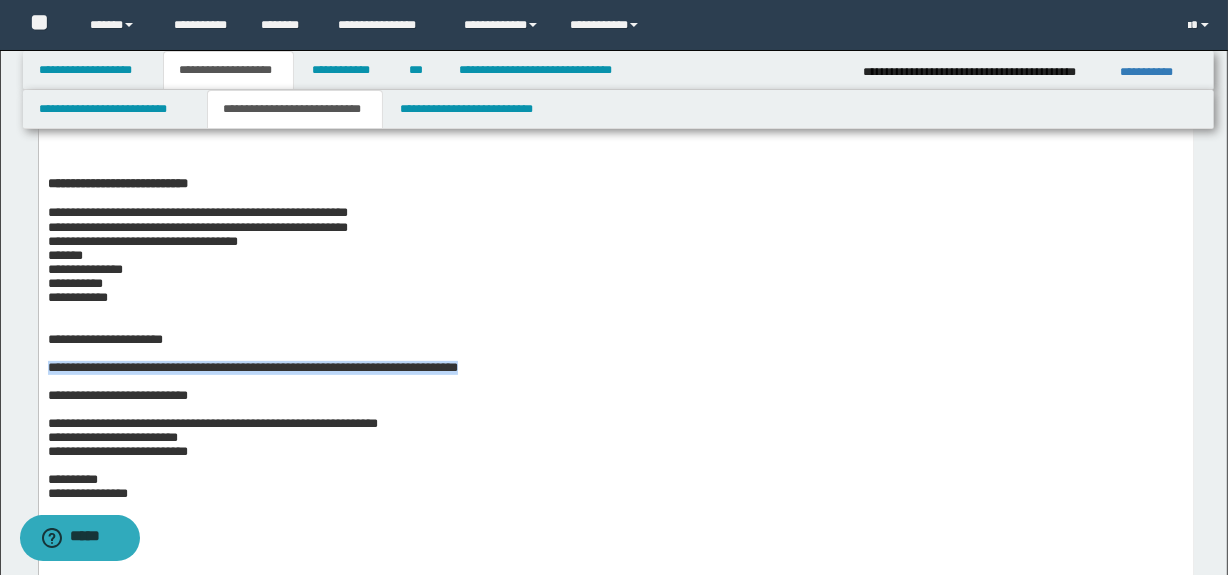 drag, startPoint x: 225, startPoint y: 426, endPoint x: 79, endPoint y: 403, distance: 147.80054 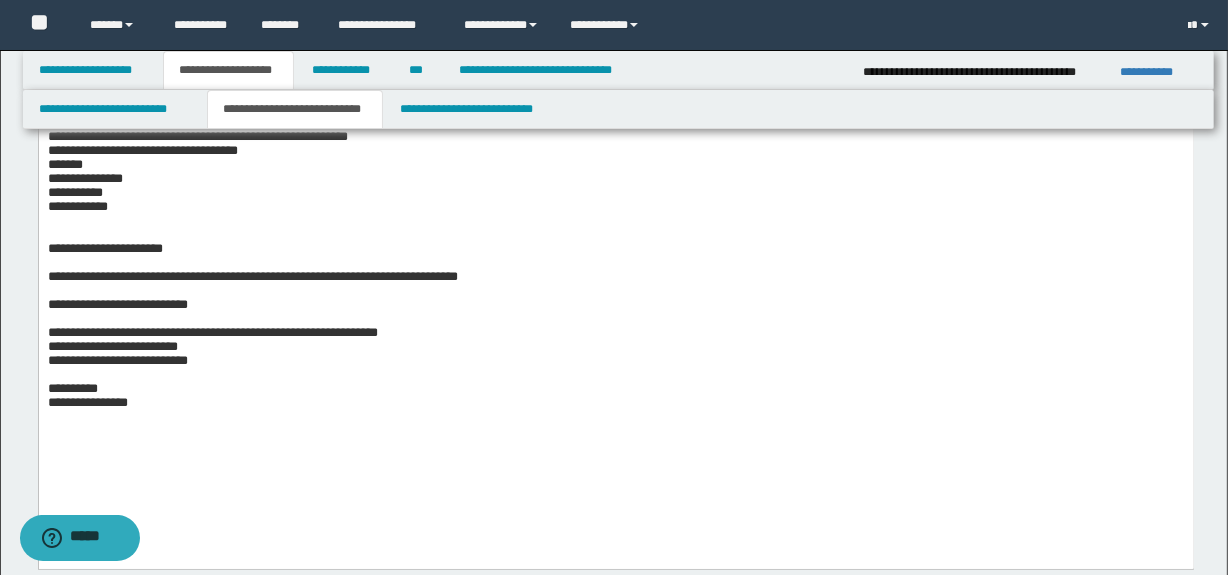 click on "**********" at bounding box center [117, 304] 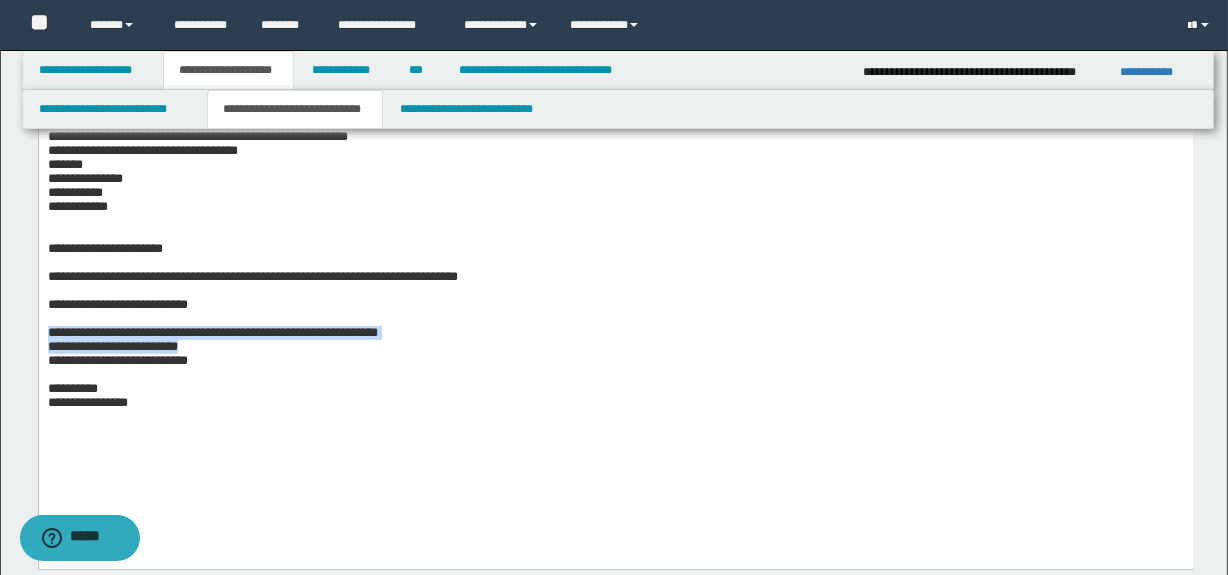 drag, startPoint x: 206, startPoint y: 393, endPoint x: 36, endPoint y: 375, distance: 170.95029 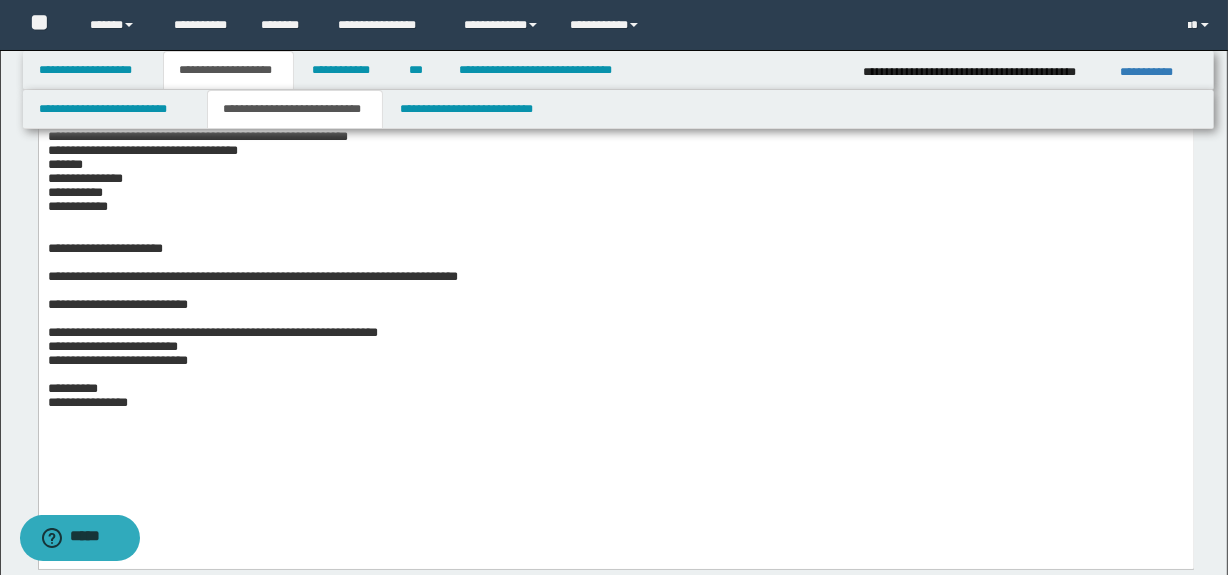 click on "**********" at bounding box center [615, 389] 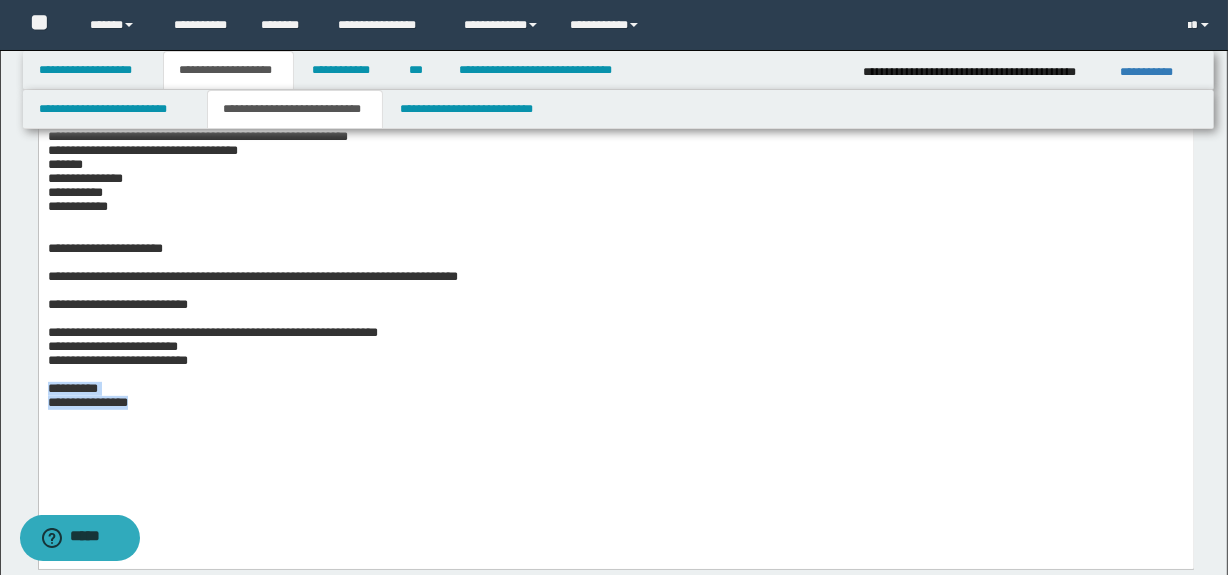 drag, startPoint x: 226, startPoint y: 460, endPoint x: 45, endPoint y: 437, distance: 182.45547 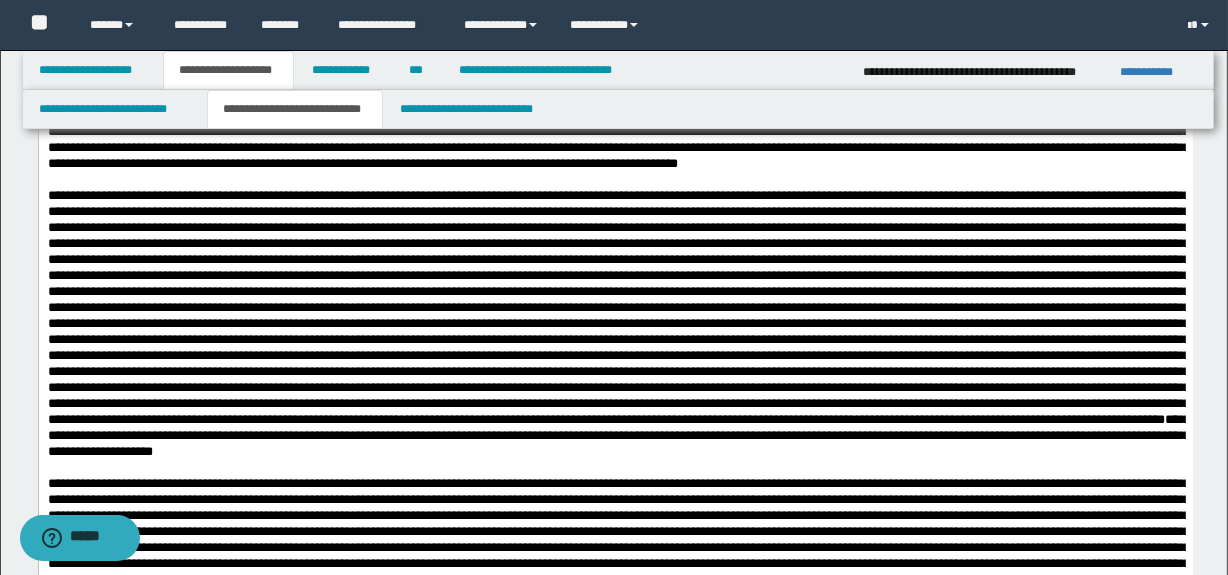 scroll, scrollTop: 7778, scrollLeft: 0, axis: vertical 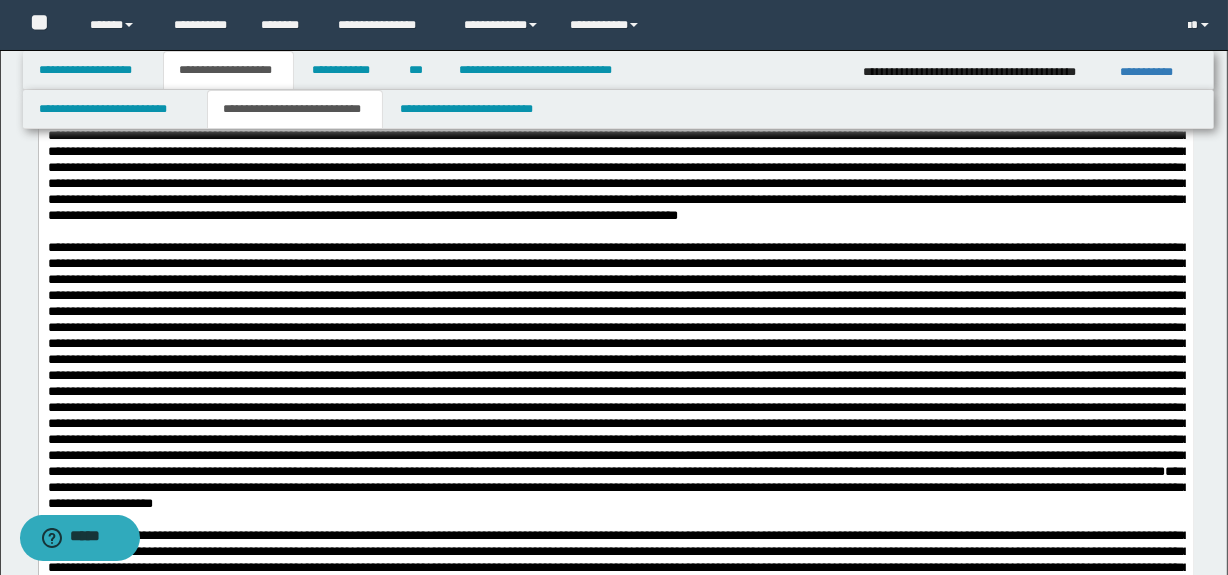 drag, startPoint x: 1232, startPoint y: 70, endPoint x: 1112, endPoint y: 6925, distance: 6856.0503 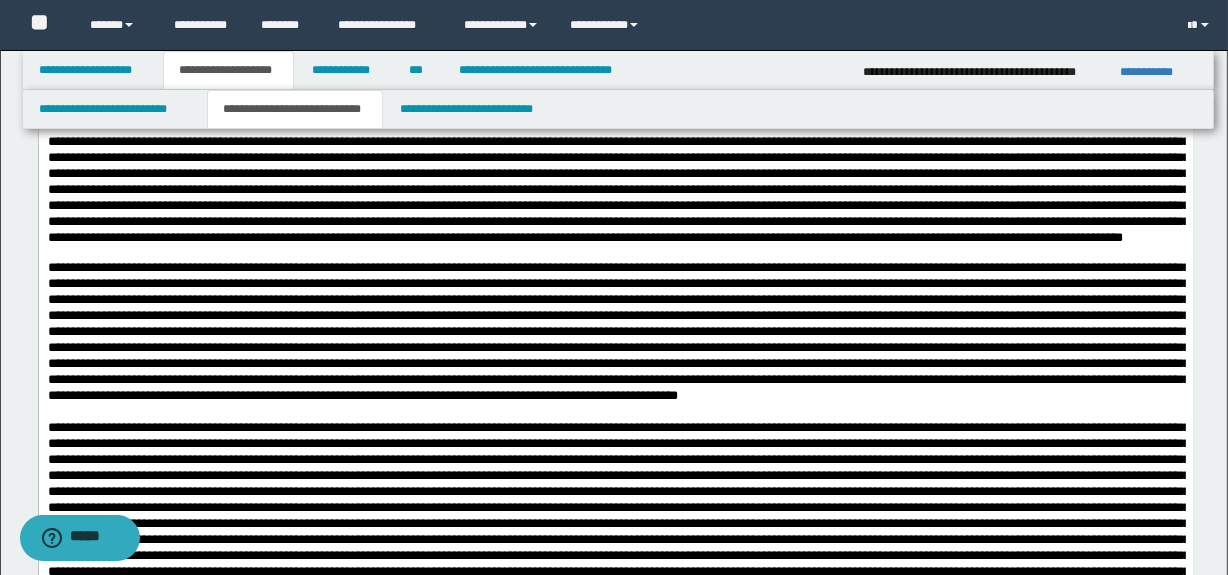 scroll, scrollTop: 7596, scrollLeft: 0, axis: vertical 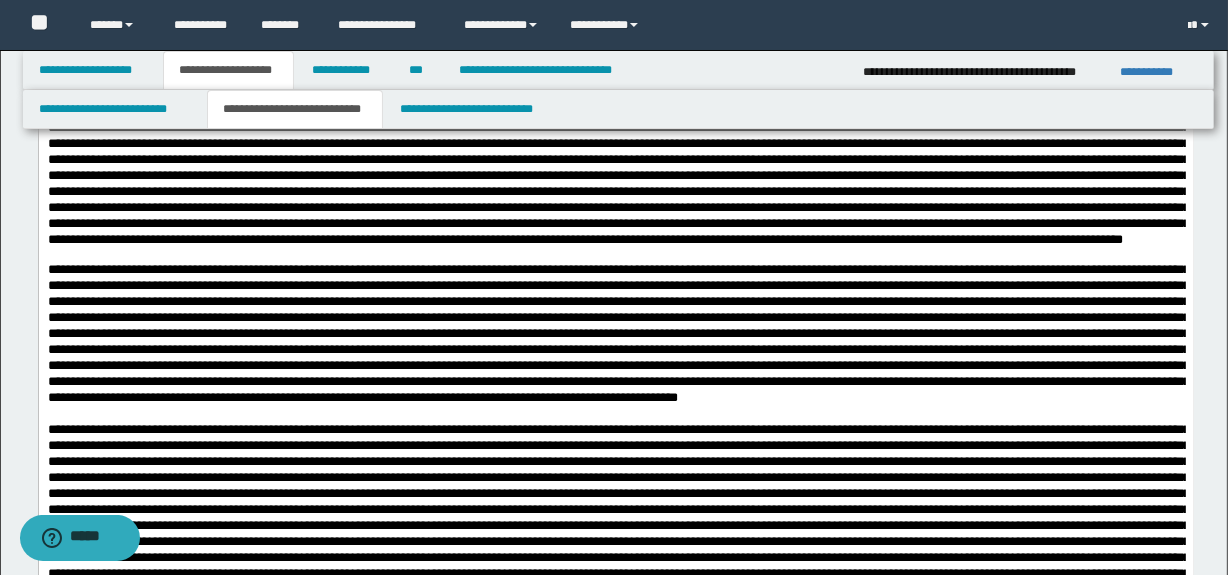 click on "**********" at bounding box center (615, -2532) 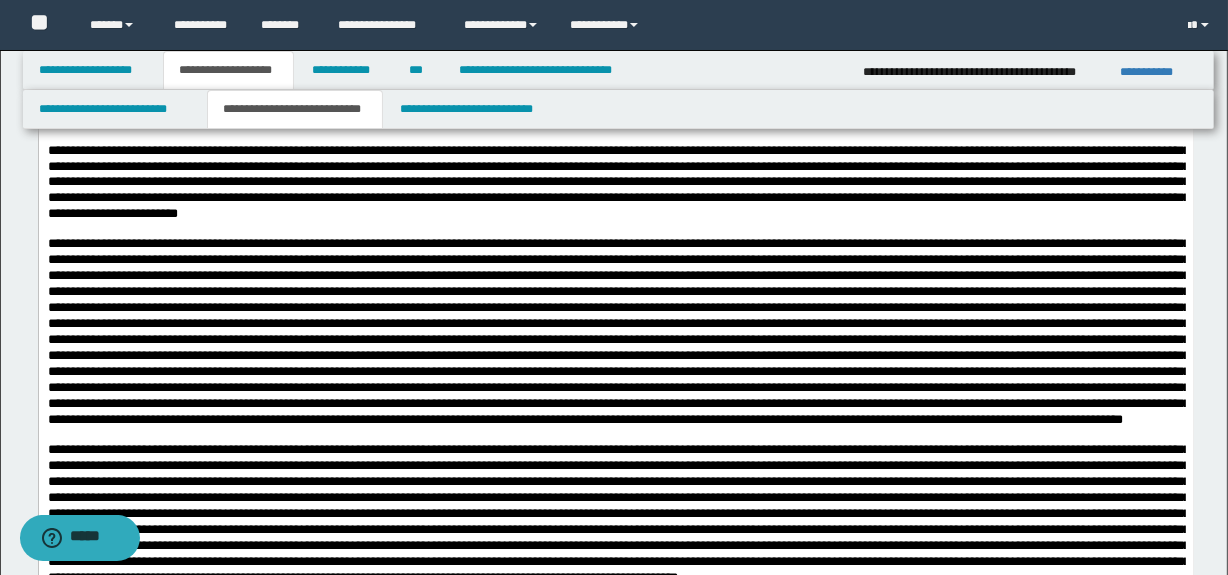 scroll, scrollTop: 7414, scrollLeft: 0, axis: vertical 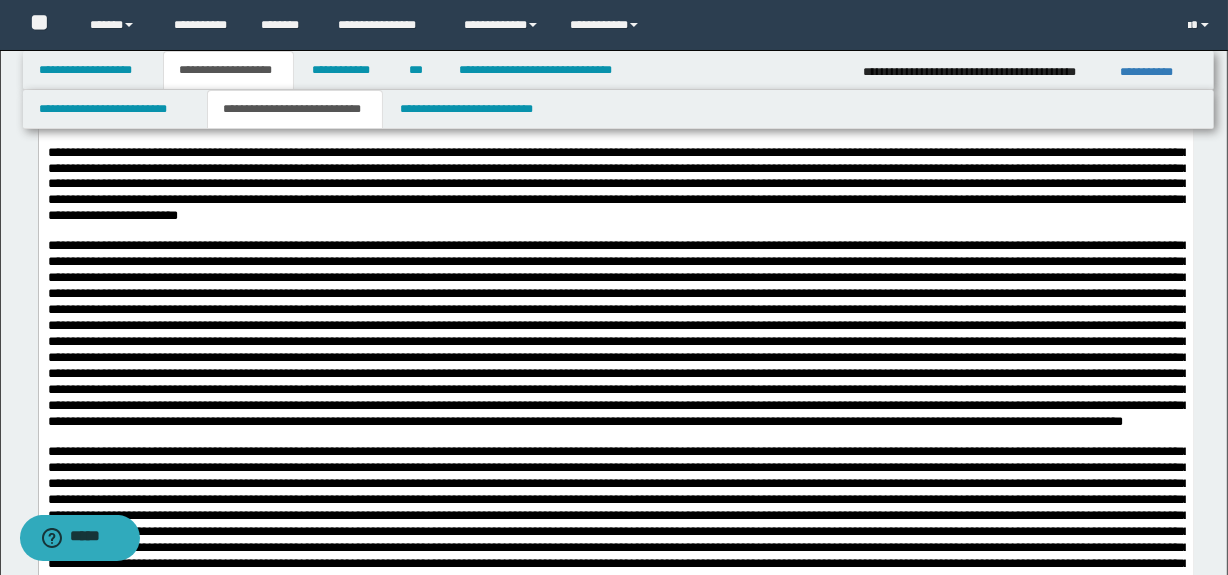 click at bounding box center [618, 20] 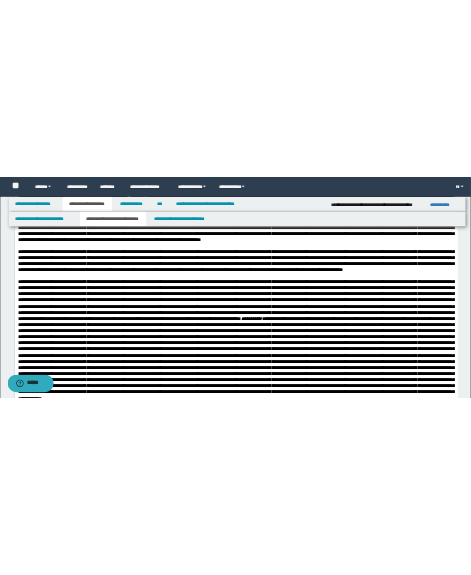 scroll, scrollTop: 6960, scrollLeft: 0, axis: vertical 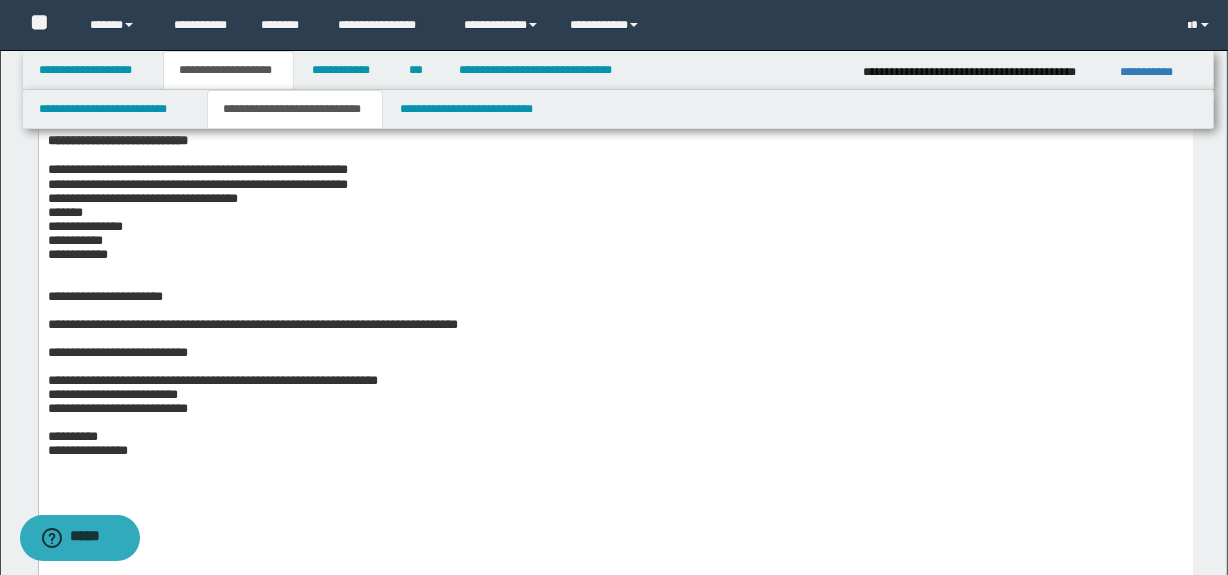 drag, startPoint x: 1236, startPoint y: 388, endPoint x: 840, endPoint y: 599, distance: 448.7059 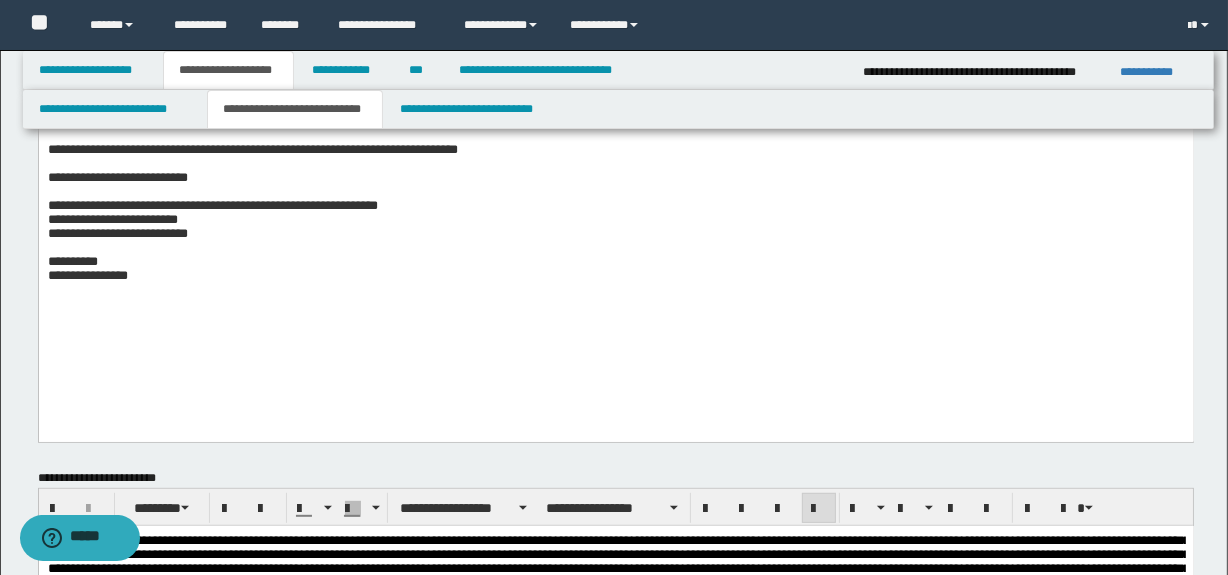 scroll, scrollTop: 778, scrollLeft: 0, axis: vertical 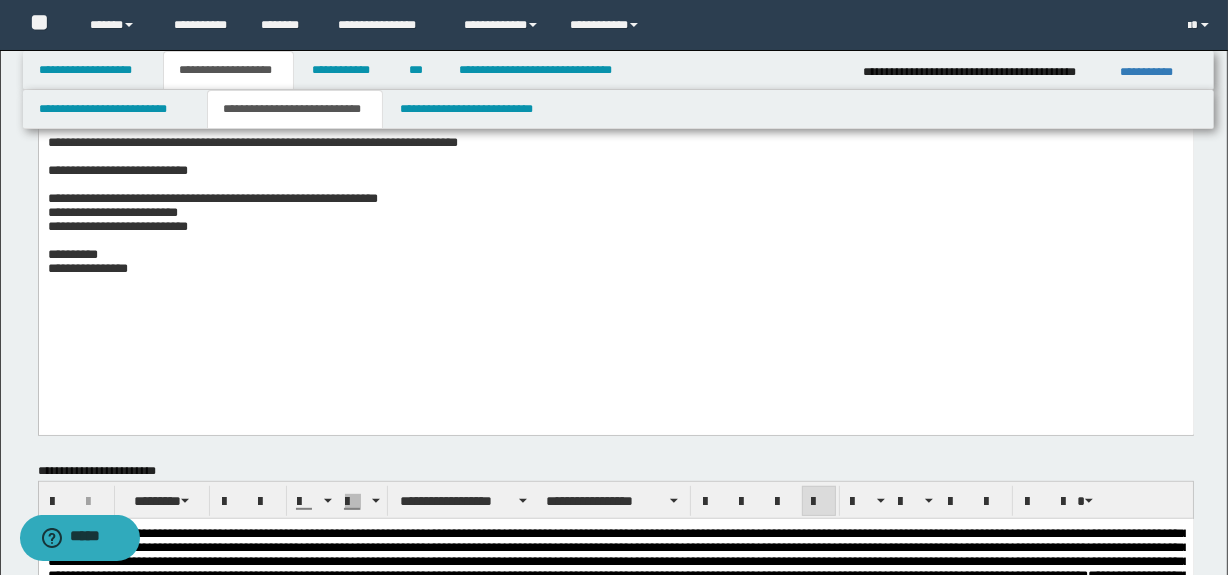 click on "**********" at bounding box center (615, 199) 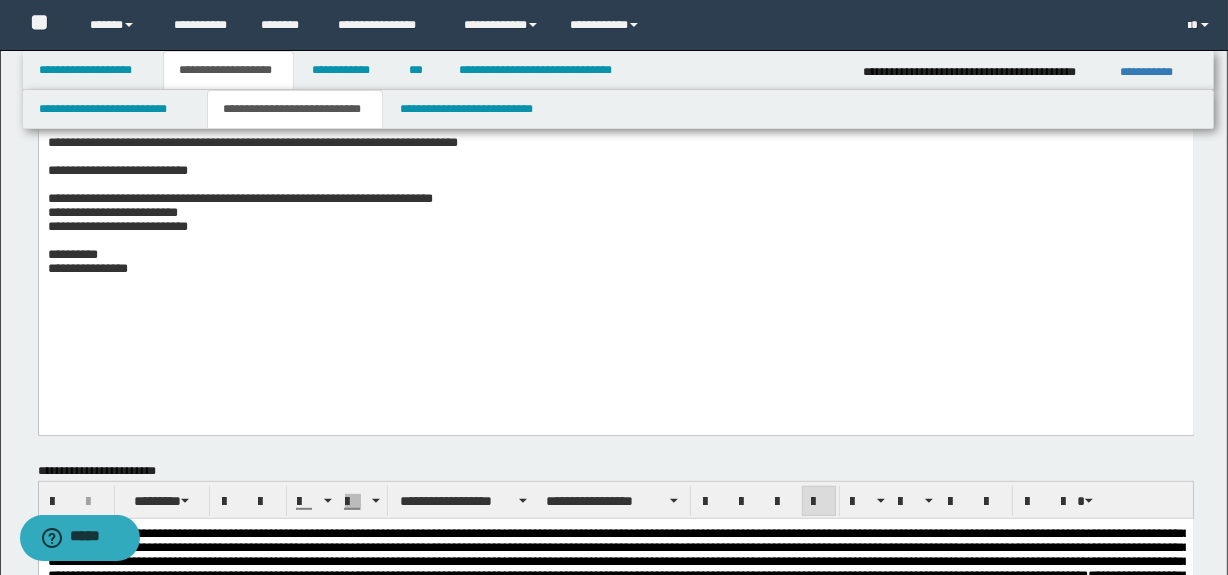 drag, startPoint x: 414, startPoint y: 241, endPoint x: 266, endPoint y: 237, distance: 148.05405 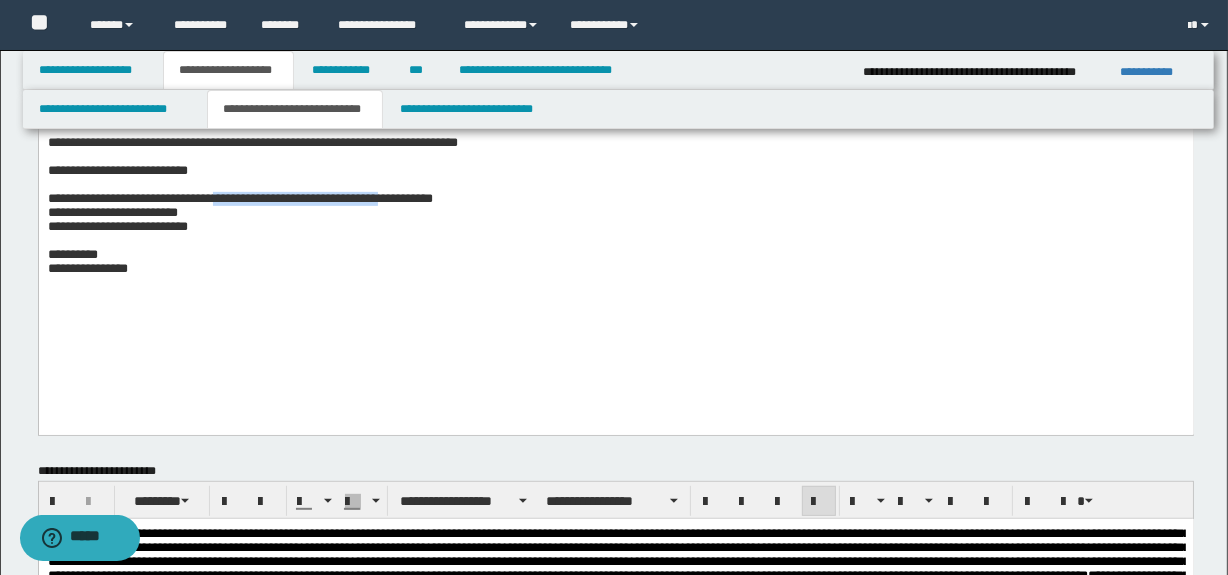drag, startPoint x: 235, startPoint y: 239, endPoint x: 412, endPoint y: 244, distance: 177.0706 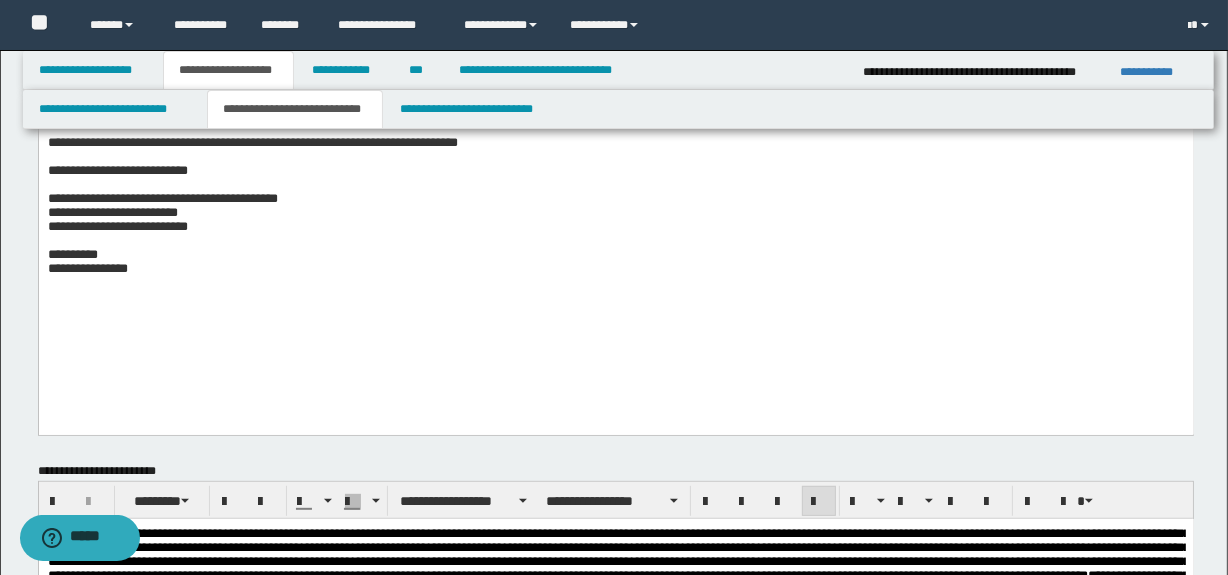 click at bounding box center (615, 185) 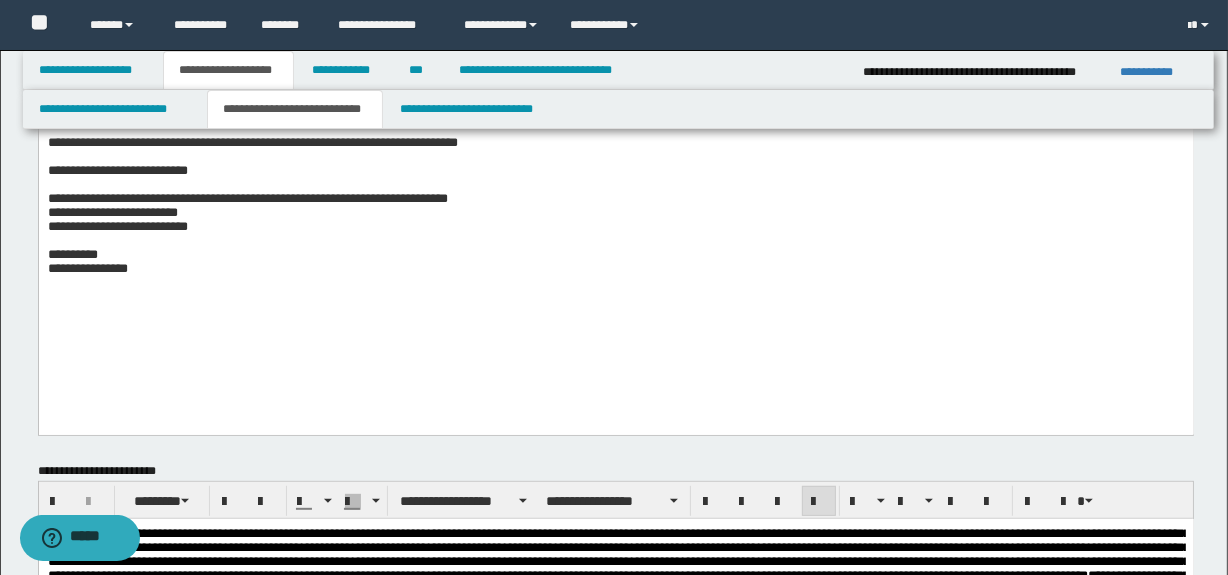 click on "**********" at bounding box center [247, 198] 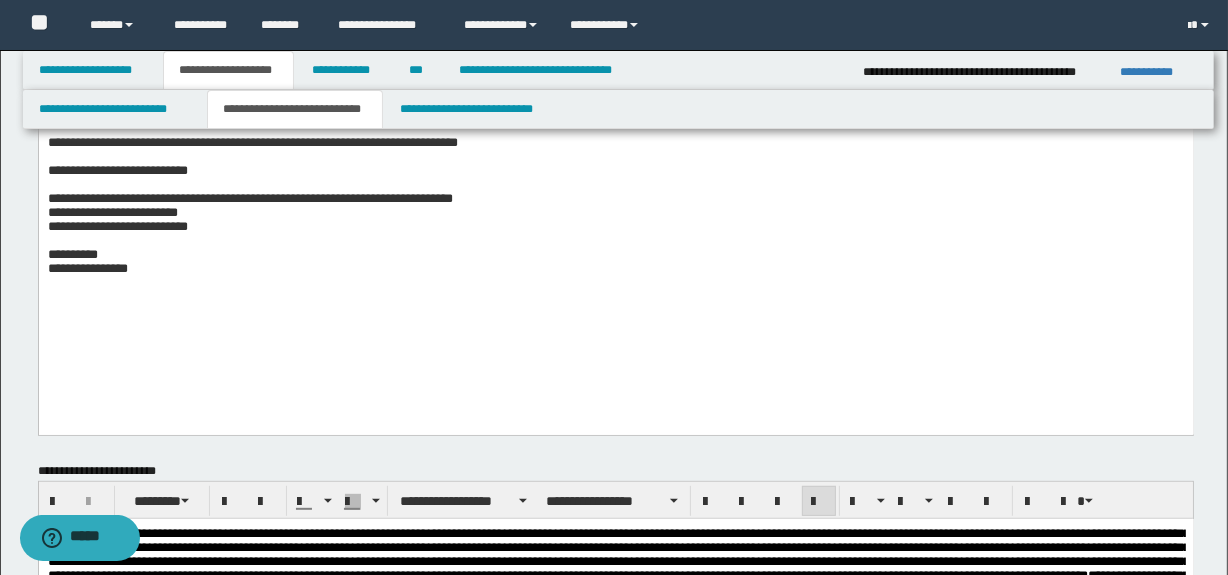 click on "**********" at bounding box center (615, 199) 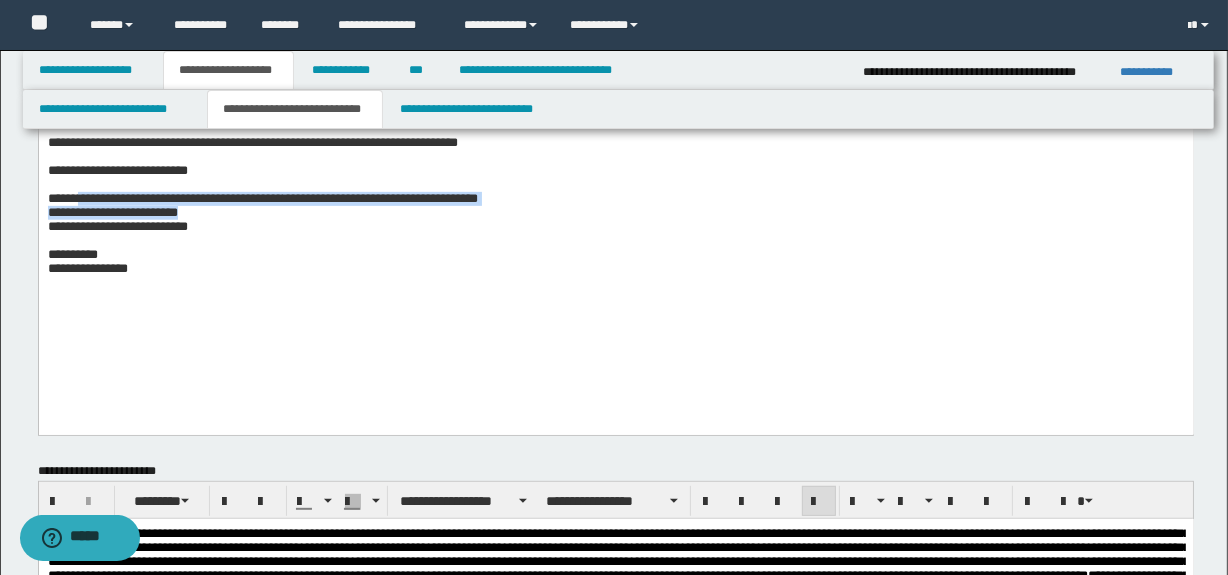 drag, startPoint x: 569, startPoint y: 249, endPoint x: 77, endPoint y: 242, distance: 492.0498 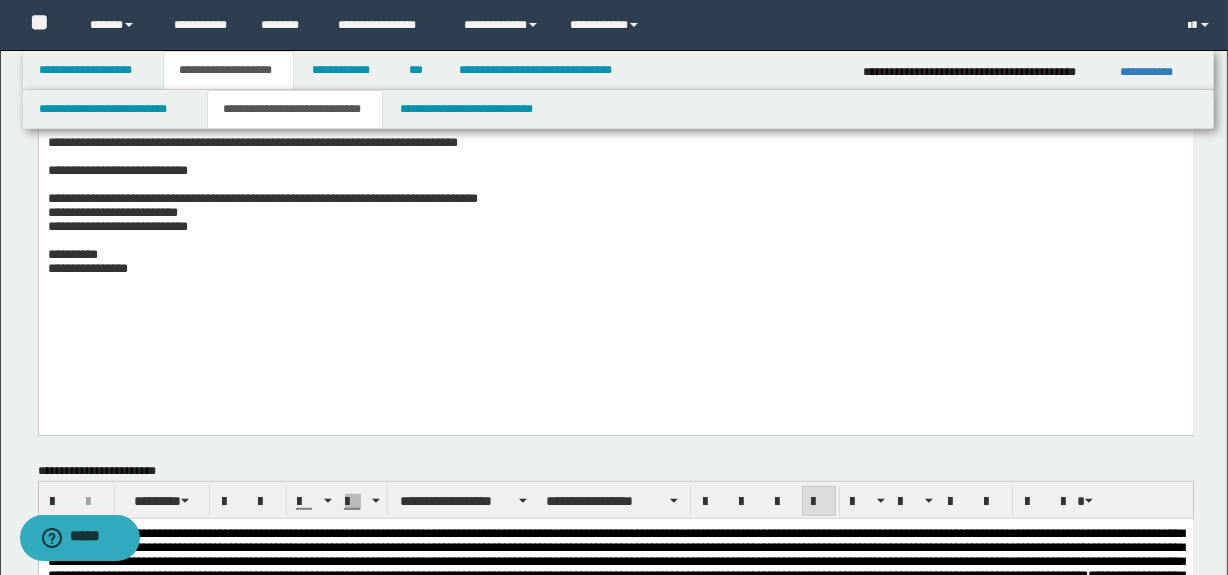 click on "**********" at bounding box center (262, 198) 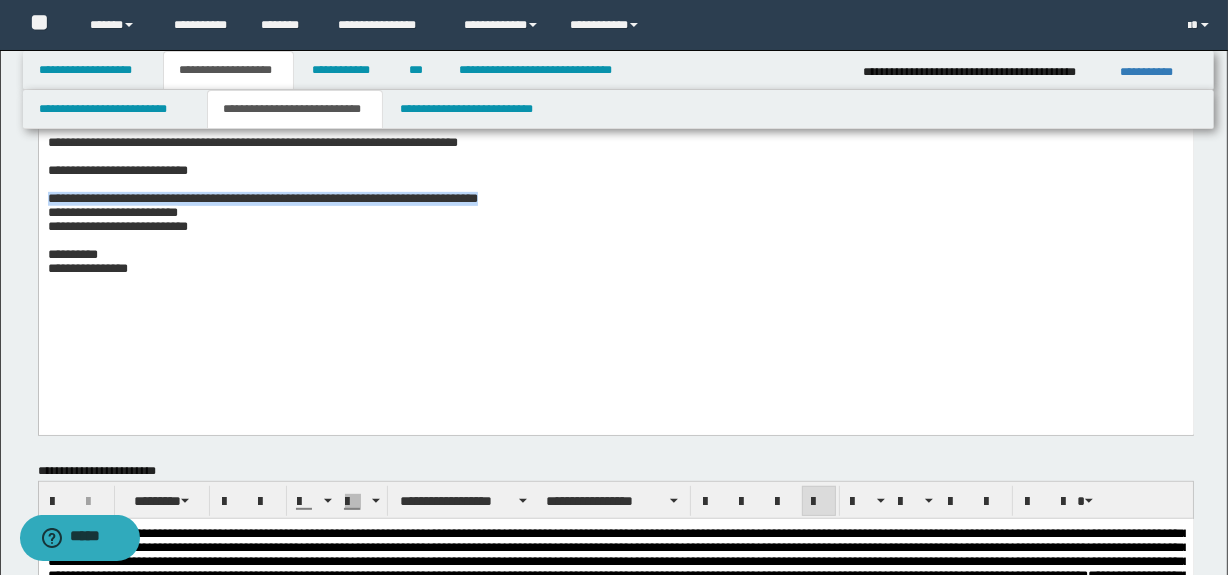 drag, startPoint x: 516, startPoint y: 239, endPoint x: 64, endPoint y: 233, distance: 452.03983 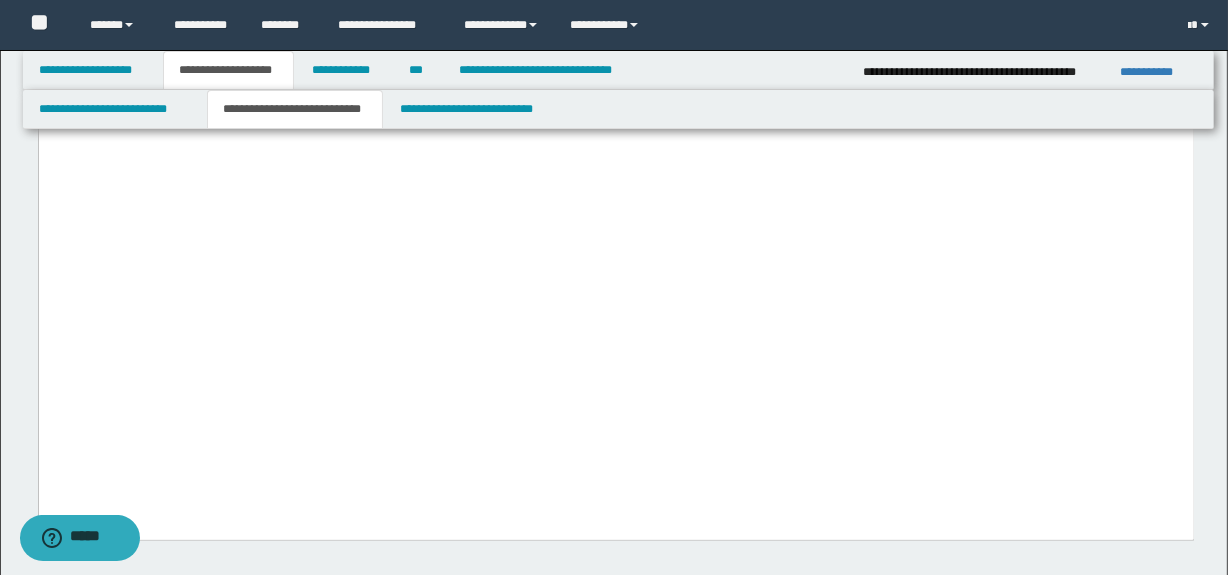 drag, startPoint x: 351, startPoint y: 441, endPoint x: 274, endPoint y: 442, distance: 77.00649 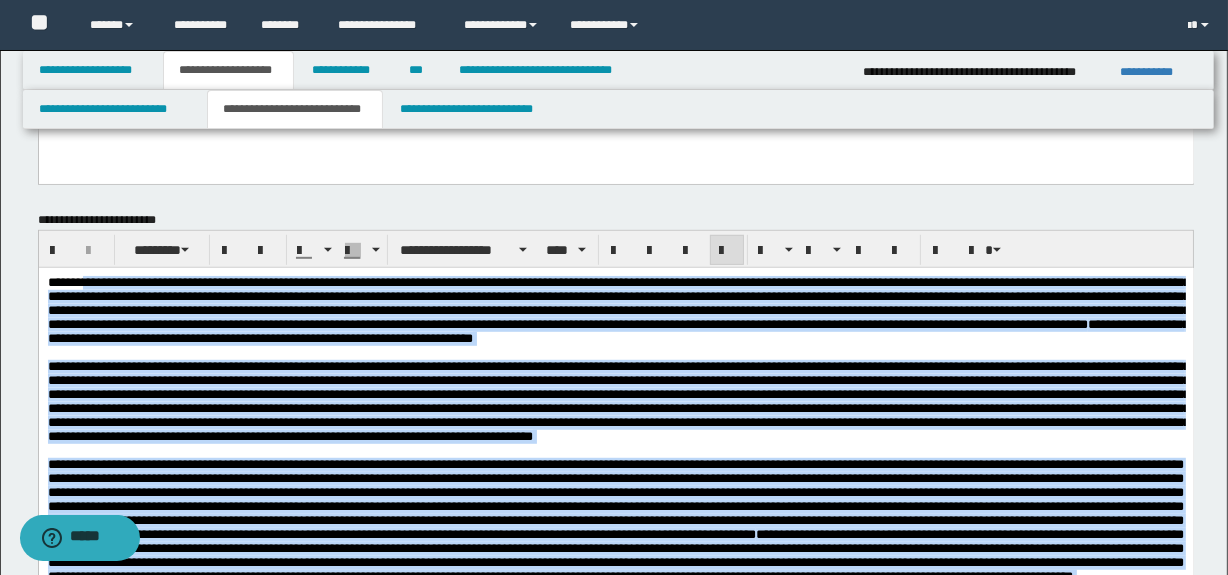 scroll, scrollTop: 1012, scrollLeft: 0, axis: vertical 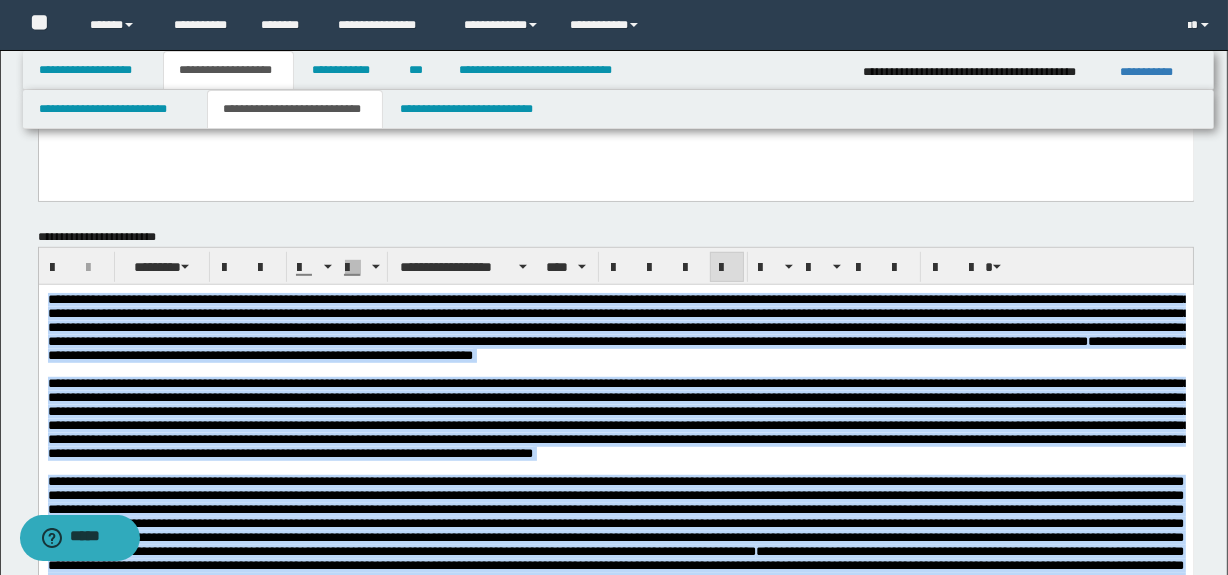 drag, startPoint x: 128, startPoint y: 8178, endPoint x: 39, endPoint y: 301, distance: 7877.503 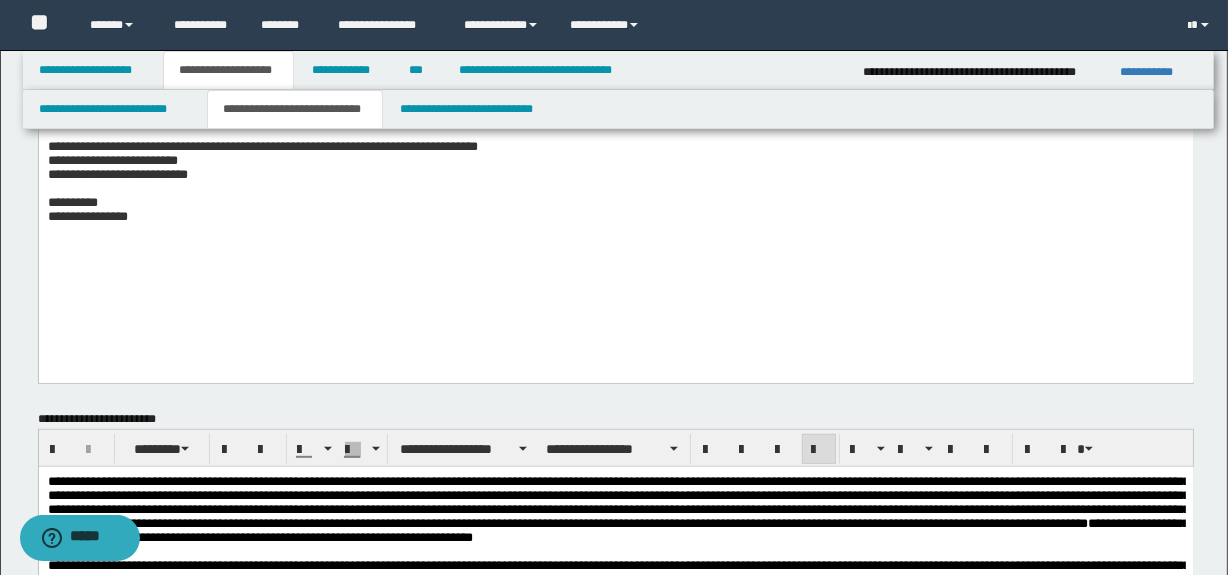 click on "**********" at bounding box center [615, -166] 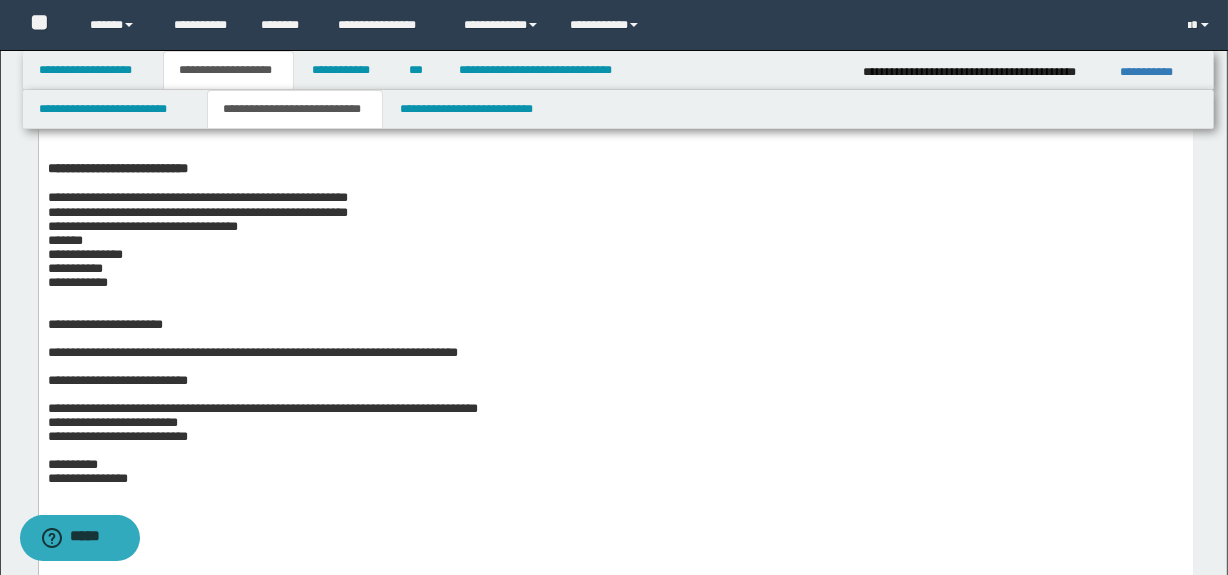 scroll, scrollTop: 558, scrollLeft: 0, axis: vertical 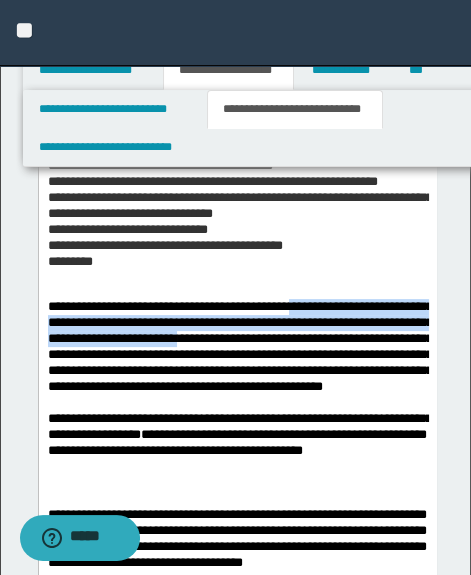 drag, startPoint x: 306, startPoint y: 302, endPoint x: 306, endPoint y: 334, distance: 32 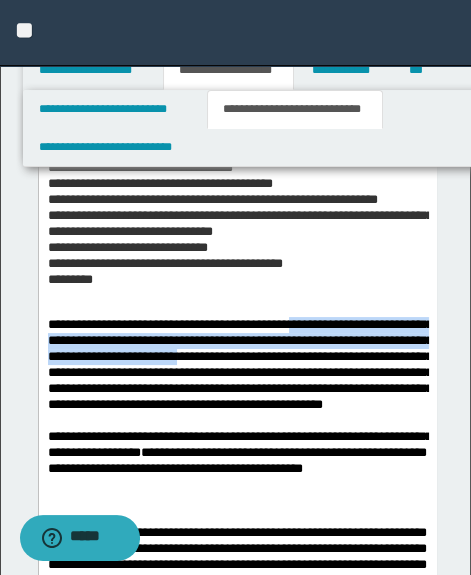 scroll, scrollTop: 103, scrollLeft: 0, axis: vertical 